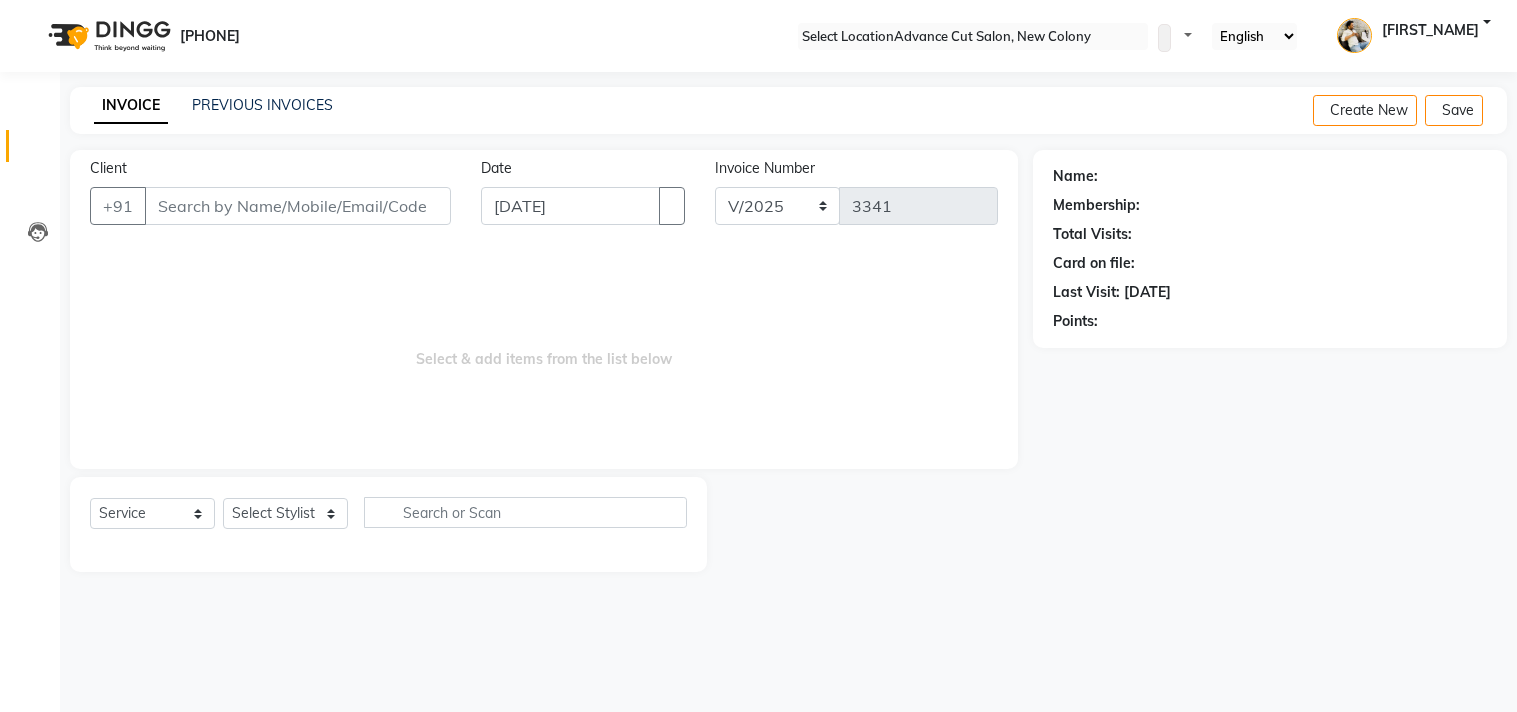 scroll, scrollTop: 0, scrollLeft: 0, axis: both 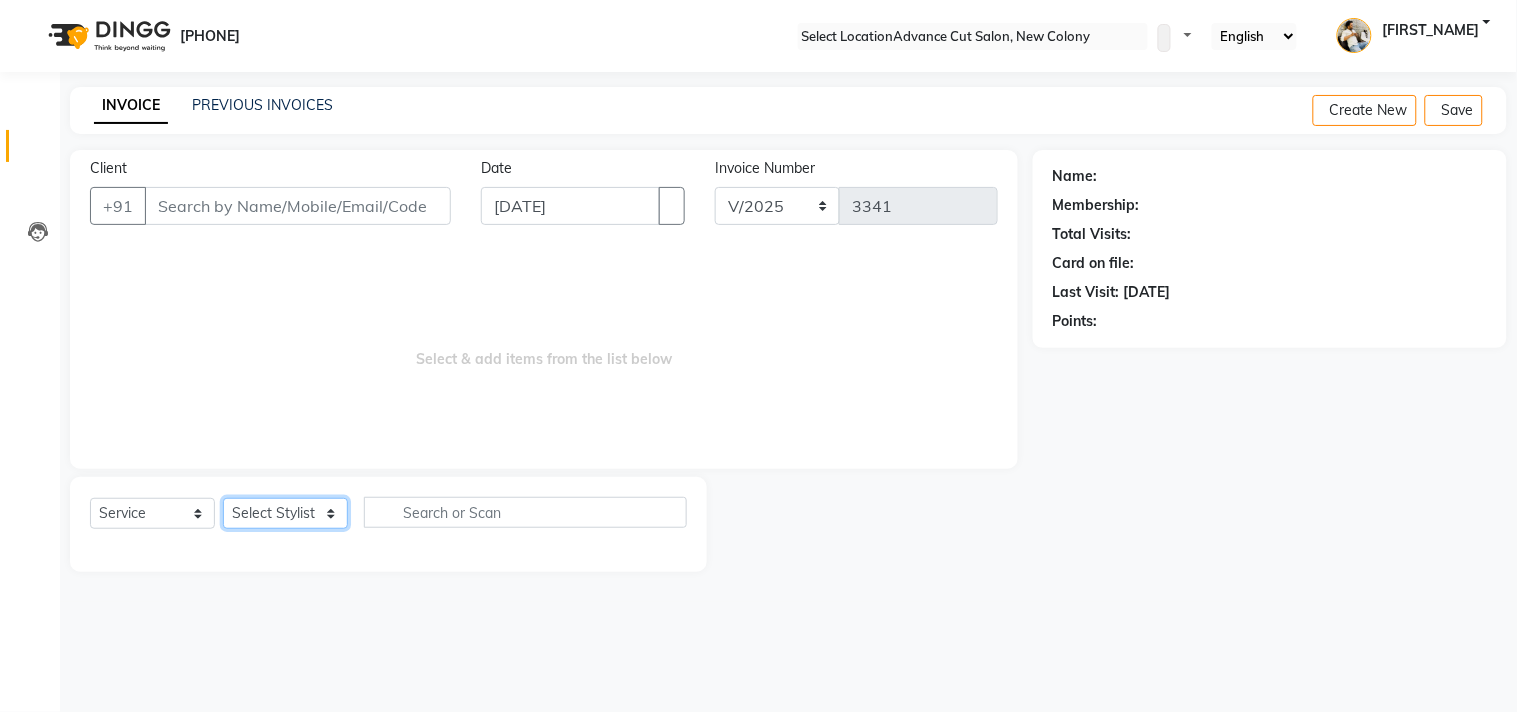 click on "Select Stylist Abrar Avinash Dilshad Gulzar Lallan Meenu Nabeel Nafeesh Ahmad Naved O.P. Sharma  Pryag Sahil Samar Shahzad  SHWETA [LAST] Zarina" at bounding box center [285, 513] 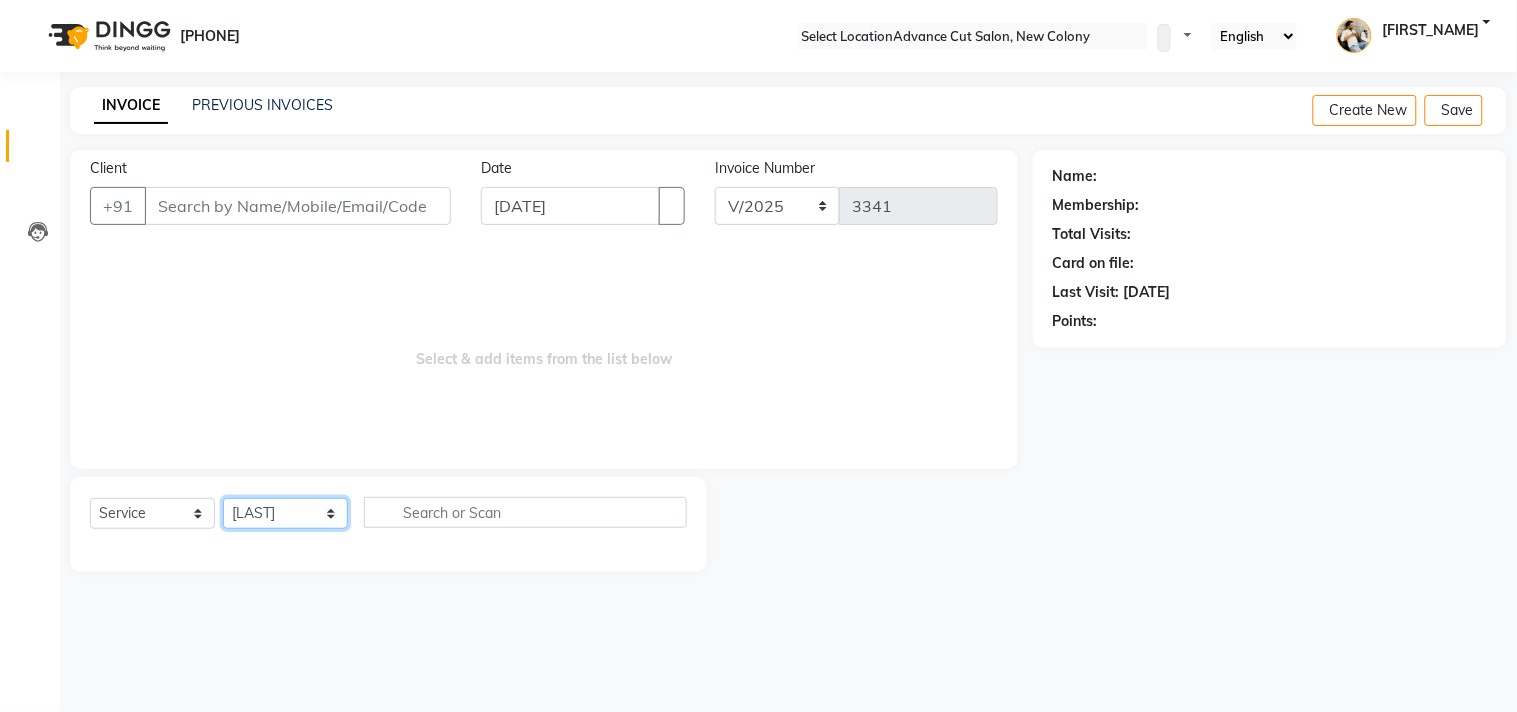 click on "Select Stylist Abrar Avinash Dilshad Gulzar Lallan Meenu Nabeel Nafeesh Ahmad Naved O.P. Sharma  Pryag Sahil Samar Shahzad  SHWETA [LAST] Zarina" at bounding box center [285, 513] 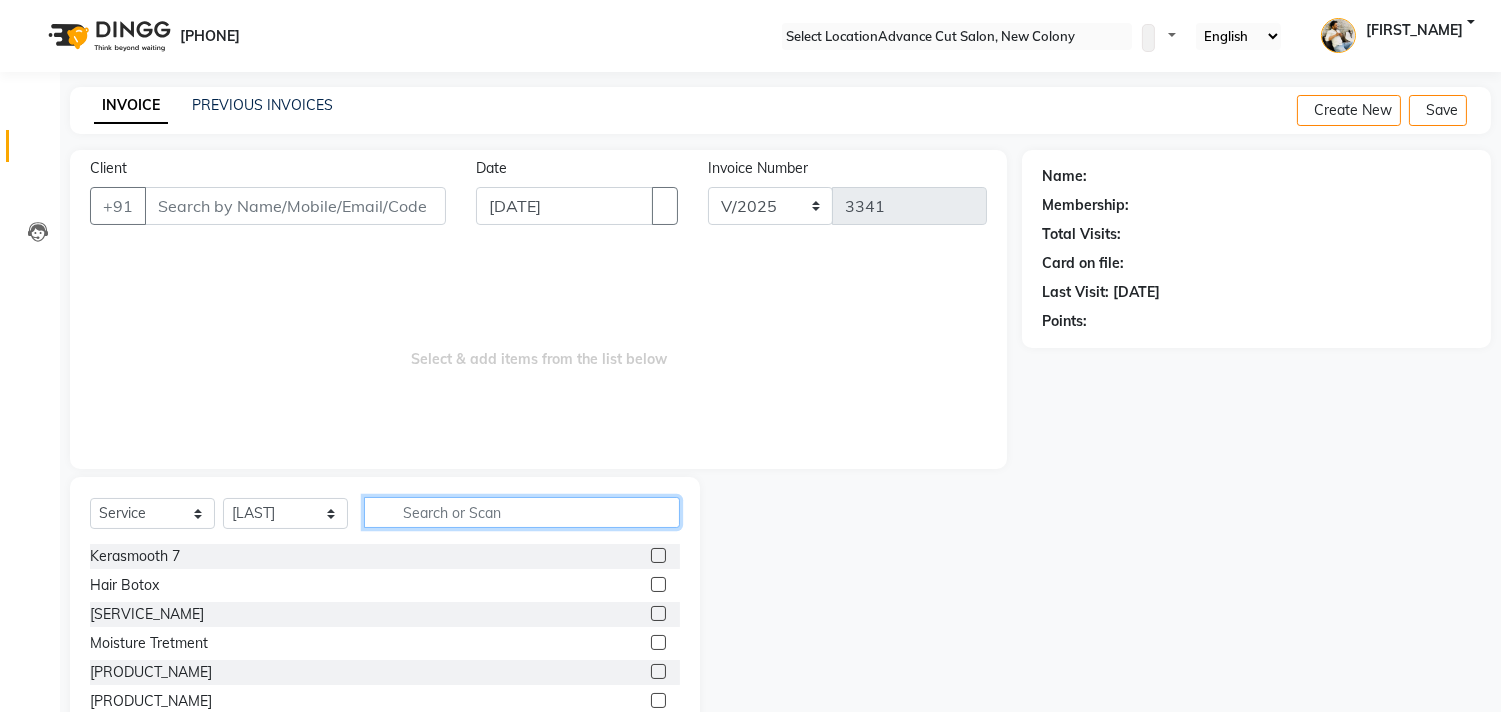click at bounding box center (522, 512) 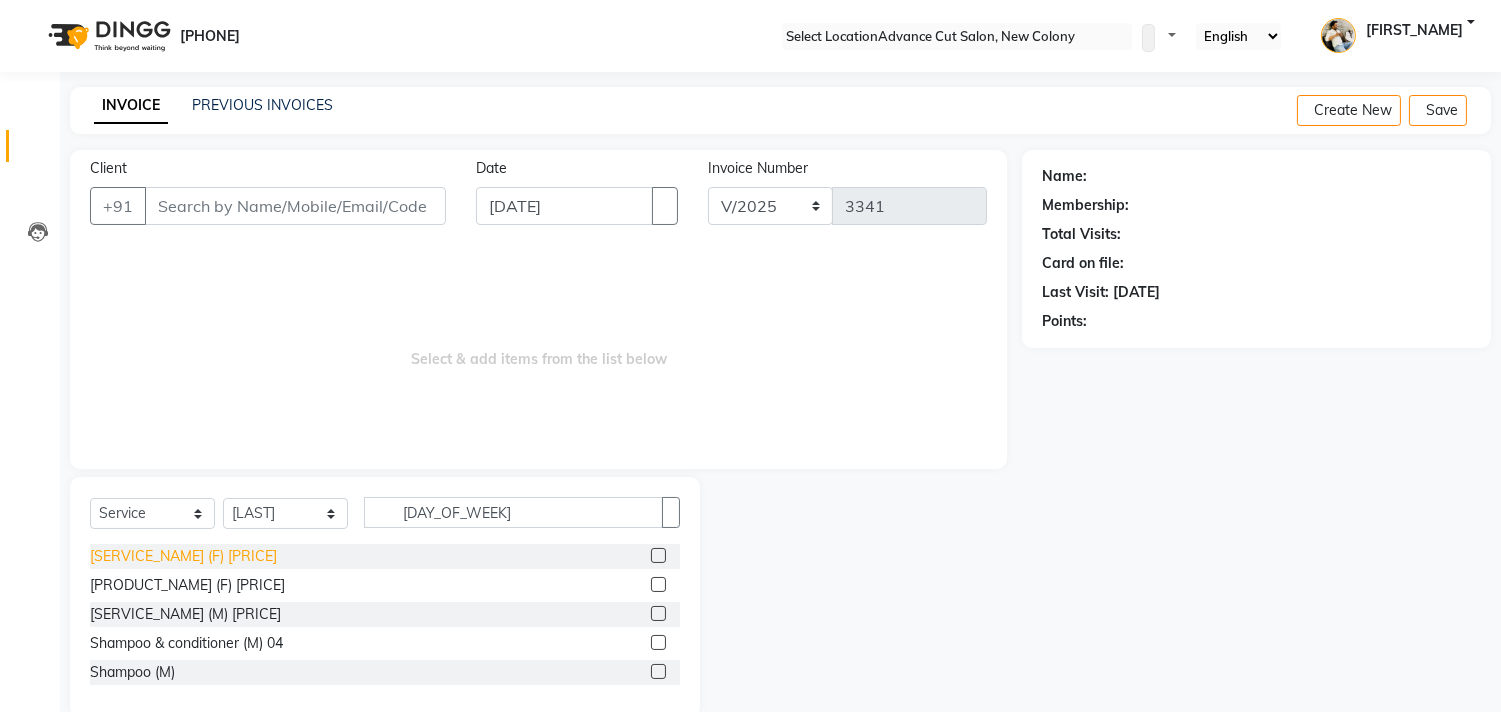 click on "[SERVICE_NAME] (F) [PRICE]" at bounding box center [183, 556] 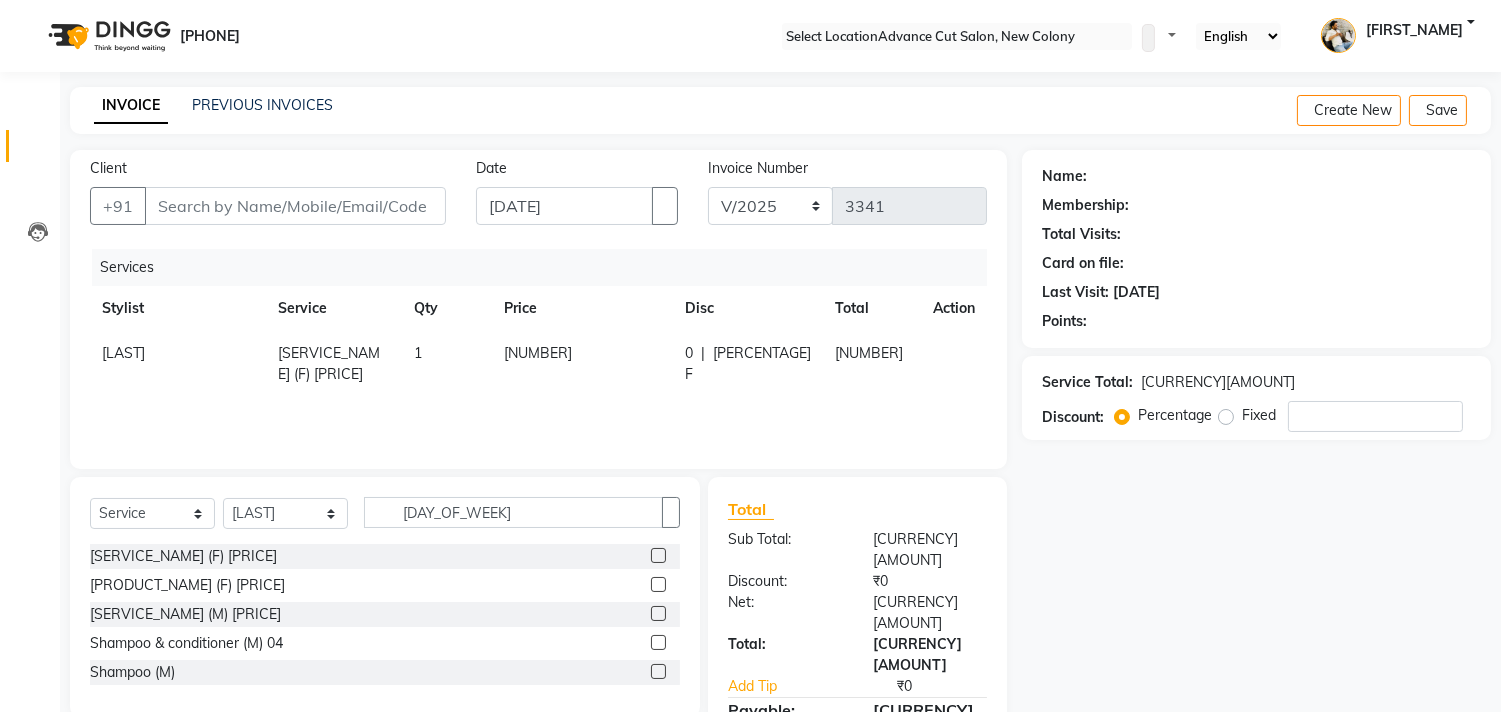 click on "Select  Service  Product  Membership  Package Voucher Prepaid Gift Card  Select Stylist [FIRST] [FIRST] [FIRST] [FIRST] [FIRST] [FIRST] [FIRST] [FIRST] [FIRST] [FIRST] [FIRST] [FIRST] [FIRST] [FIRST] Shampoo & Conditions (F) [NUMBER]  Keratin Shampoo & Conditions (F) [NUMBER]  Hair Cut with Shampoo (M) [NUMBER]  Shampoo & conditioner (M) [NUMBER]  Shampoo (M)" at bounding box center (385, 597) 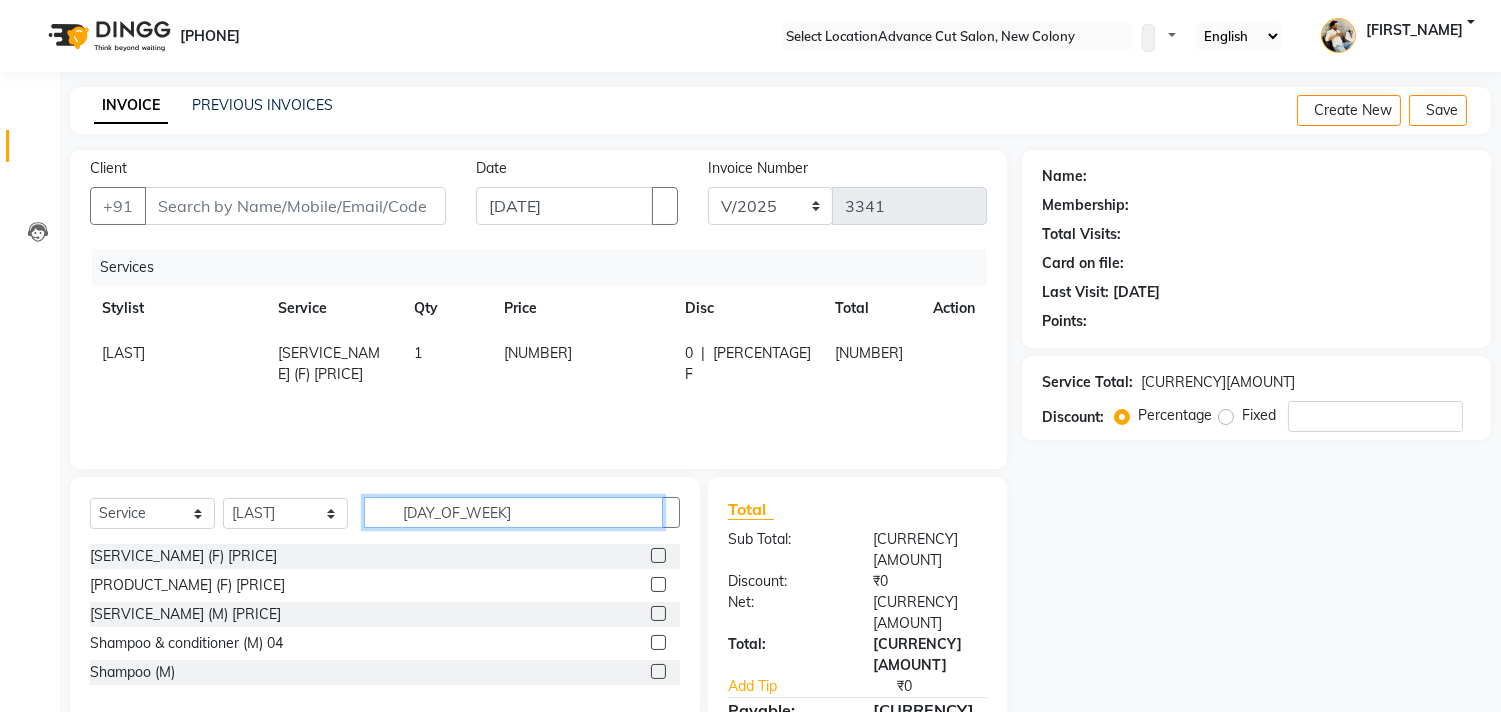 click on "[DAY_OF_WEEK]" at bounding box center [513, 512] 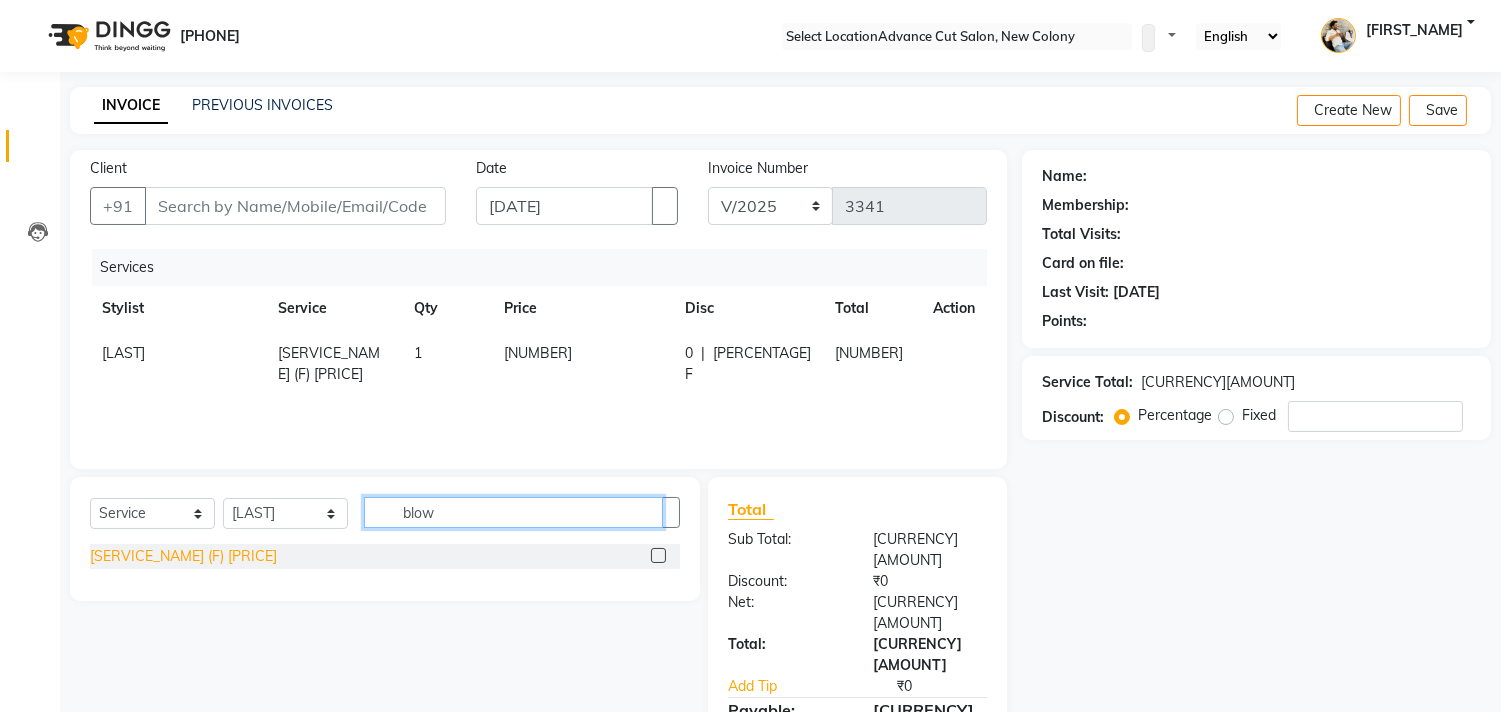 type on "blow" 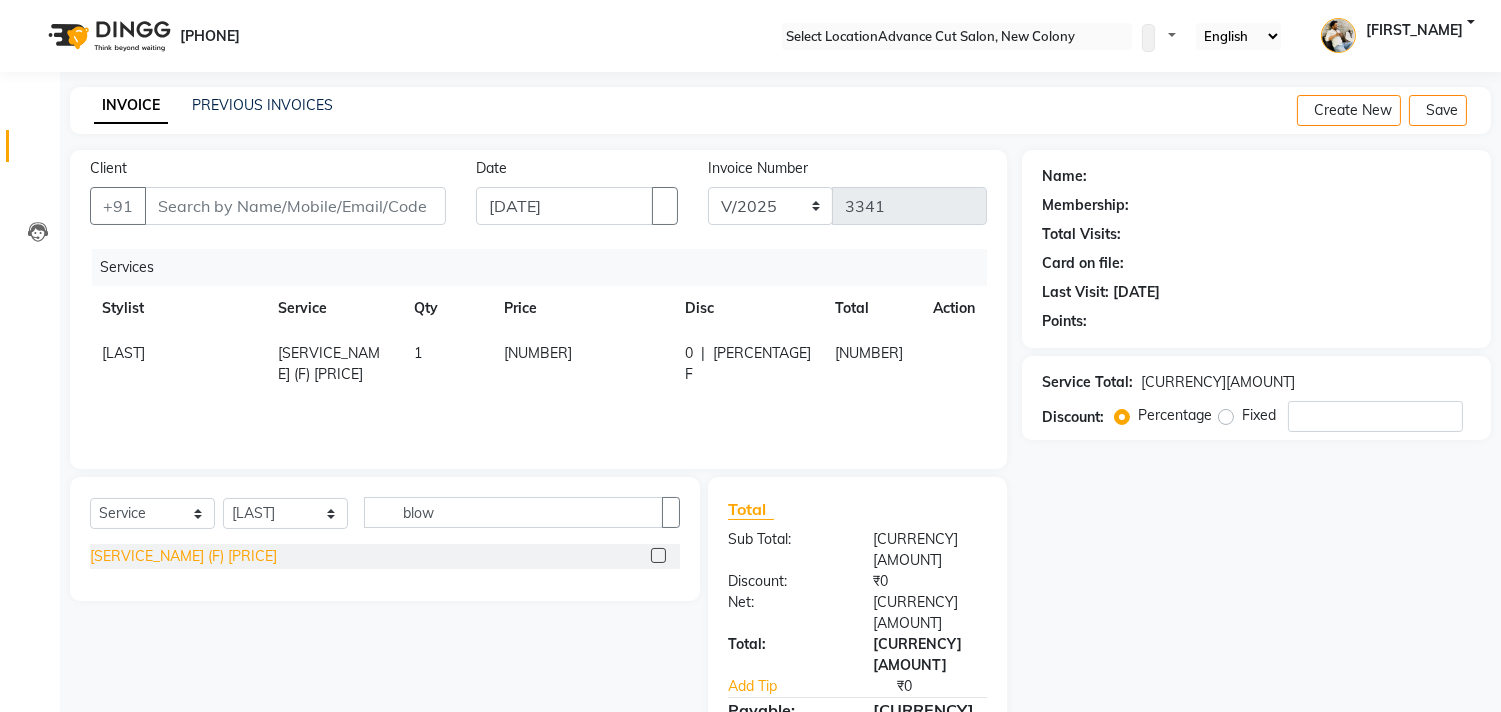 click on "[SERVICE_NAME] (F) [PRICE]" at bounding box center (183, 556) 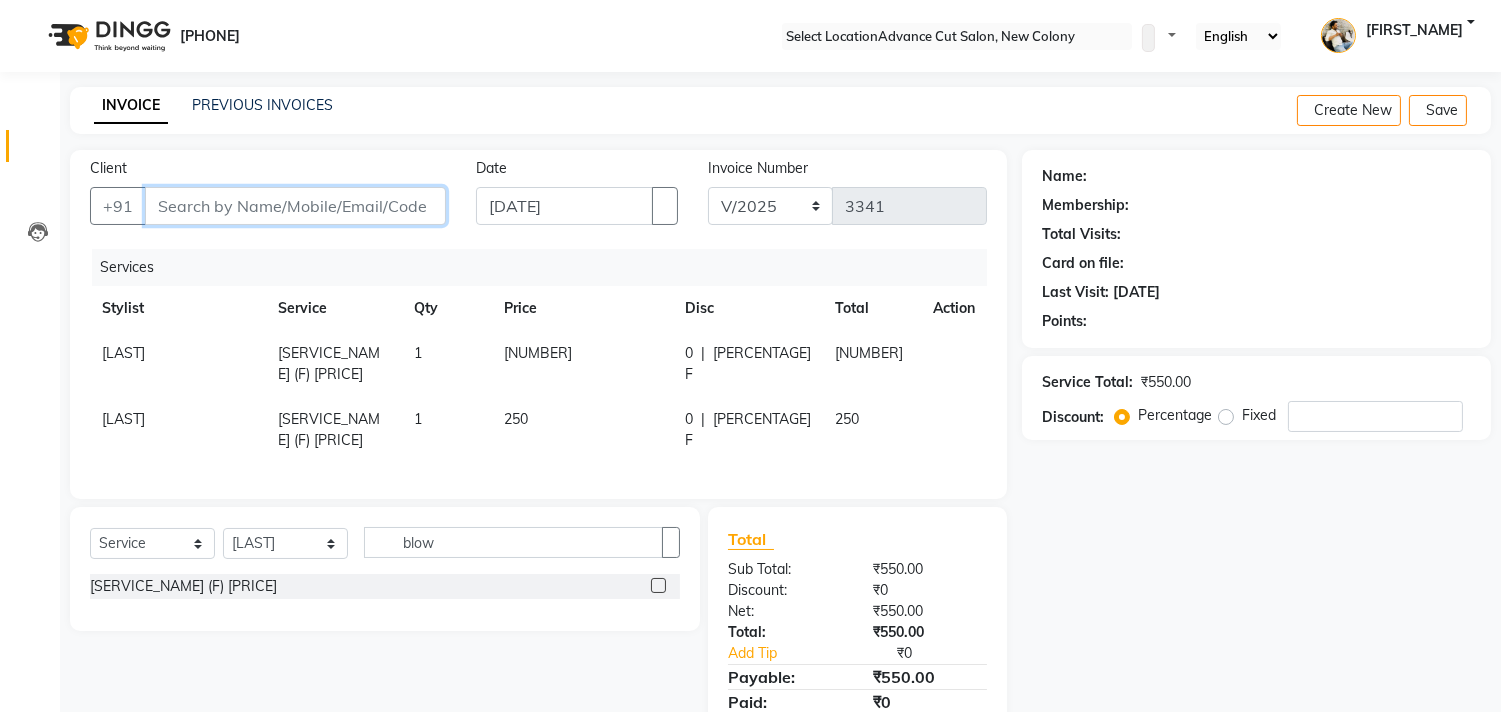 click on "Client" at bounding box center (295, 206) 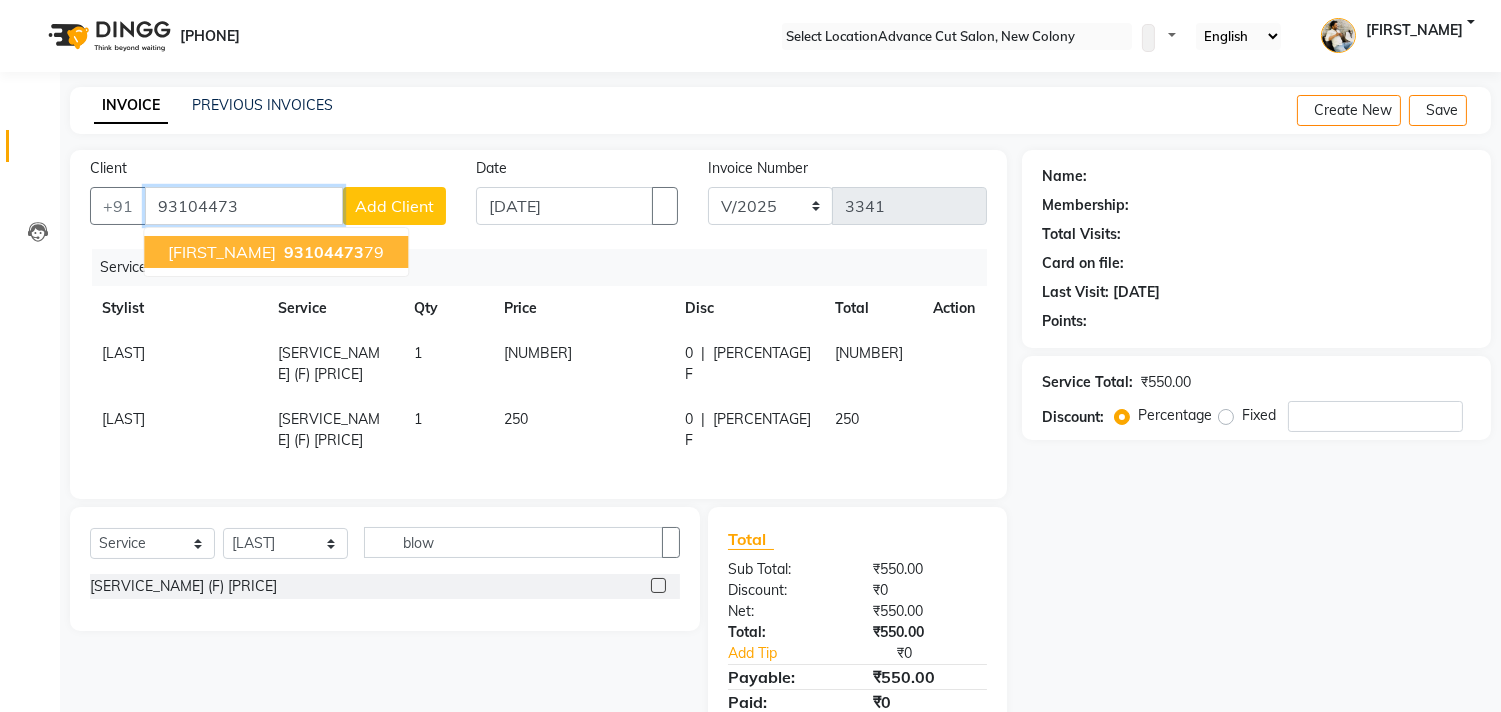 click on "[FIRST_NAME]" at bounding box center [222, 252] 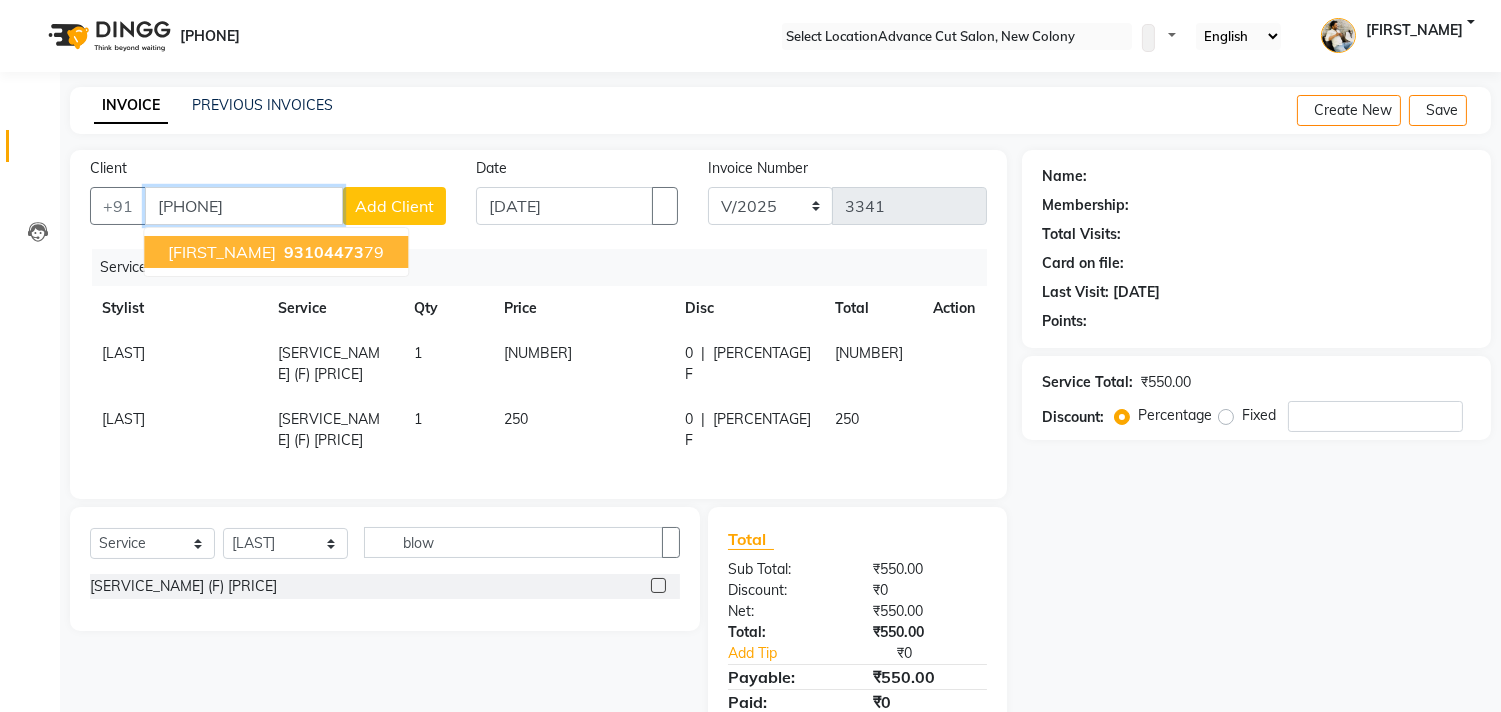 type on "[PHONE]" 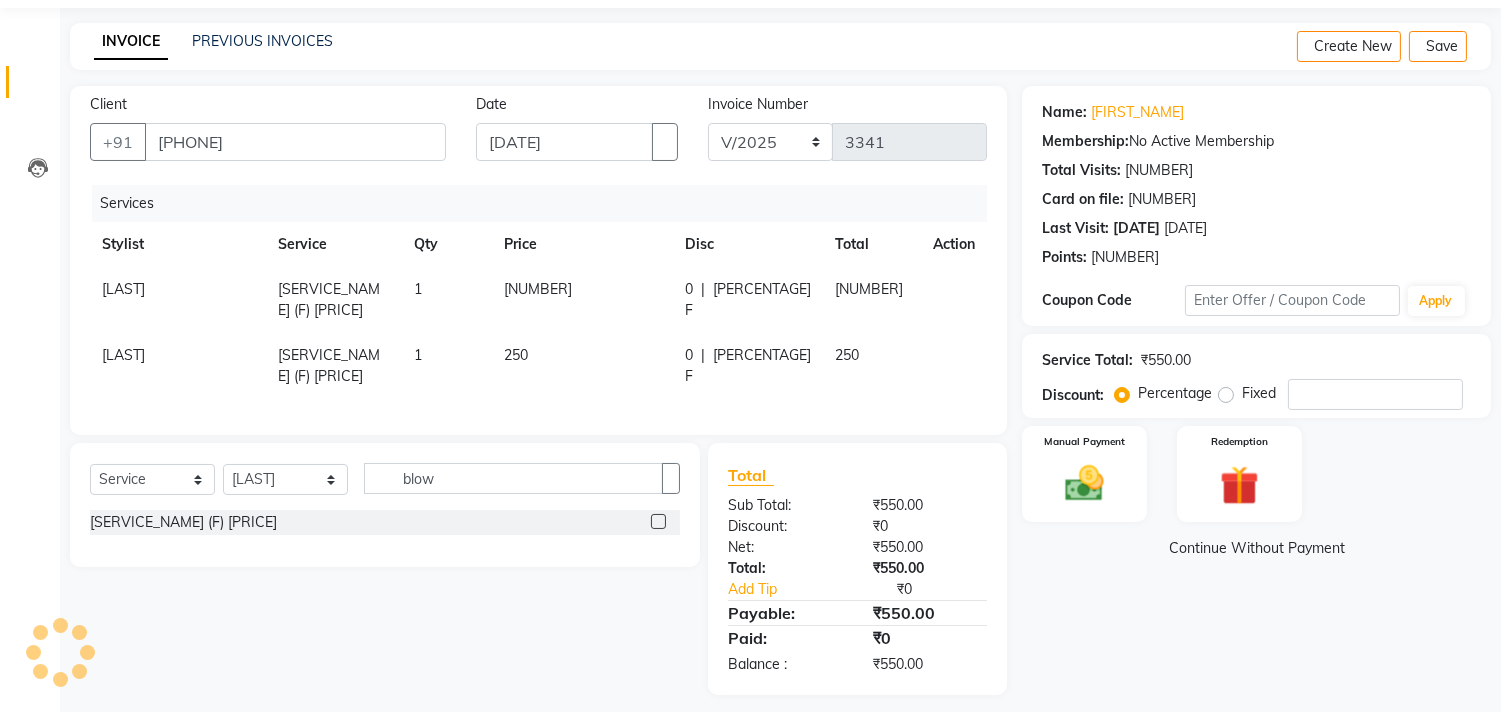 scroll, scrollTop: 92, scrollLeft: 0, axis: vertical 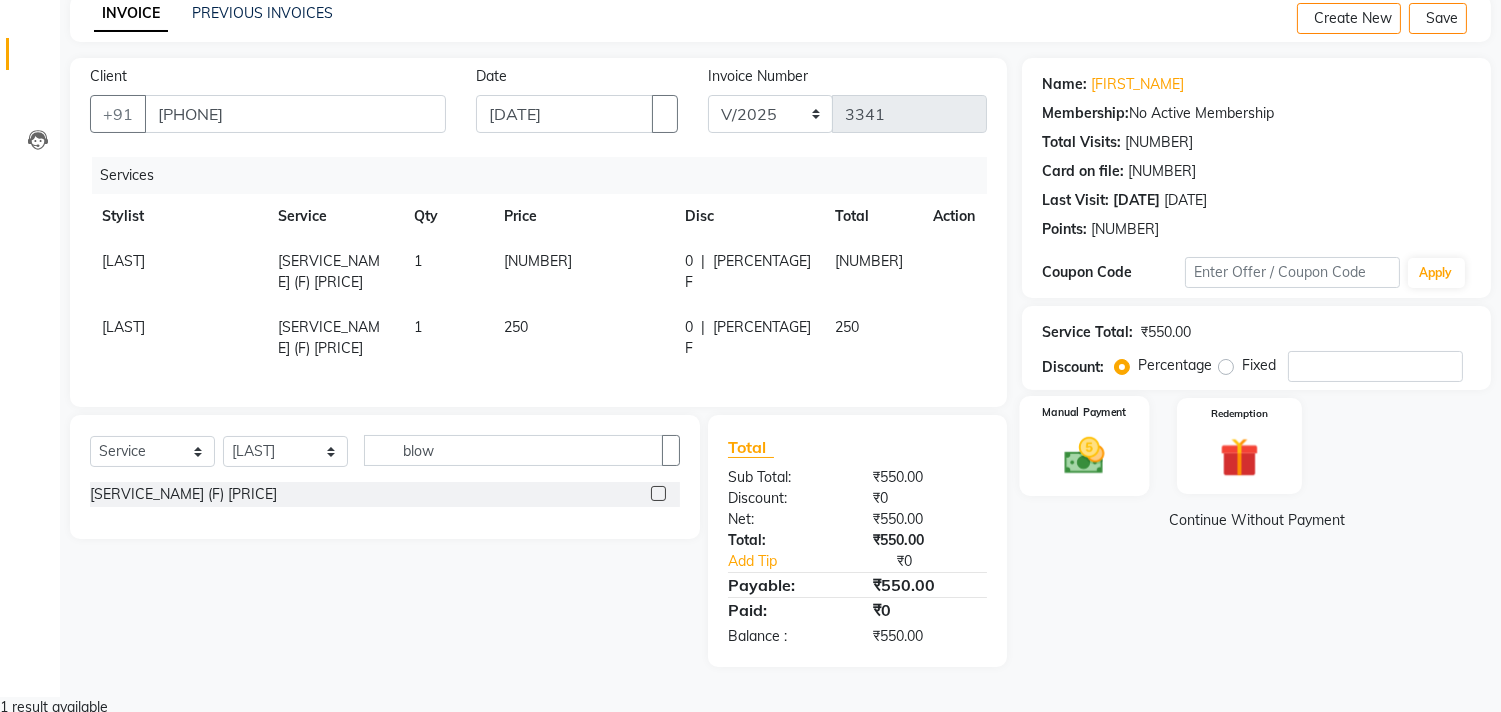 click at bounding box center (1085, 455) 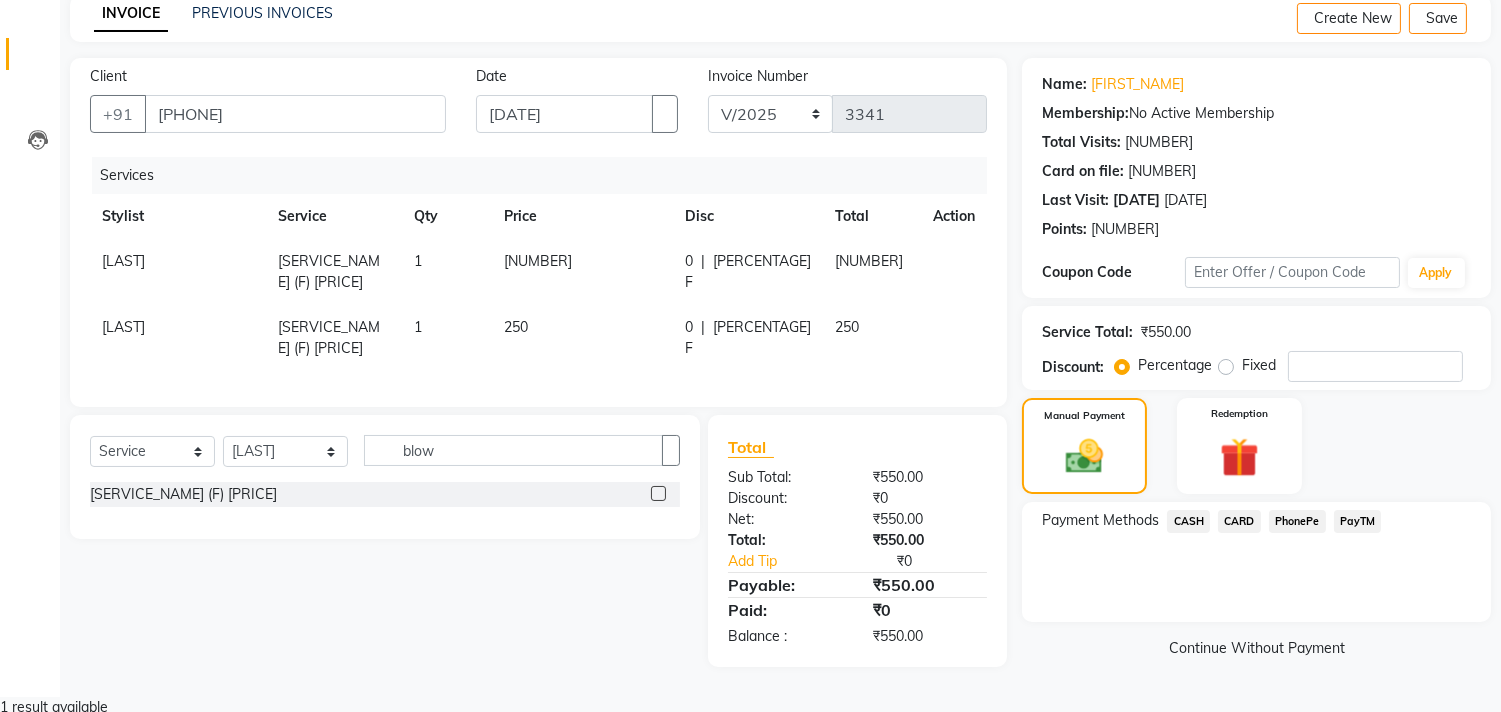 click on "PayTM" at bounding box center [1188, 521] 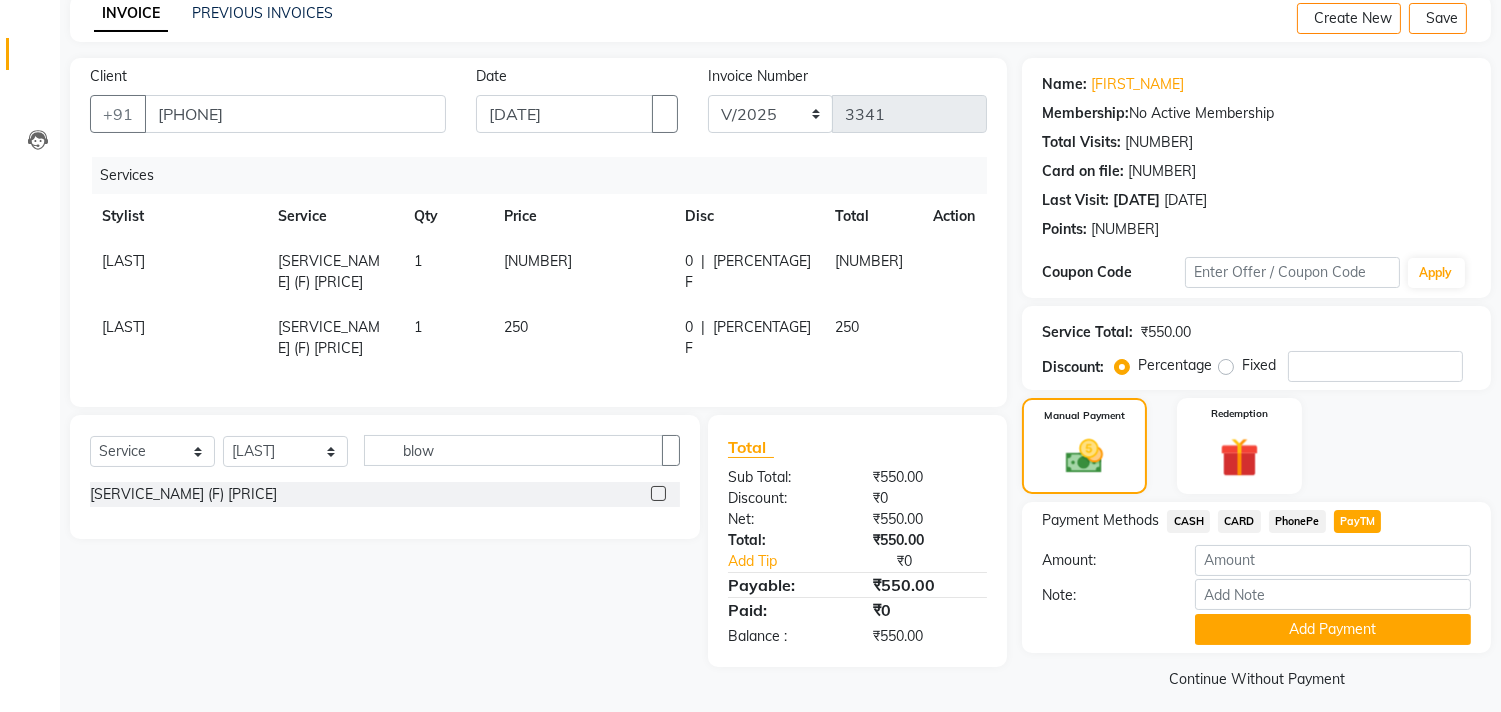 scroll, scrollTop: 104, scrollLeft: 0, axis: vertical 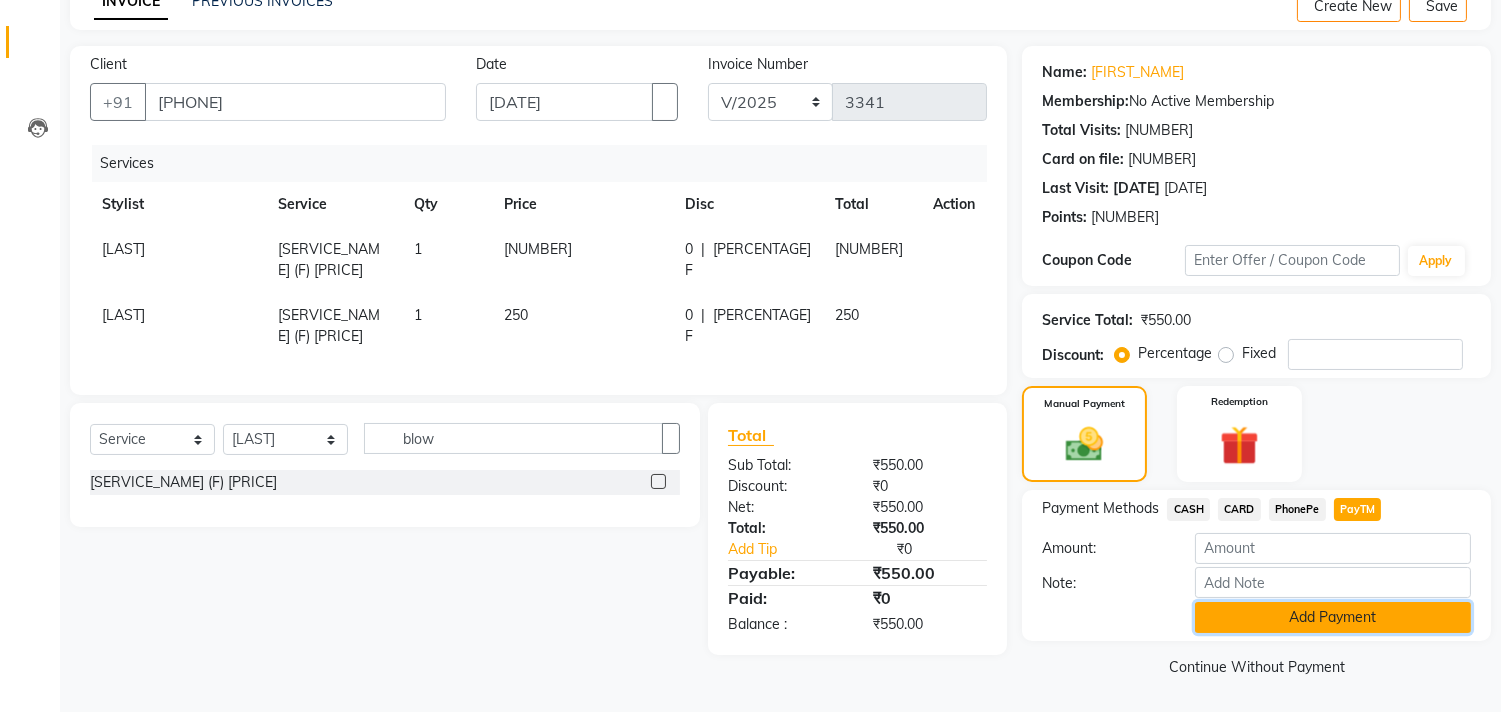 click on "Add Payment" at bounding box center (1333, 617) 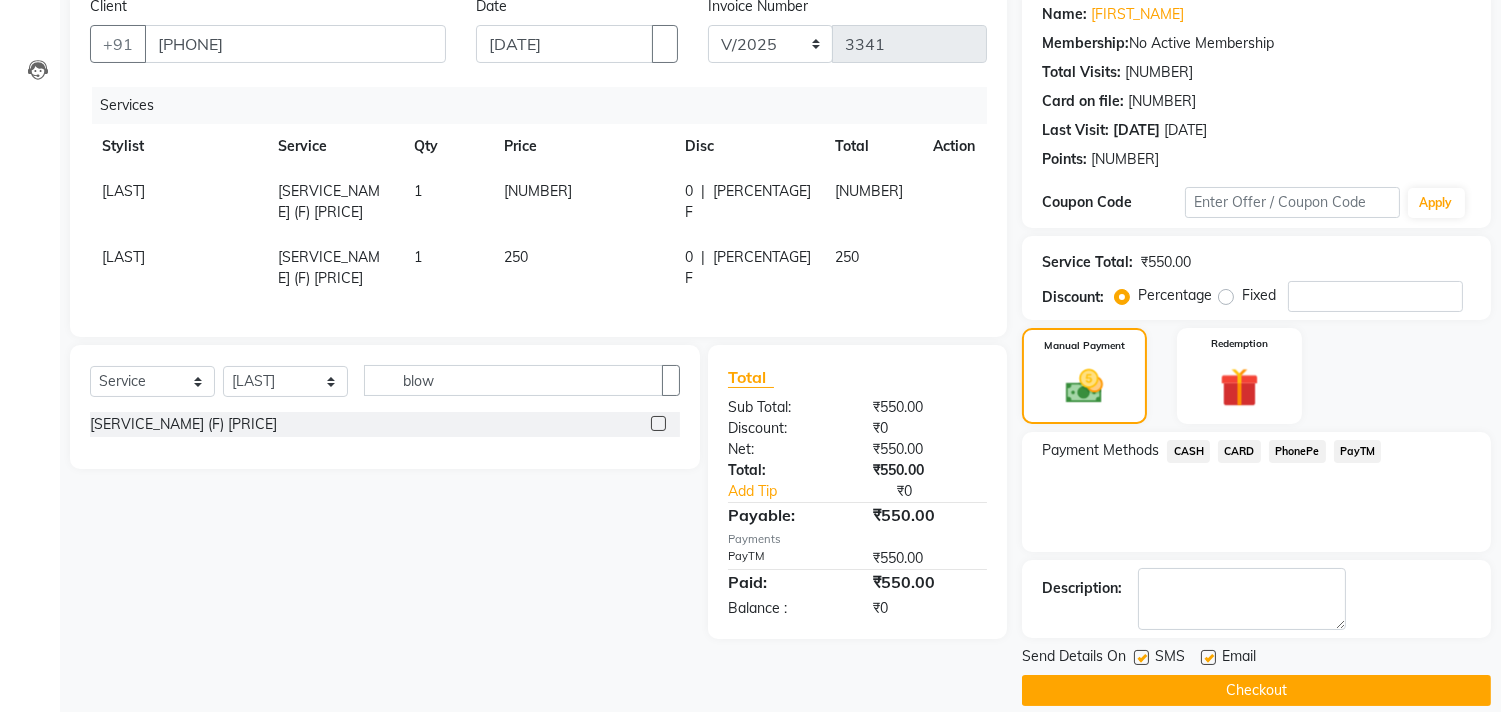 scroll, scrollTop: 187, scrollLeft: 0, axis: vertical 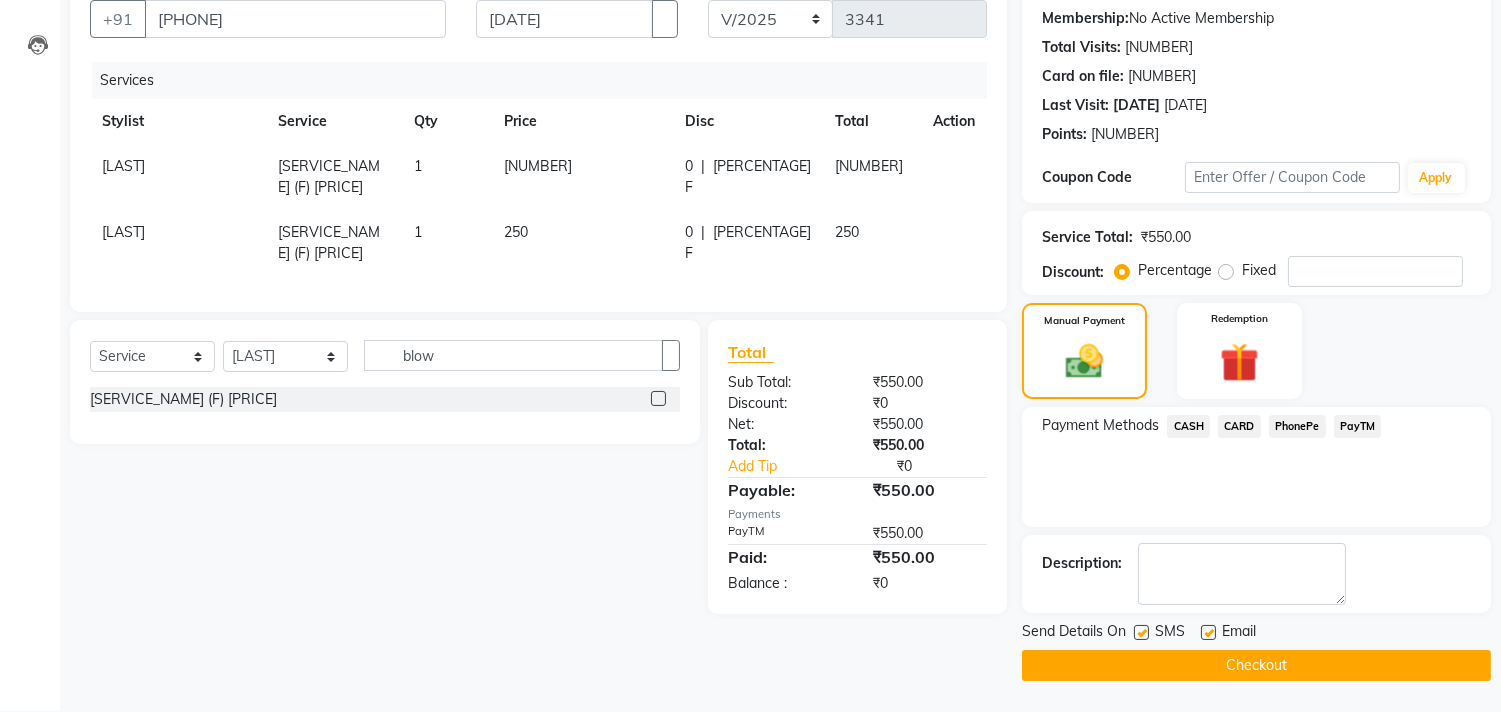 click at bounding box center [927, 533] 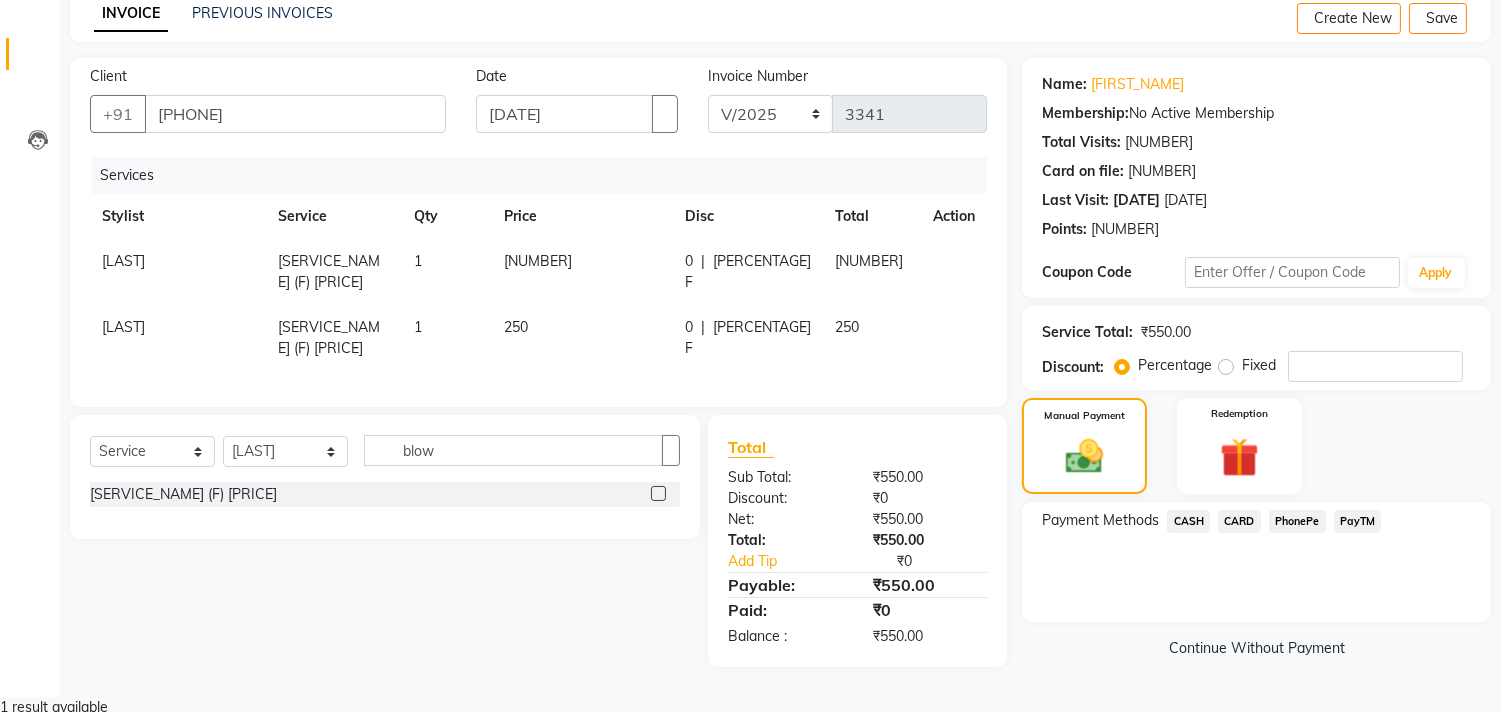 click on "CASH" at bounding box center (1188, 521) 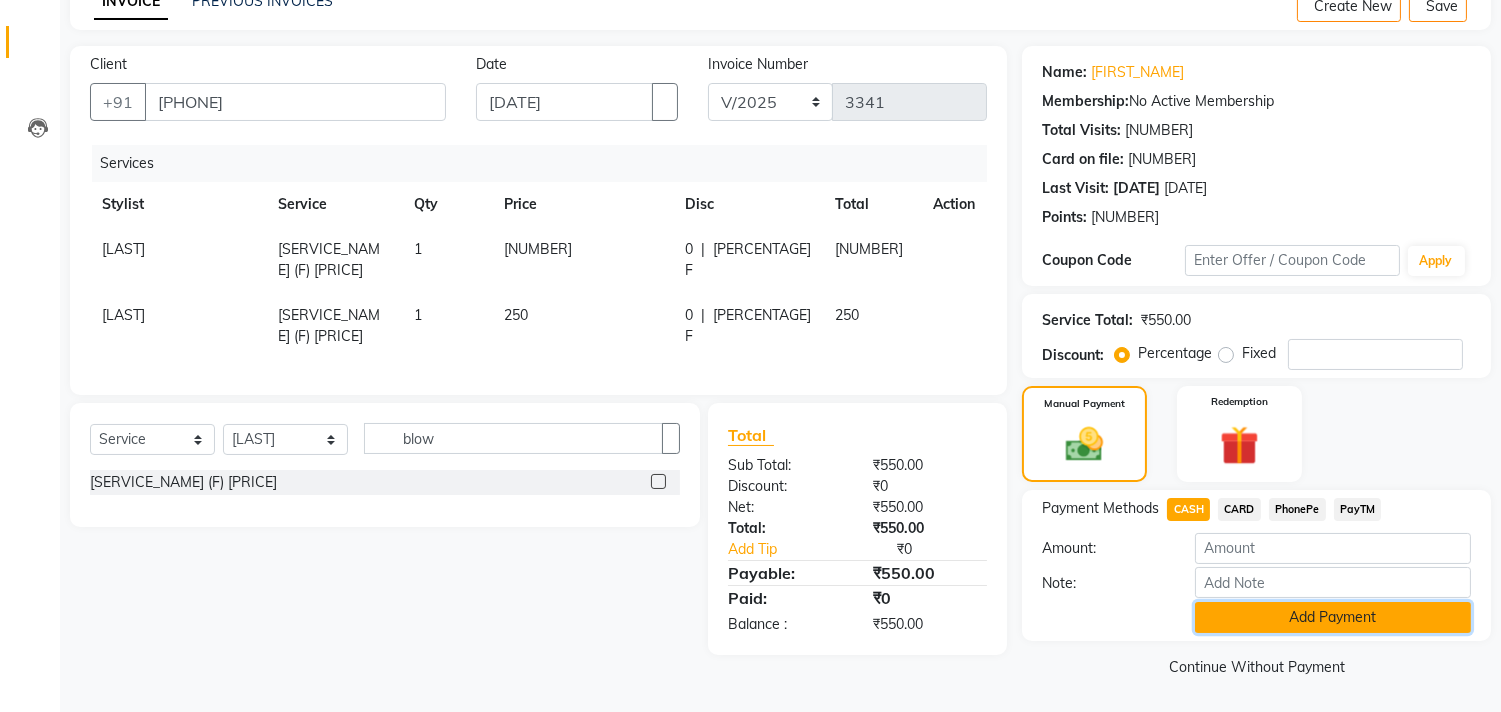 click on "Add Payment" at bounding box center (1333, 617) 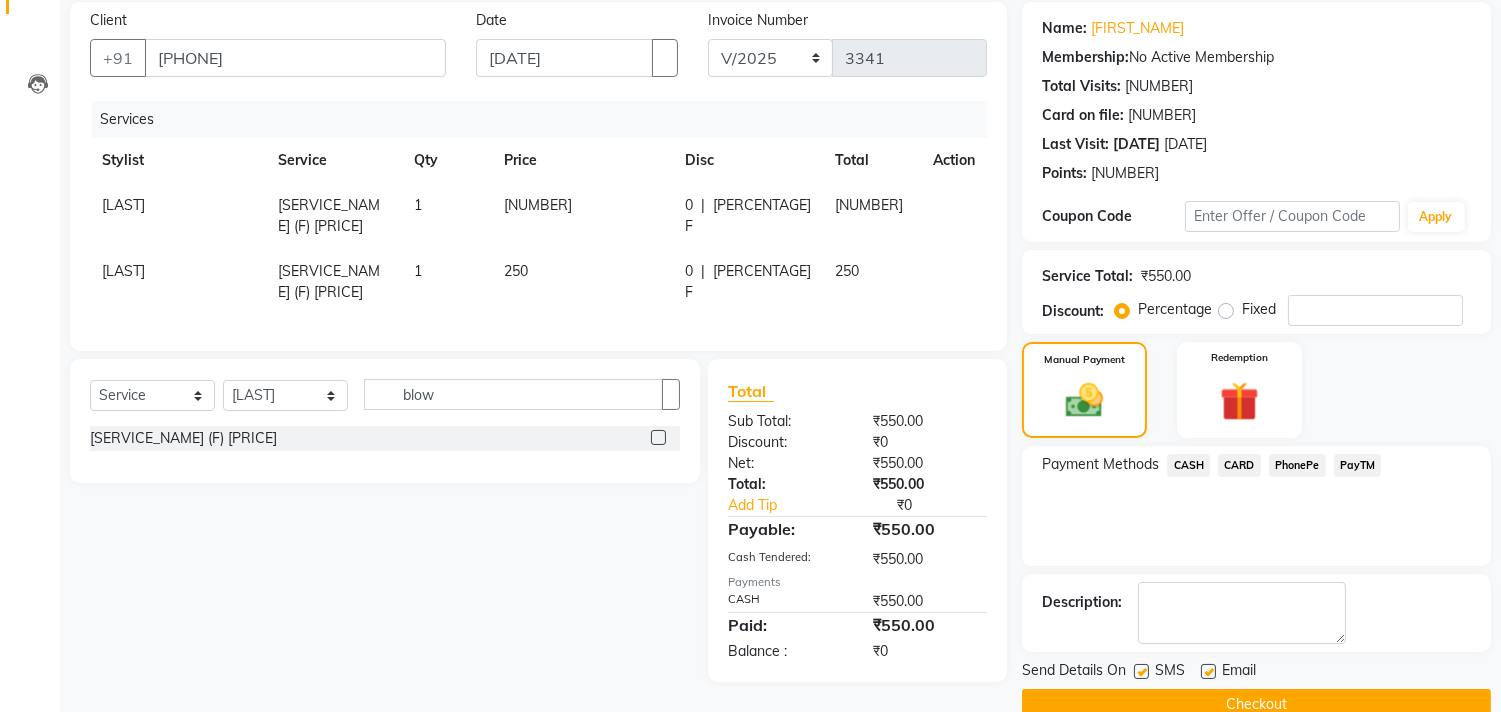 scroll, scrollTop: 187, scrollLeft: 0, axis: vertical 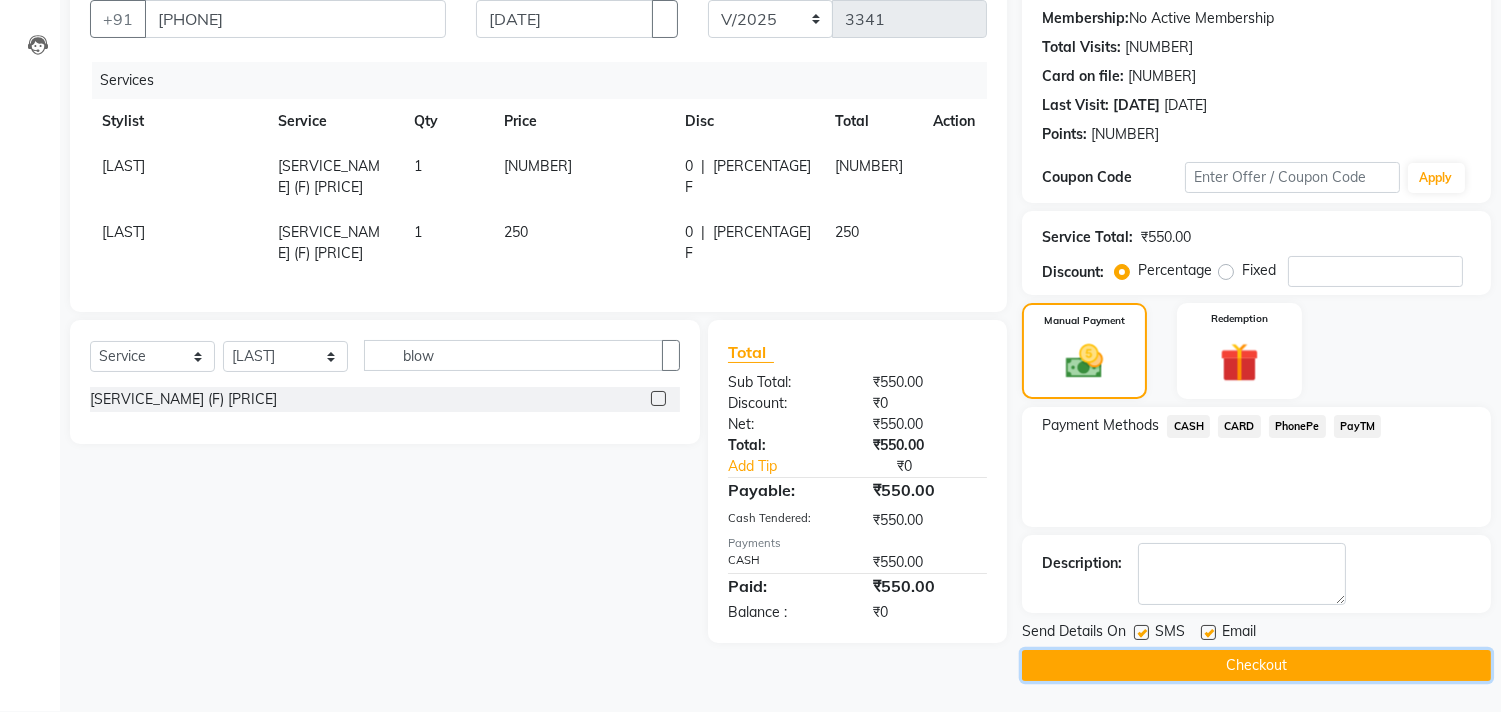 click on "Checkout" at bounding box center [1256, 665] 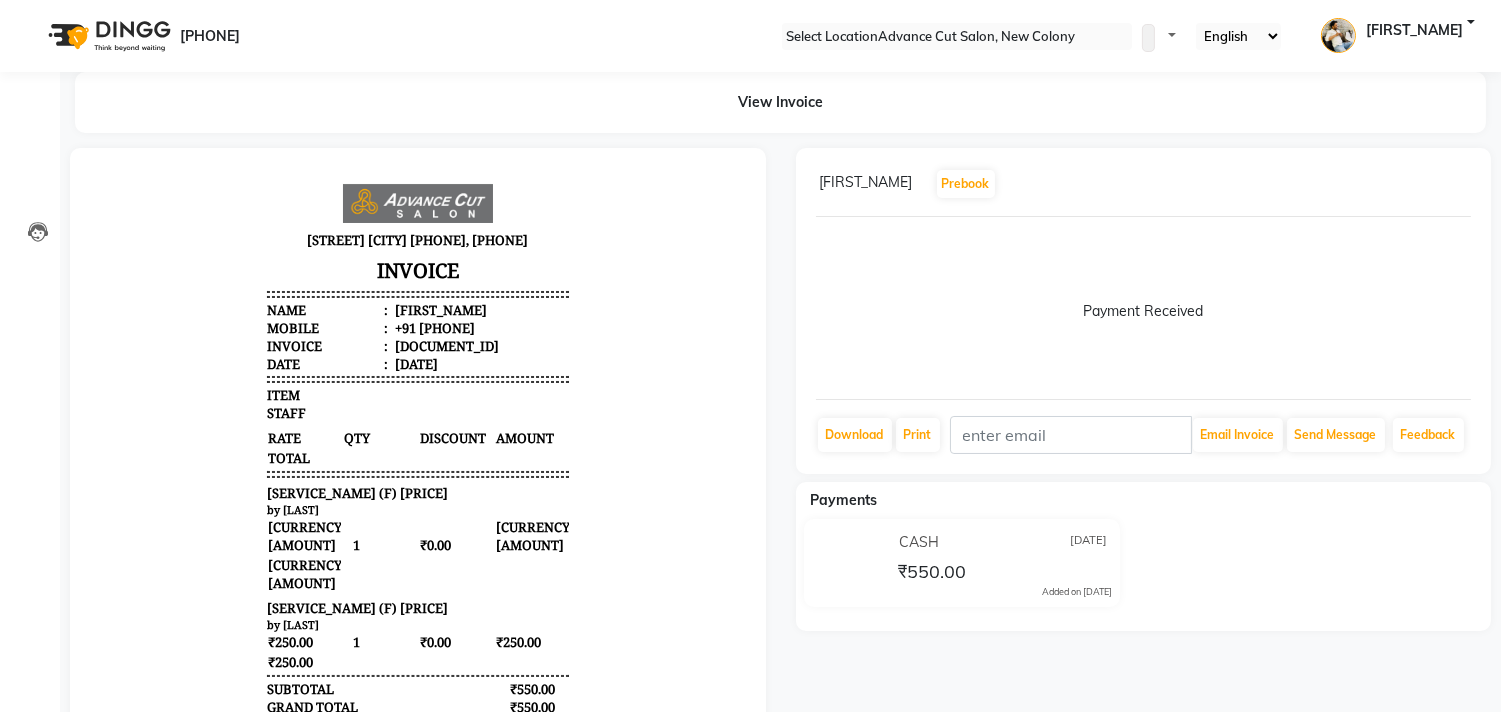 scroll, scrollTop: 0, scrollLeft: 0, axis: both 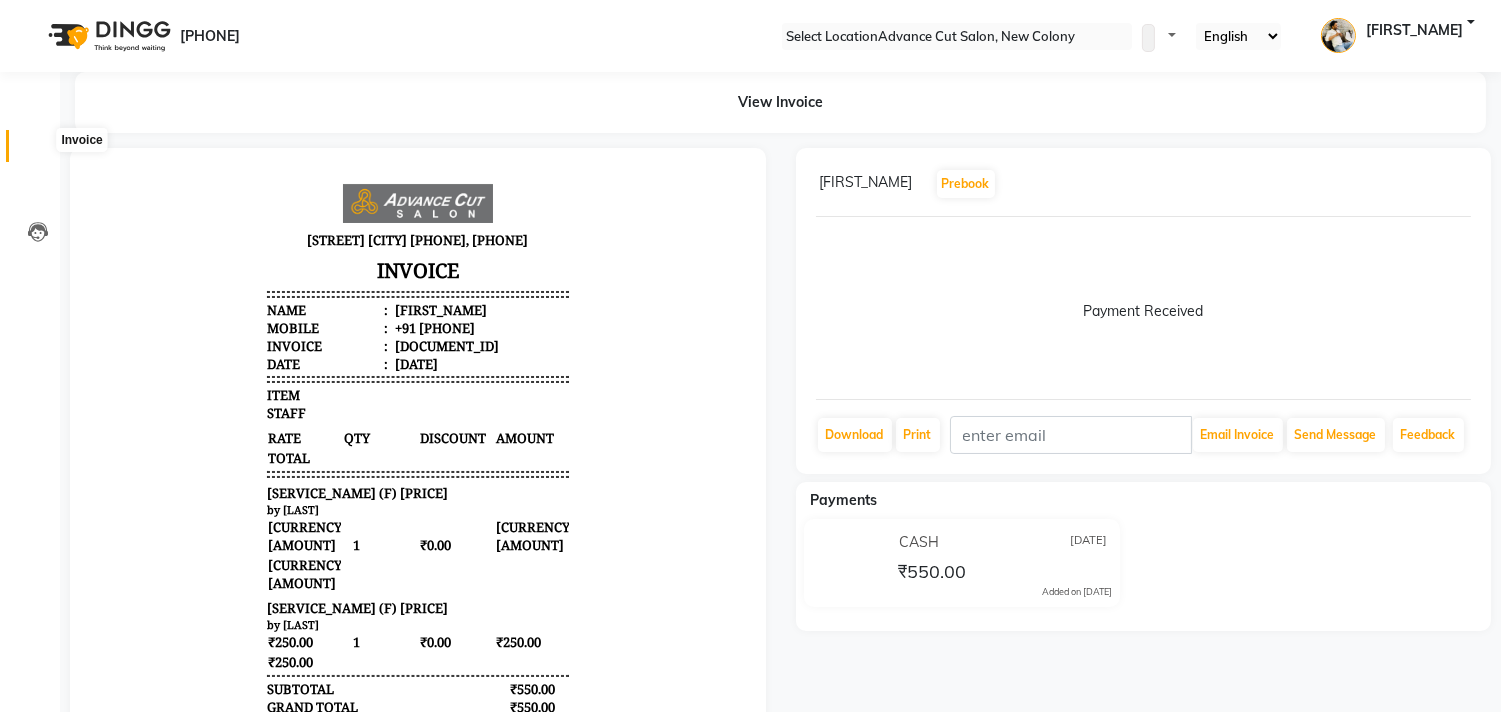 click at bounding box center (38, 151) 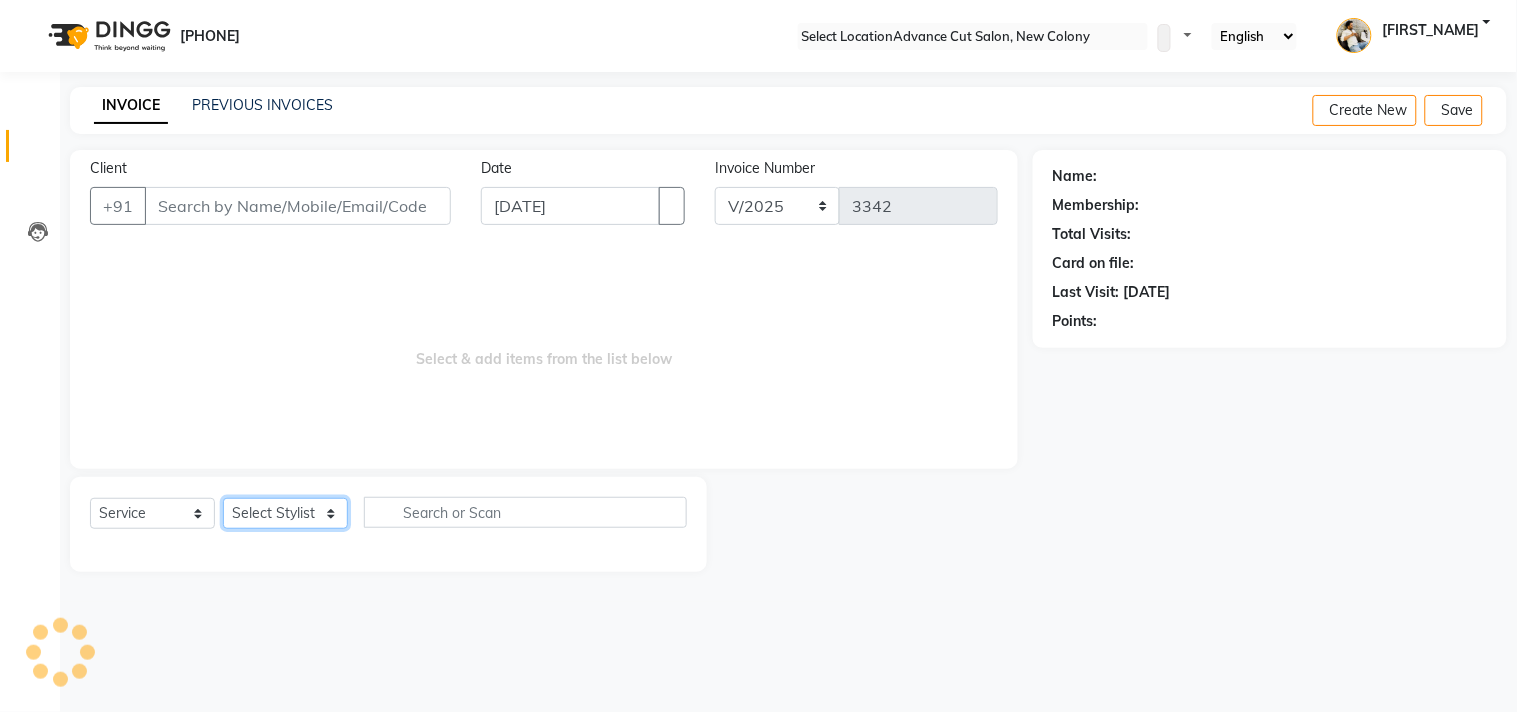 click on "Select Stylist" at bounding box center (285, 513) 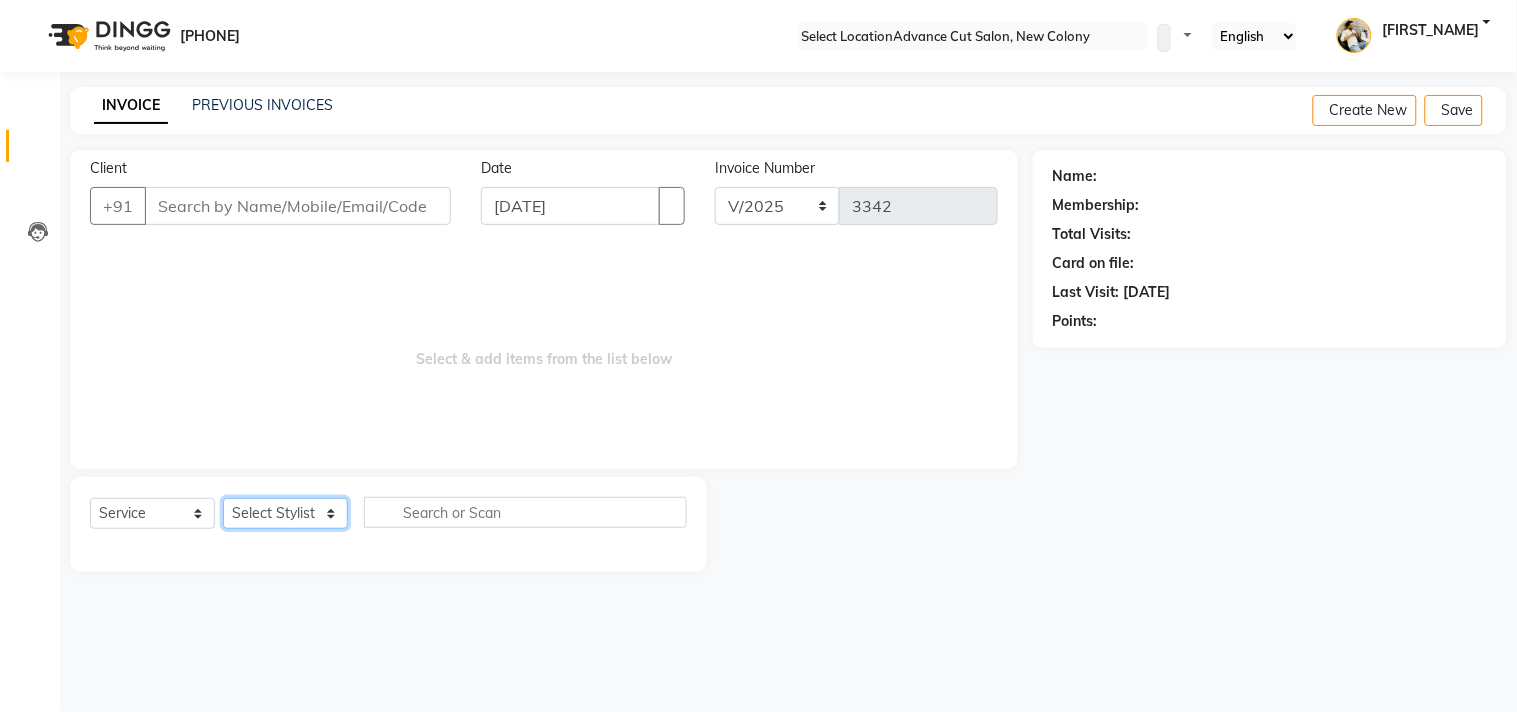 click on "Select Stylist Abrar Avinash Dilshad Gulzar Lallan Meenu Nabeel Nafeesh Ahmad Naved O.P. Sharma  Pryag Sahil Samar Shahzad  SHWETA [LAST] Zarina" at bounding box center (285, 513) 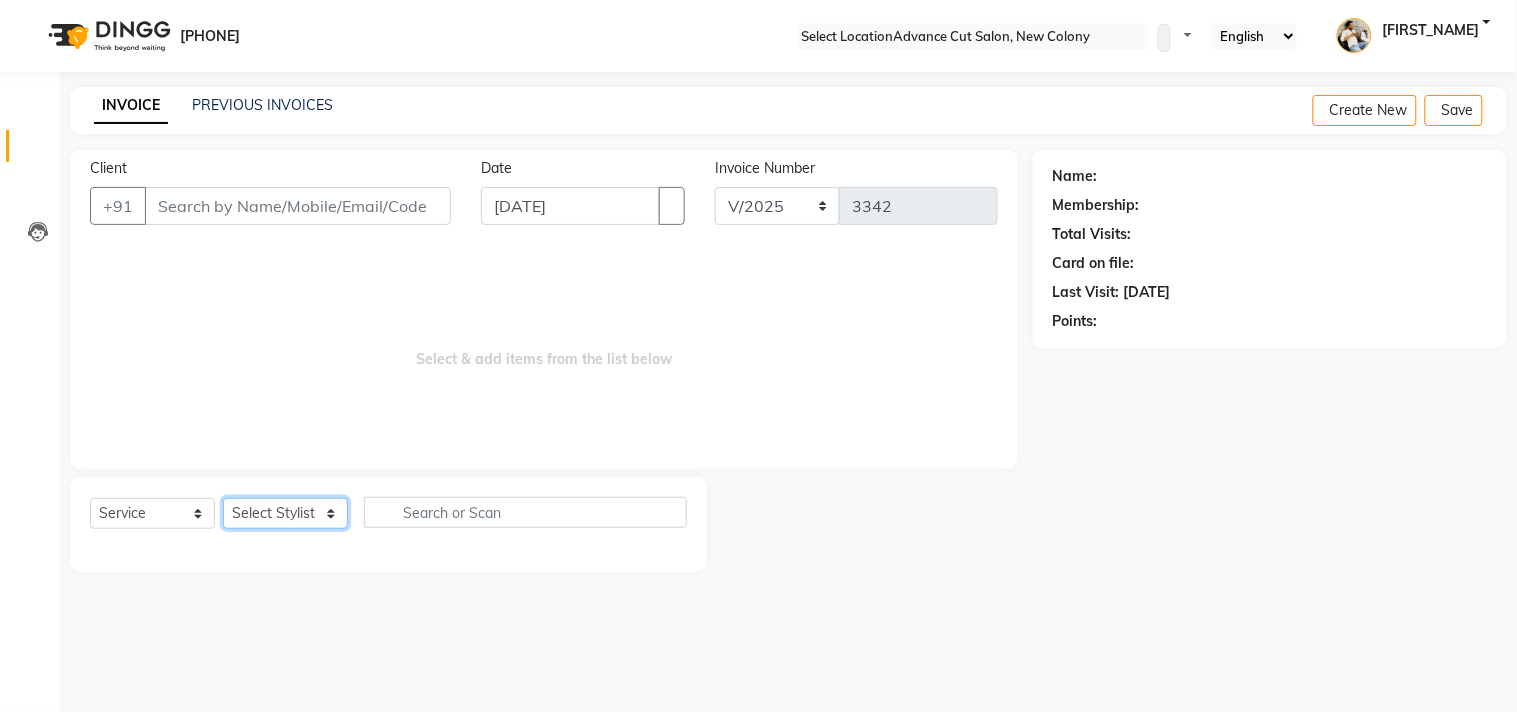 click on "Select Stylist Abrar Avinash Dilshad Gulzar Lallan Meenu Nabeel Nafeesh Ahmad Naved O.P. Sharma  Pryag Sahil Samar Shahzad  SHWETA [LAST] Zarina" at bounding box center (285, 513) 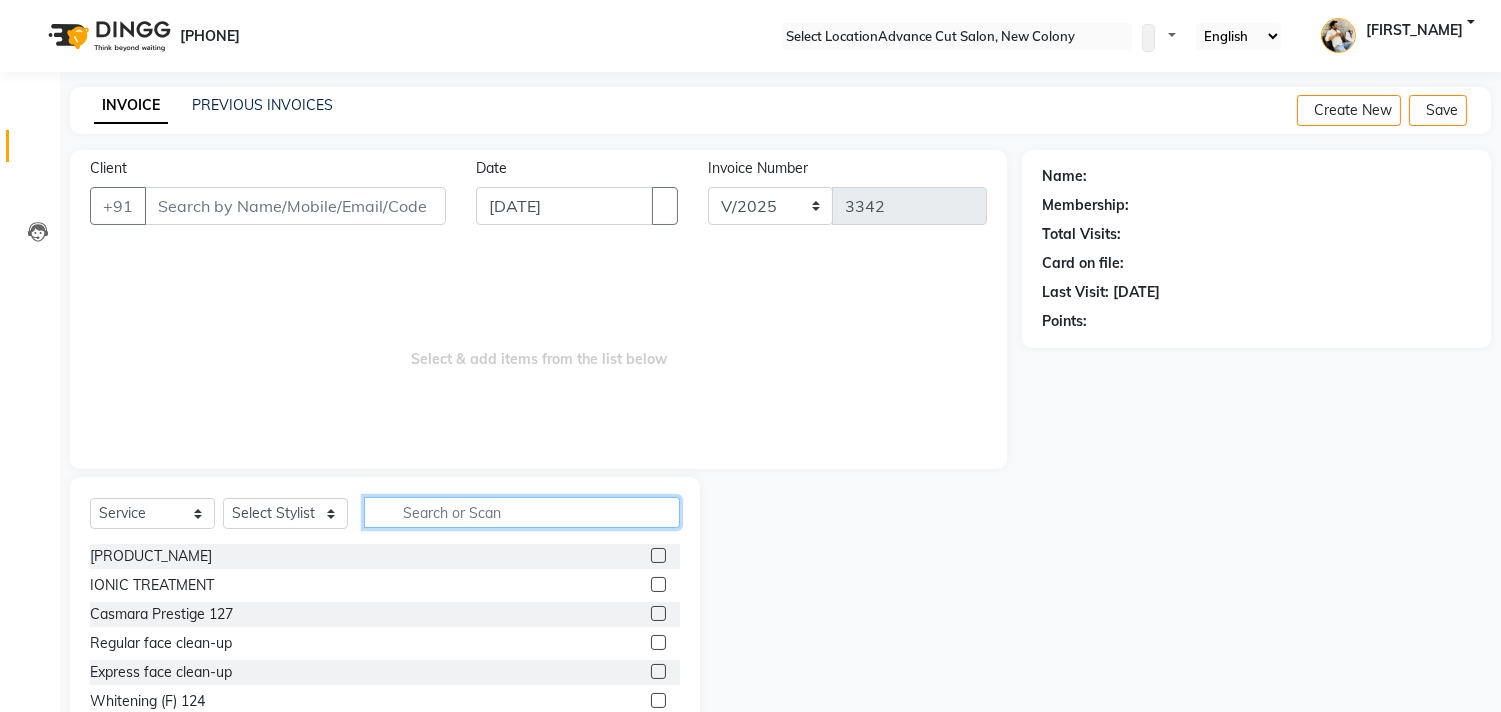 click at bounding box center (522, 512) 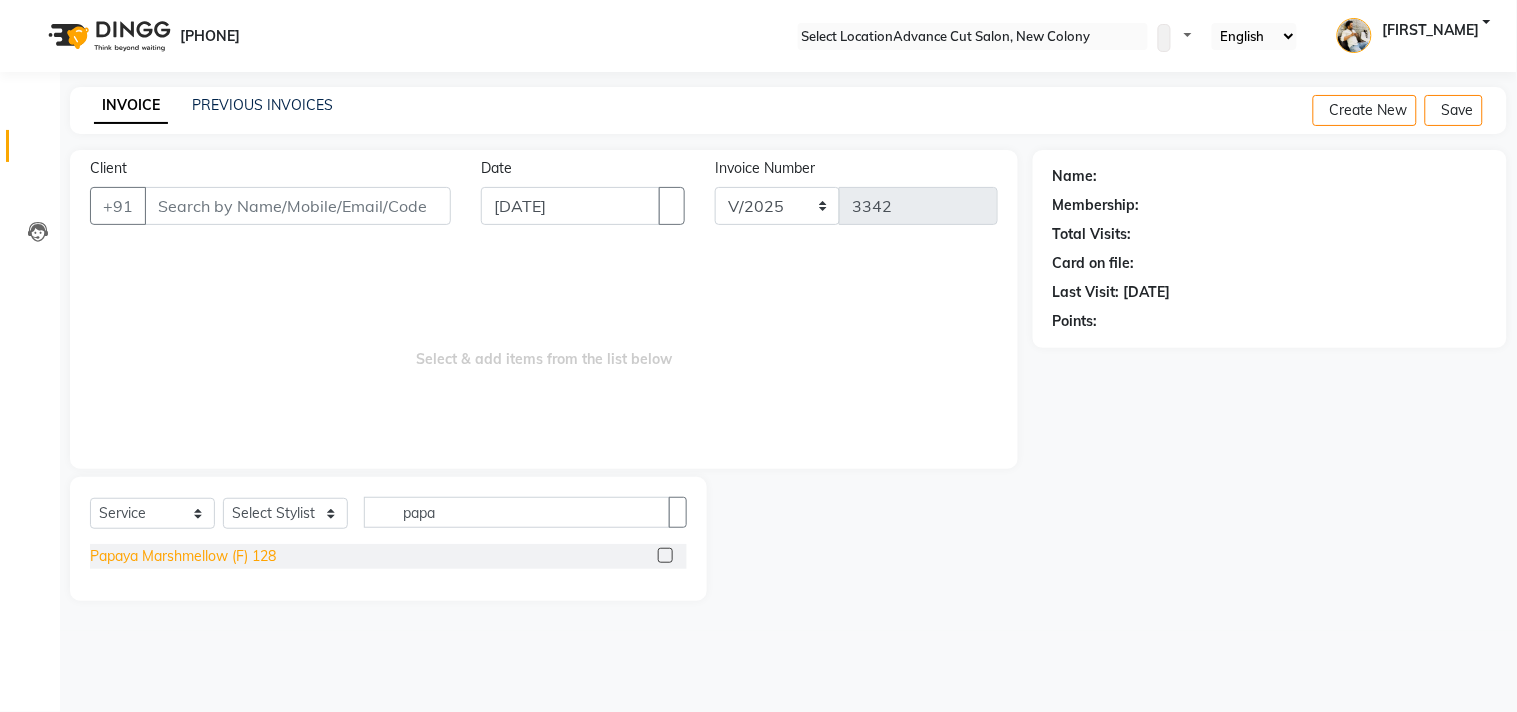 click on "Papaya Marshmellow (F) 128" at bounding box center [183, 556] 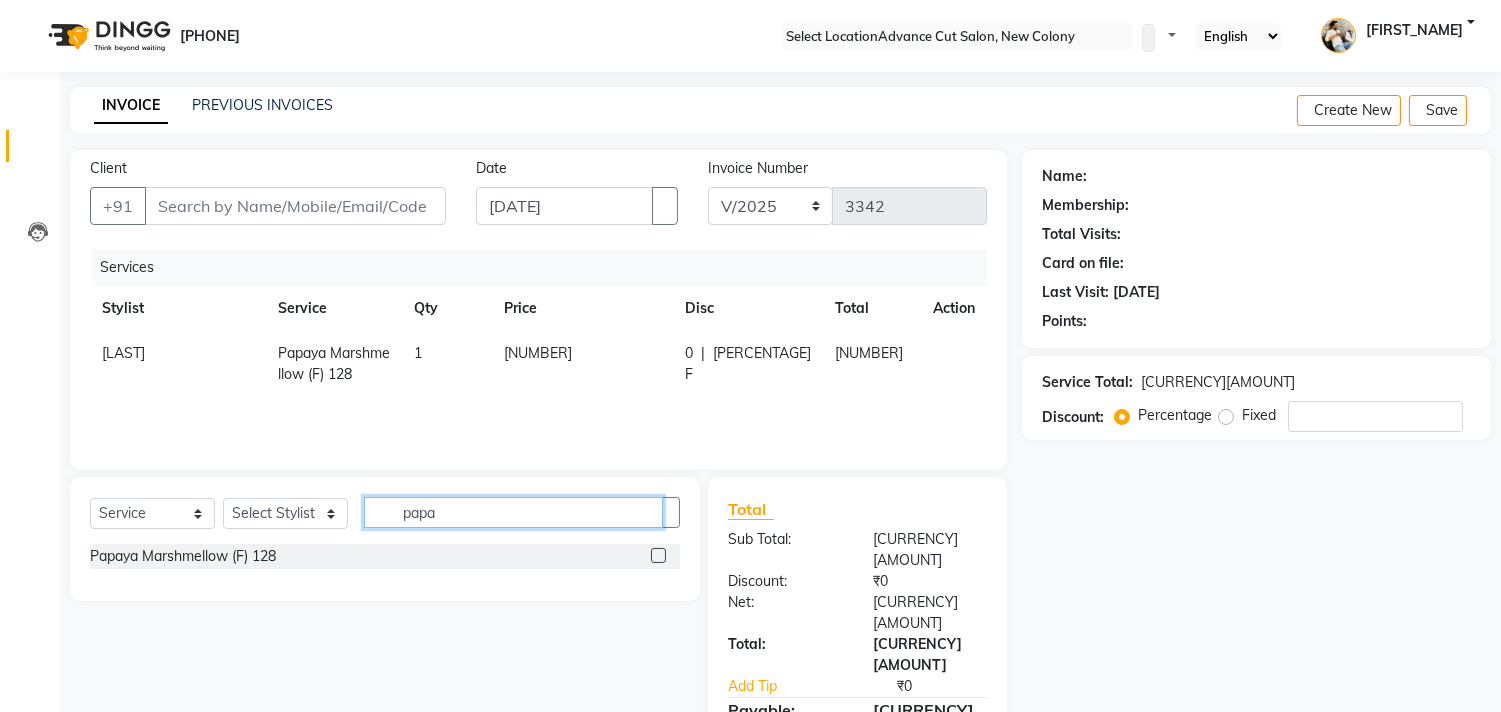 click on "papa" at bounding box center (513, 512) 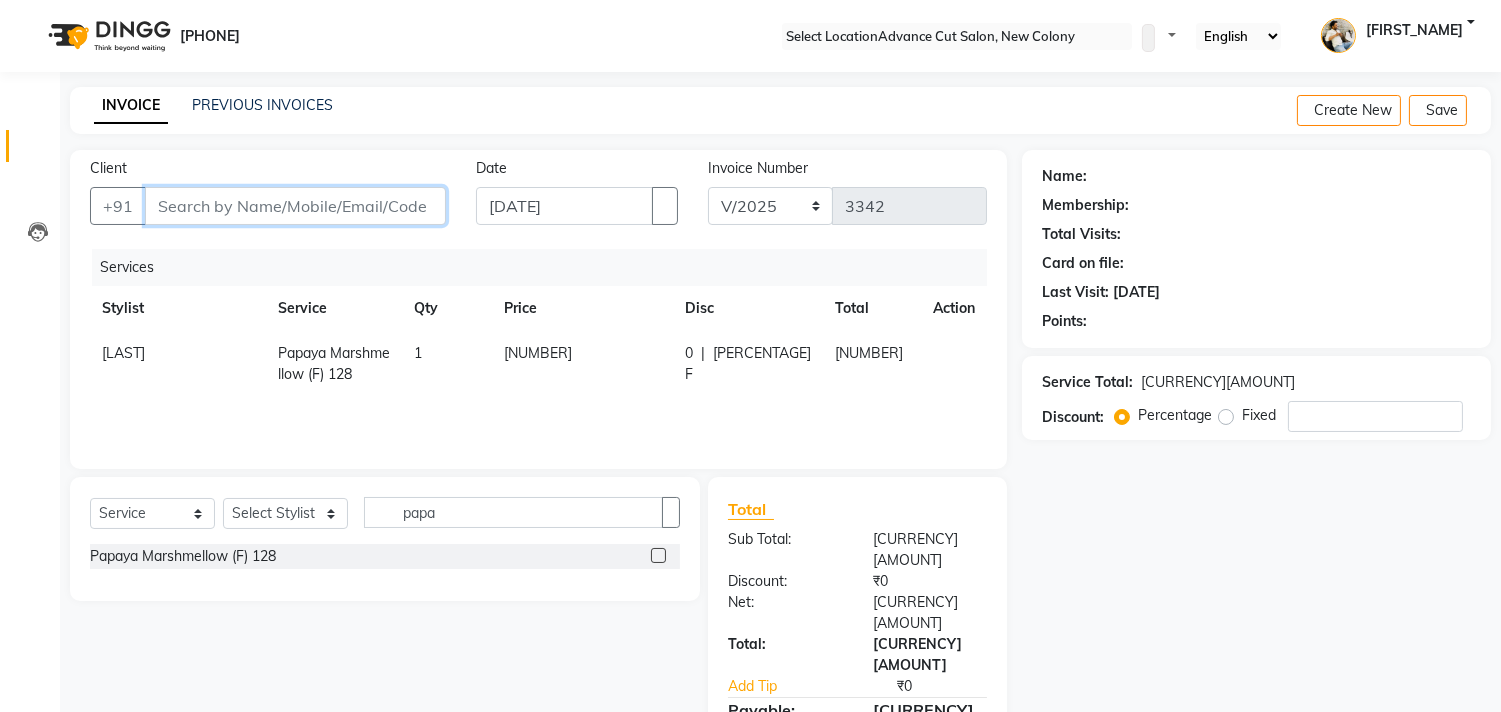 click on "Client" at bounding box center [295, 206] 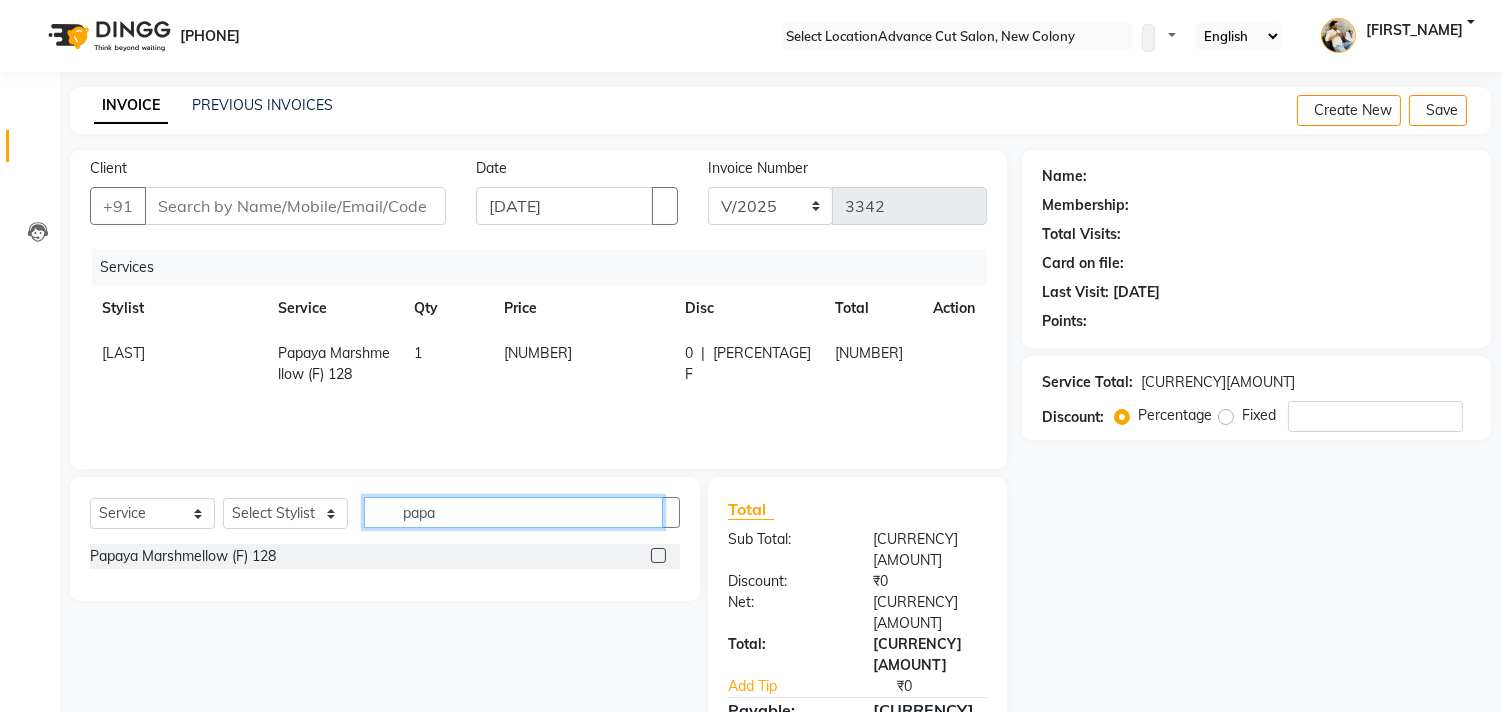 click on "papa" at bounding box center (513, 512) 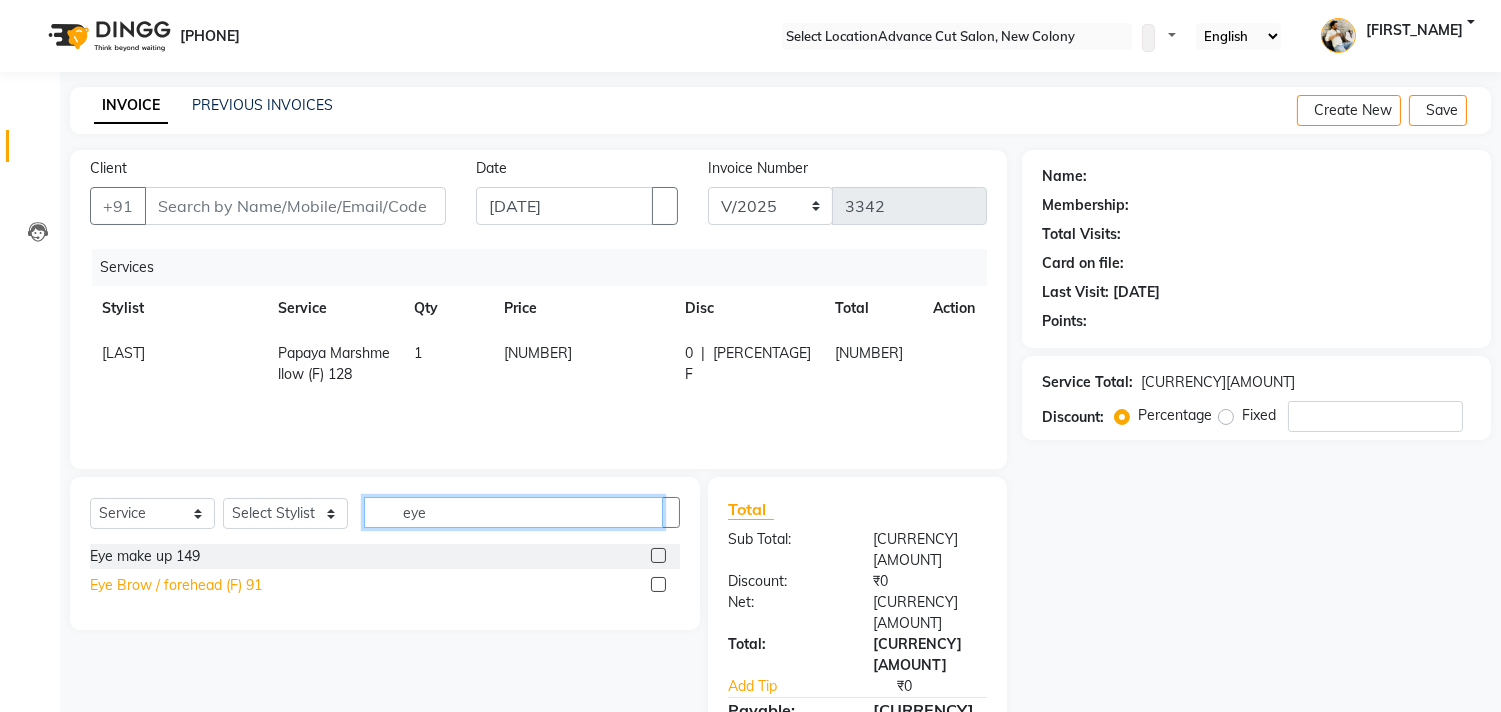 type on "eye" 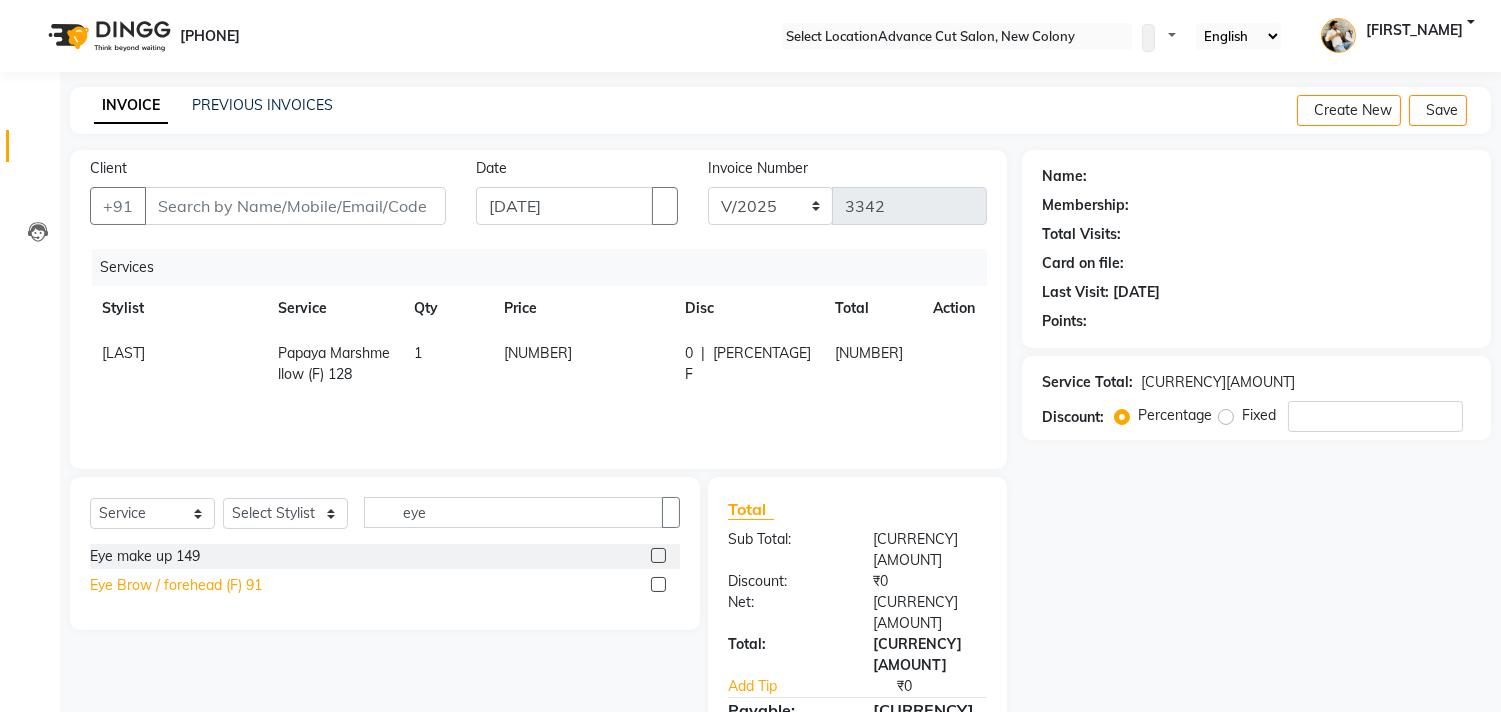 click on "Eye Brow / forehead (F) 91" at bounding box center [145, 556] 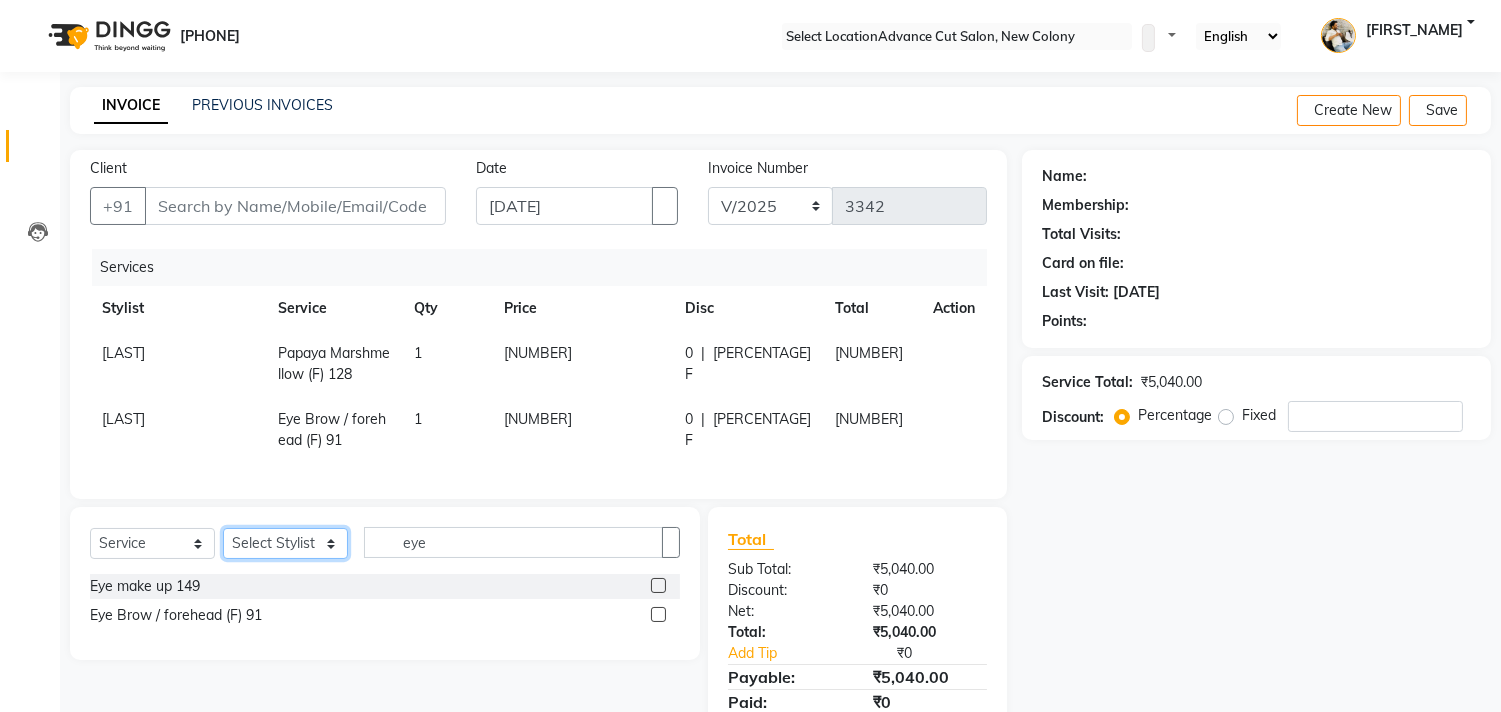 click on "Select Stylist Abrar Avinash Dilshad Gulzar Lallan Meenu Nabeel Nafeesh Ahmad Naved O.P. Sharma  Pryag Sahil Samar Shahzad  SHWETA [LAST] Zarina" at bounding box center [285, 543] 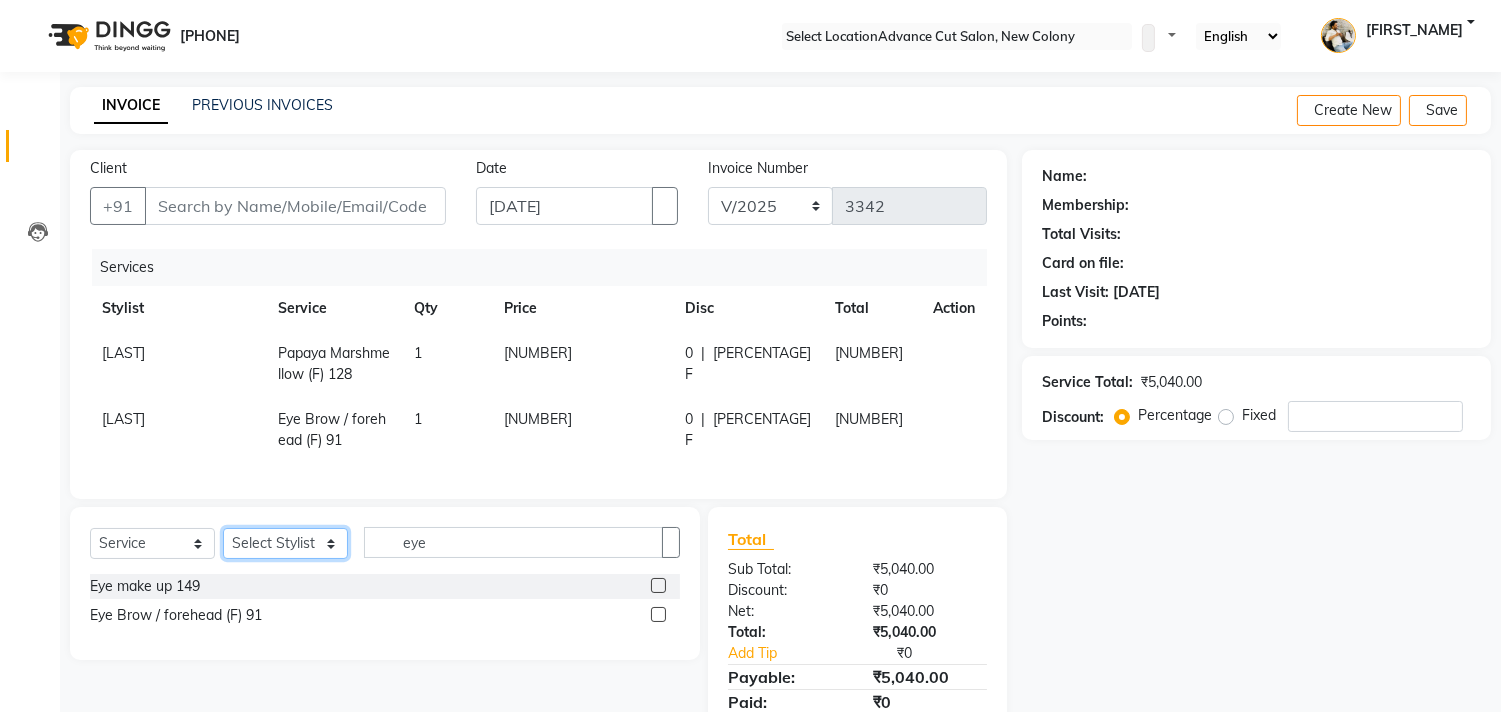 select on "[NUMBER]" 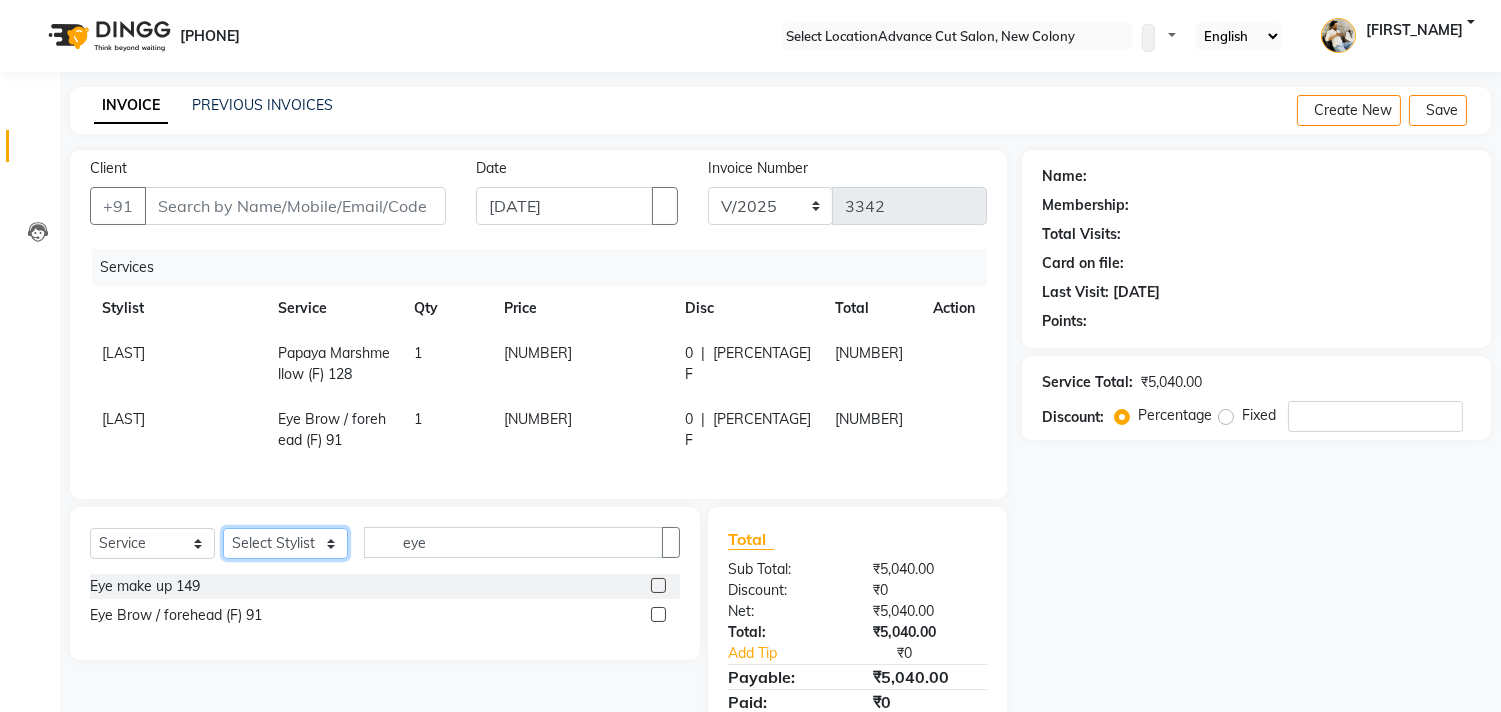 click on "Select Stylist Abrar Avinash Dilshad Gulzar Lallan Meenu Nabeel Nafeesh Ahmad Naved O.P. Sharma  Pryag Sahil Samar Shahzad  SHWETA [LAST] Zarina" at bounding box center [285, 543] 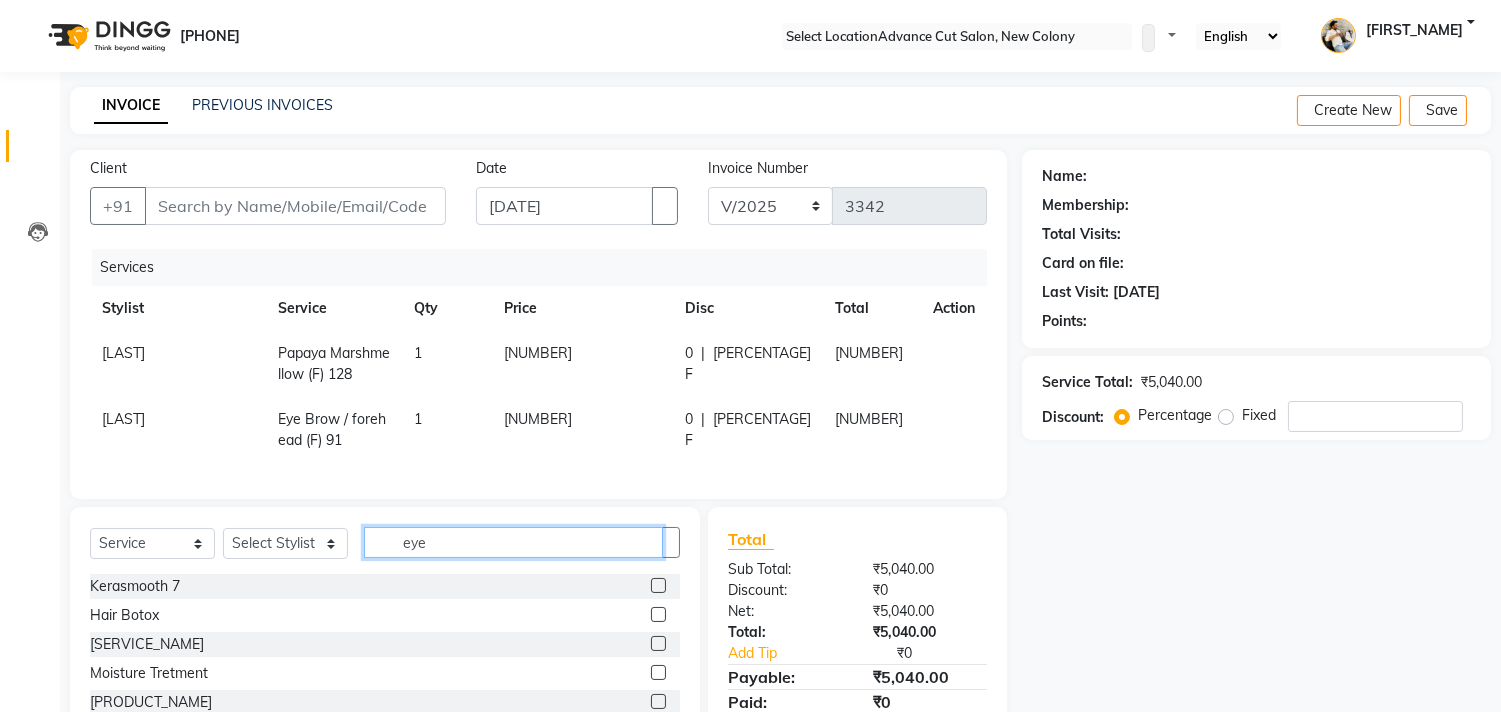 click on "eye" at bounding box center [513, 542] 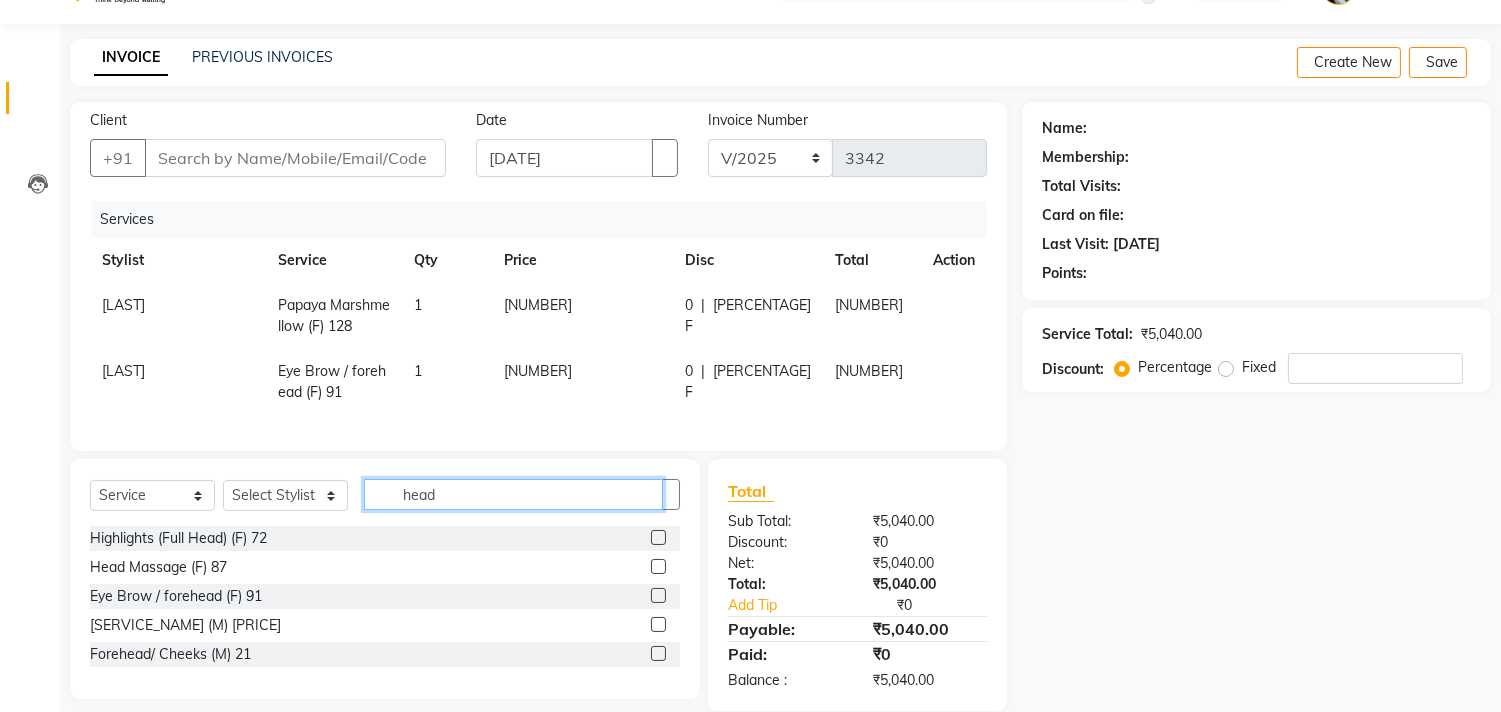 scroll, scrollTop: 92, scrollLeft: 0, axis: vertical 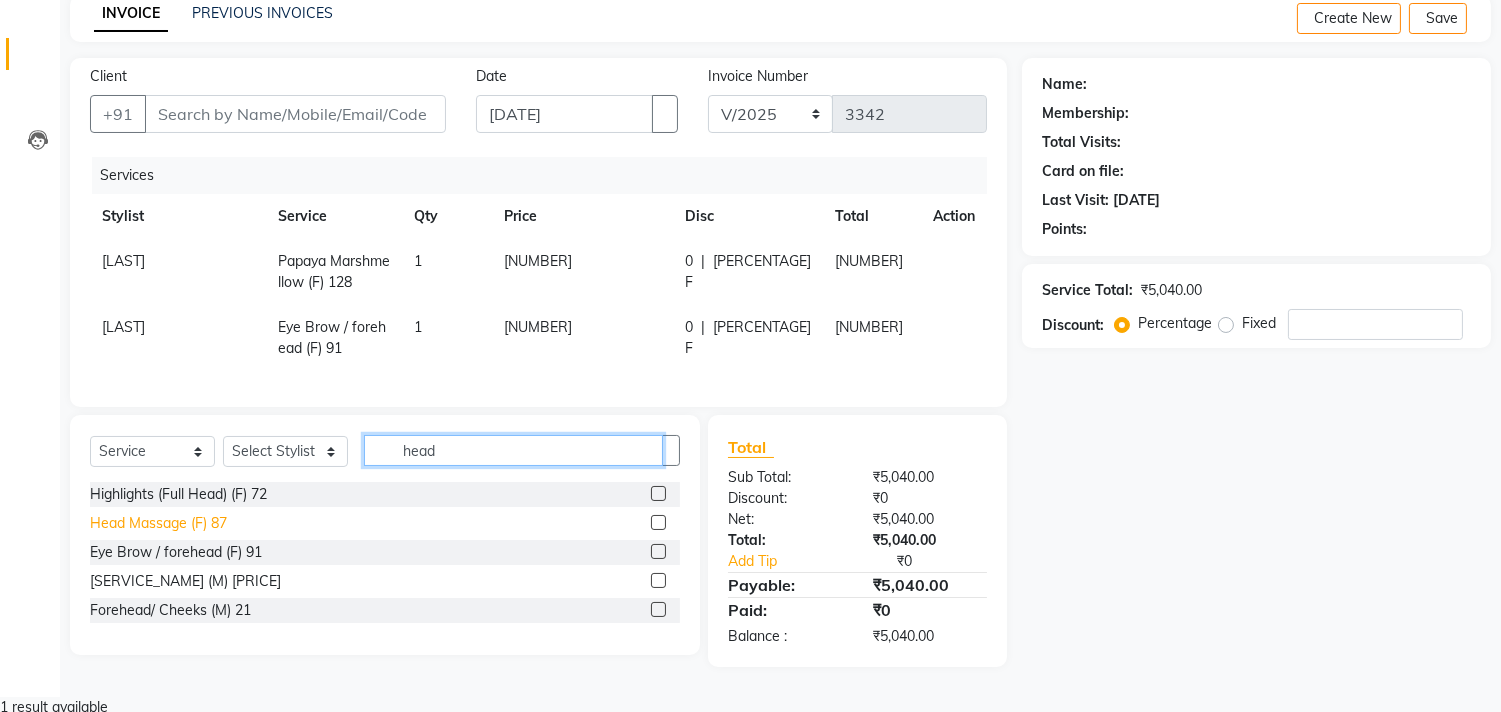 type on "head" 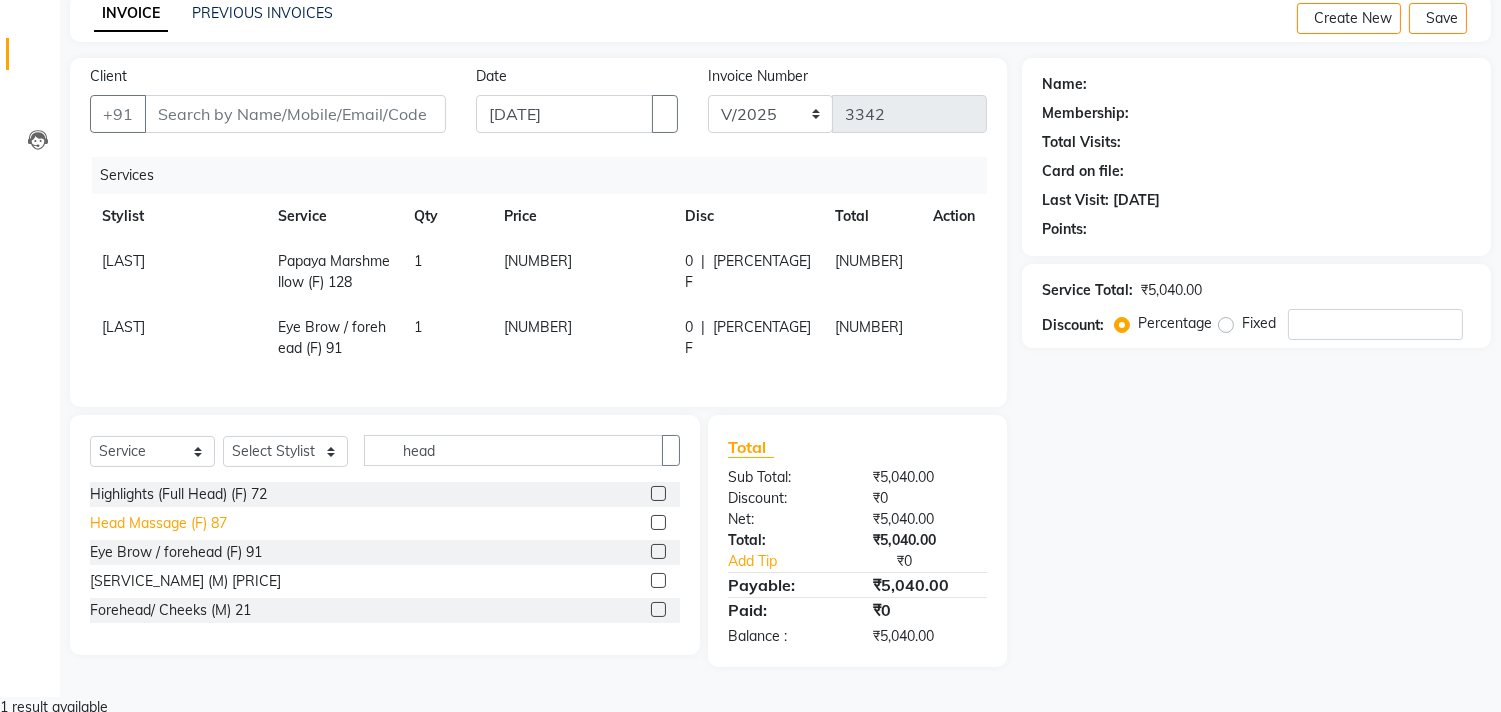 click on "Head Massage (F) 87" at bounding box center (178, 494) 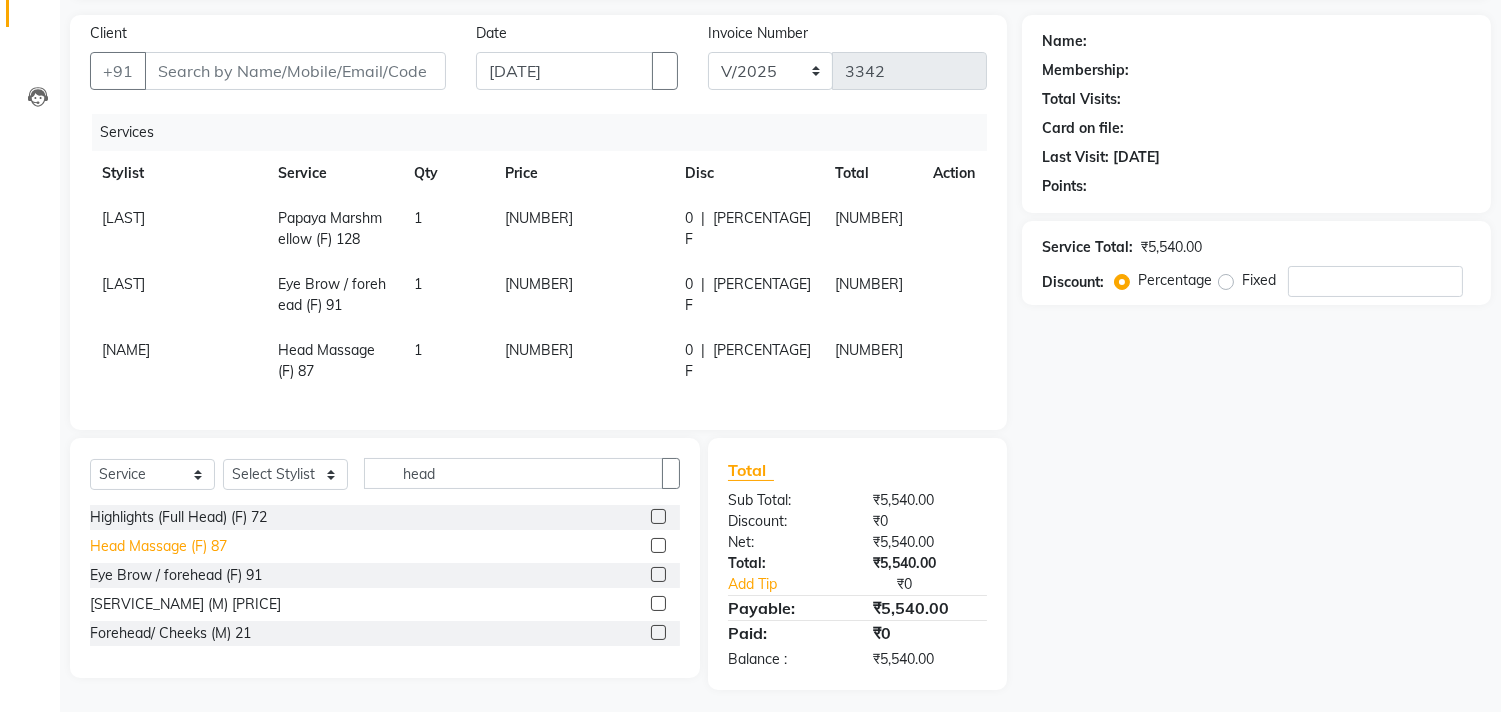 scroll, scrollTop: 158, scrollLeft: 0, axis: vertical 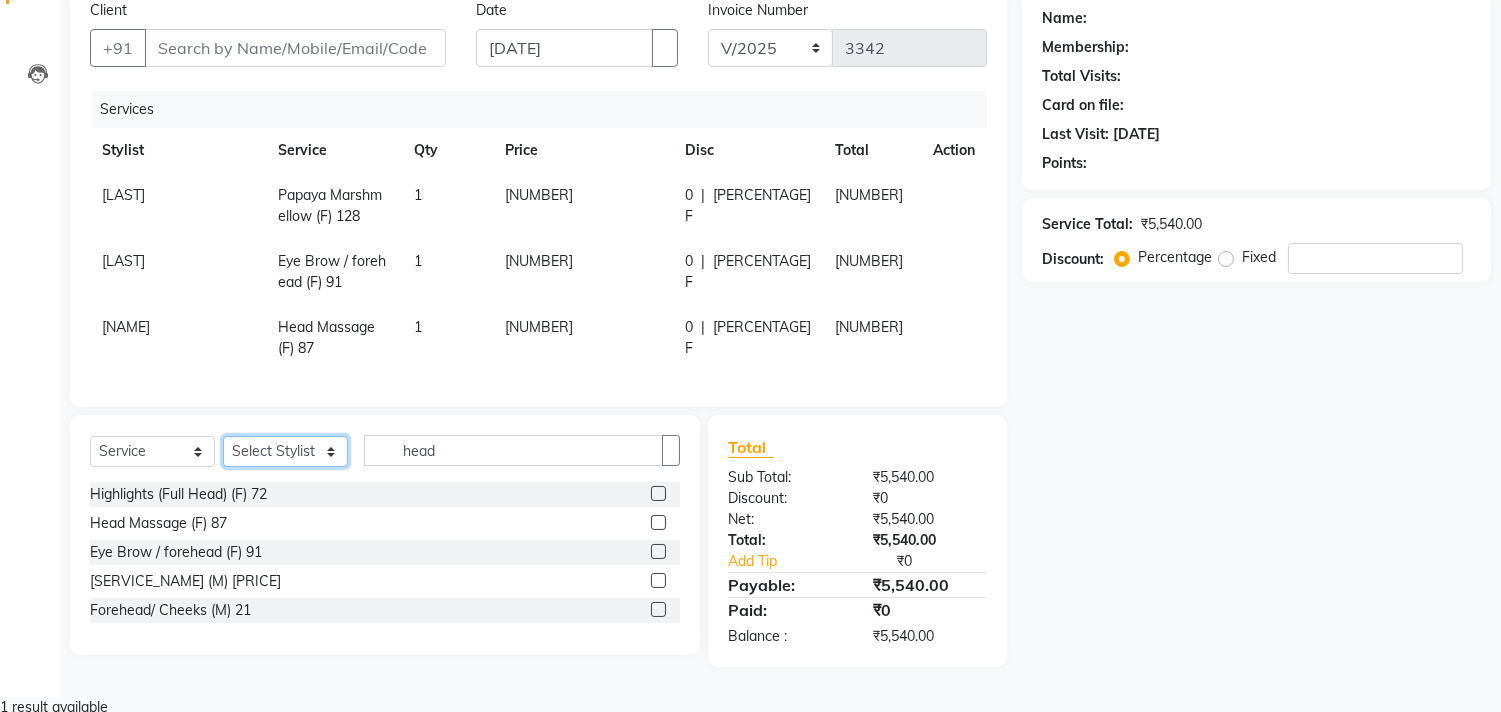 click on "Select Stylist Abrar Avinash Dilshad Gulzar Lallan Meenu Nabeel Nafeesh Ahmad Naved O.P. Sharma  Pryag Sahil Samar Shahzad  SHWETA [LAST] Zarina" at bounding box center [285, 451] 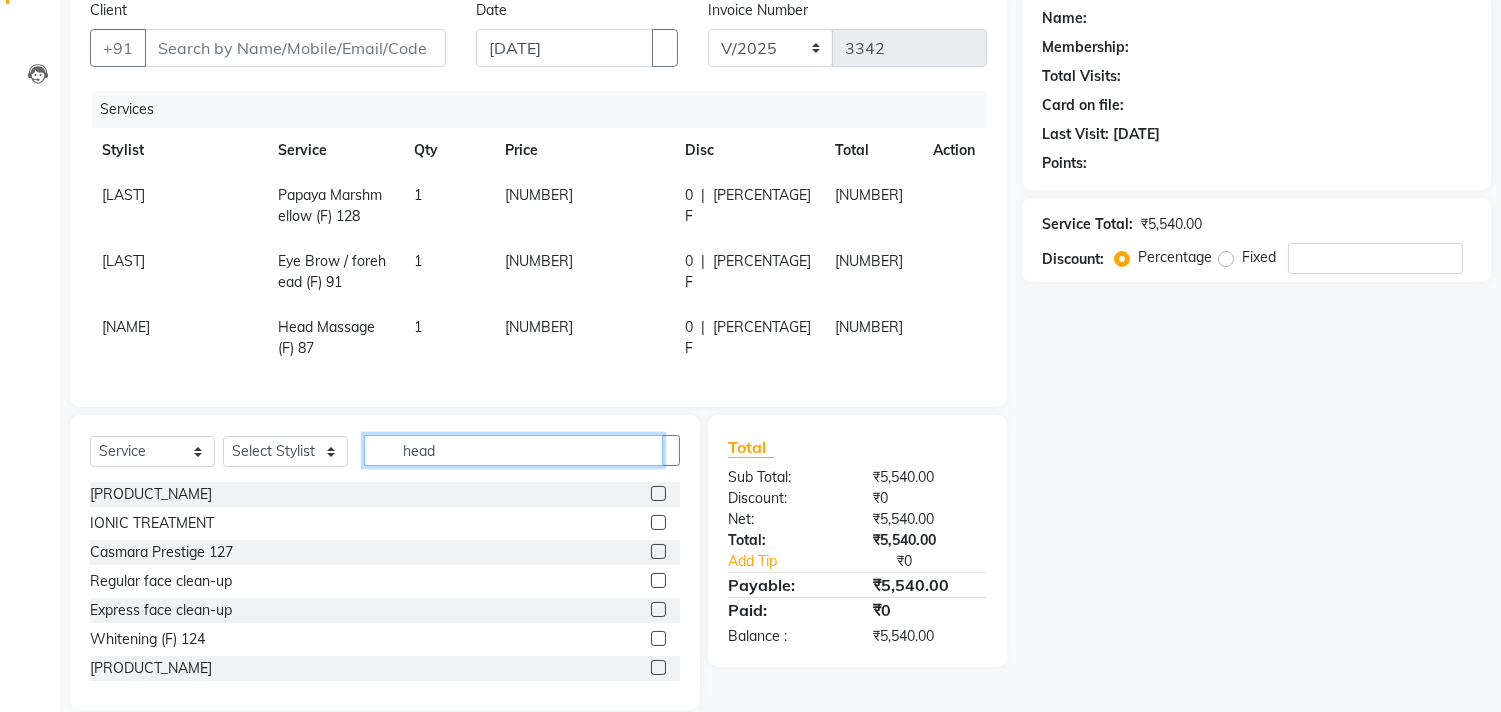 click on "head" at bounding box center [513, 450] 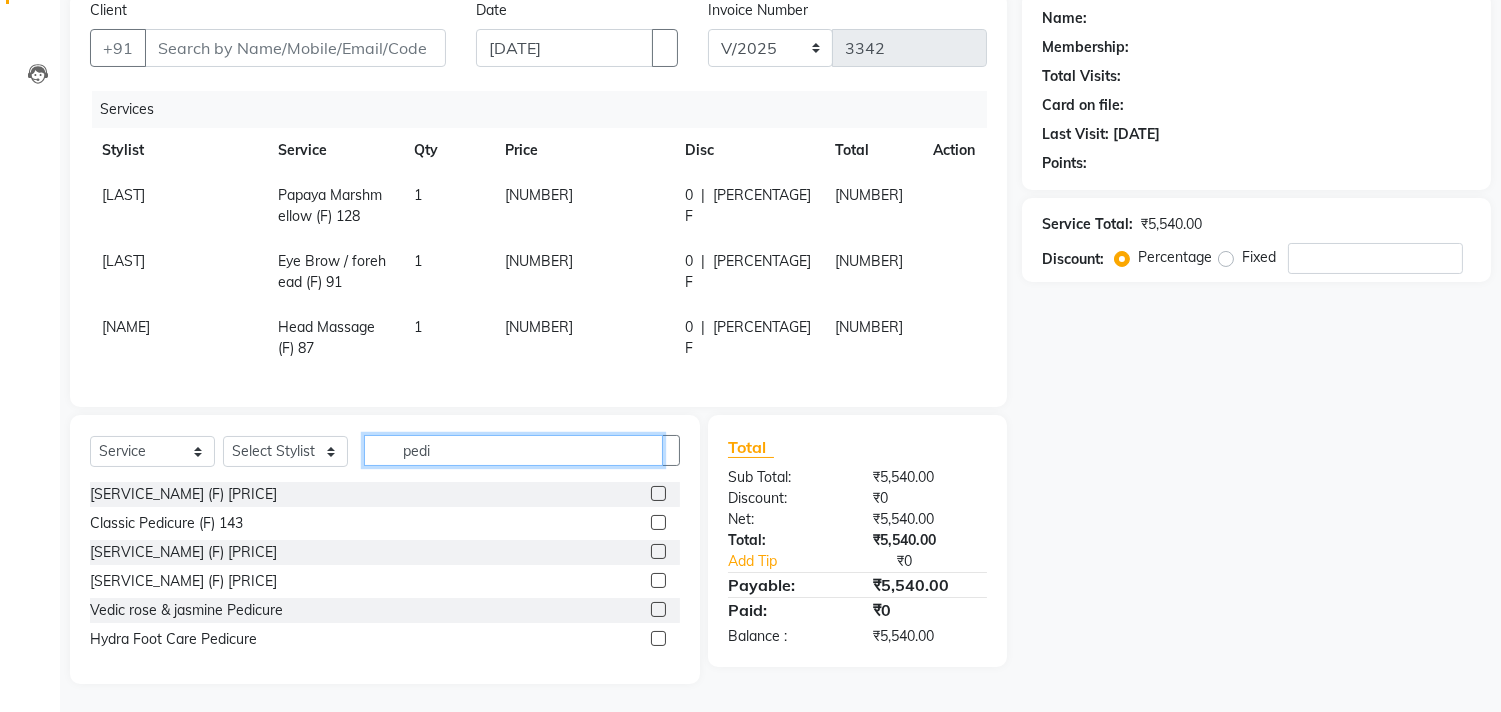 drag, startPoint x: 461, startPoint y: 476, endPoint x: 347, endPoint y: 468, distance: 114.28036 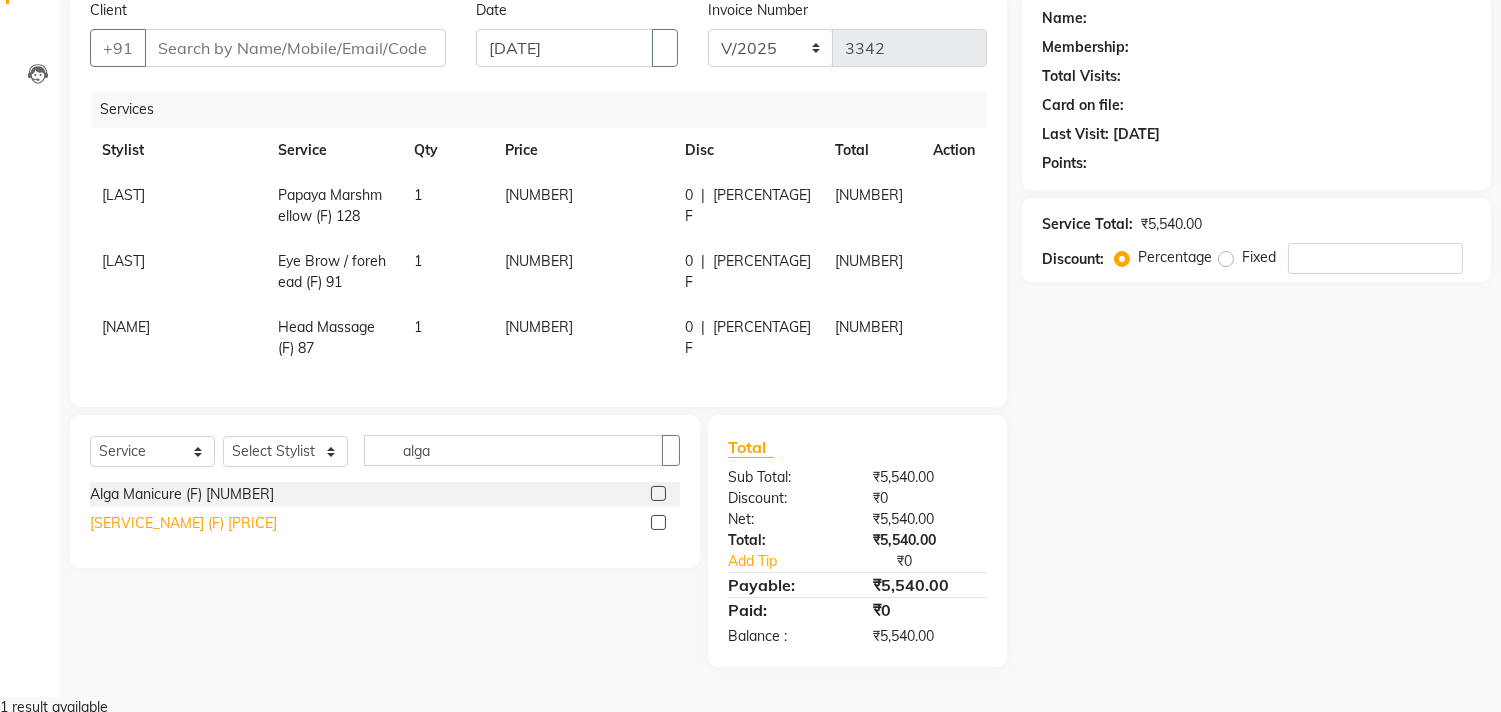 click on "[SERVICE_NAME] (F) [PRICE]" at bounding box center [182, 494] 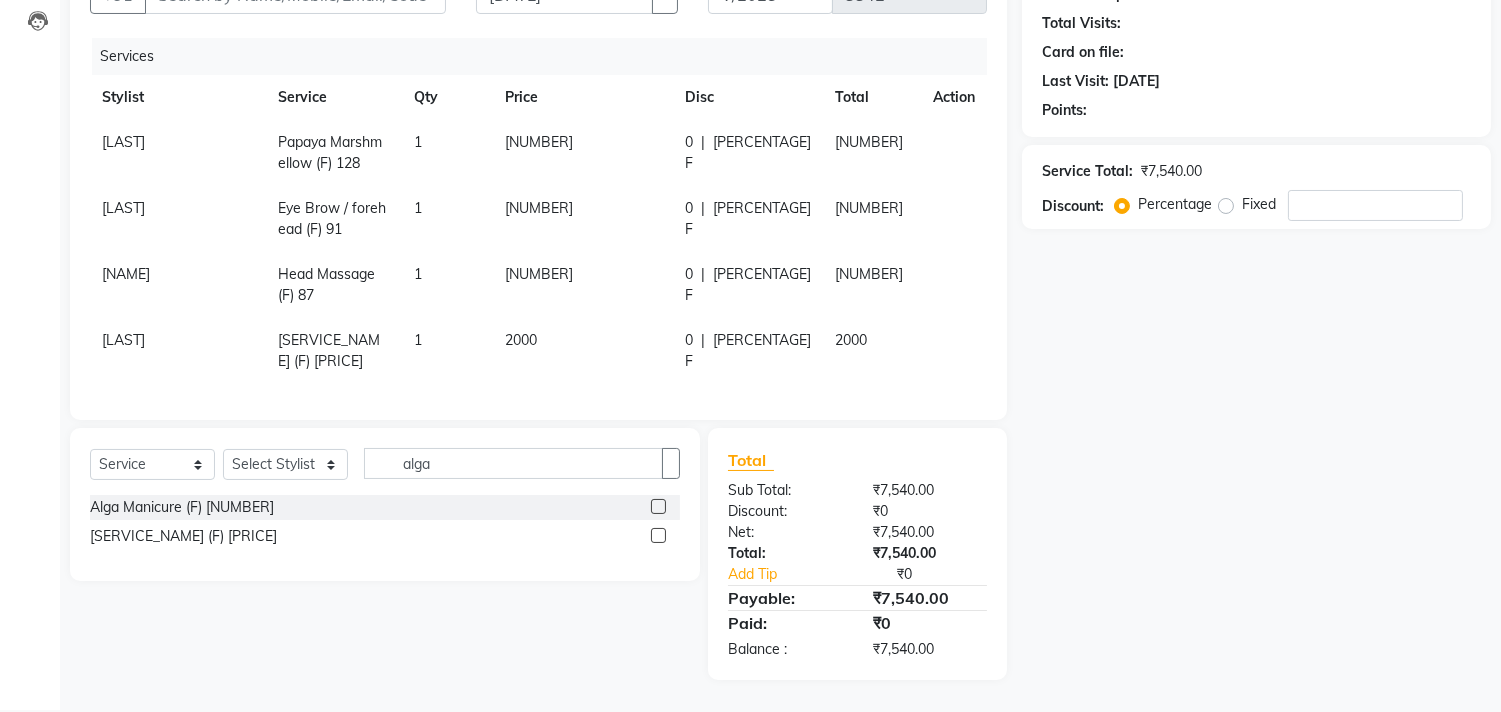 scroll, scrollTop: 224, scrollLeft: 0, axis: vertical 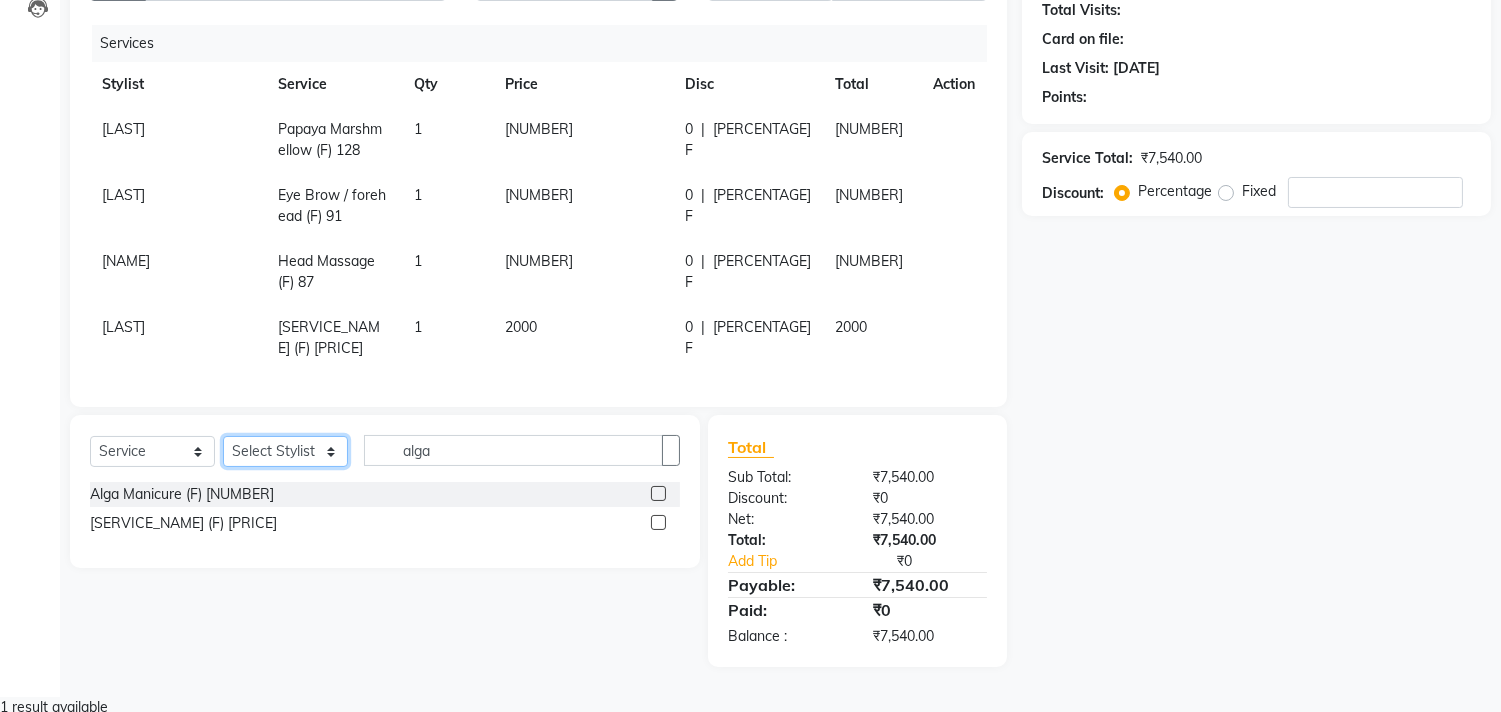 click on "Select Stylist Abrar Avinash Dilshad Gulzar Lallan Meenu Nabeel Nafeesh Ahmad Naved O.P. Sharma  Pryag Sahil Samar Shahzad  SHWETA [LAST] Zarina" at bounding box center [285, 451] 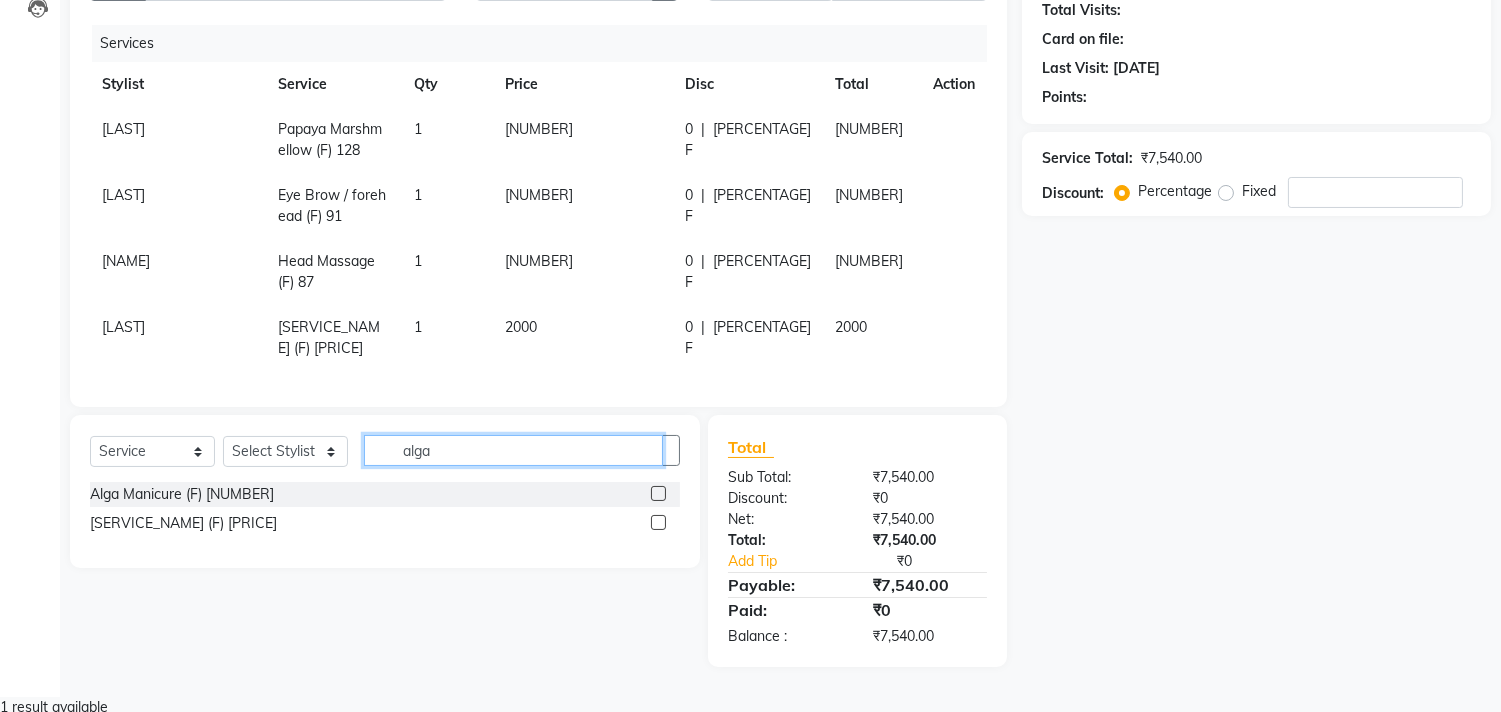 click on "alga" at bounding box center [513, 450] 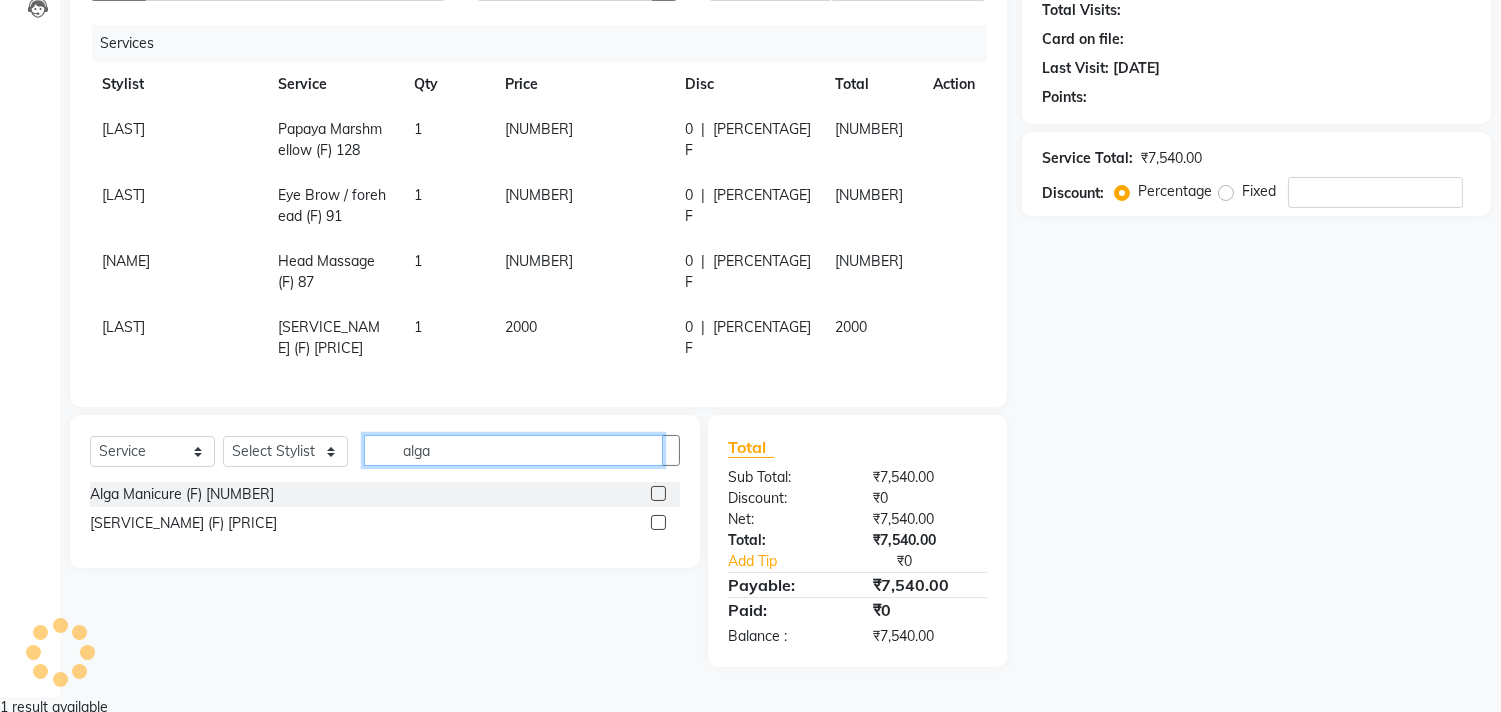 click on "alga" at bounding box center (513, 450) 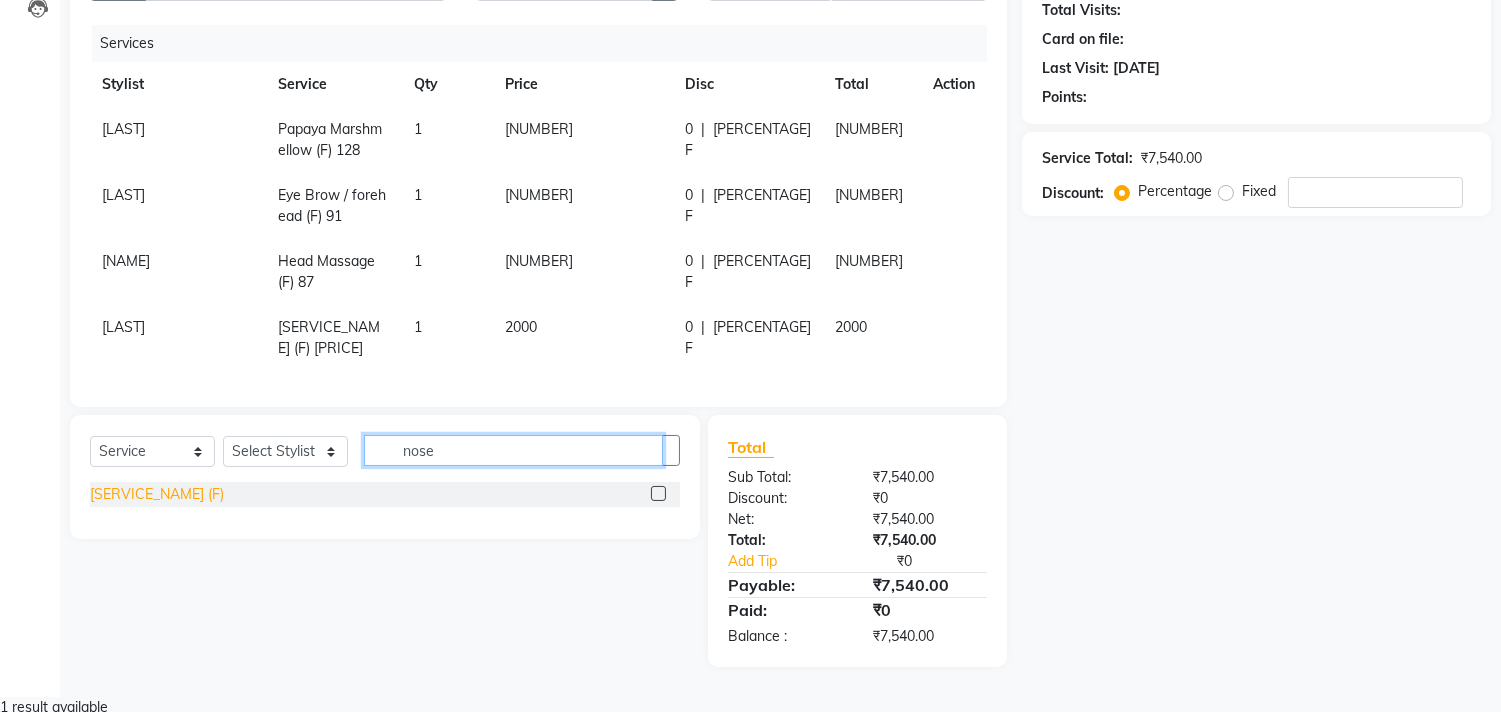 type on "nose" 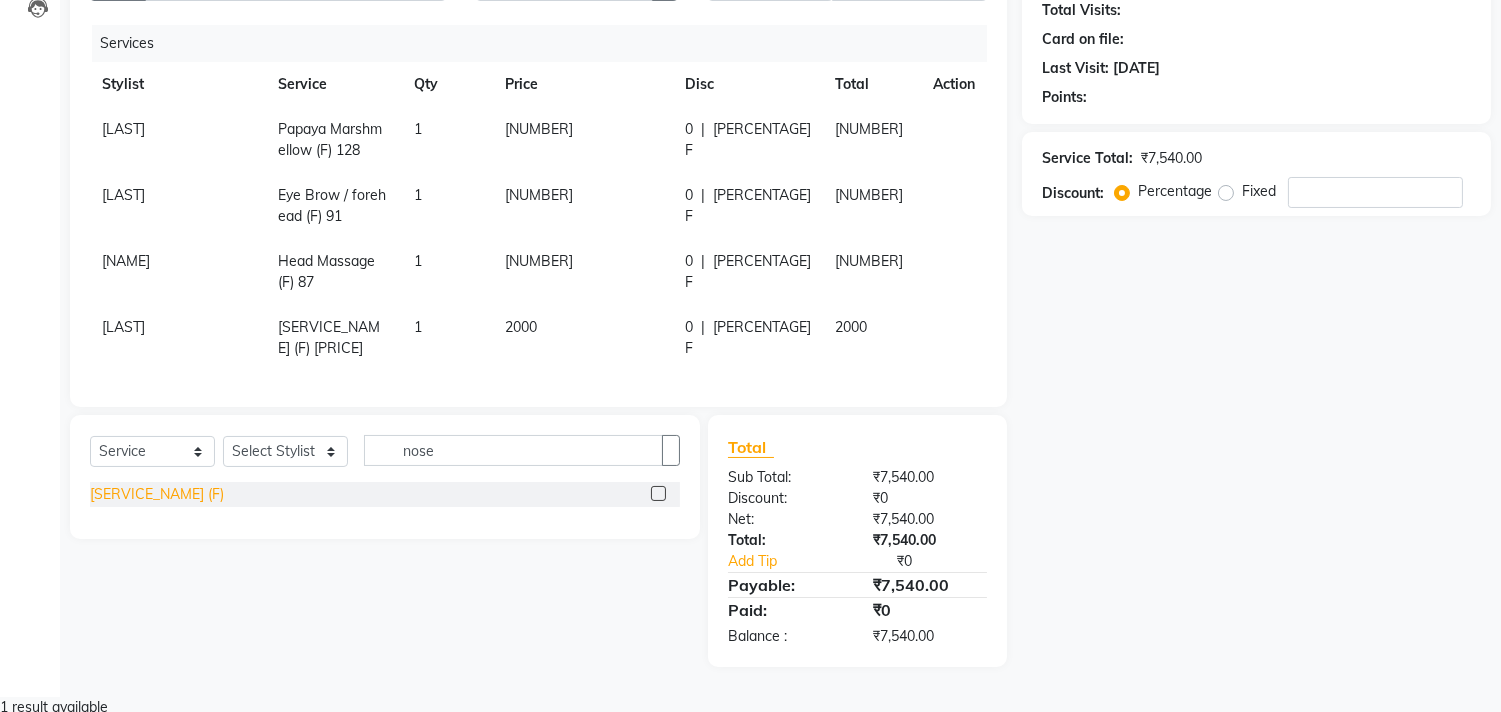 click on "[SERVICE_NAME] (F)" at bounding box center [157, 494] 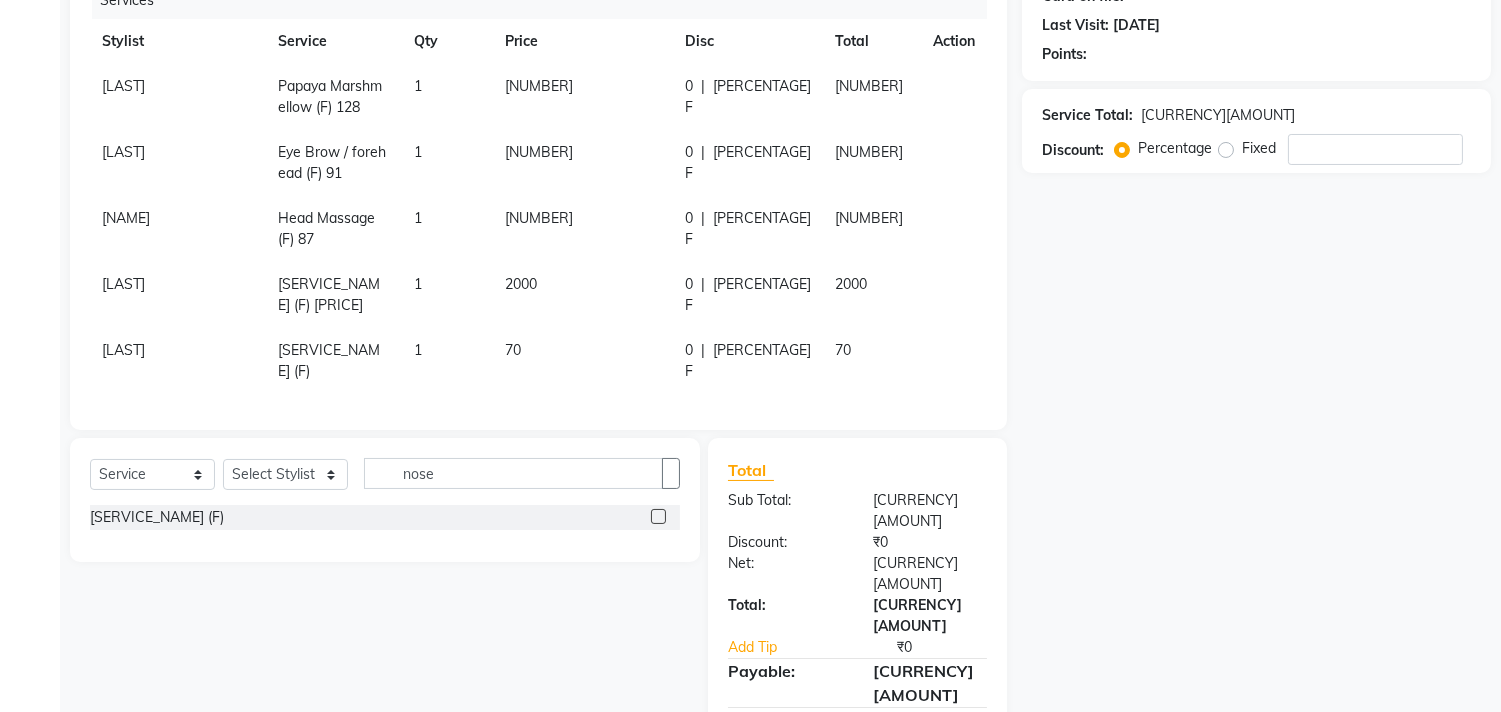 scroll, scrollTop: 270, scrollLeft: 0, axis: vertical 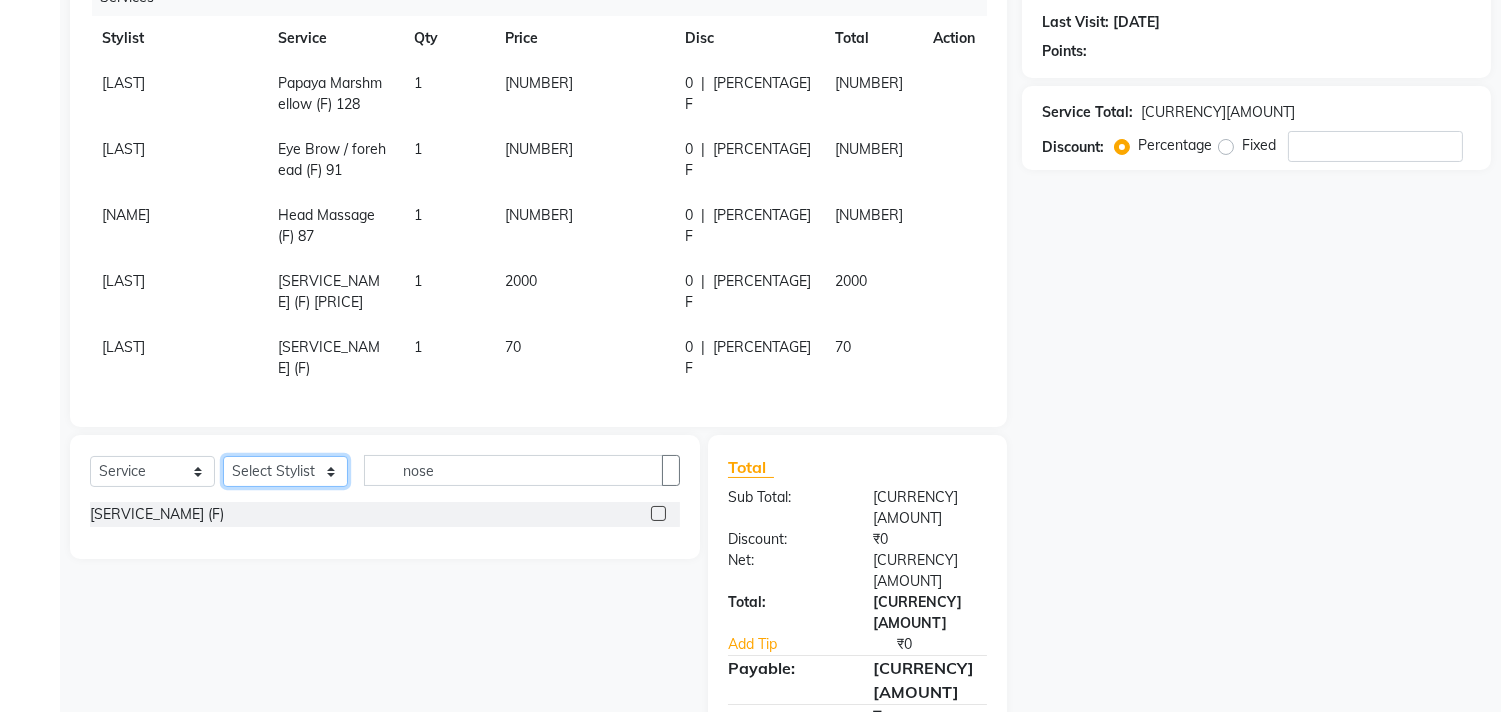 click on "Select Stylist Abrar Avinash Dilshad Gulzar Lallan Meenu Nabeel Nafeesh Ahmad Naved O.P. Sharma  Pryag Sahil Samar Shahzad  SHWETA [LAST] Zarina" at bounding box center [285, 471] 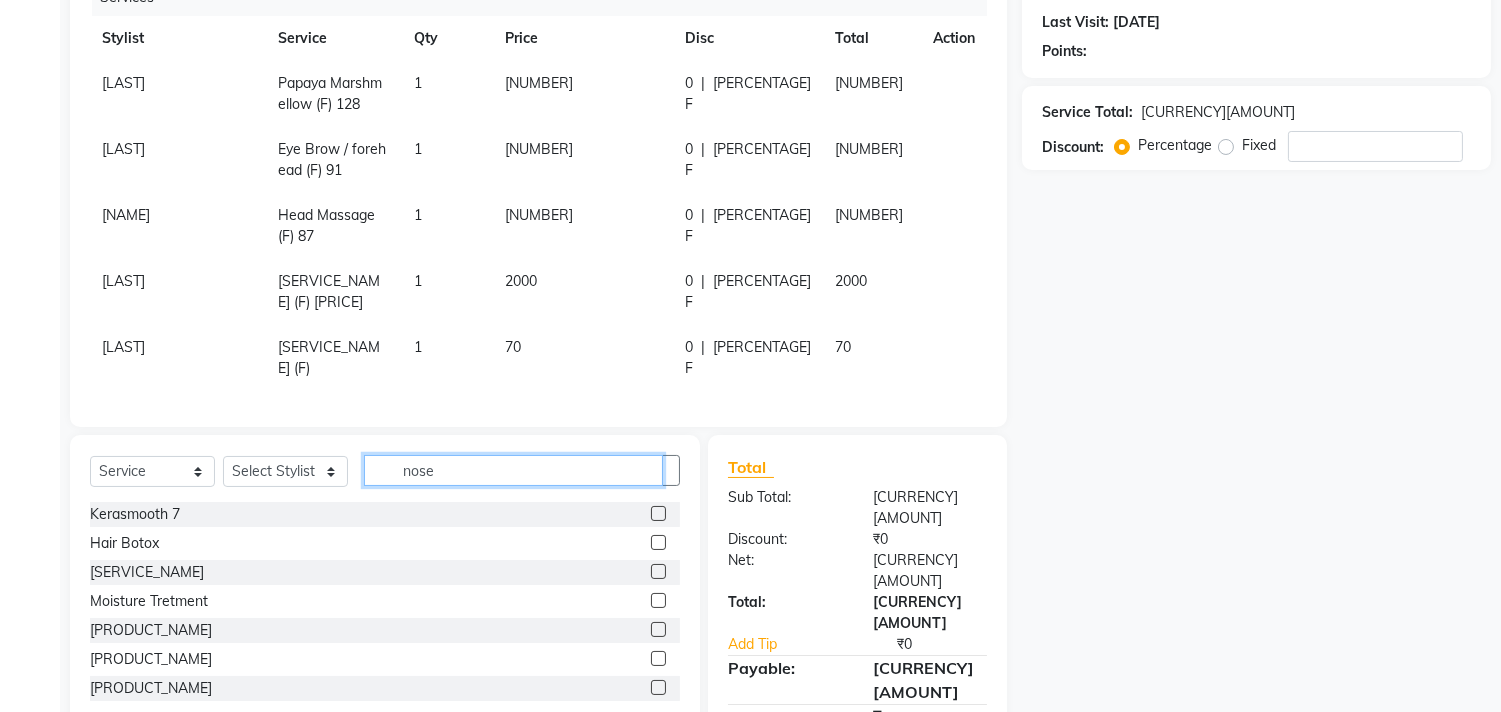 click on "nose" at bounding box center (513, 470) 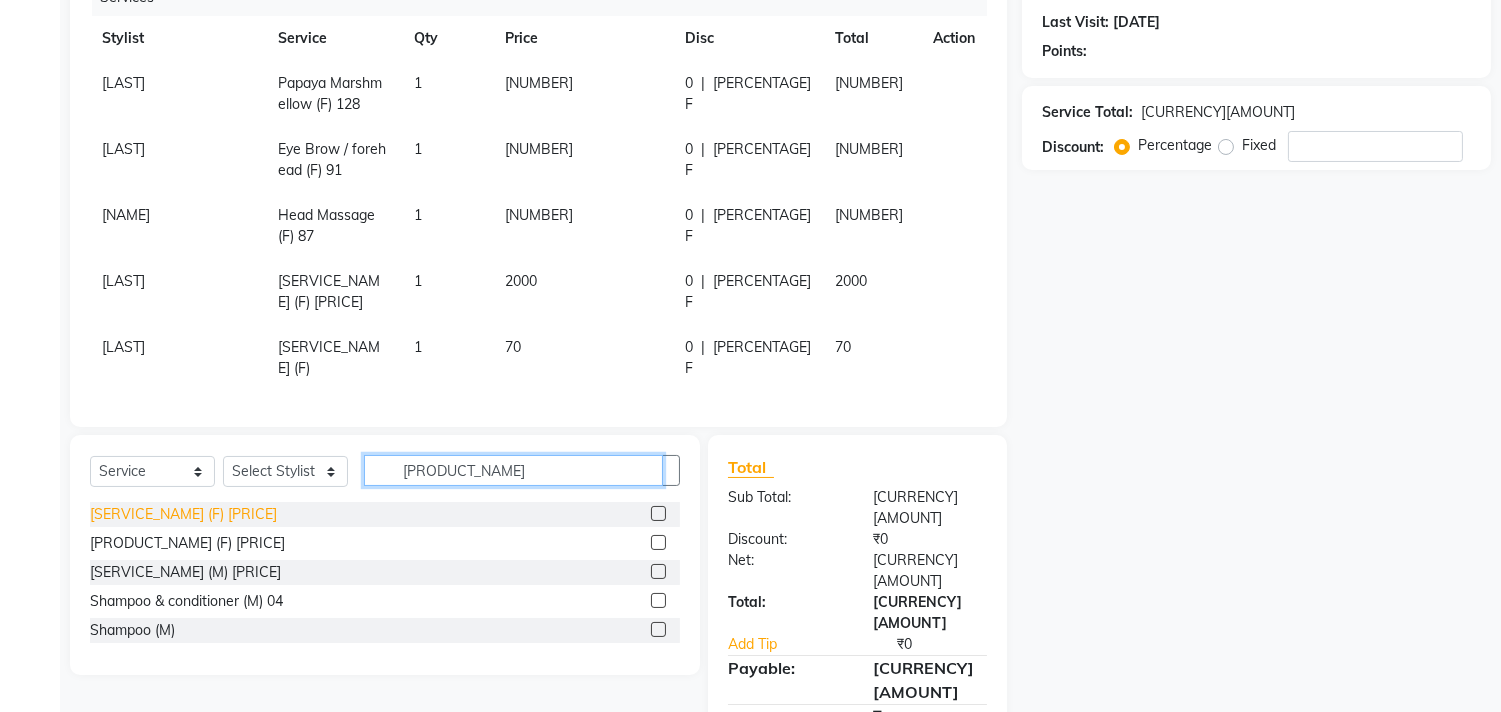 type on "[PRODUCT_NAME]" 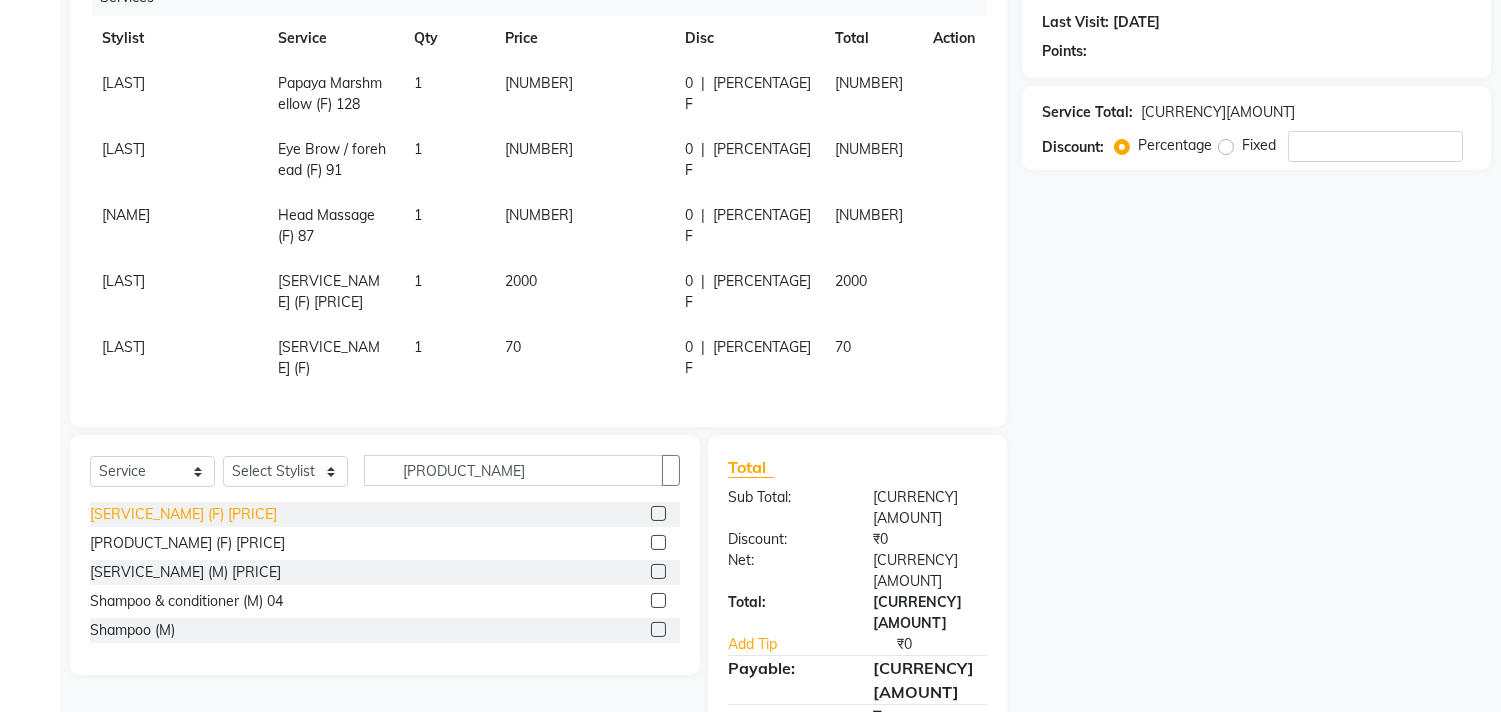click on "[SERVICE_NAME] (F) [PRICE]" at bounding box center [183, 514] 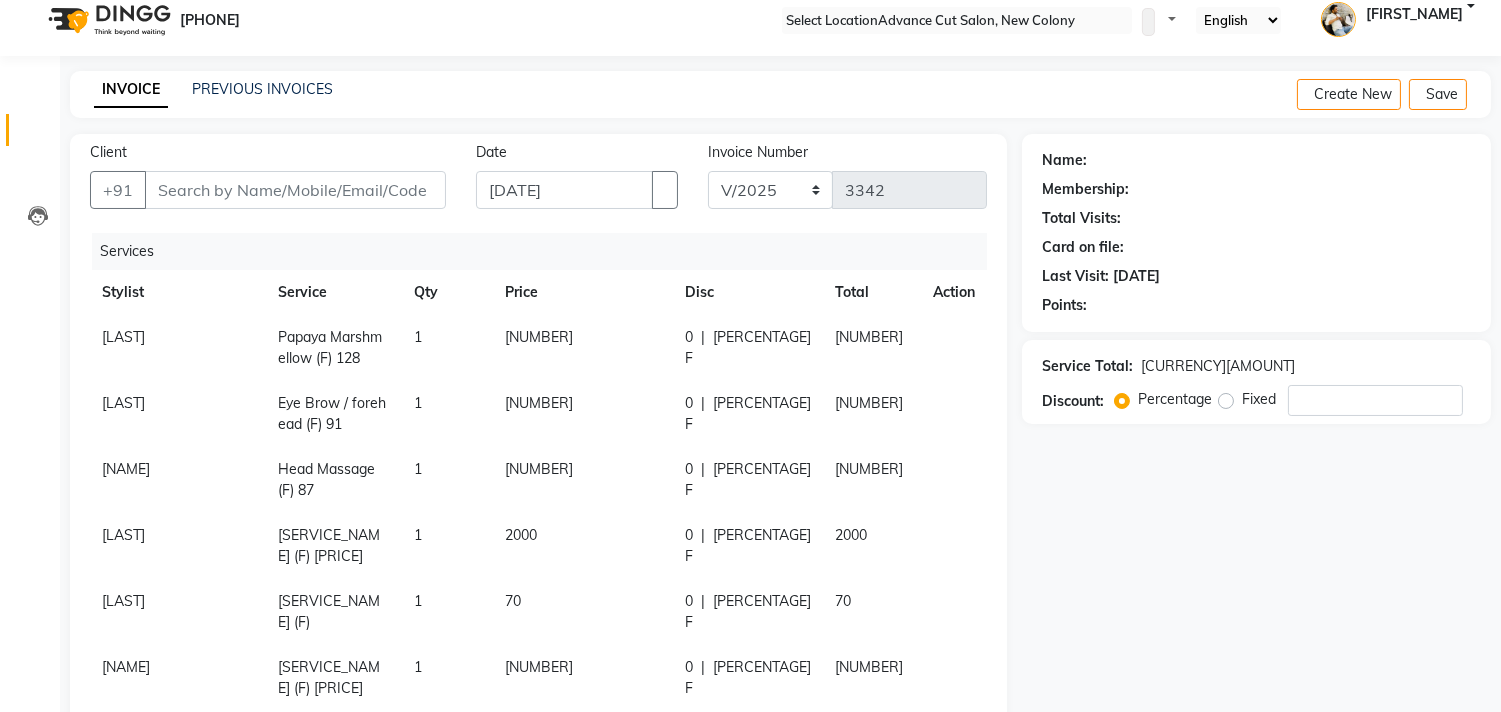 scroll, scrollTop: 0, scrollLeft: 0, axis: both 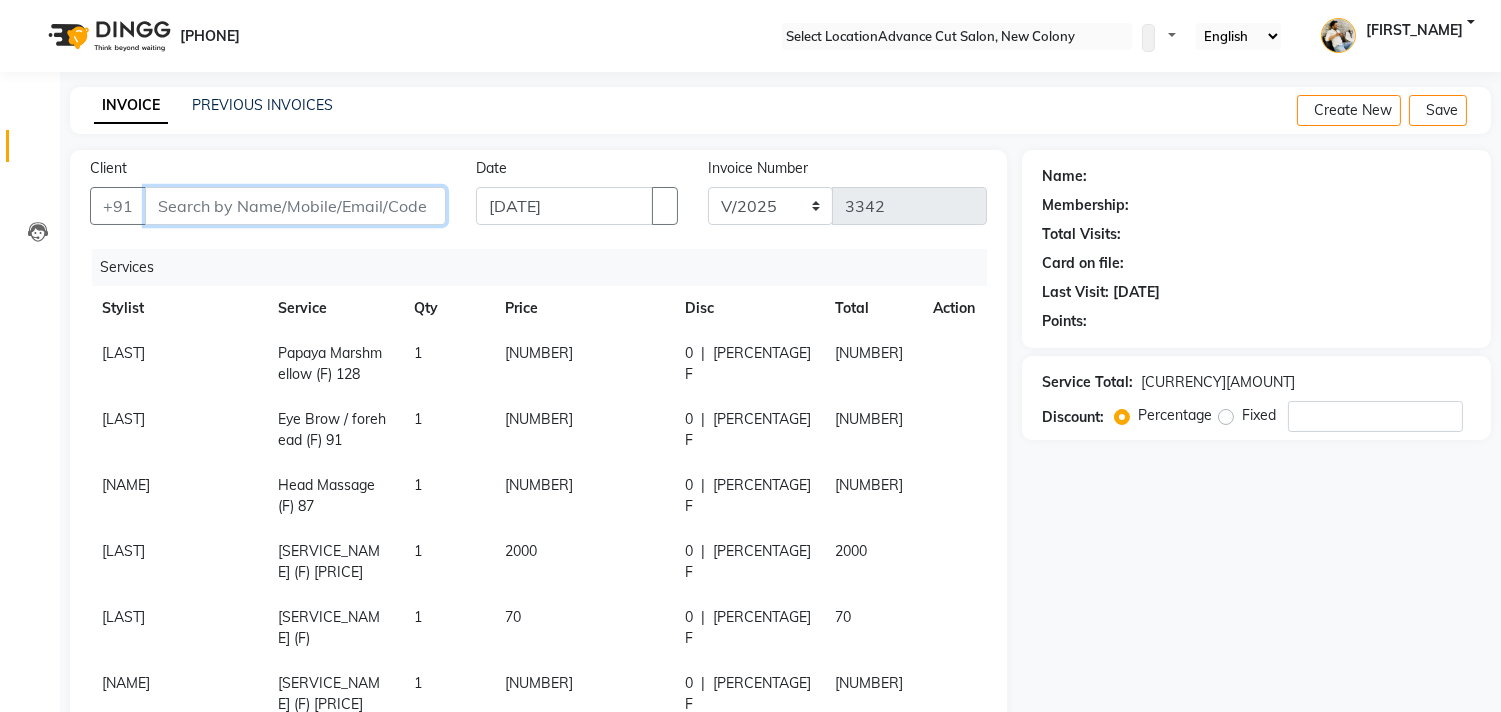 click on "Client" at bounding box center [295, 206] 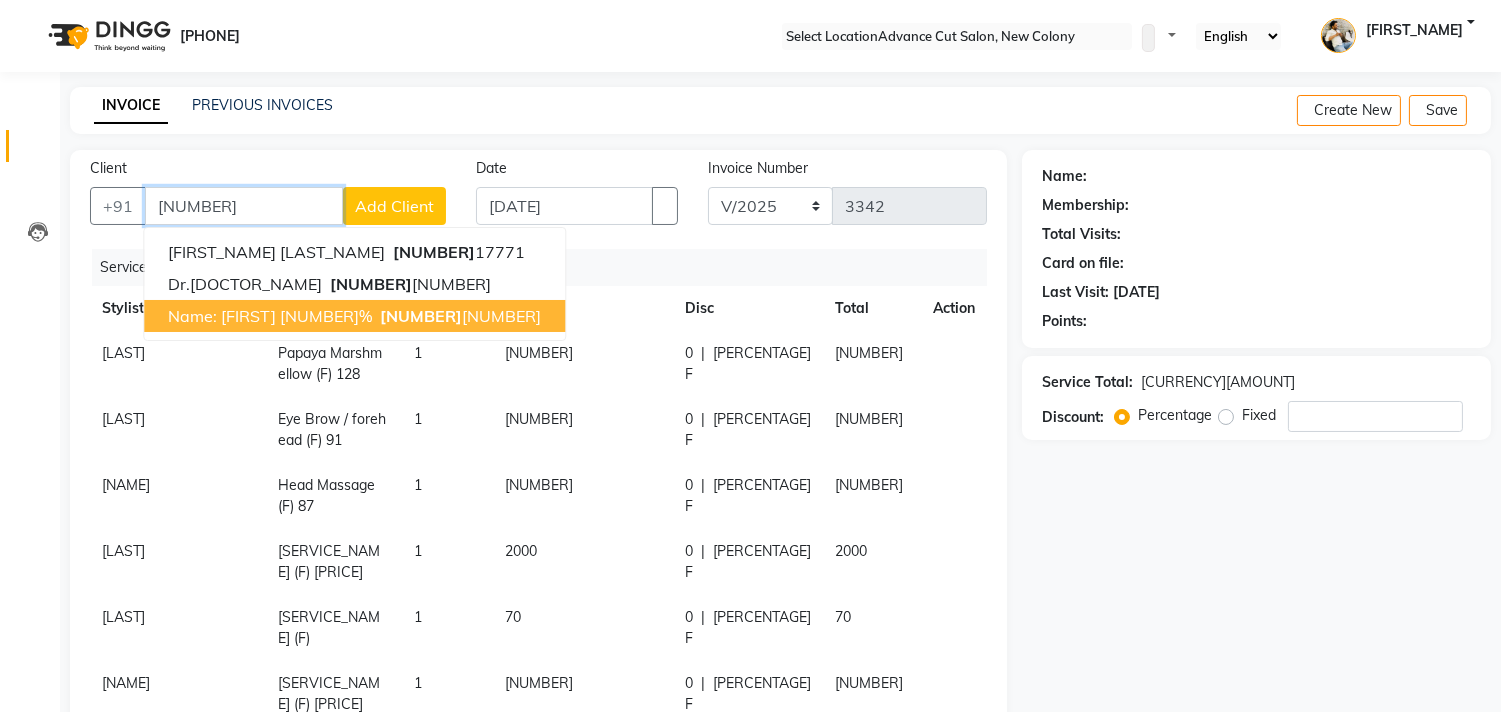 click on "[NUMBER]" at bounding box center [421, 316] 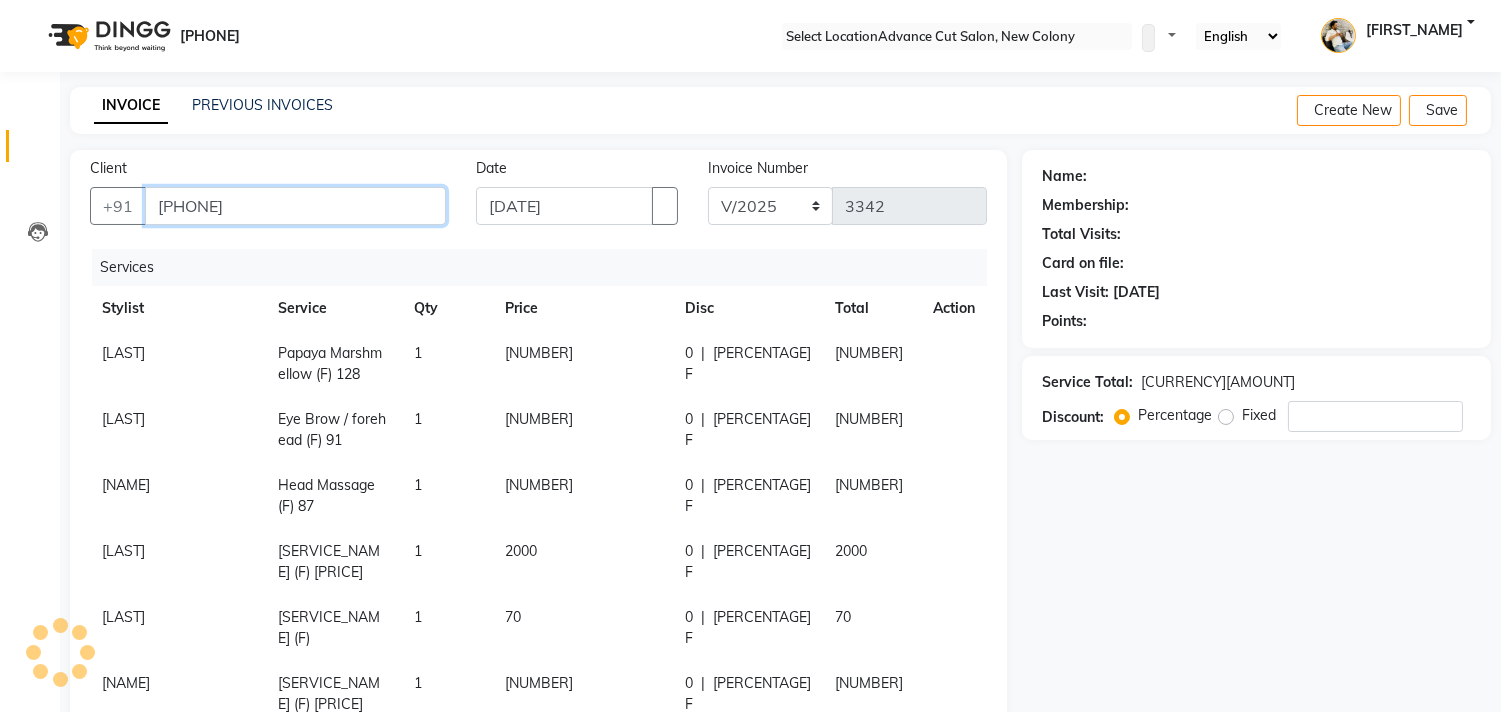 type on "[PHONE]" 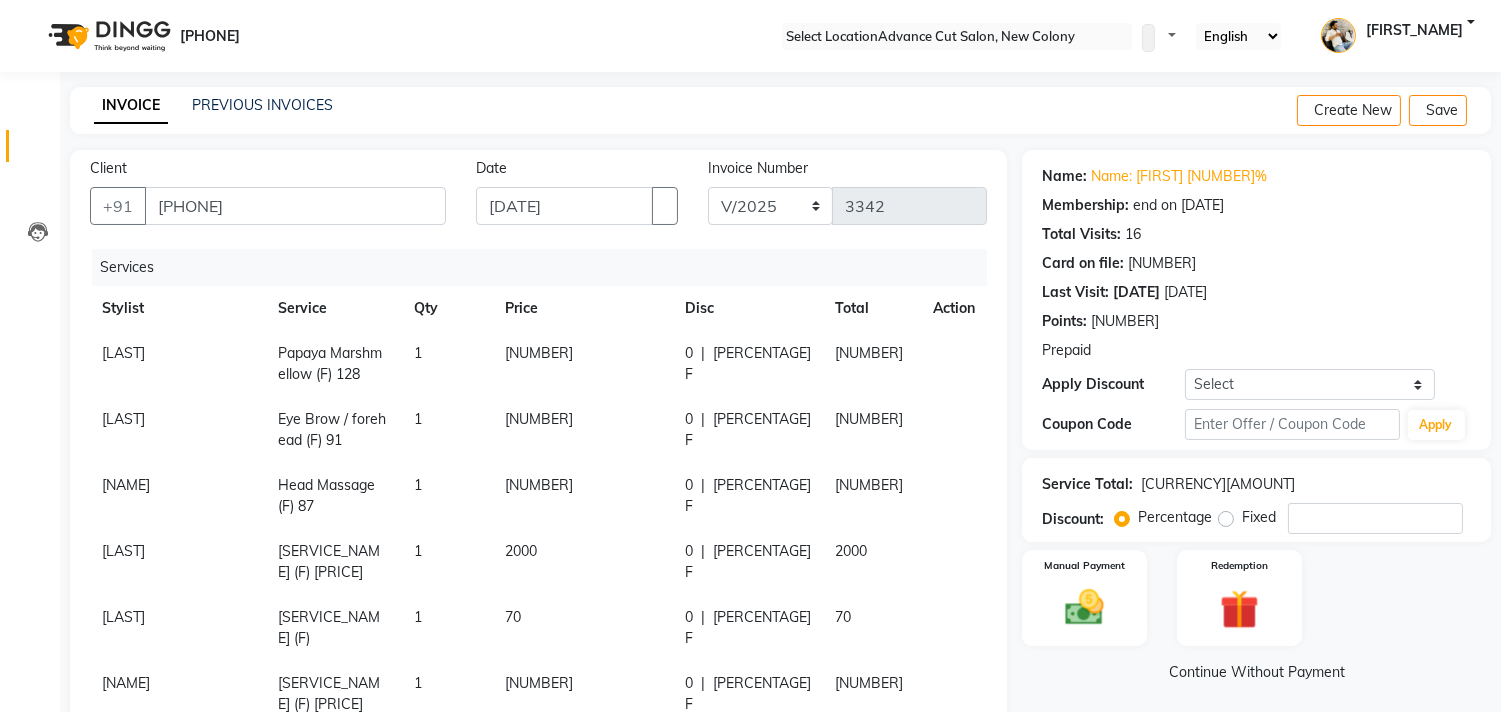 click at bounding box center (1091, 351) 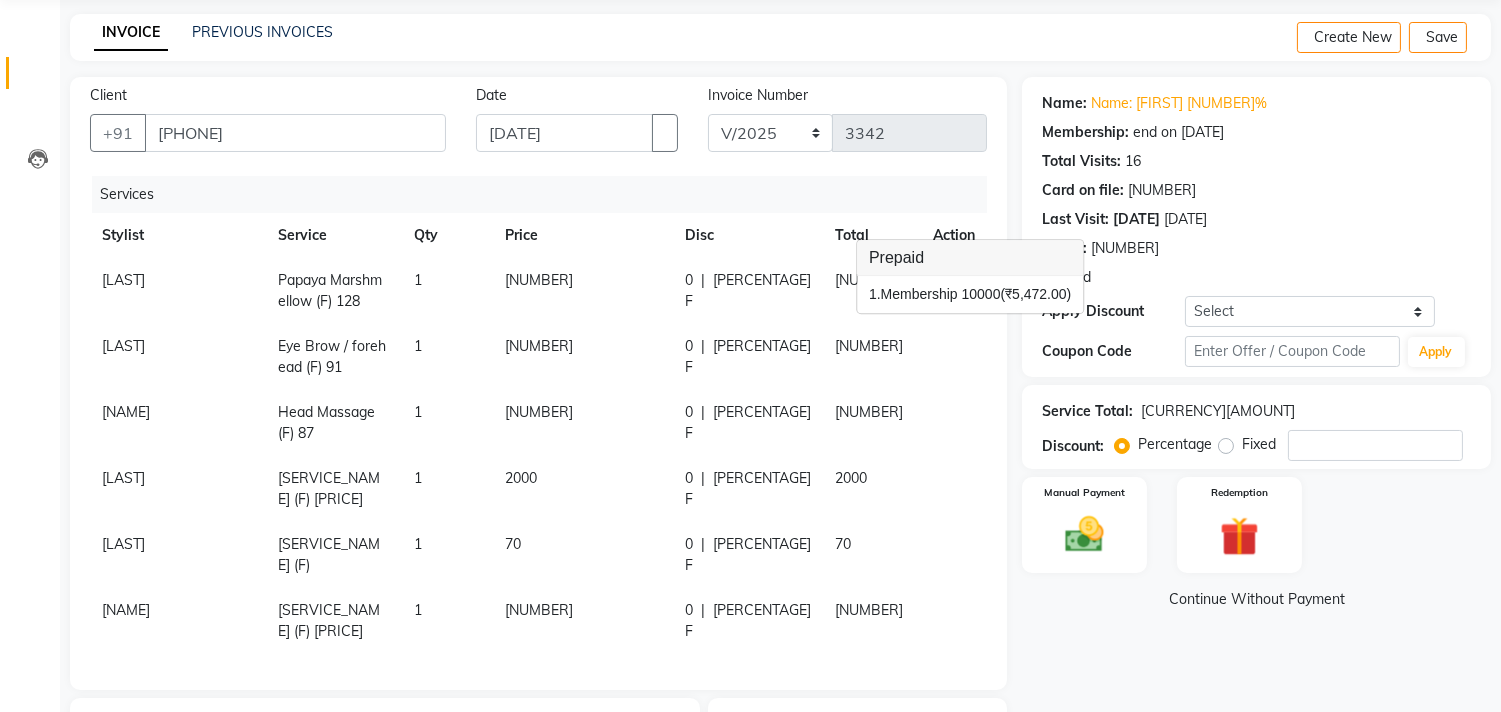 scroll, scrollTop: 111, scrollLeft: 0, axis: vertical 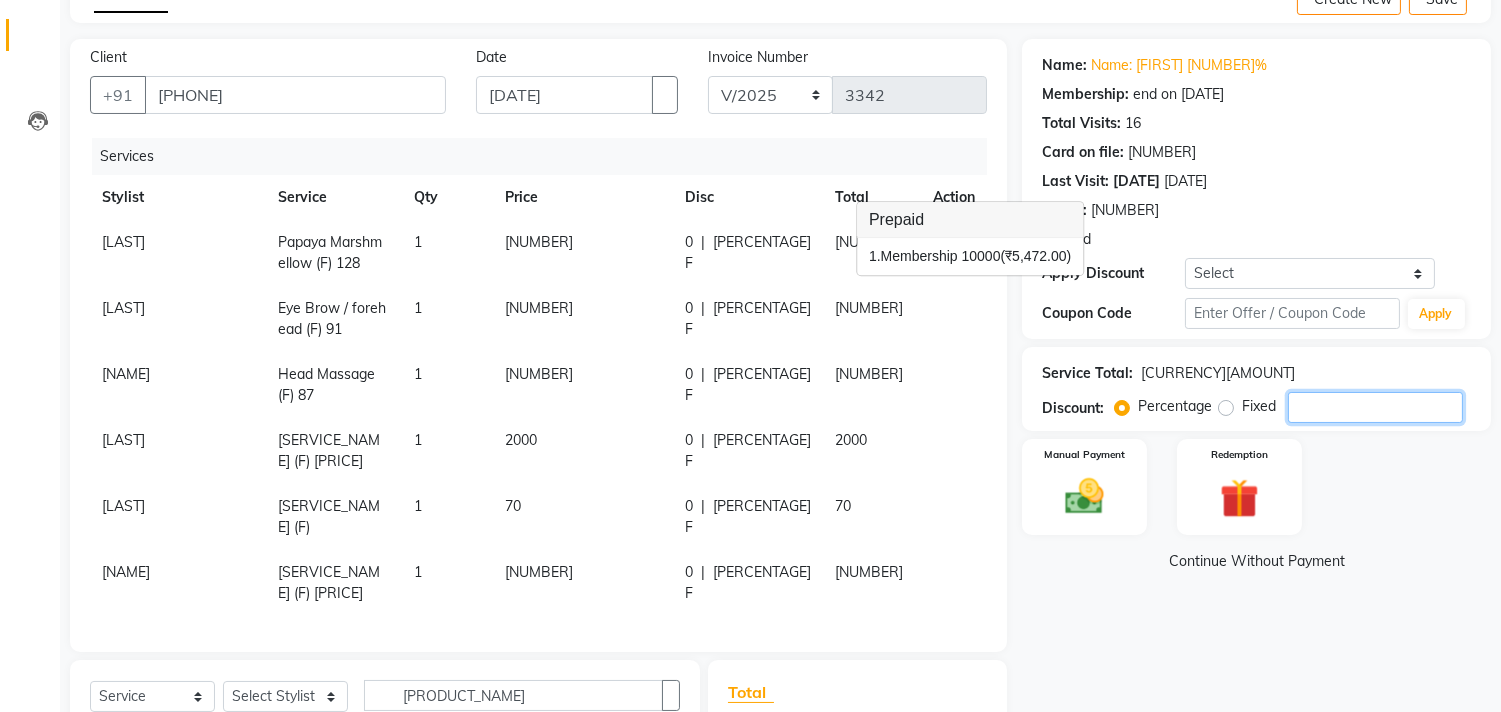 click on "[NUMBER]" at bounding box center (1375, 407) 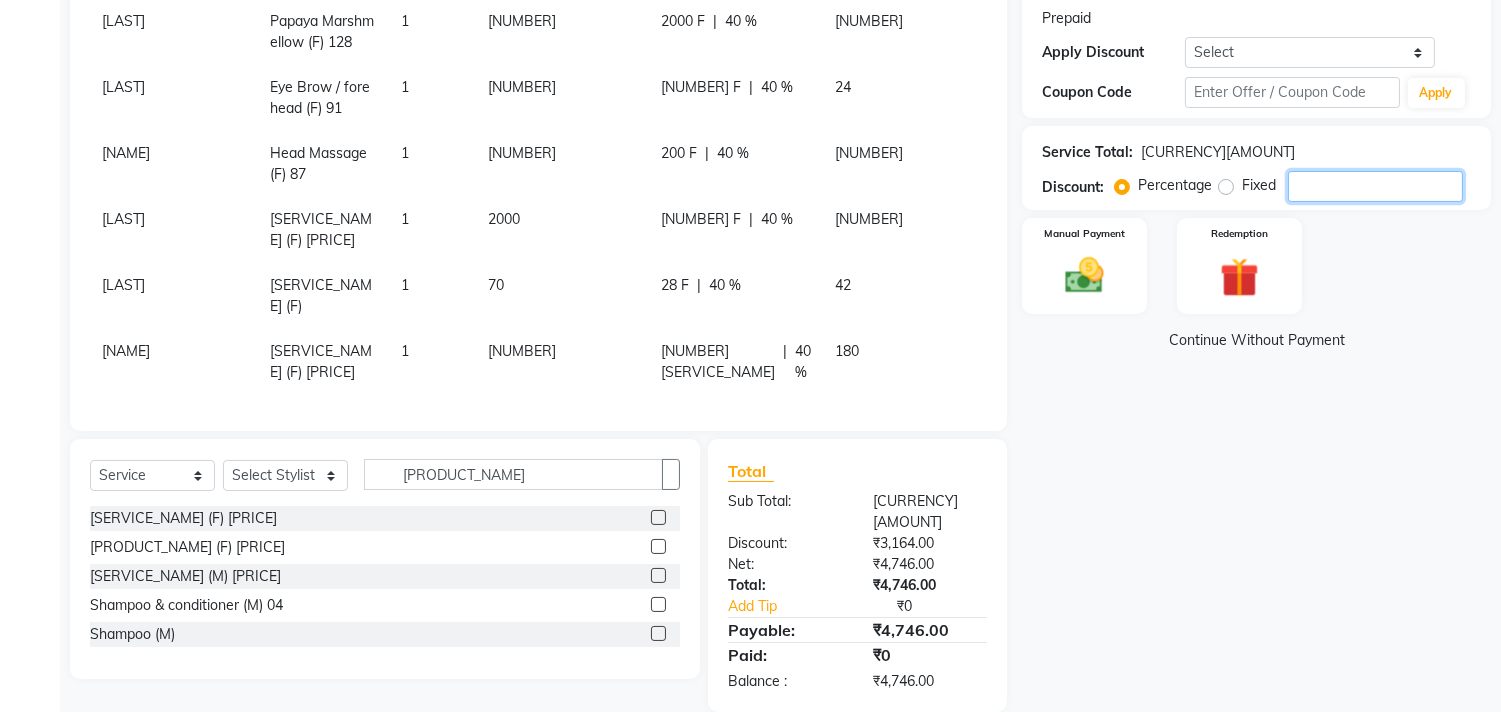 scroll, scrollTop: 333, scrollLeft: 0, axis: vertical 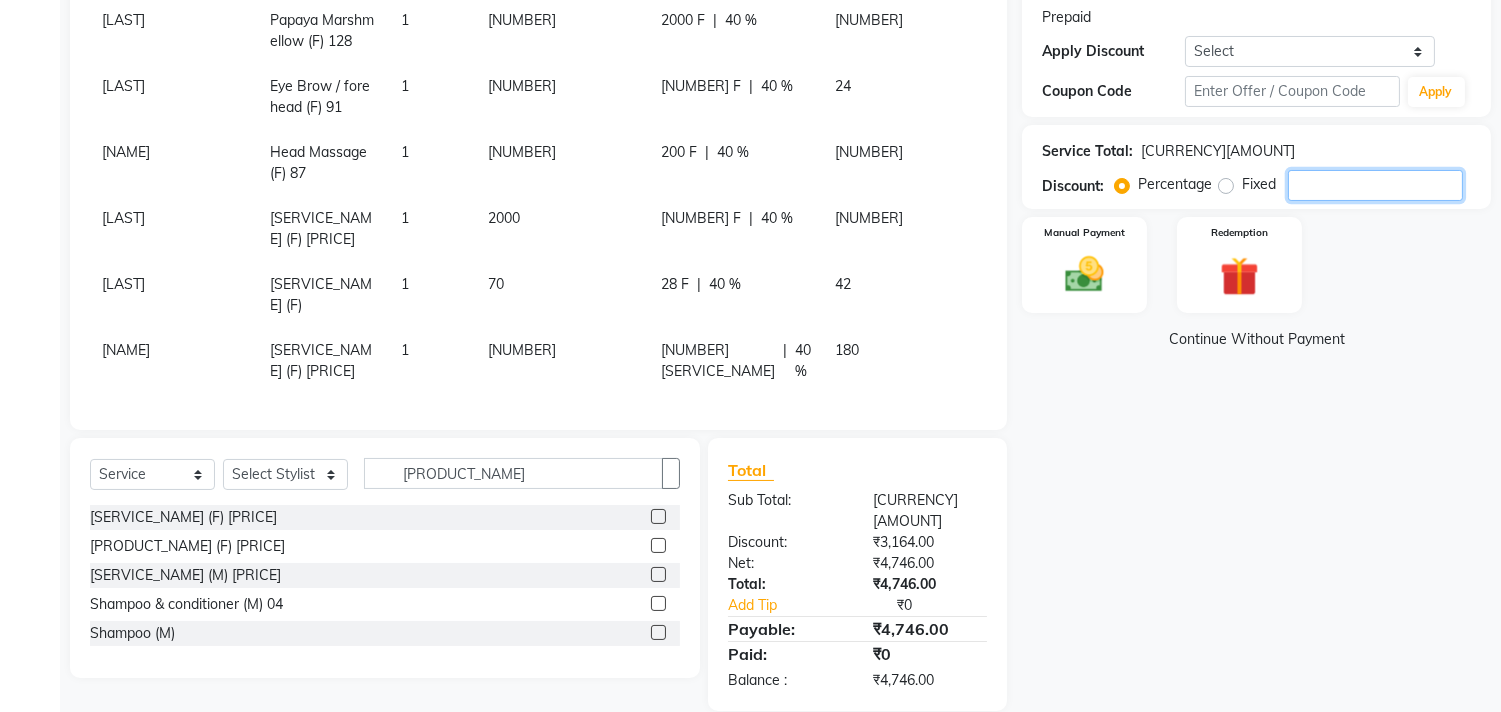 type on "[NUMBER]" 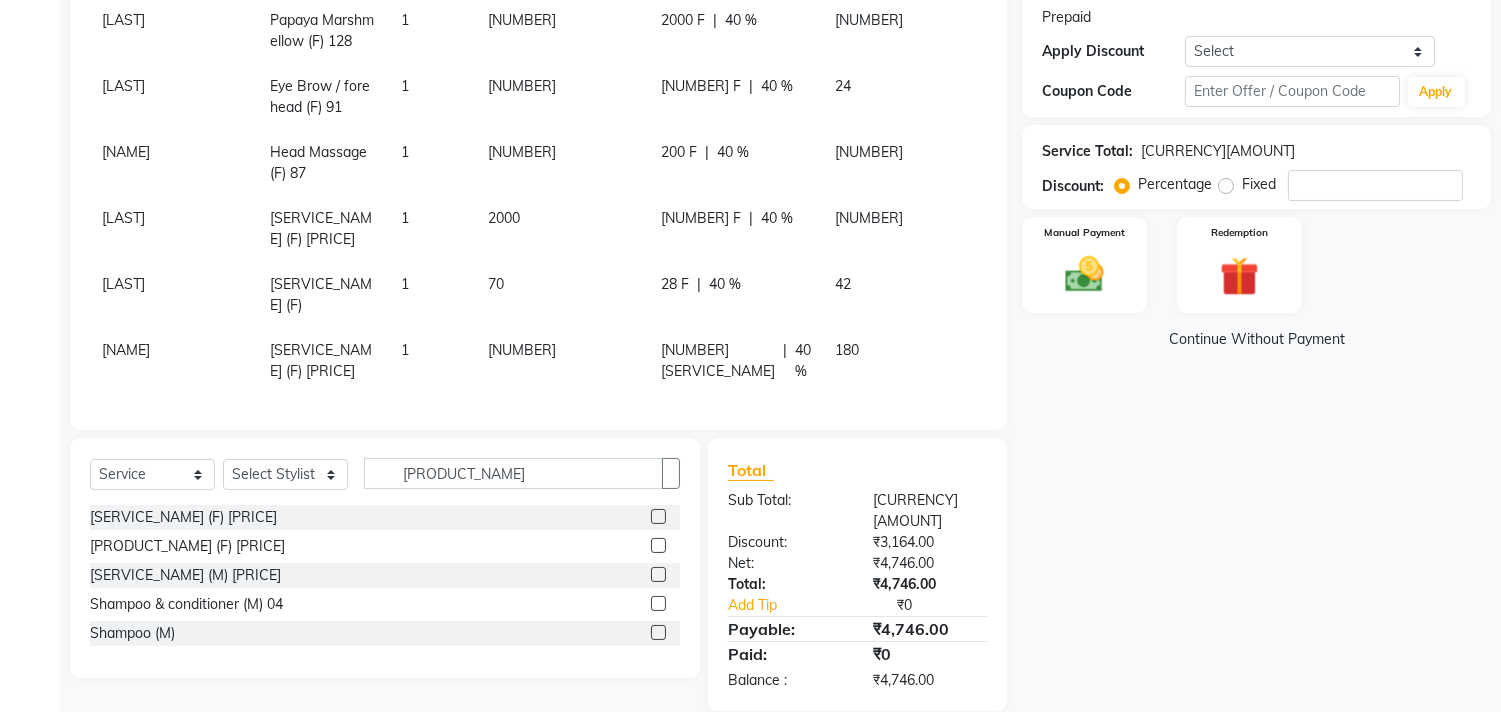 click at bounding box center [1091, 18] 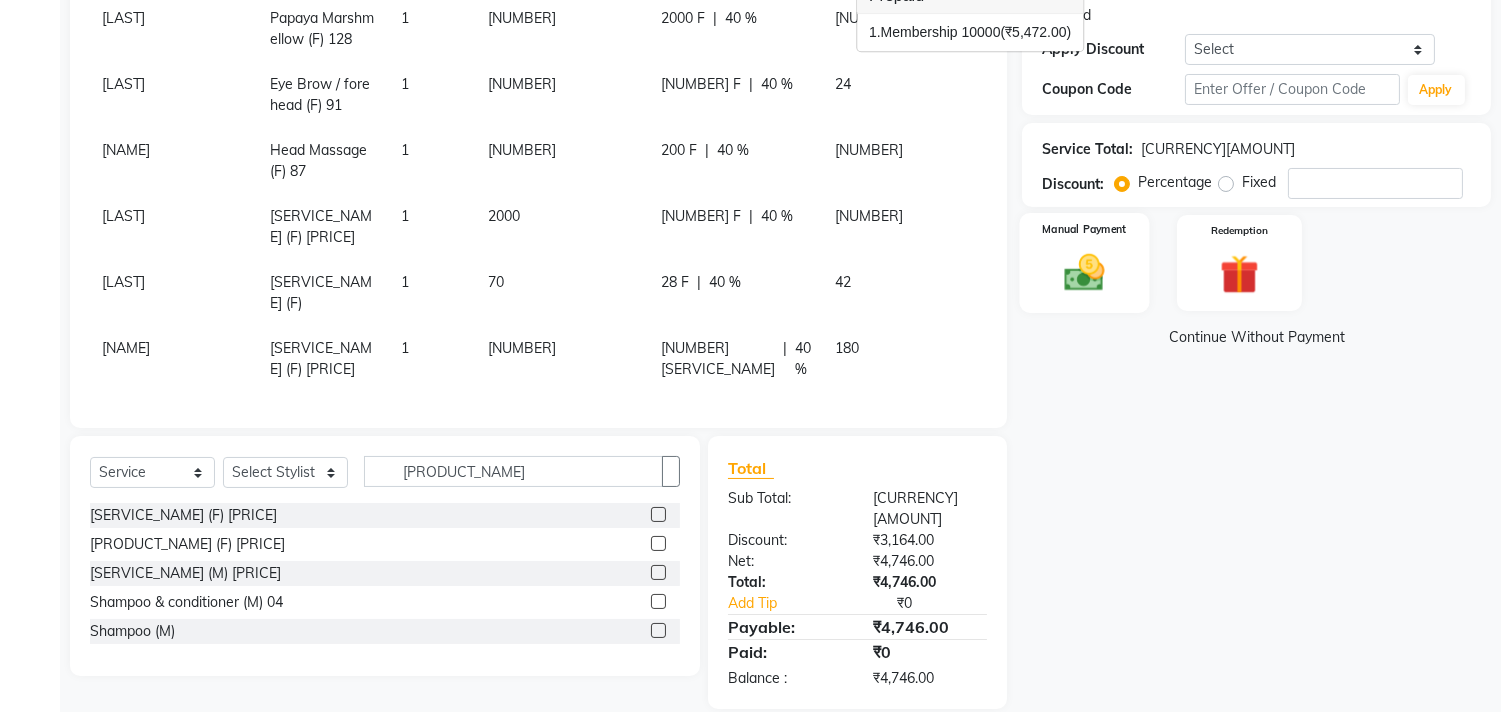 scroll, scrollTop: 224, scrollLeft: 0, axis: vertical 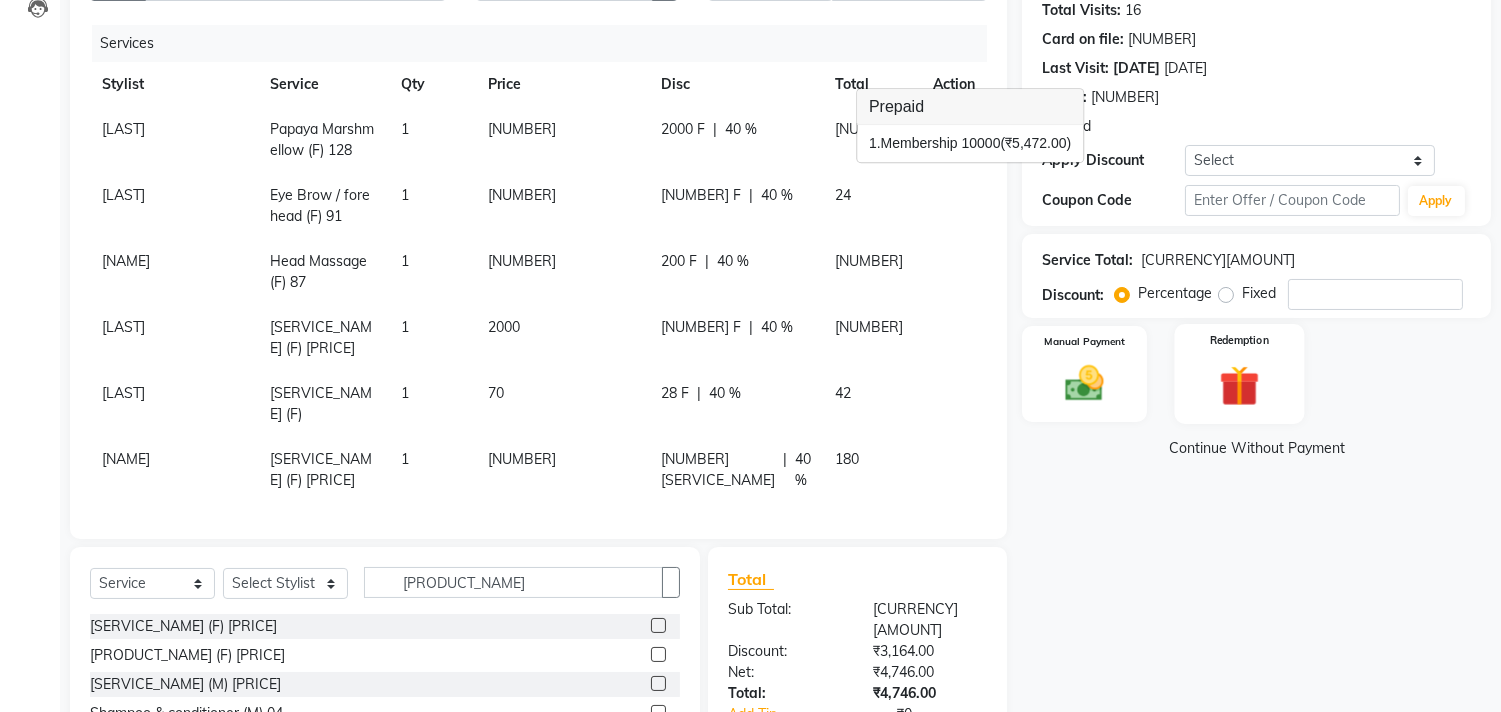 click at bounding box center (1084, 383) 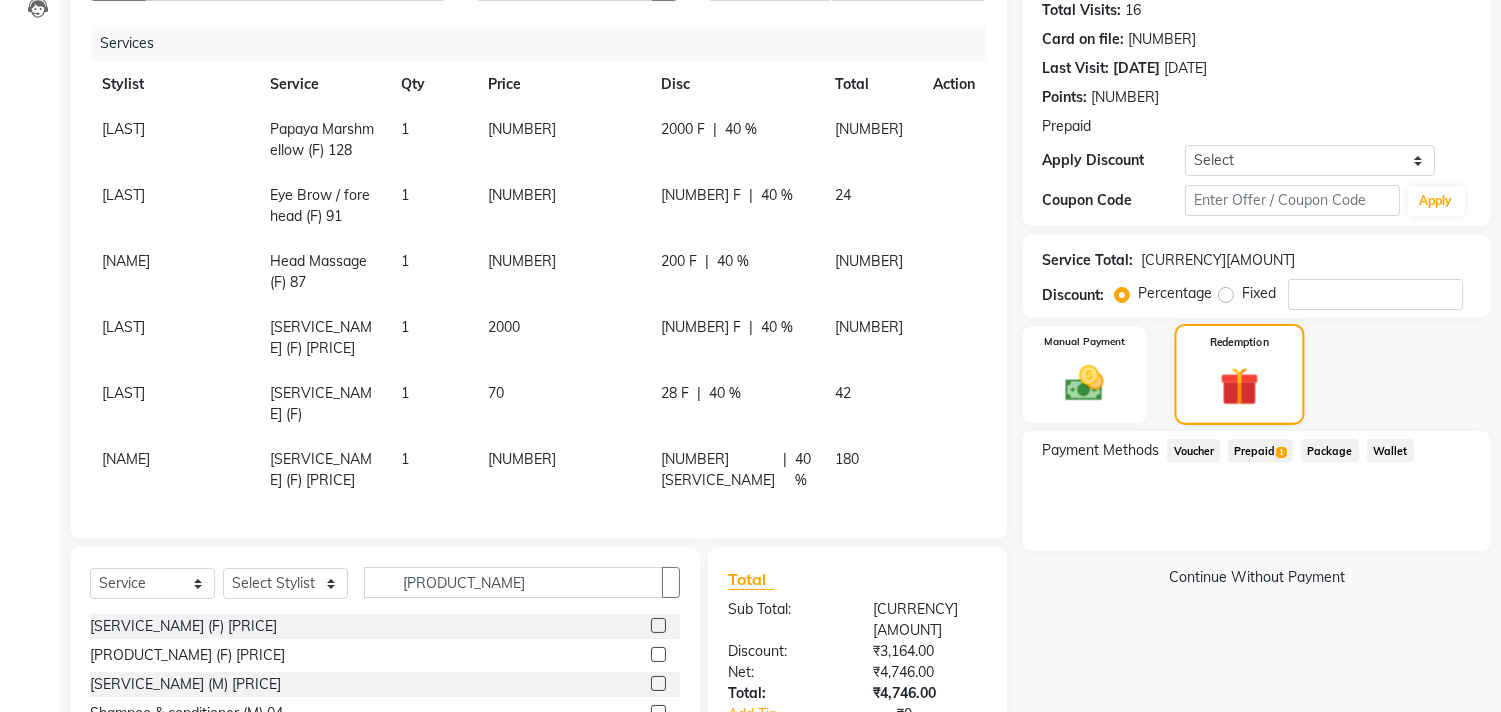 scroll, scrollTop: 335, scrollLeft: 0, axis: vertical 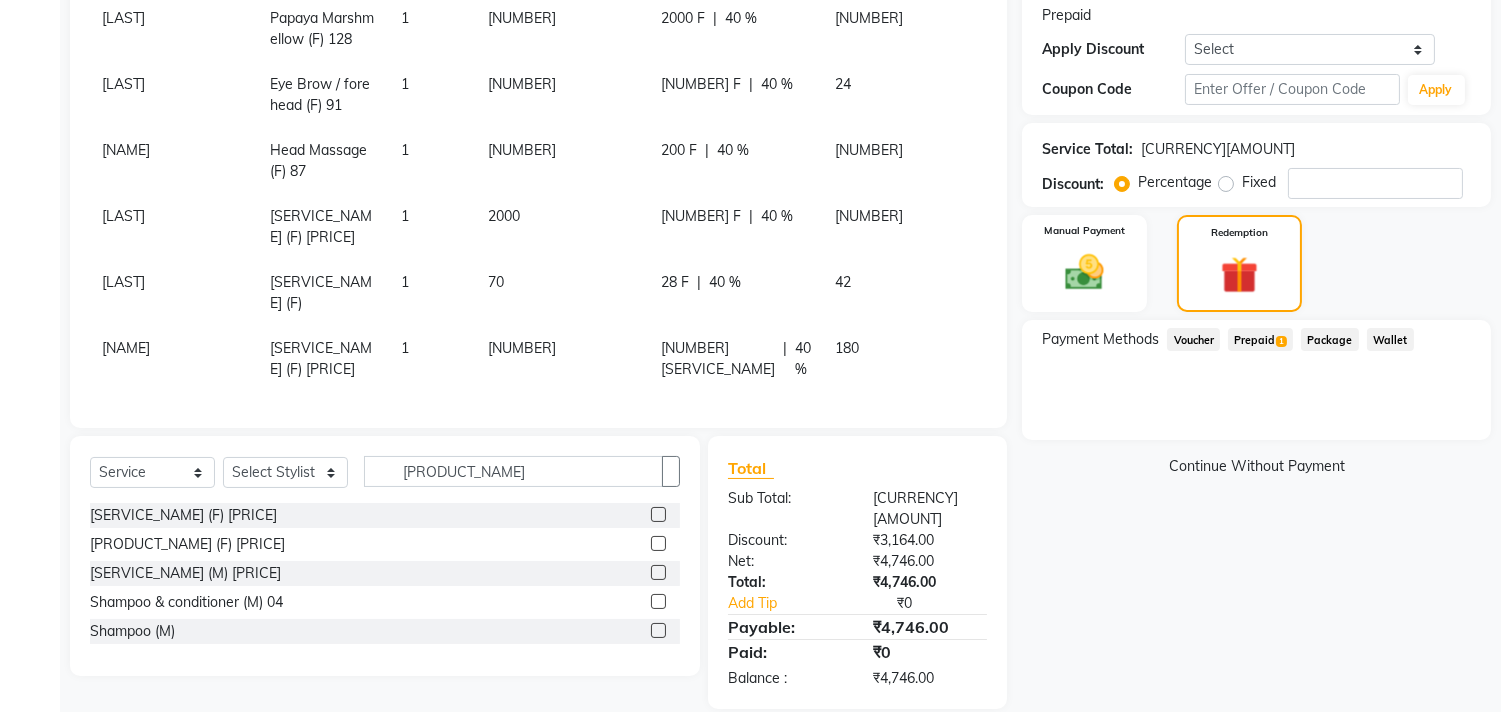 click on "Prepaid  [NUMBER]" at bounding box center (1193, 339) 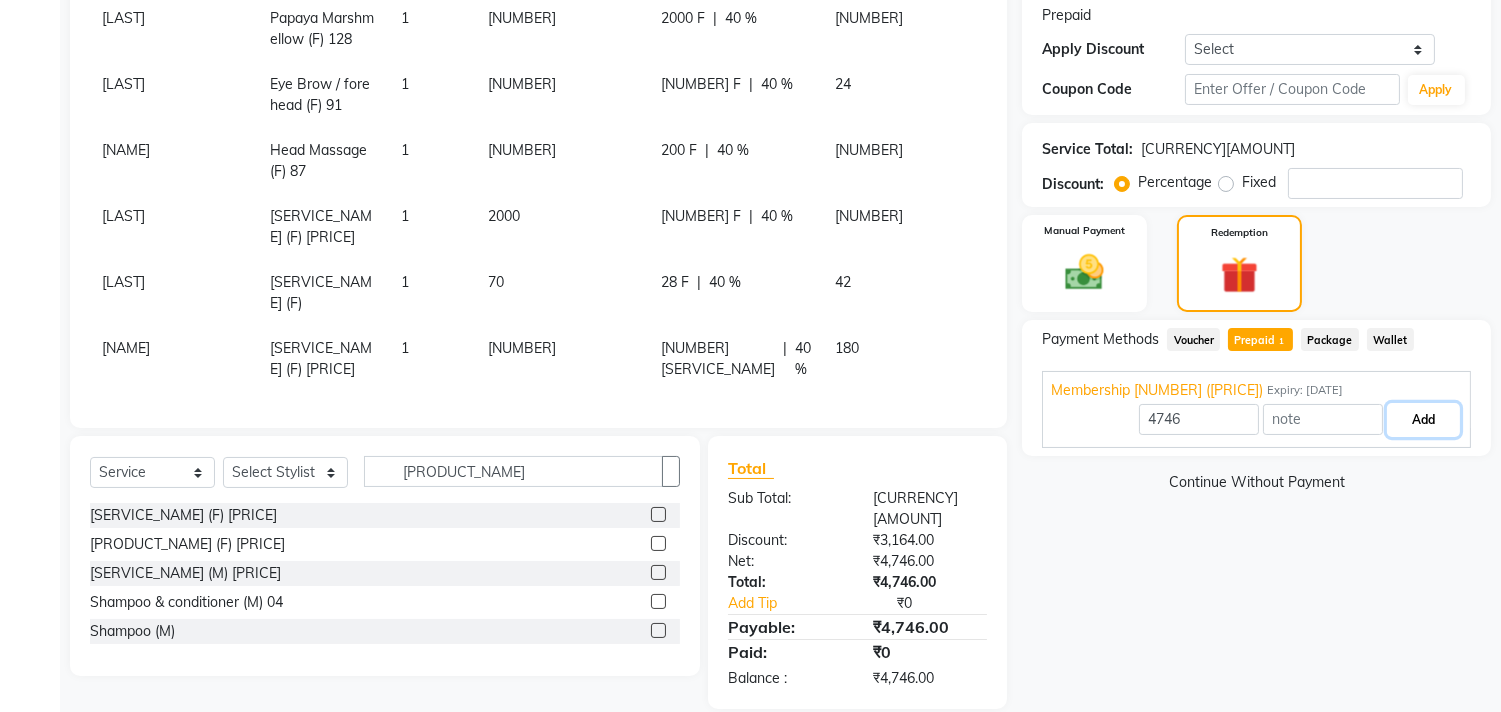 click on "Add" at bounding box center (1423, 420) 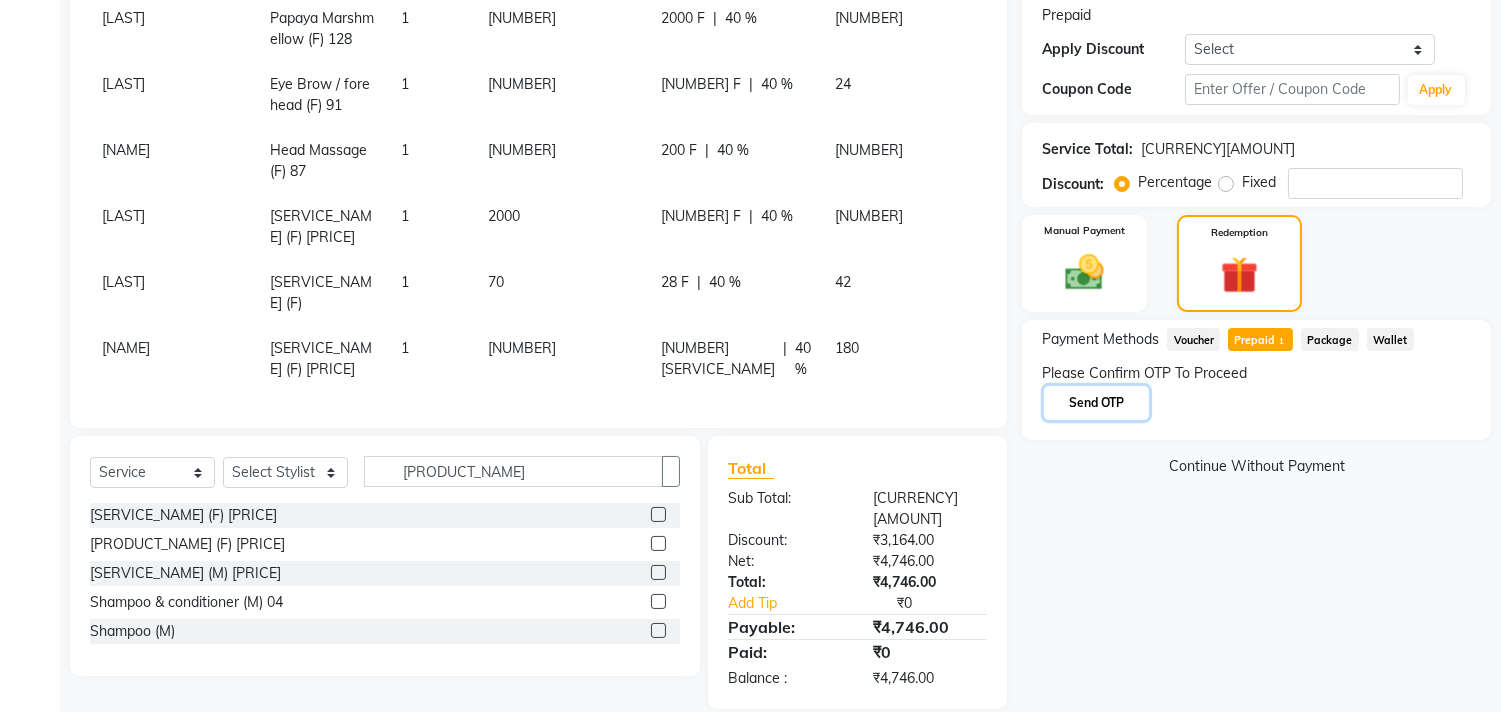 click on "Send OTP" at bounding box center (1096, 403) 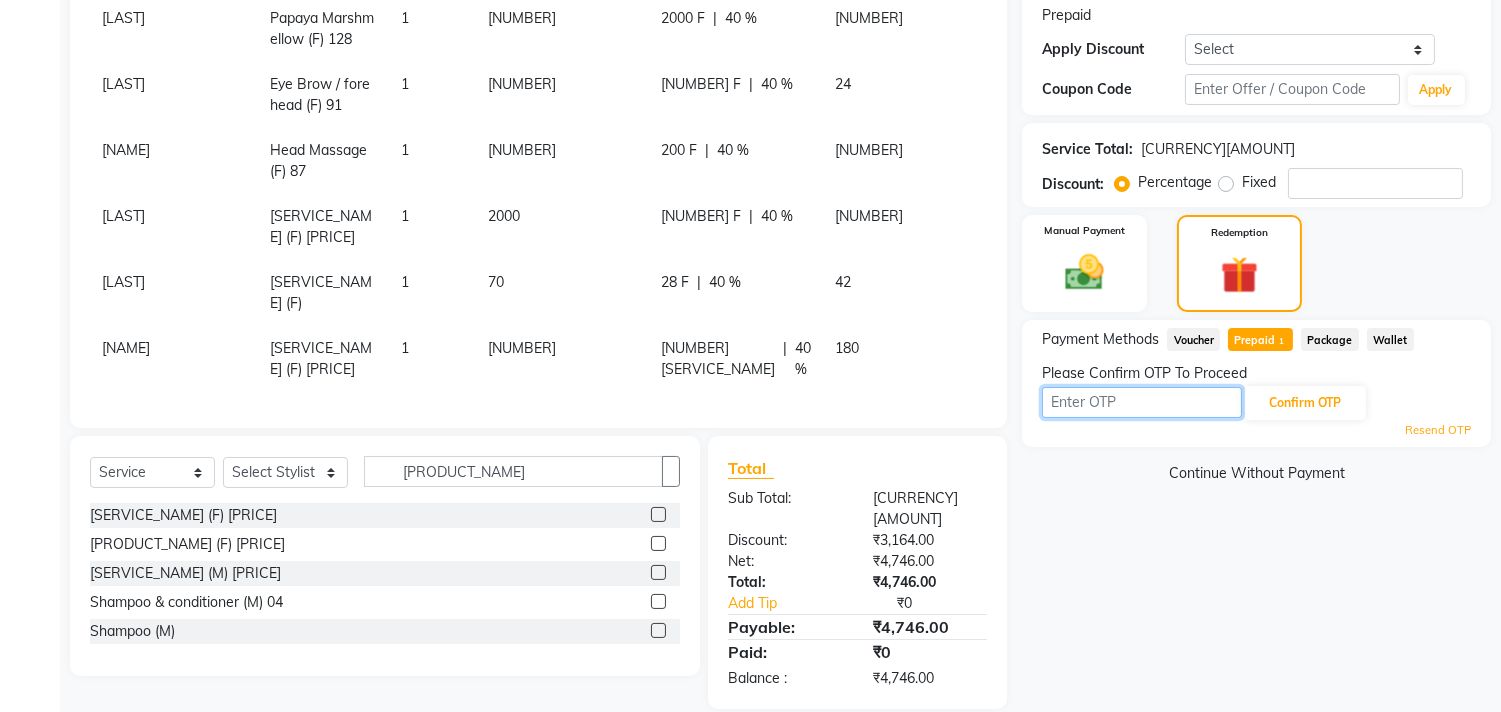 drag, startPoint x: 1094, startPoint y: 396, endPoint x: 1105, endPoint y: 396, distance: 11 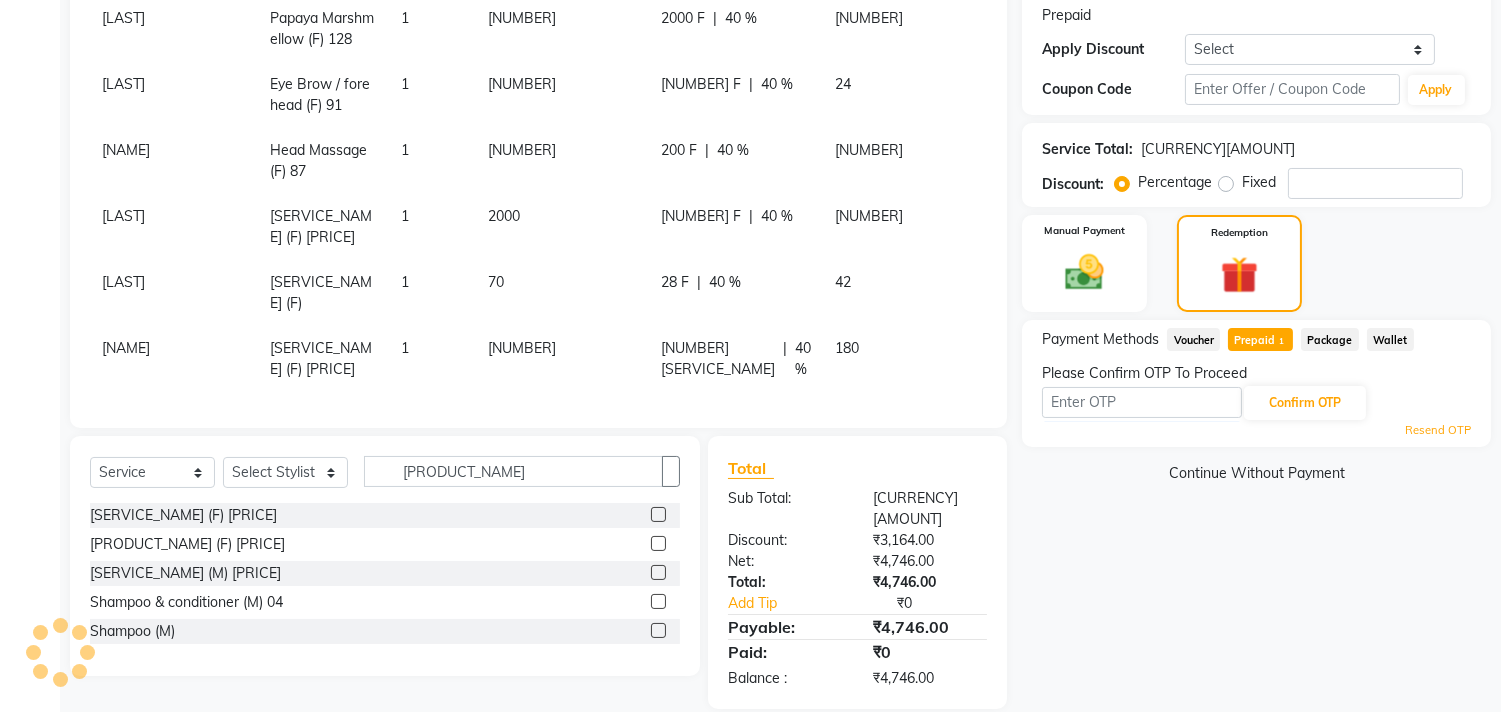click at bounding box center (1091, 16) 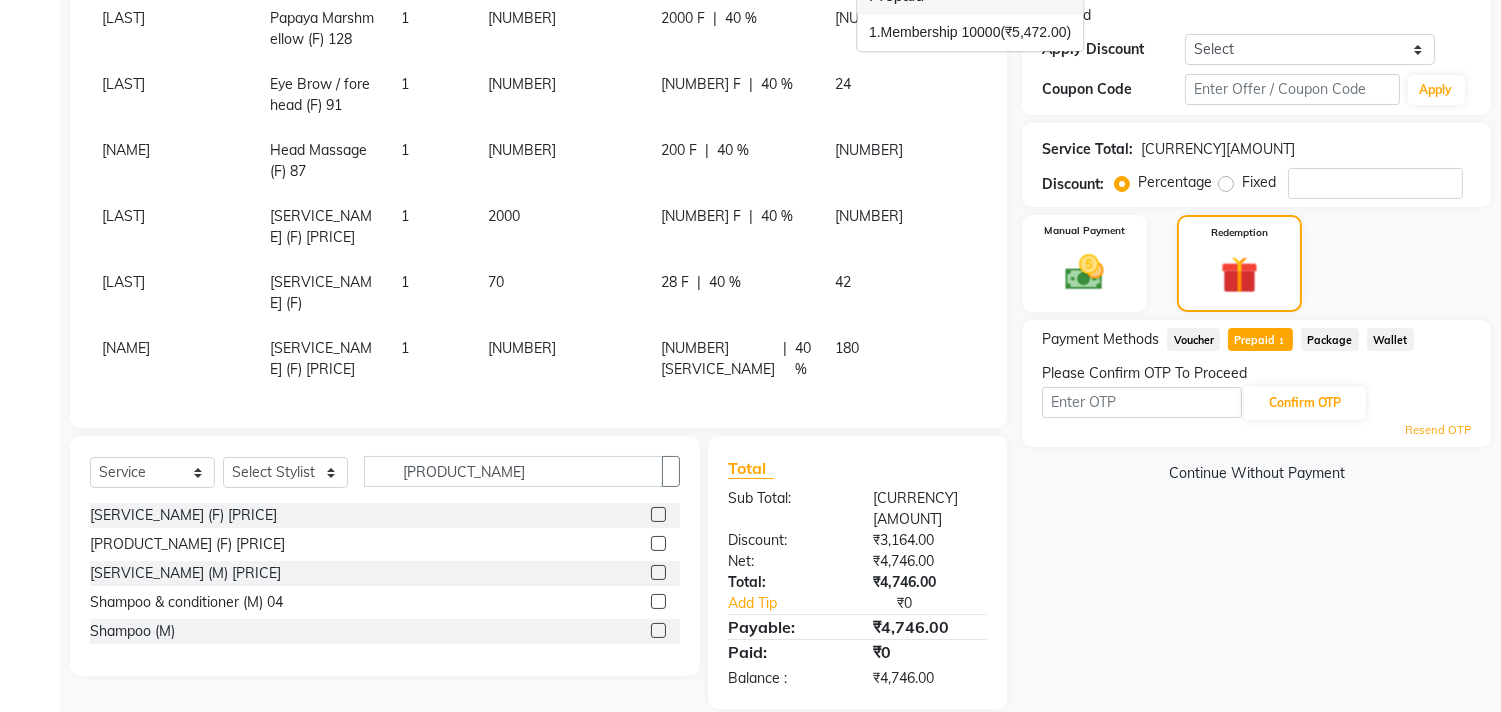 click on "Name: [NAME] 40%  Membership: end on [DATE] Total Visits:  16 Card on file:  0 Last Visit:   [DATE] Points:   0  Prepaid Apply Discount Select Membership → Membership 10000 Membership → Membership 10000 Membership → Membership 10000 Coupon Code Apply Service Total:  ₹7,910.00  Discount:  Percentage   Fixed  40 Manual Payment Redemption Payment Methods  Voucher   Prepaid  1  Package   Wallet  Please Confirm OTP To Proceed Confirm OTP Resend OTP  Continue Without Payment" at bounding box center [1264, 262] 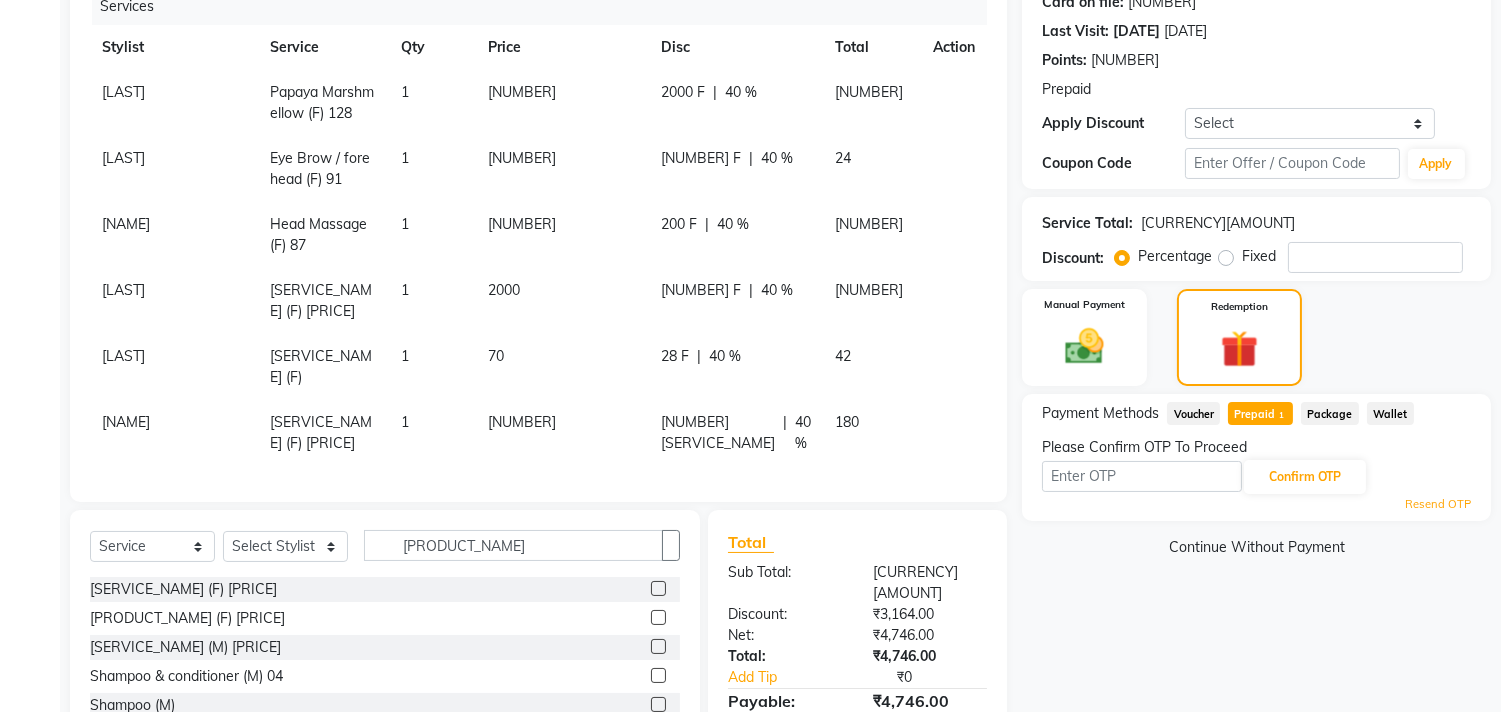 scroll, scrollTop: 222, scrollLeft: 0, axis: vertical 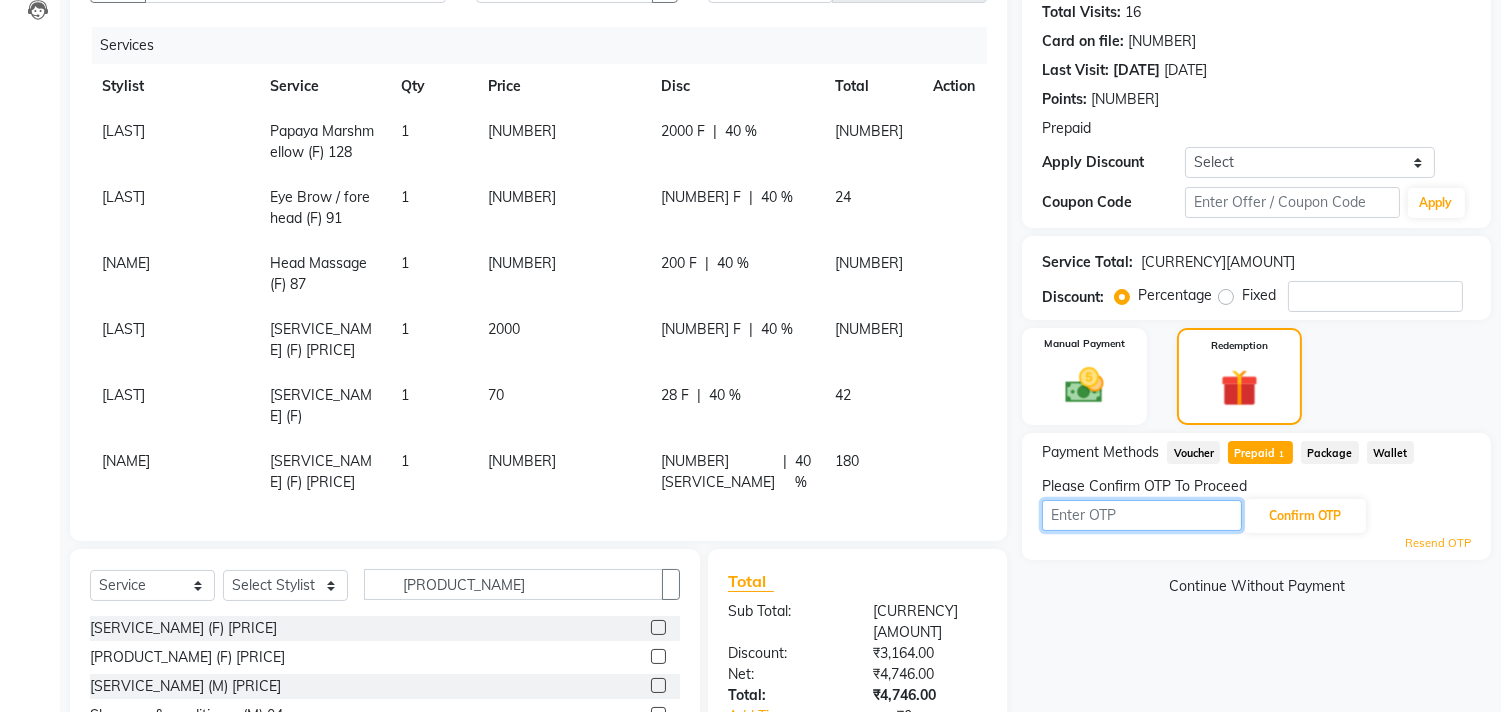 click at bounding box center [1142, 515] 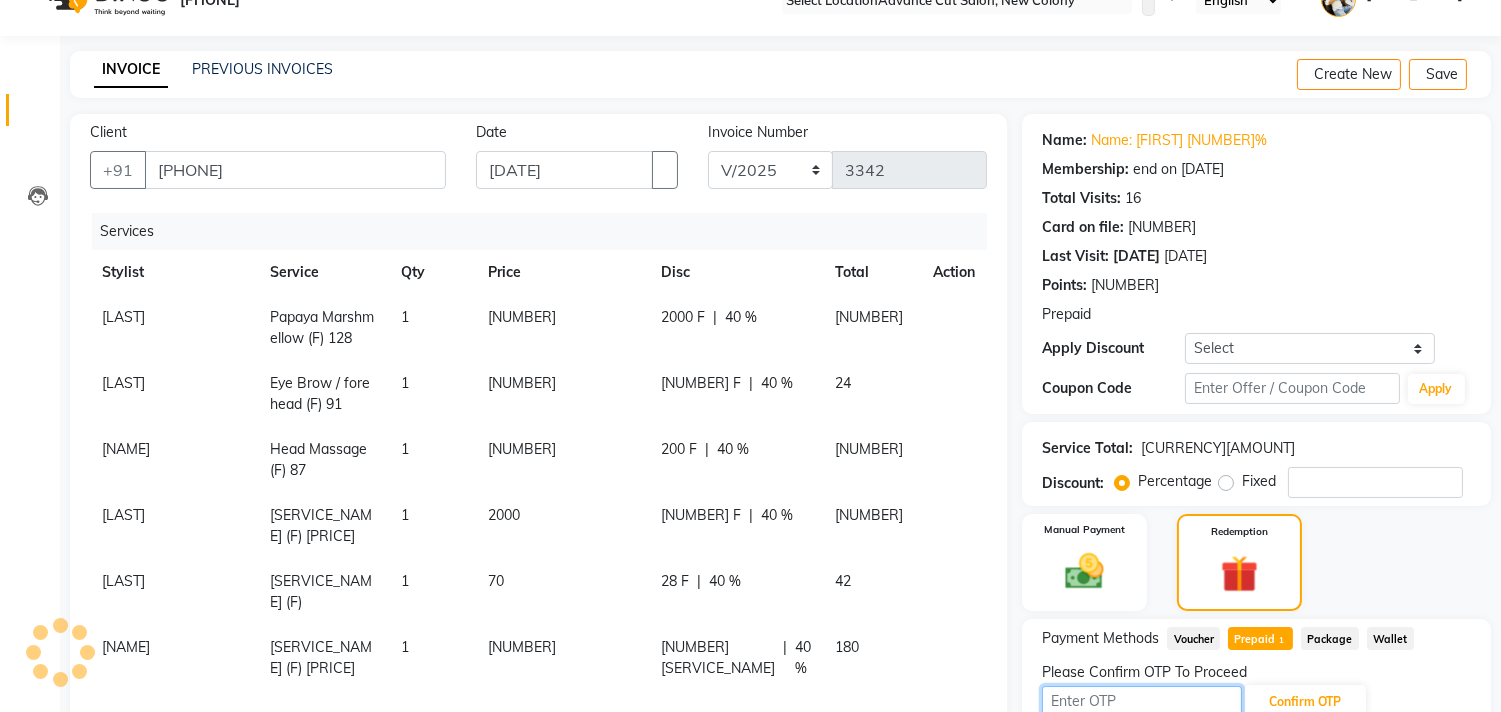 scroll, scrollTop: 0, scrollLeft: 0, axis: both 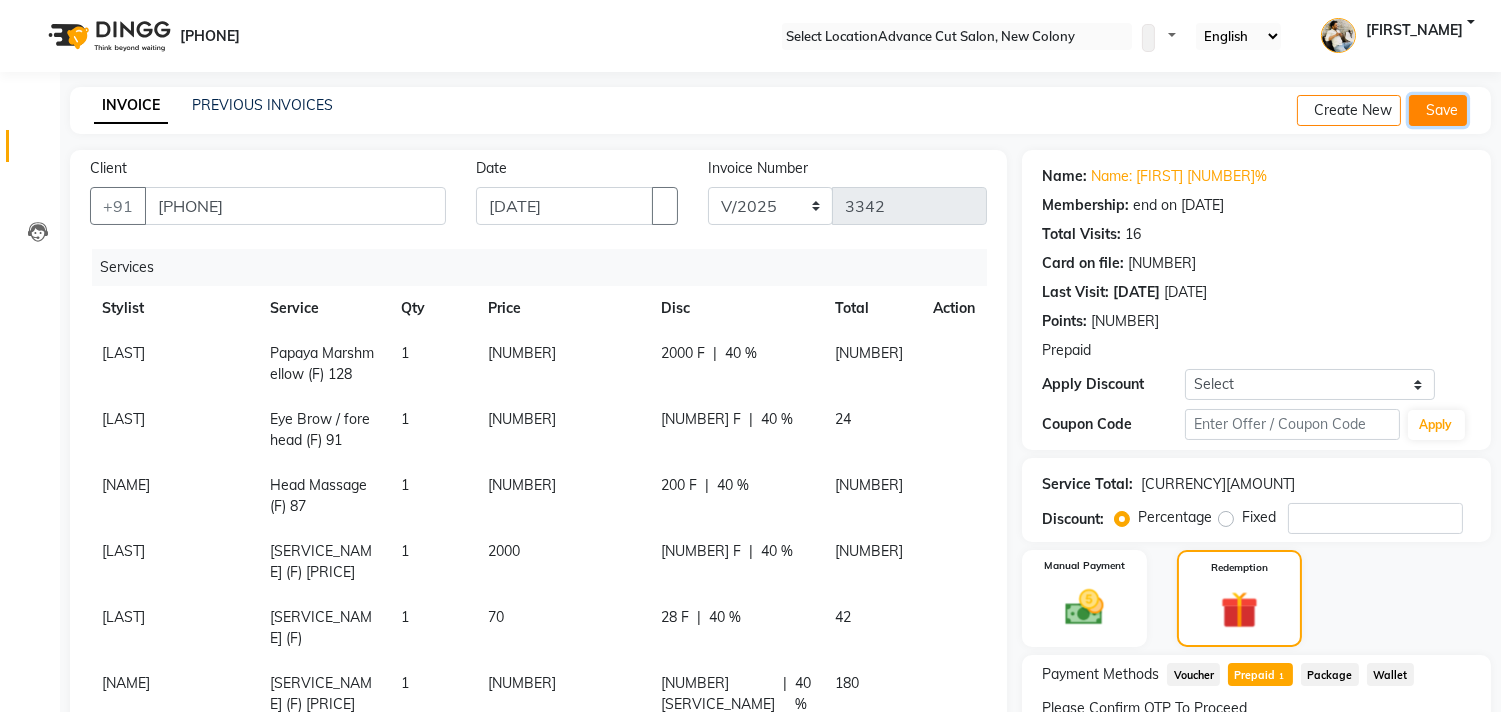 click on "Save" at bounding box center [1438, 110] 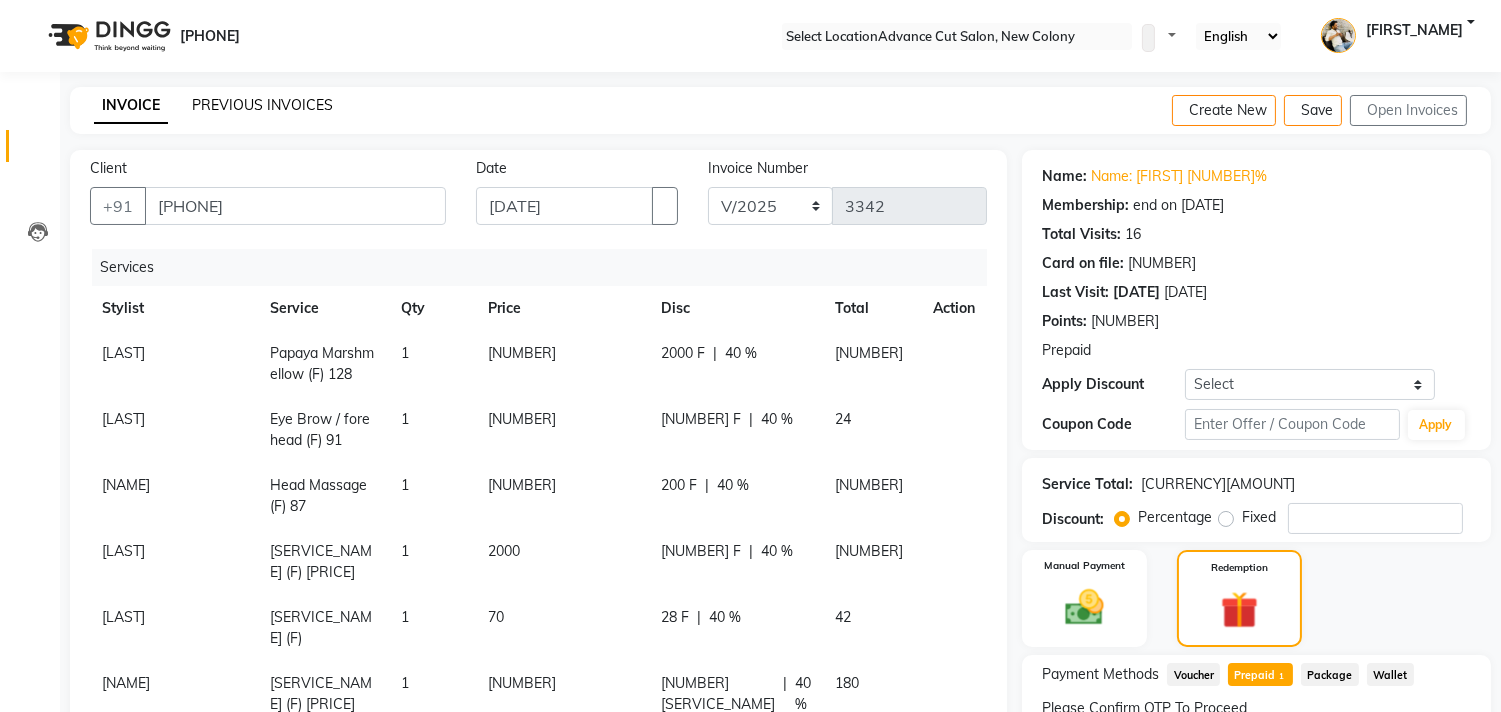 click on "PREVIOUS INVOICES" at bounding box center [262, 105] 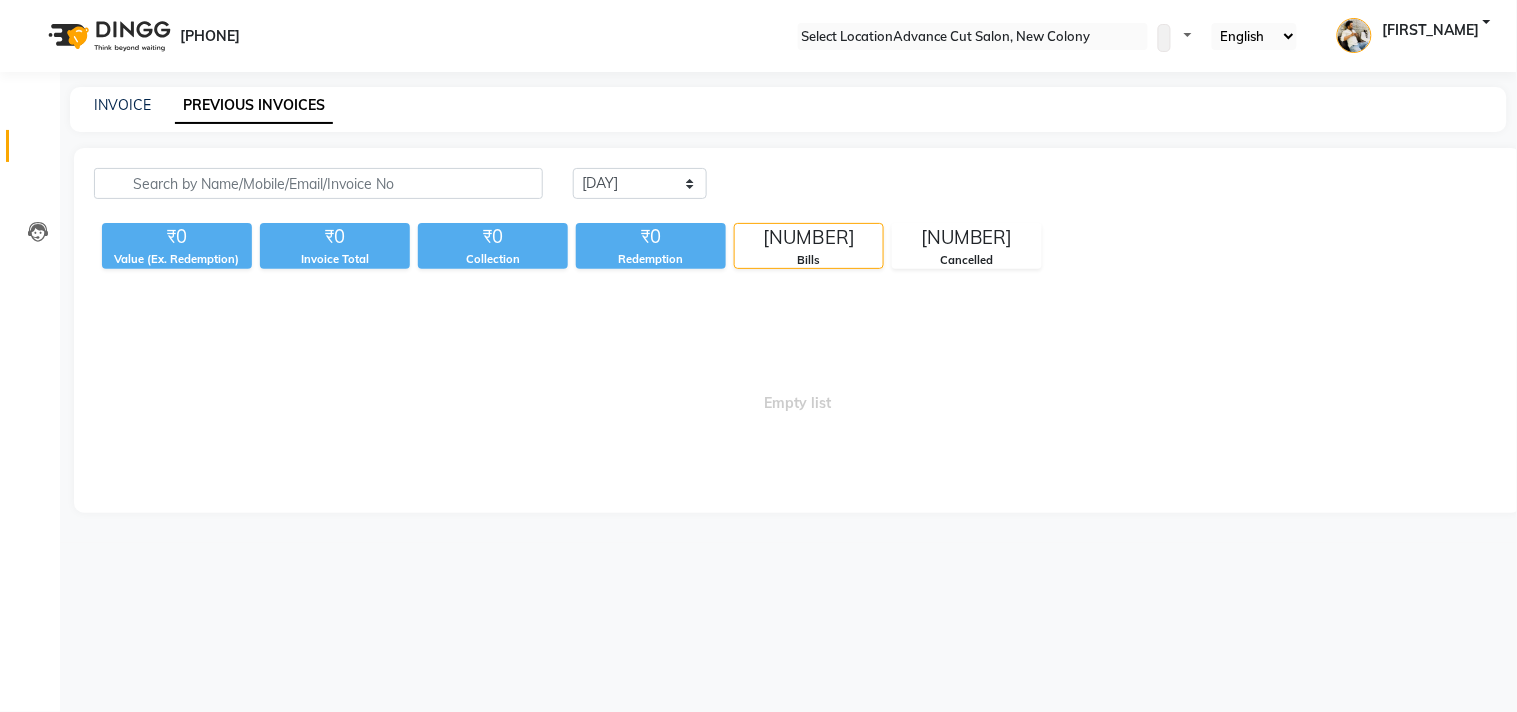 click on "INVOICE" at bounding box center [122, 105] 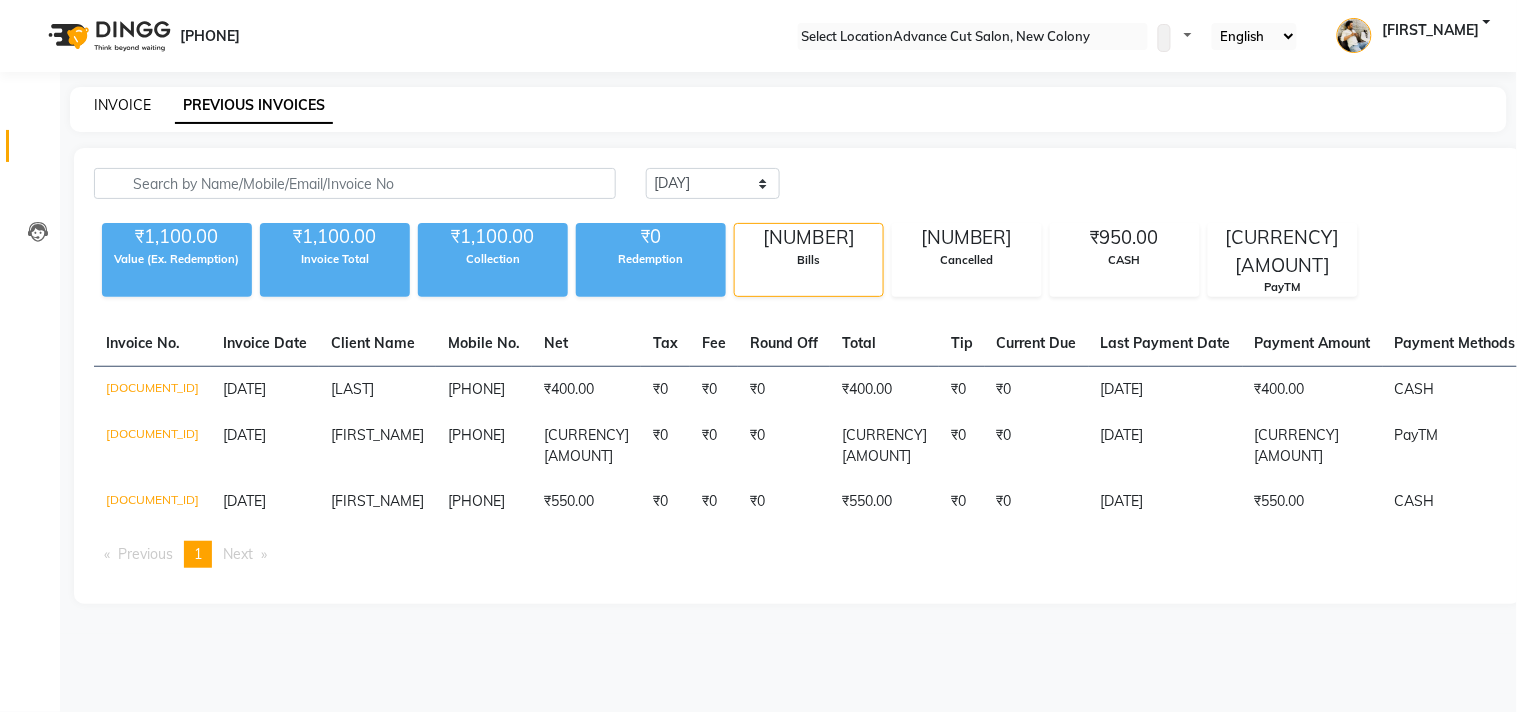 click on "INVOICE" at bounding box center (122, 105) 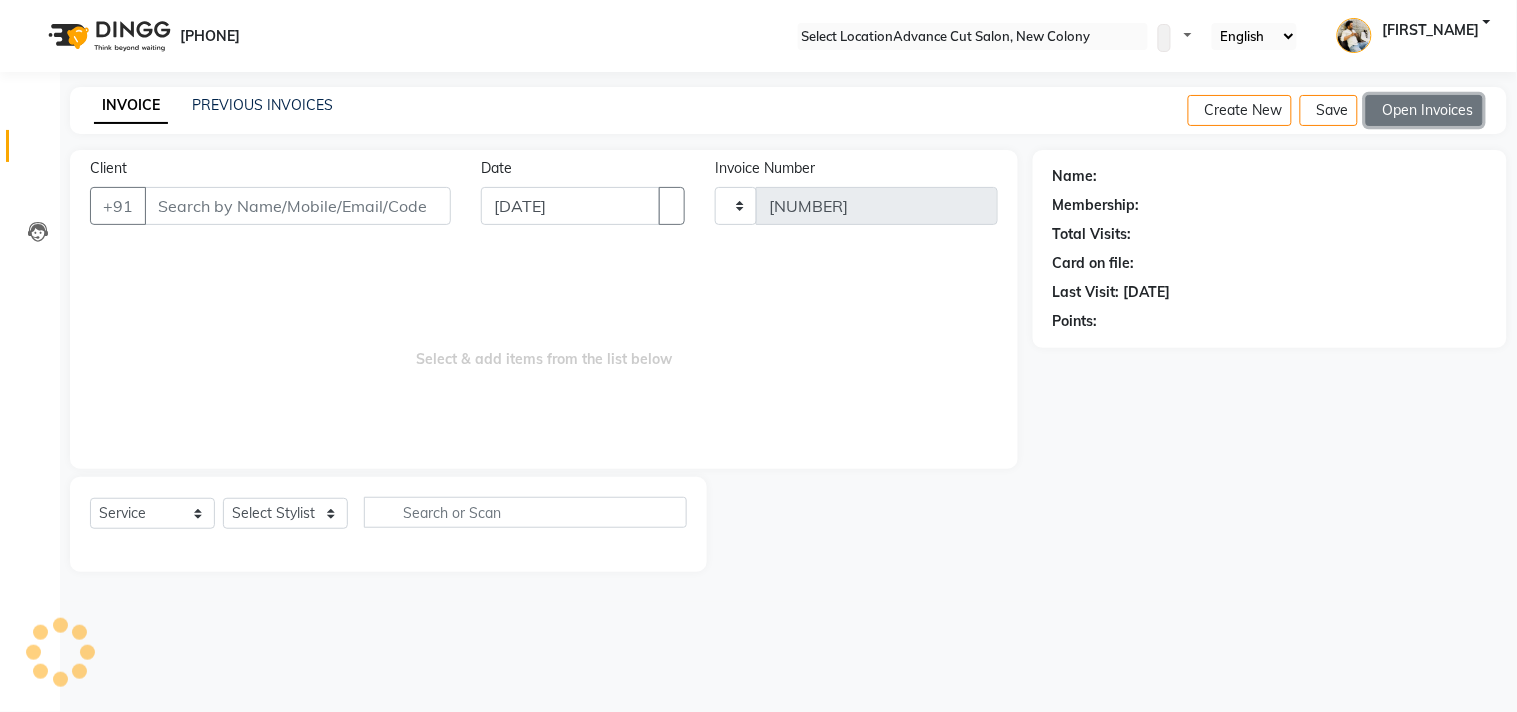 click at bounding box center [1379, 110] 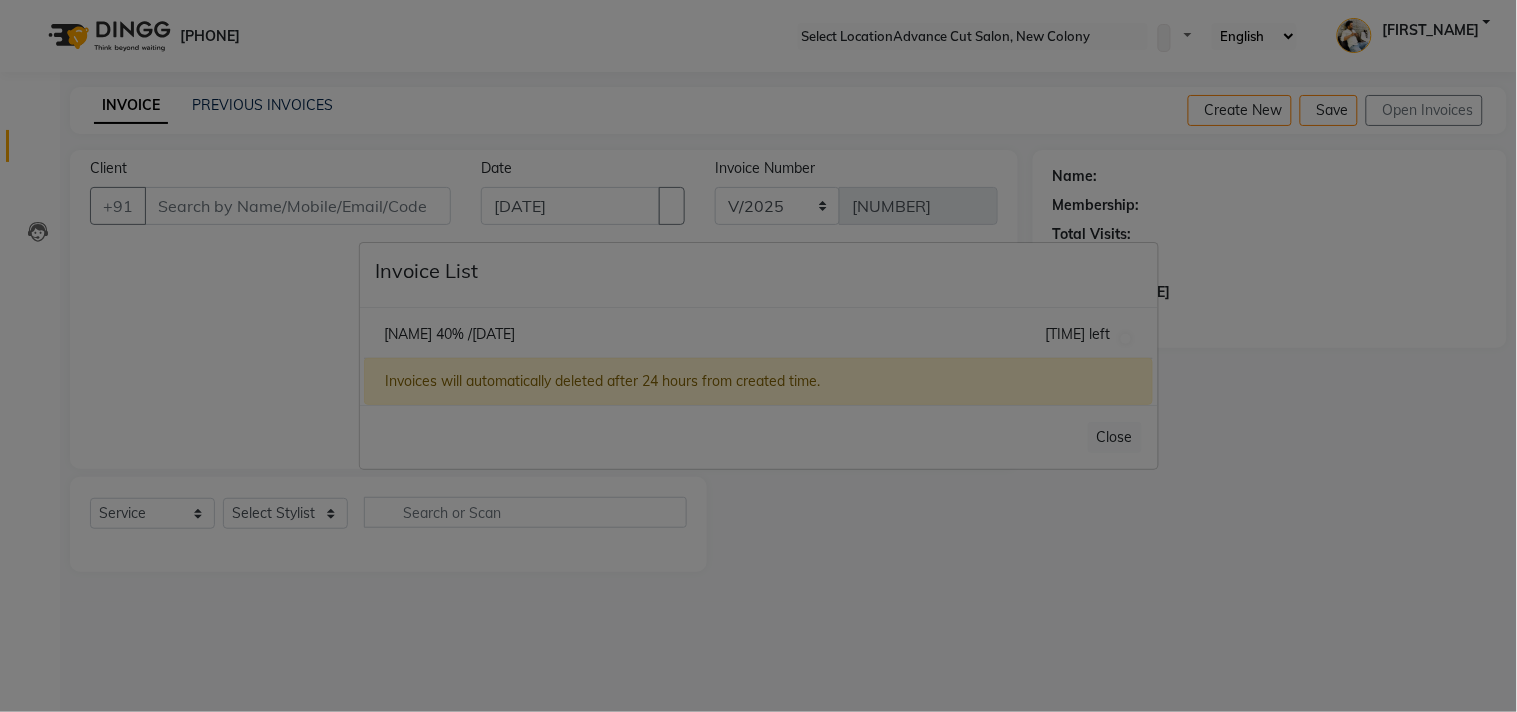 click on "Vikas 40% /01 July 2025" at bounding box center (449, 334) 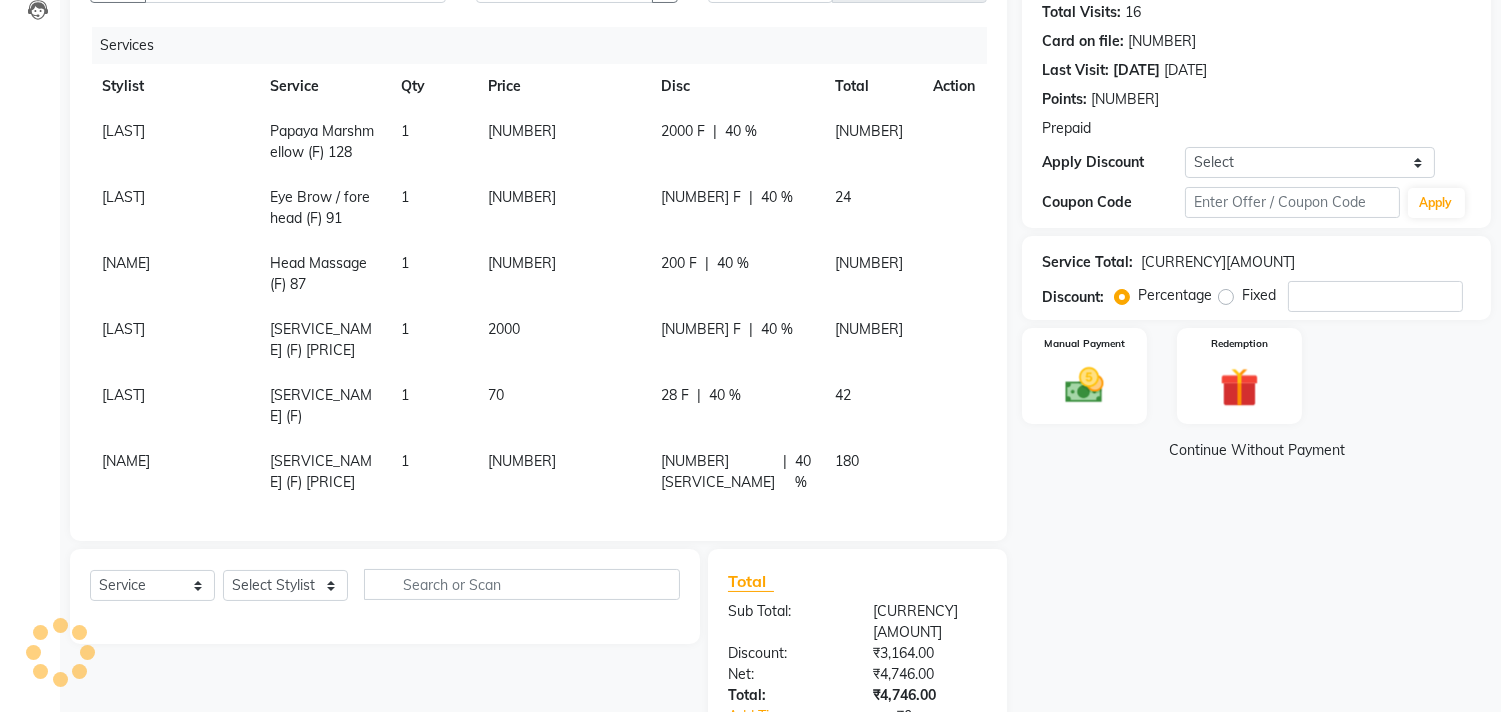 scroll, scrollTop: 333, scrollLeft: 0, axis: vertical 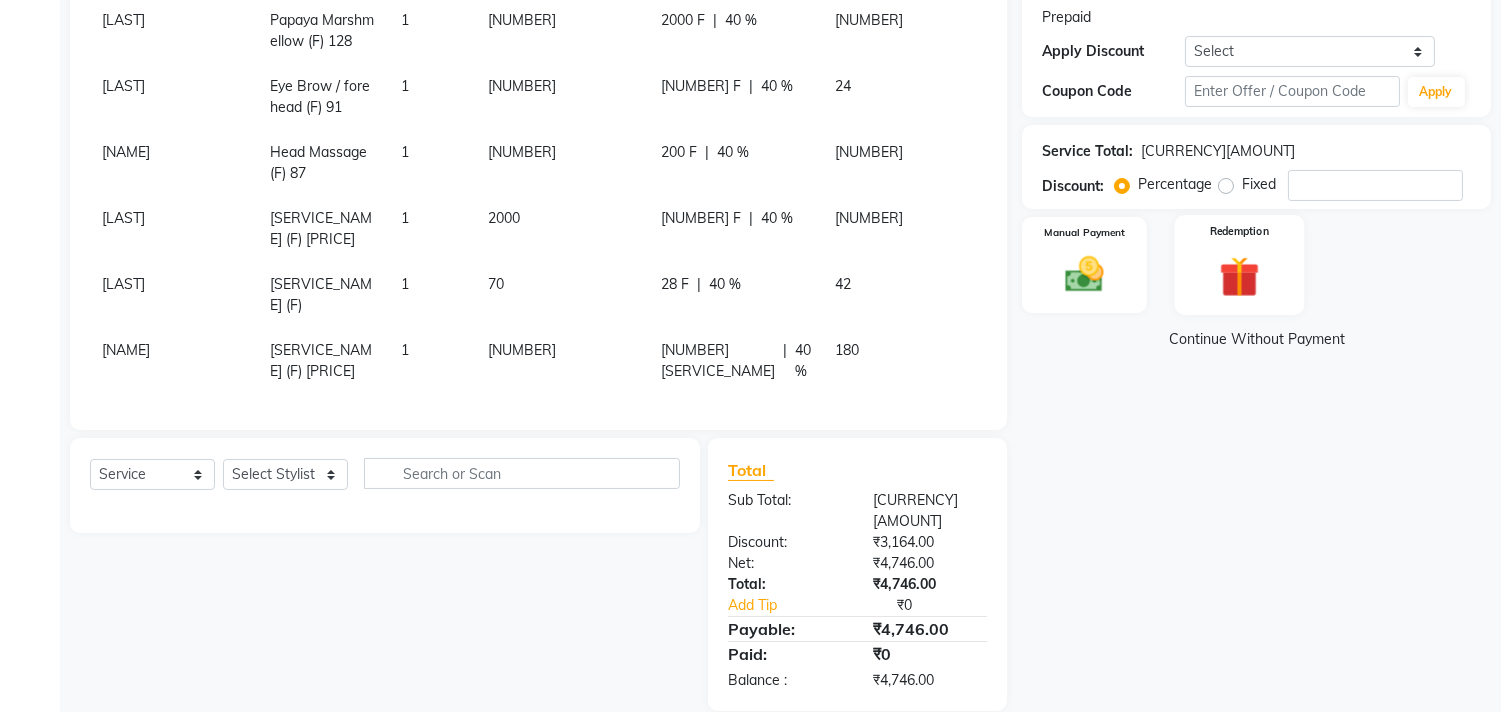 click at bounding box center [1084, 274] 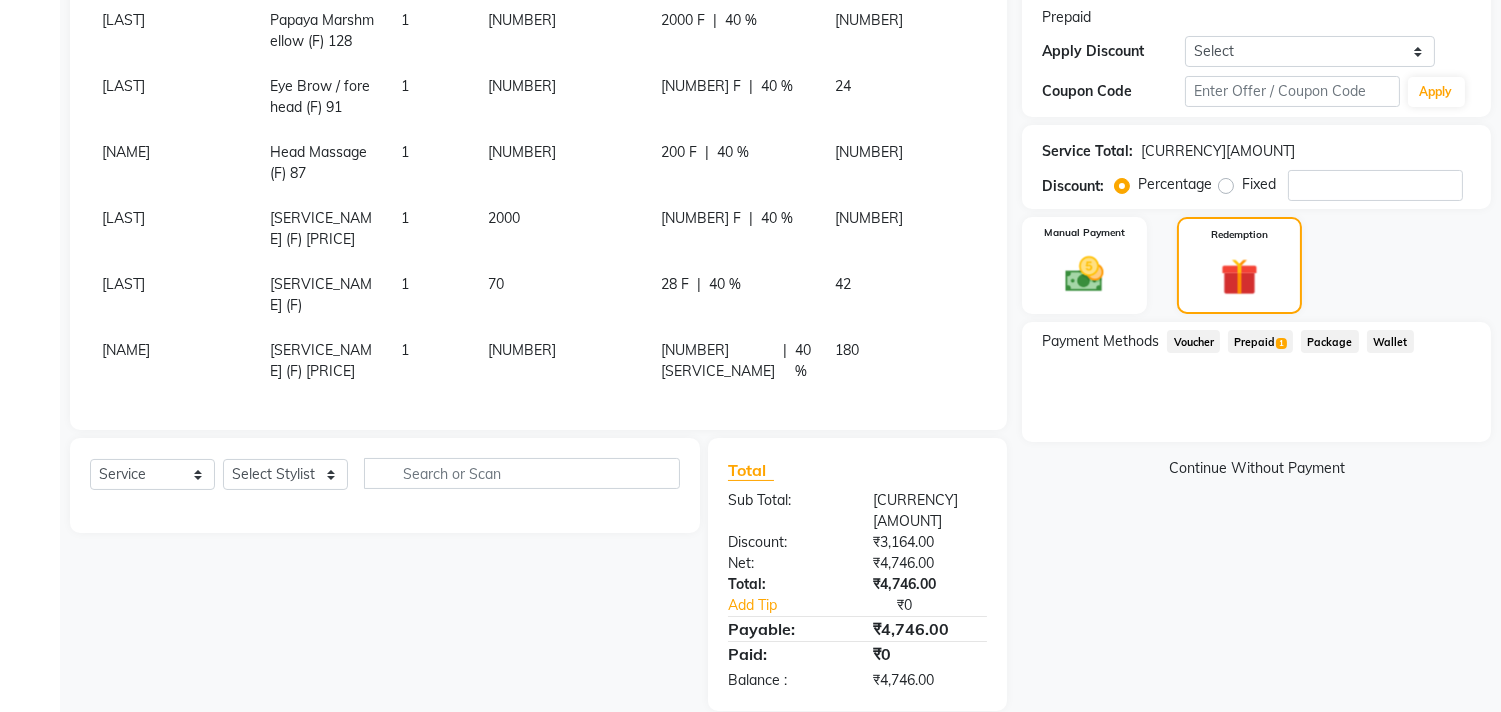 click on "Prepaid  1" at bounding box center (1193, 341) 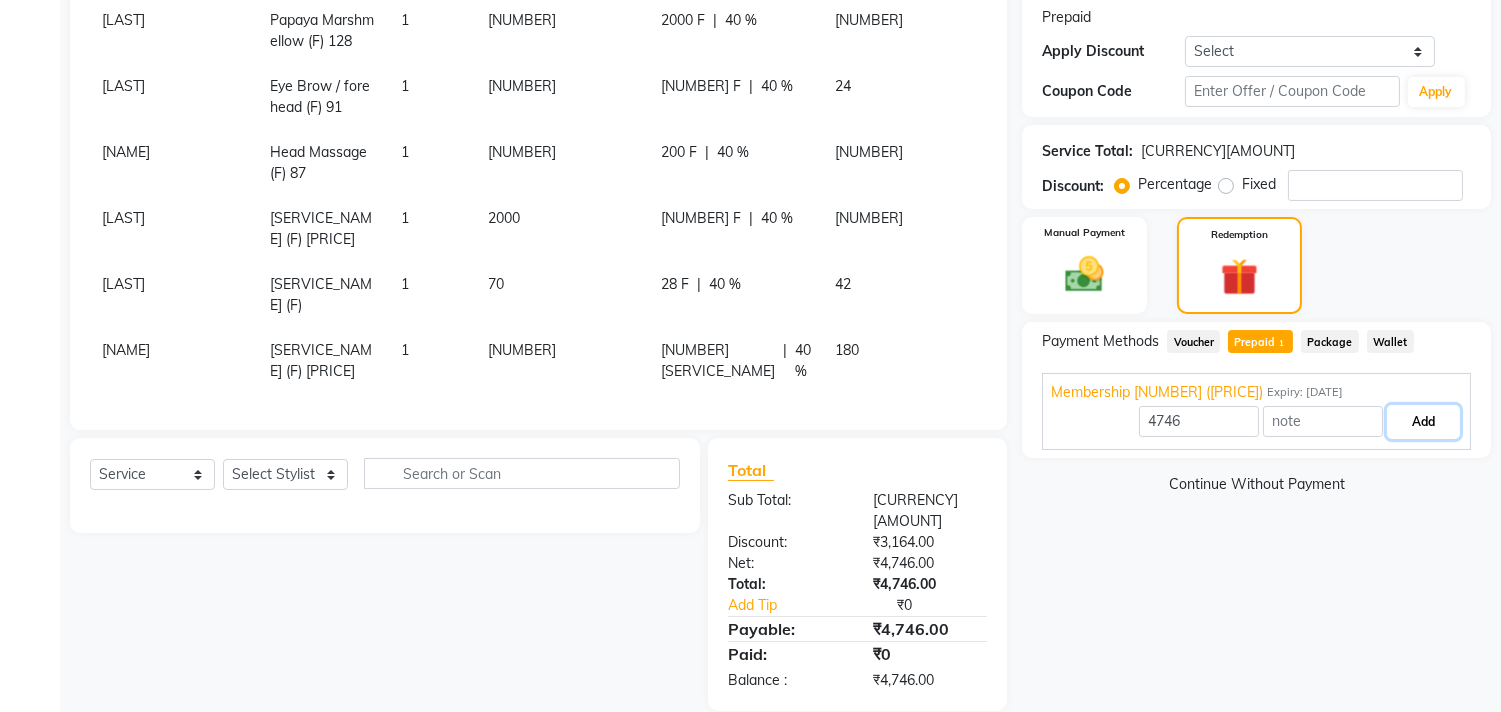 click on "Add" at bounding box center (1423, 422) 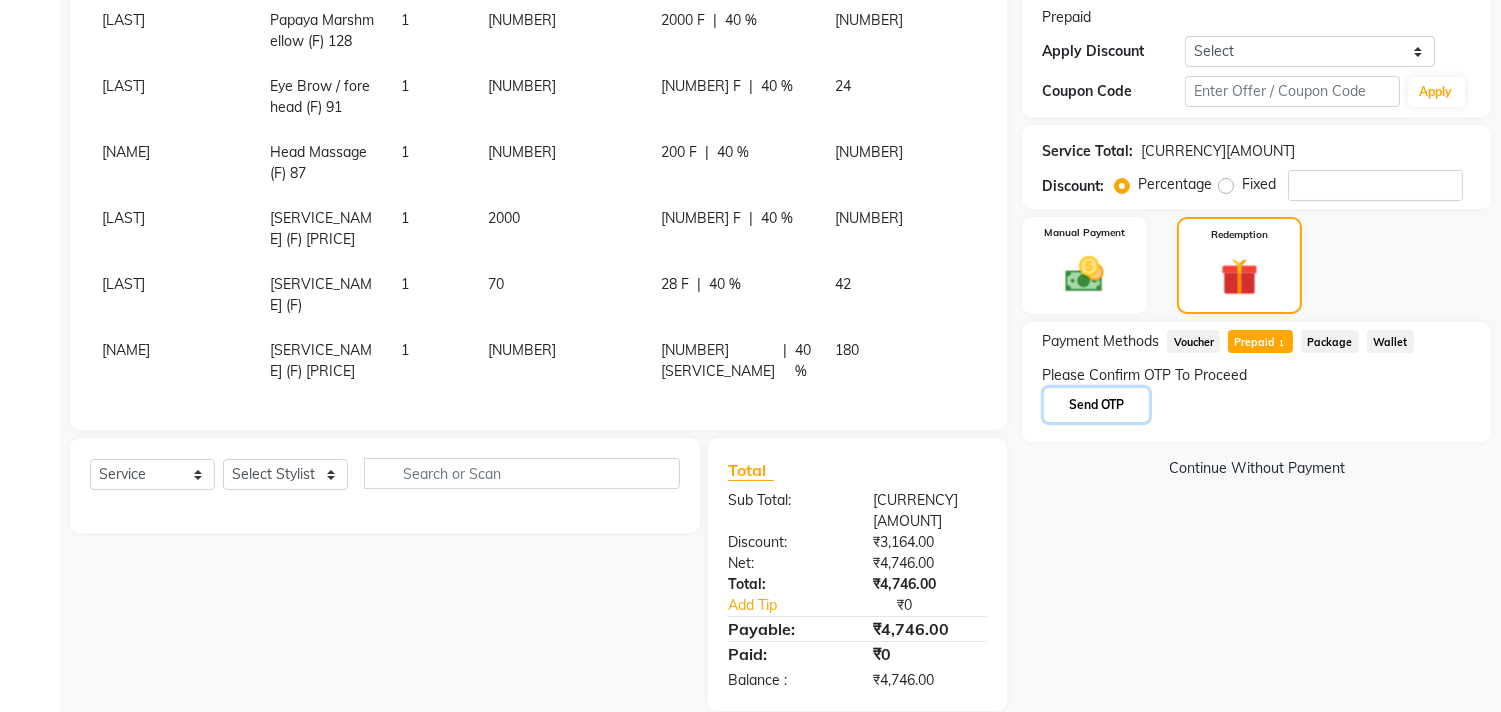click on "Send OTP" at bounding box center (1096, 405) 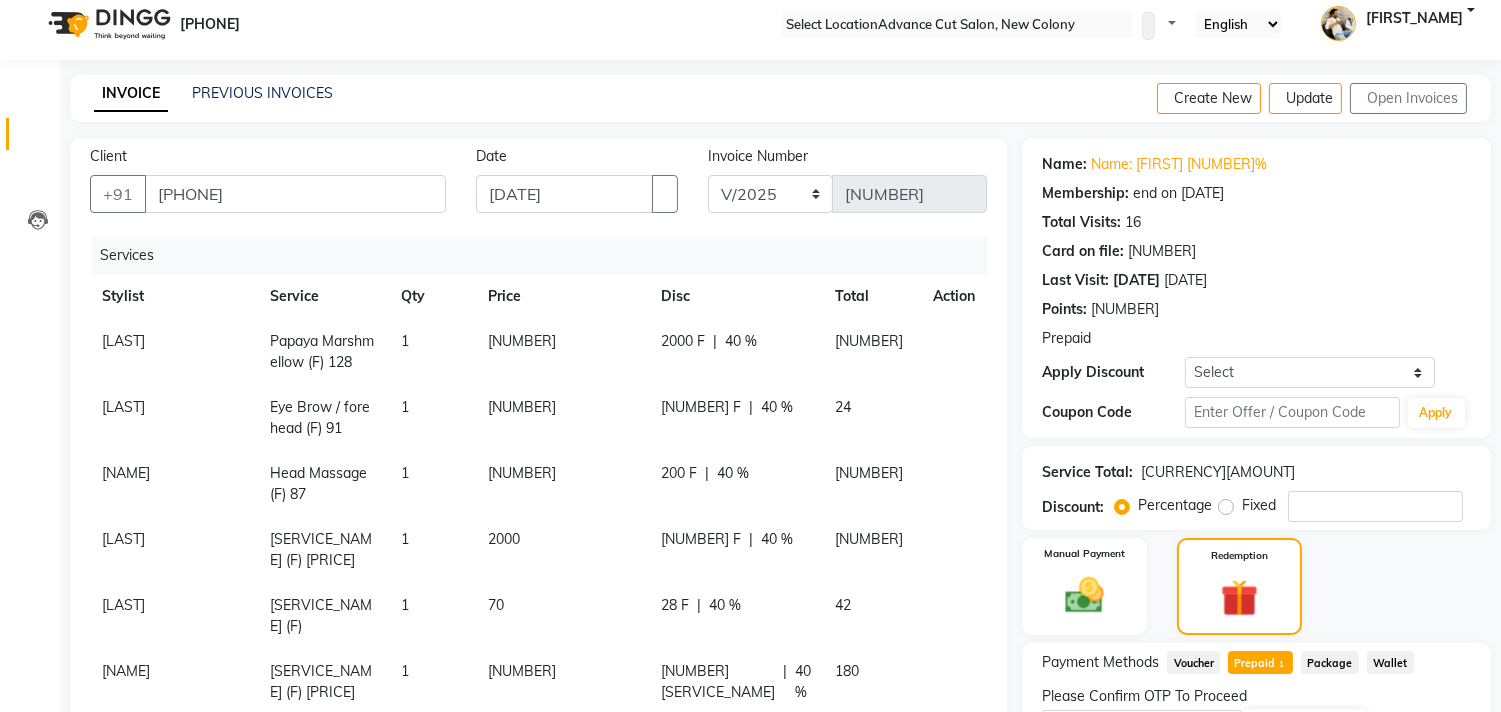 scroll, scrollTop: 0, scrollLeft: 0, axis: both 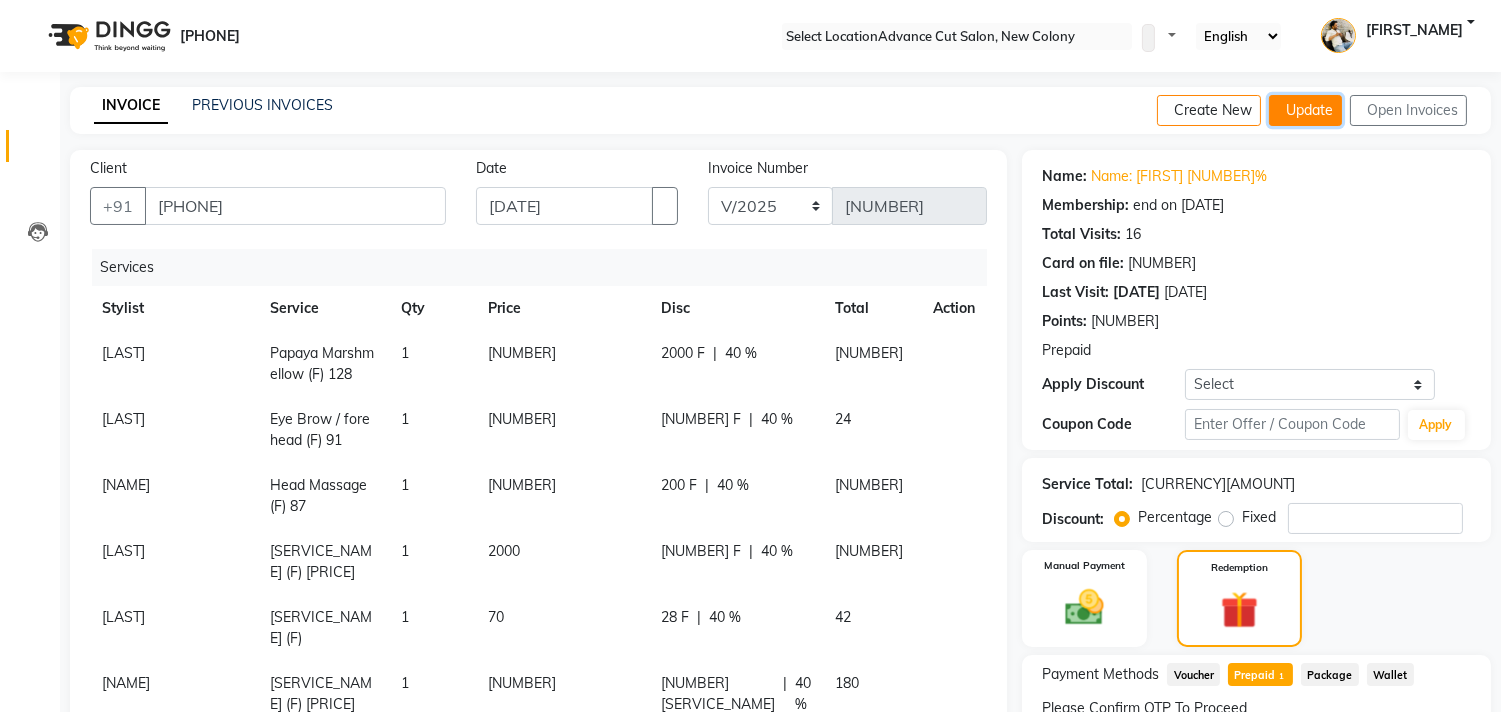 click on "Update" at bounding box center (1305, 110) 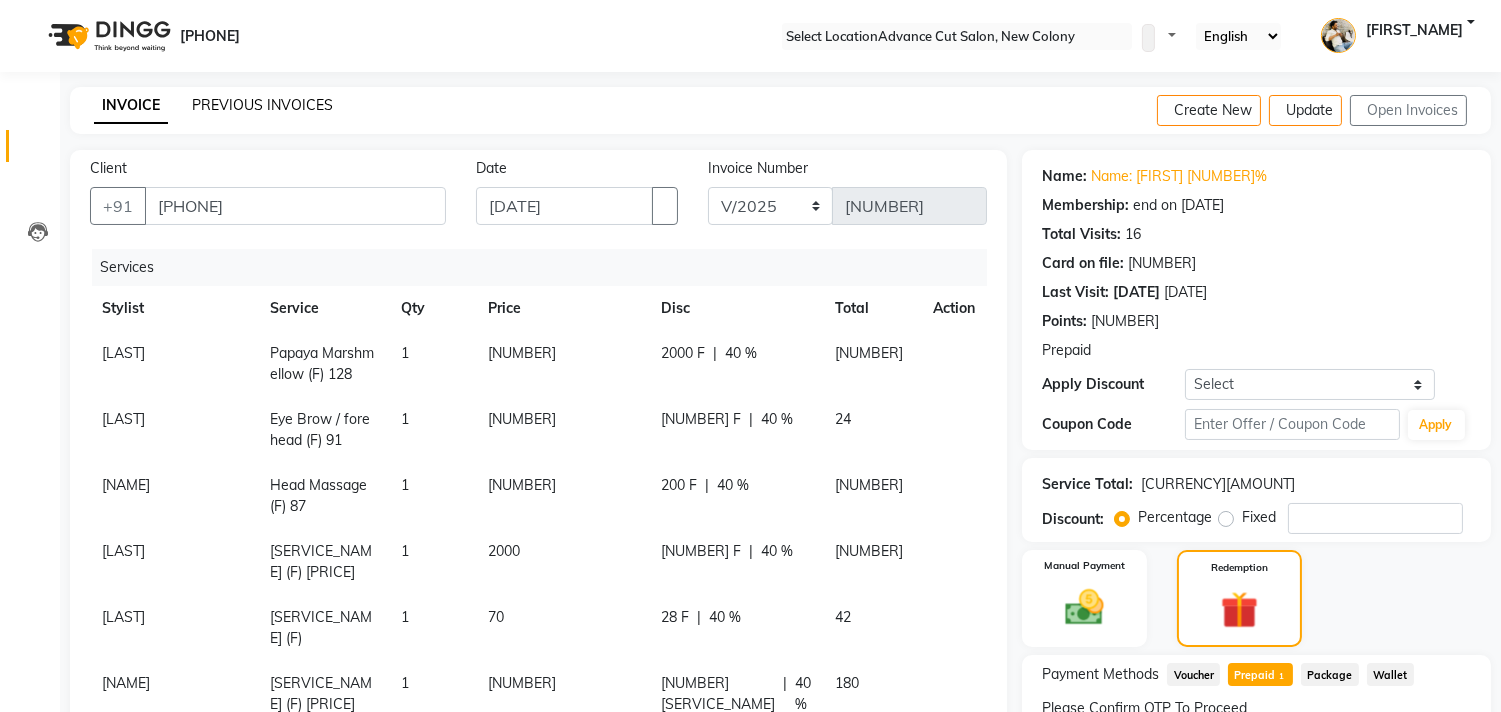 click on "PREVIOUS INVOICES" at bounding box center (262, 105) 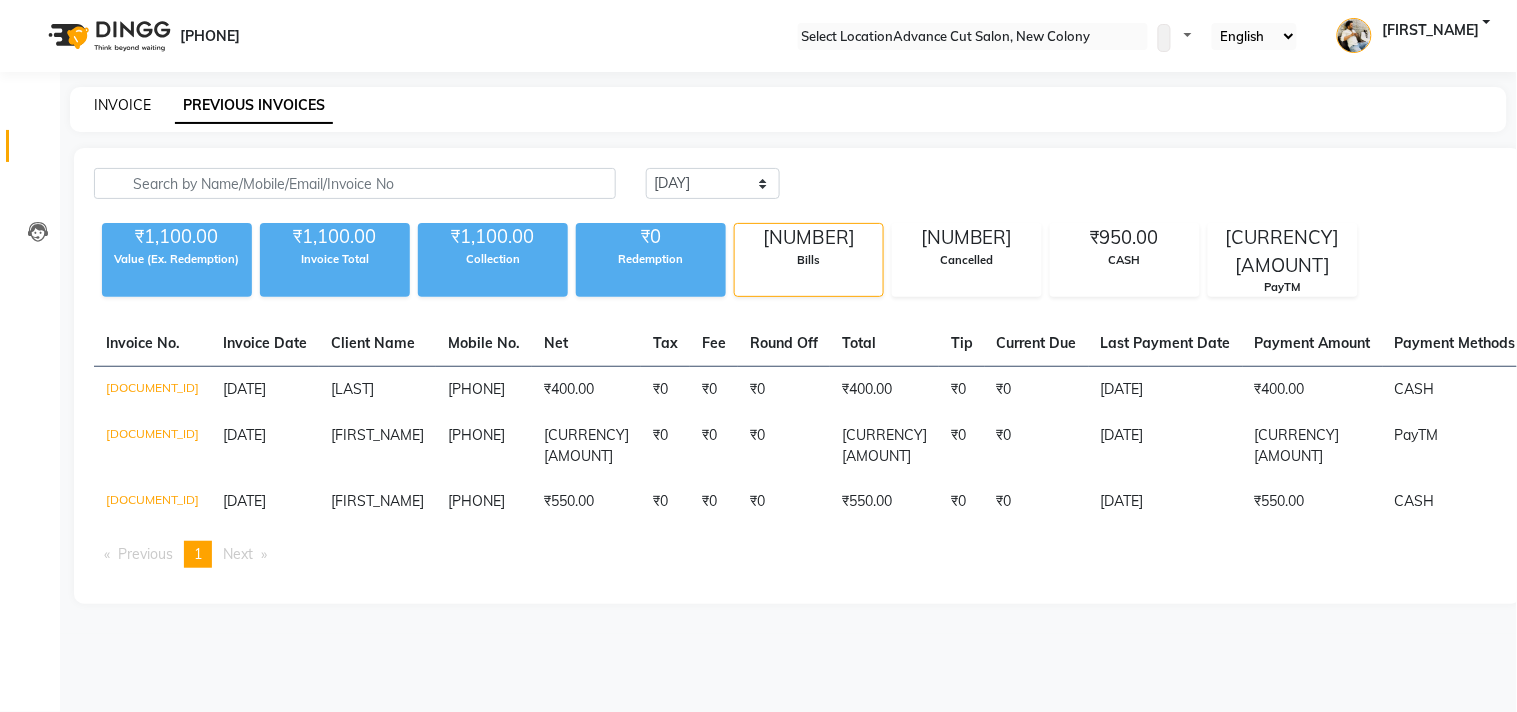 click on "•••••••" at bounding box center (122, 105) 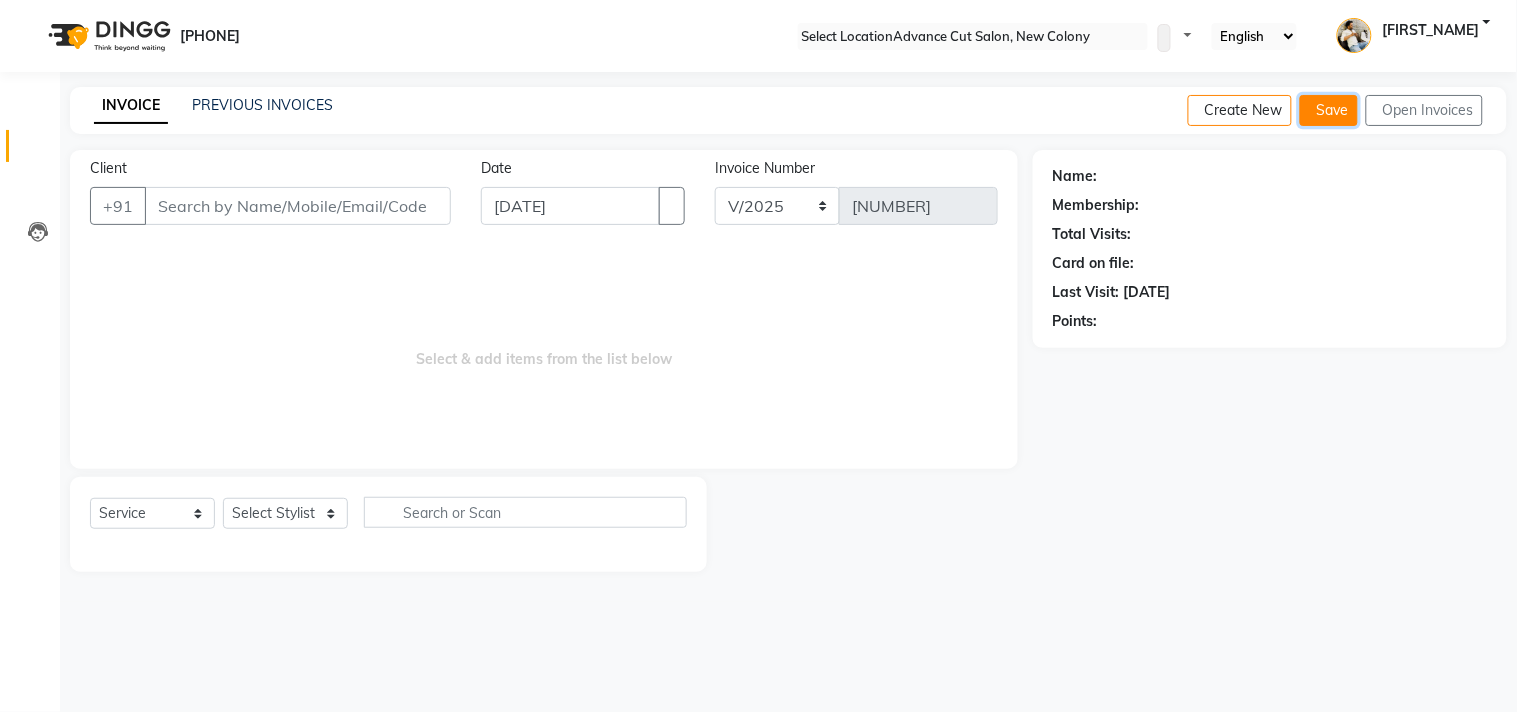click on "••••" at bounding box center [1329, 110] 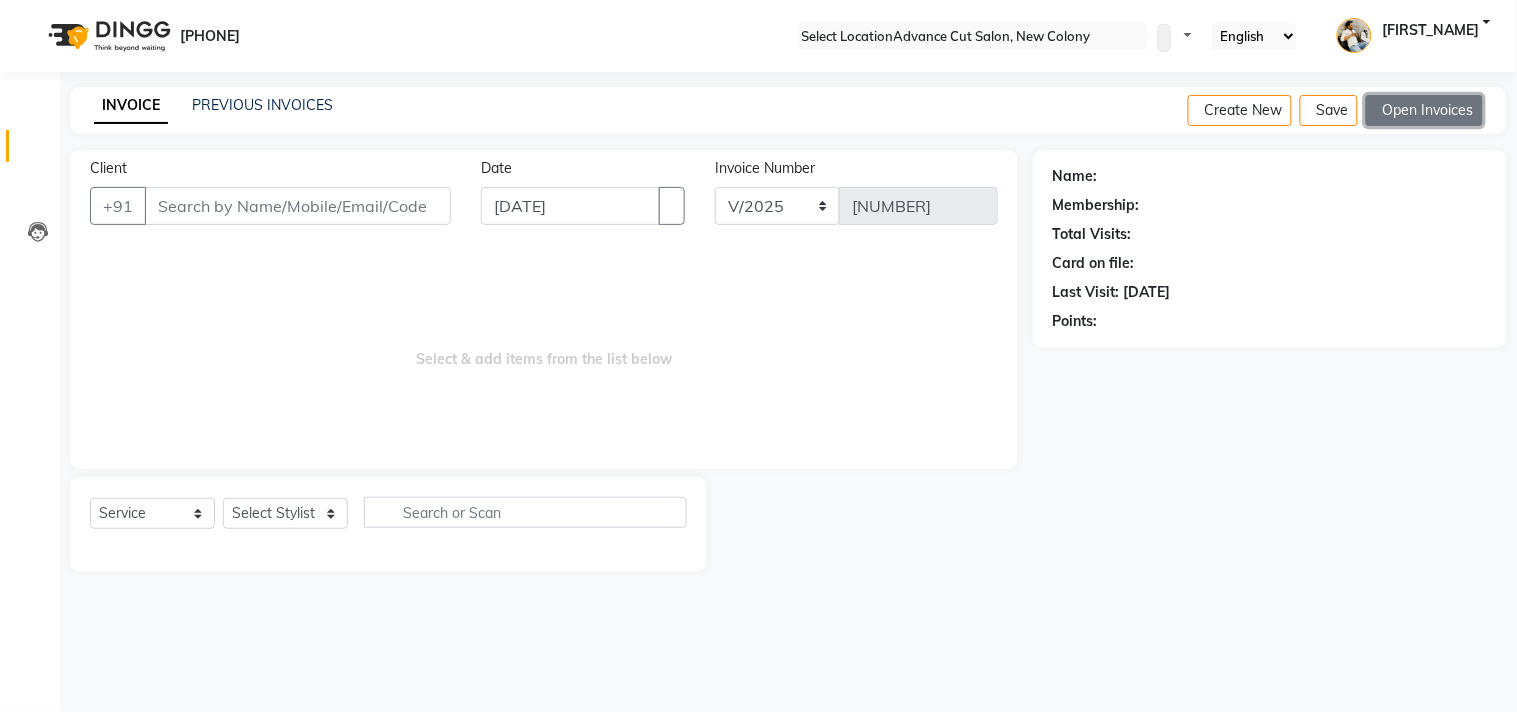 click on "•••• ••••••••" at bounding box center (1424, 110) 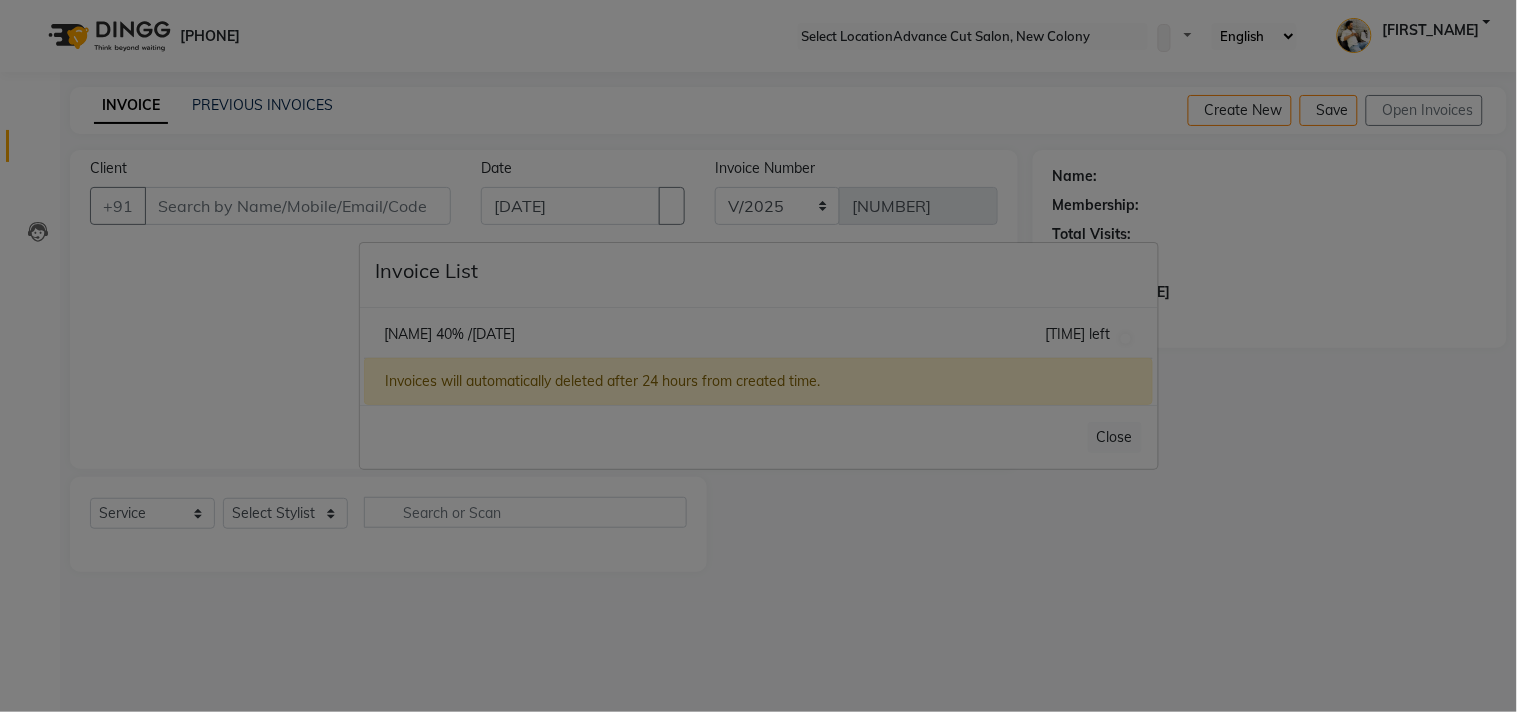 click on "Vikas 40% /01 July 2025" at bounding box center (449, 334) 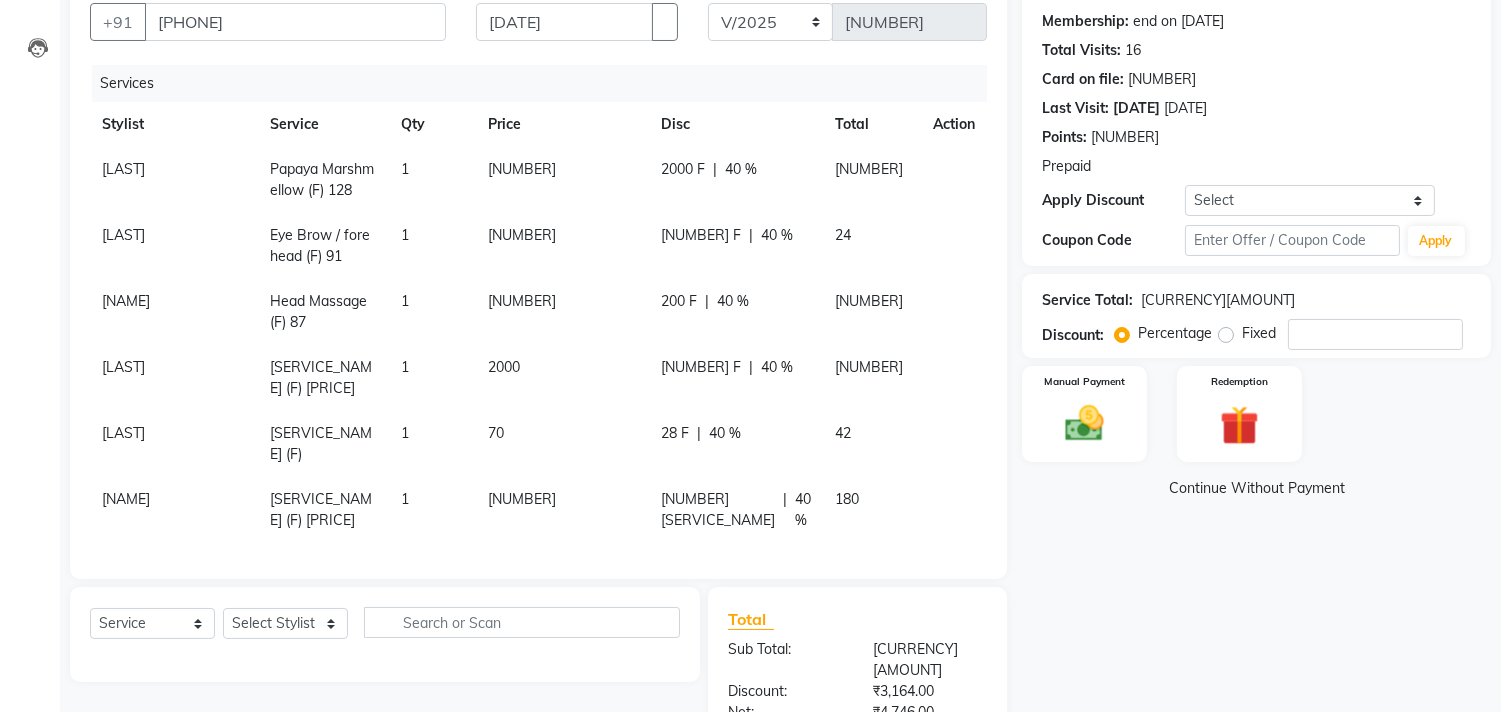 scroll, scrollTop: 222, scrollLeft: 0, axis: vertical 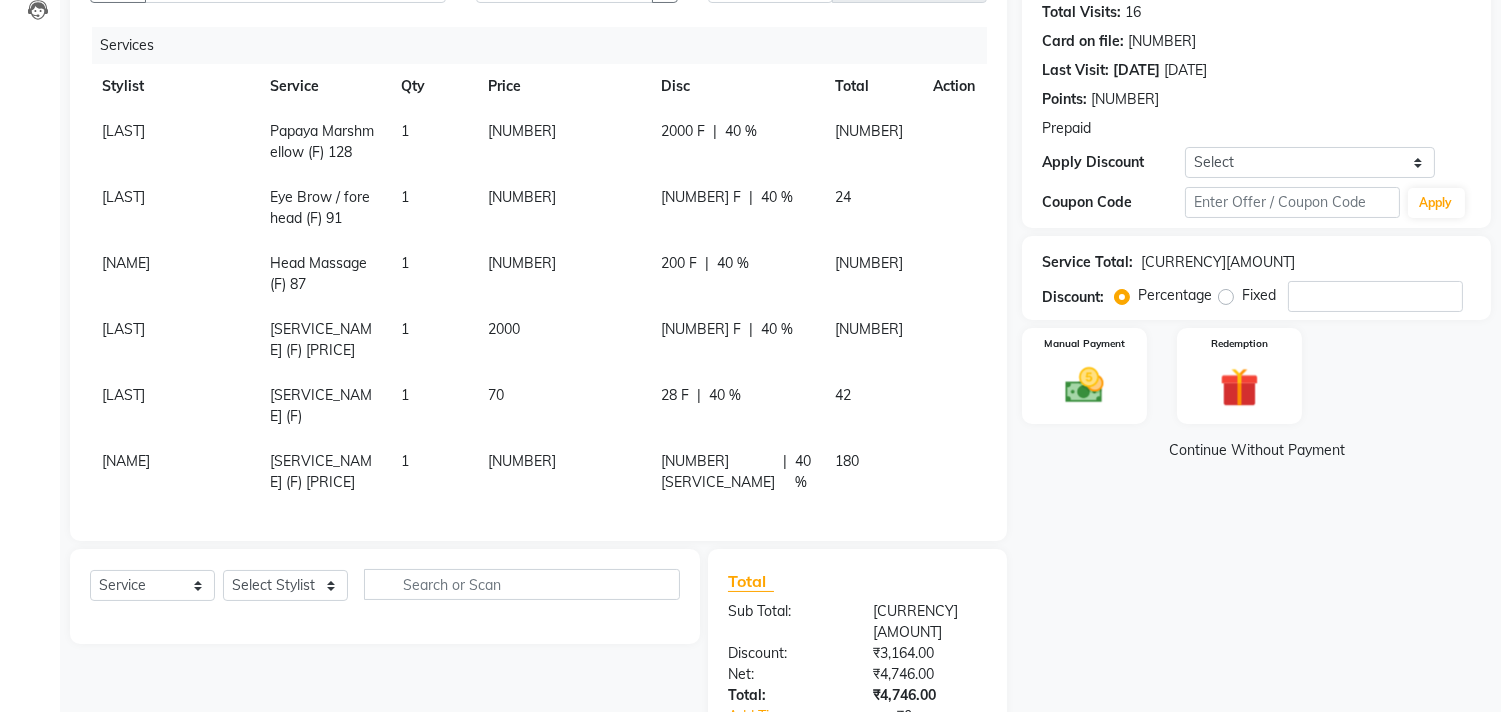 click on "Name: Vikas 40%  Membership: end on 27-05-2026 Total Visits:  16 Card on file:  0 Last Visit:   04-06-2025 Points:   0  Prepaid Apply Discount Select Membership → Membership 10000 Membership → Membership 10000 Membership → Membership 10000 Coupon Code Apply Service Total:  ₹7,910.00  Discount:  Percentage   Fixed  40 Manual Payment Redemption  Continue Without Payment" at bounding box center (1264, 375) 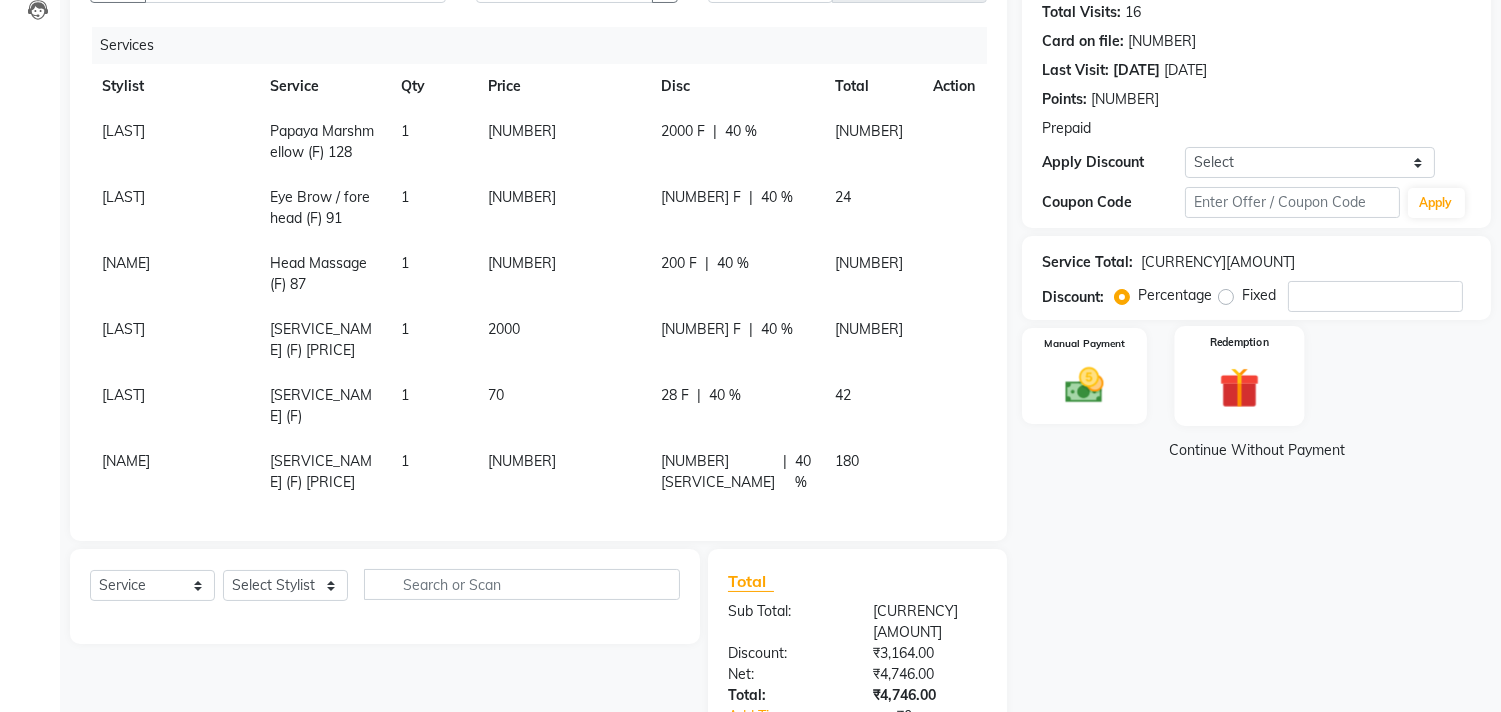 click at bounding box center [1084, 385] 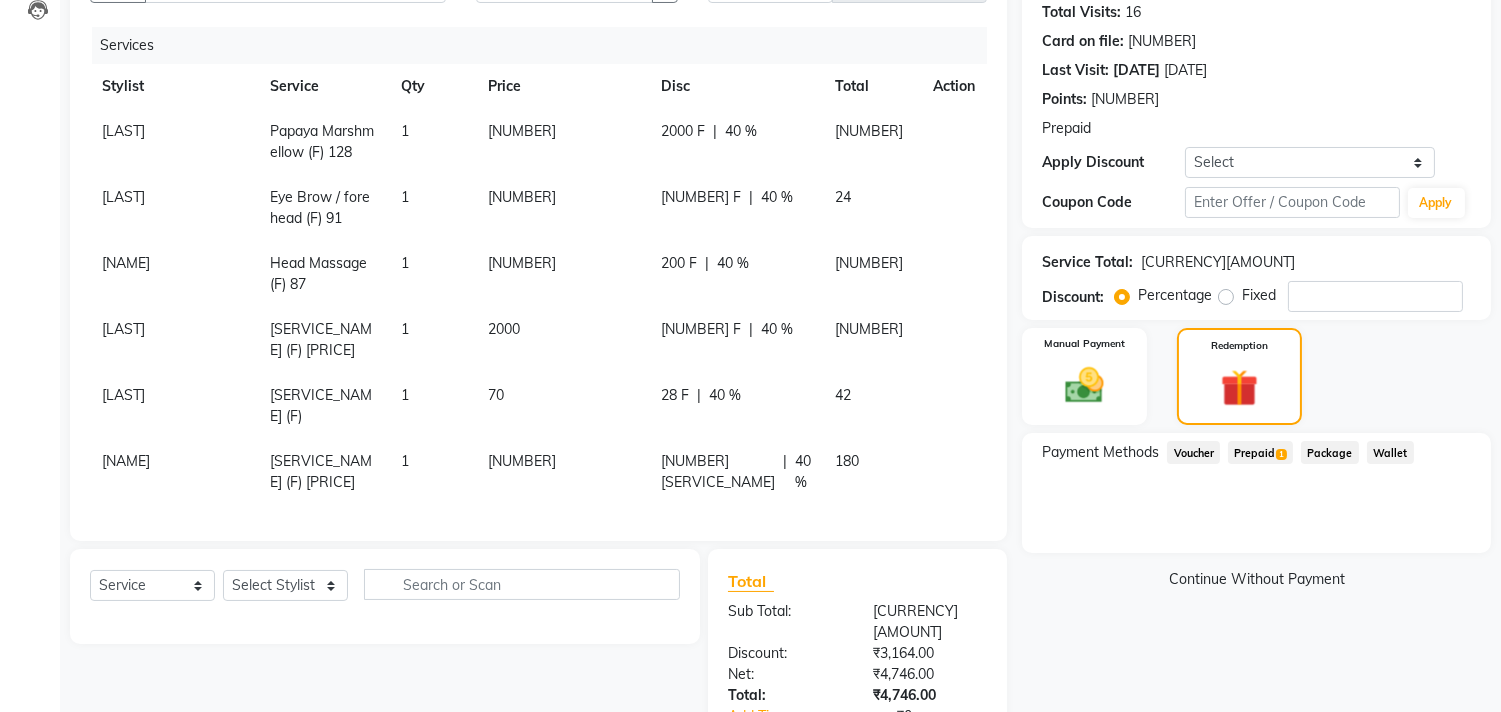 click on "•" at bounding box center [1281, 455] 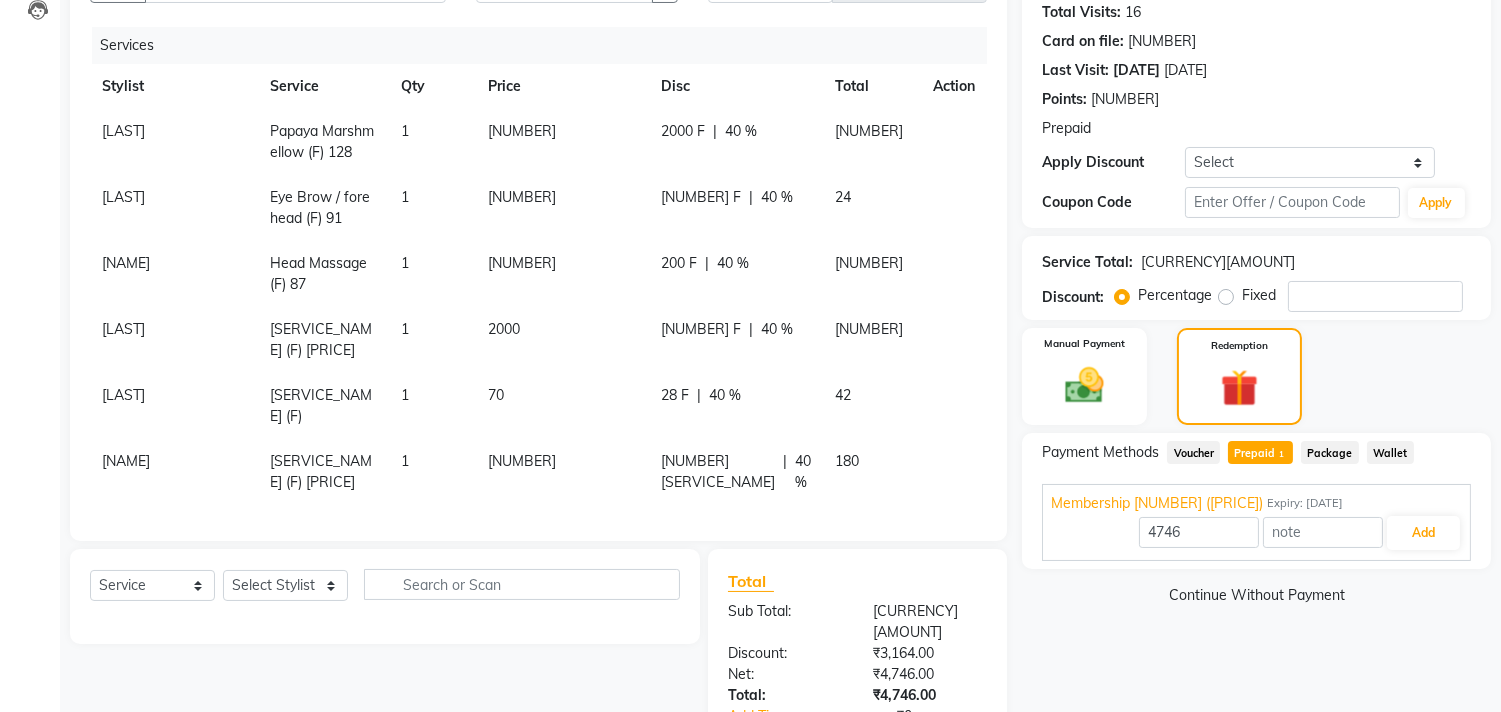 click on "Membership 10000 (₹5,472.00) Expiry: 27-05-2026 4746 Add" at bounding box center [1256, 522] 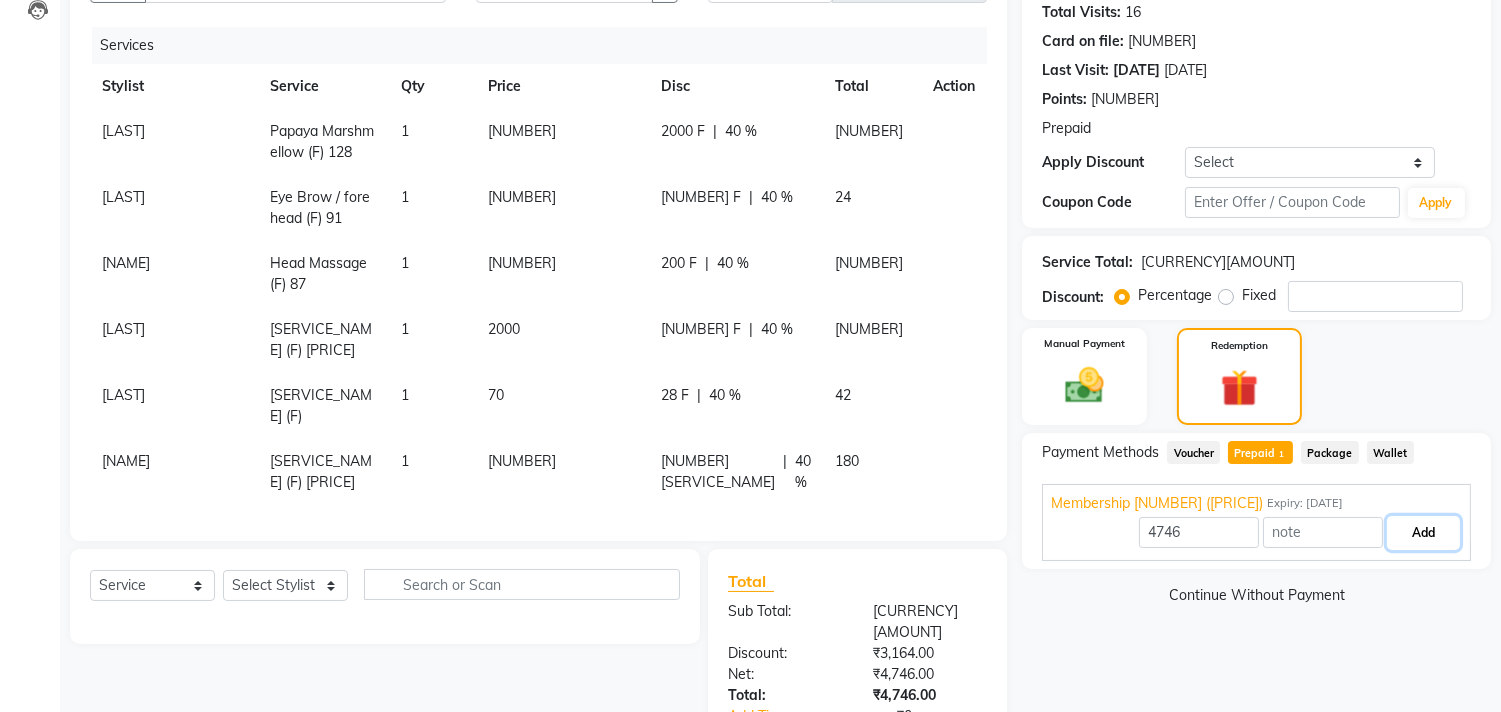 click on "Add" at bounding box center [1423, 533] 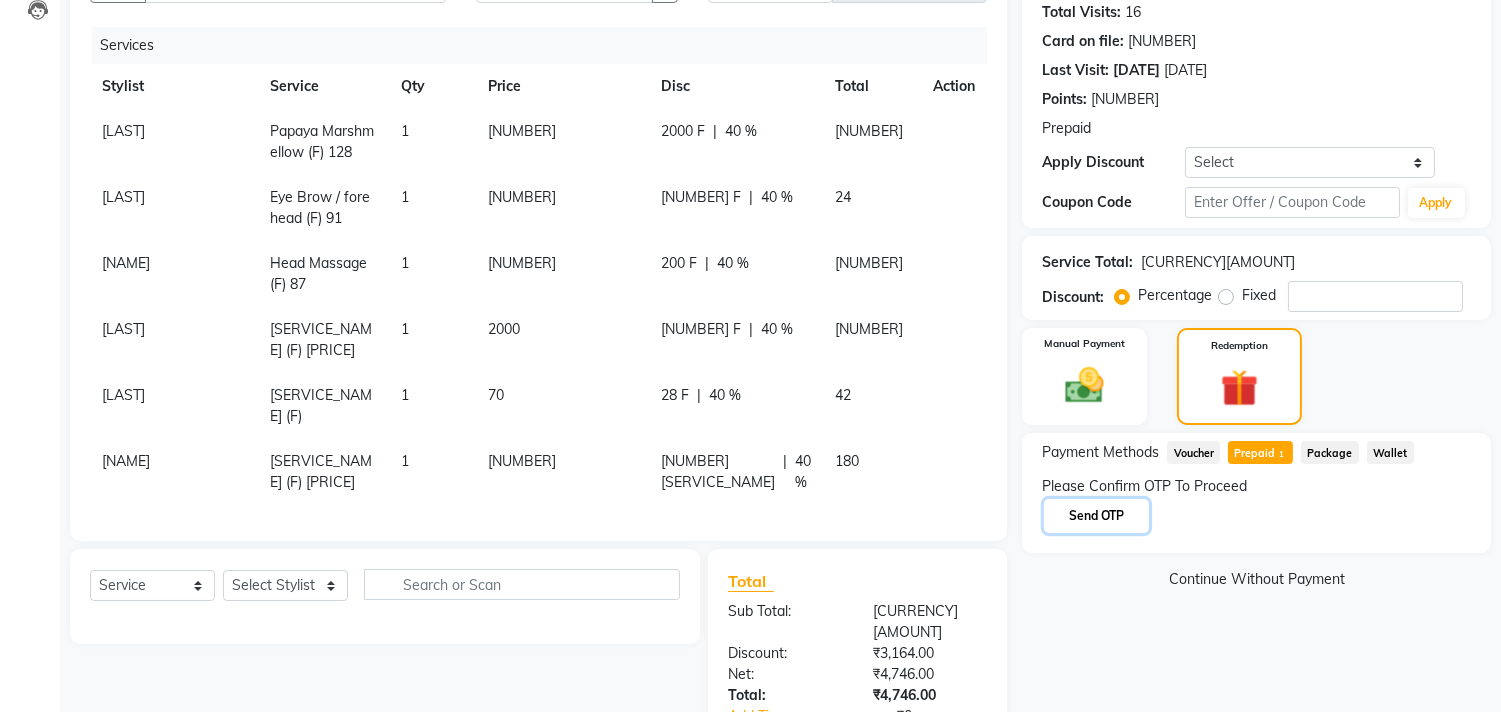 click on "Send OTP" at bounding box center [1096, 516] 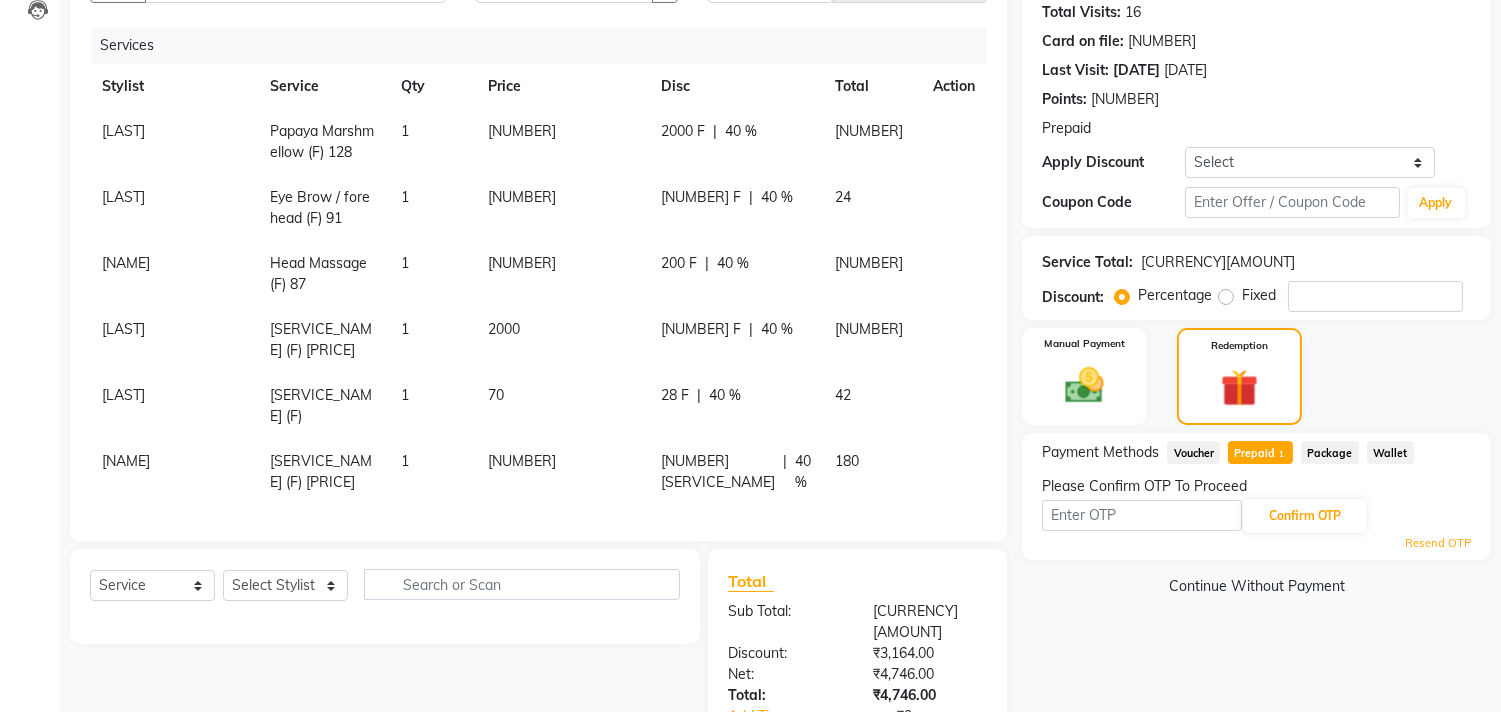 click at bounding box center (1142, 515) 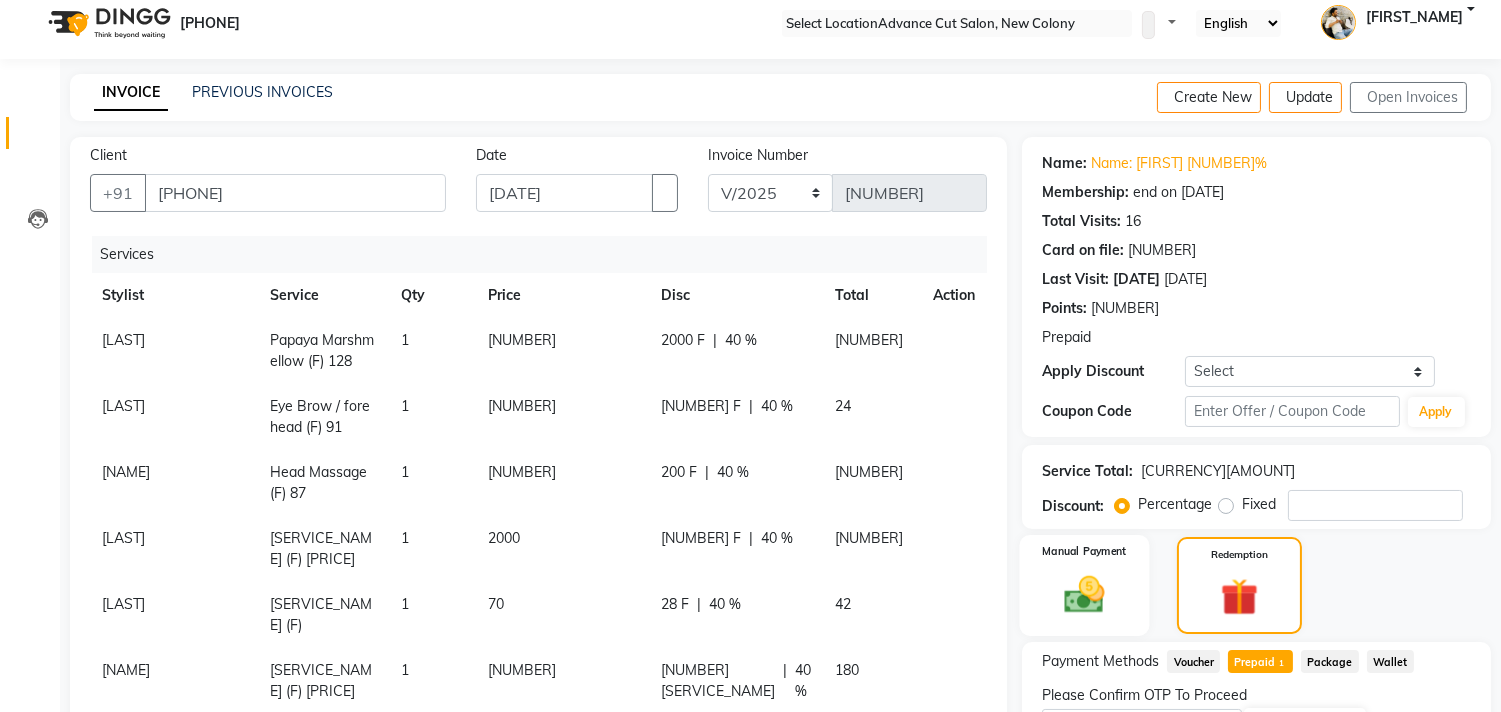 scroll, scrollTop: 0, scrollLeft: 0, axis: both 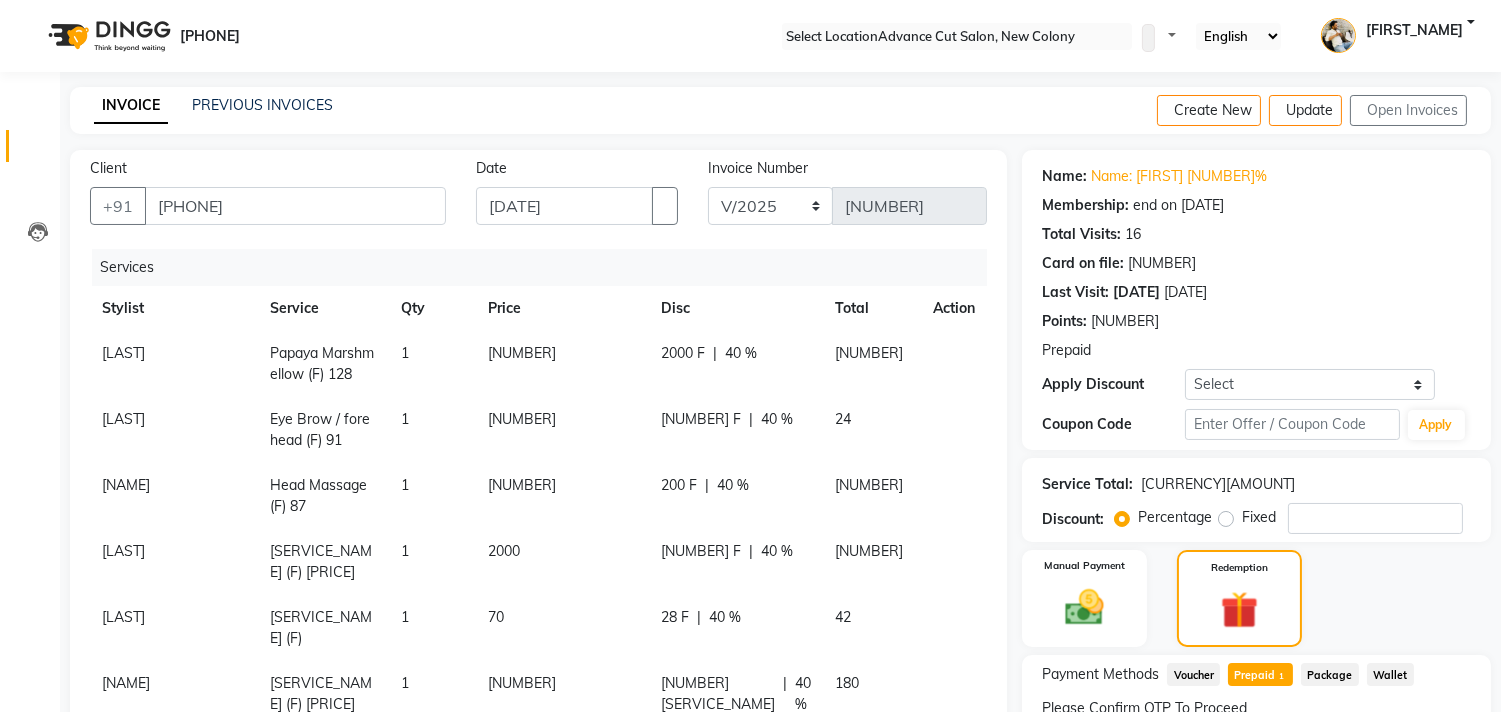 click at bounding box center (1148, 38) 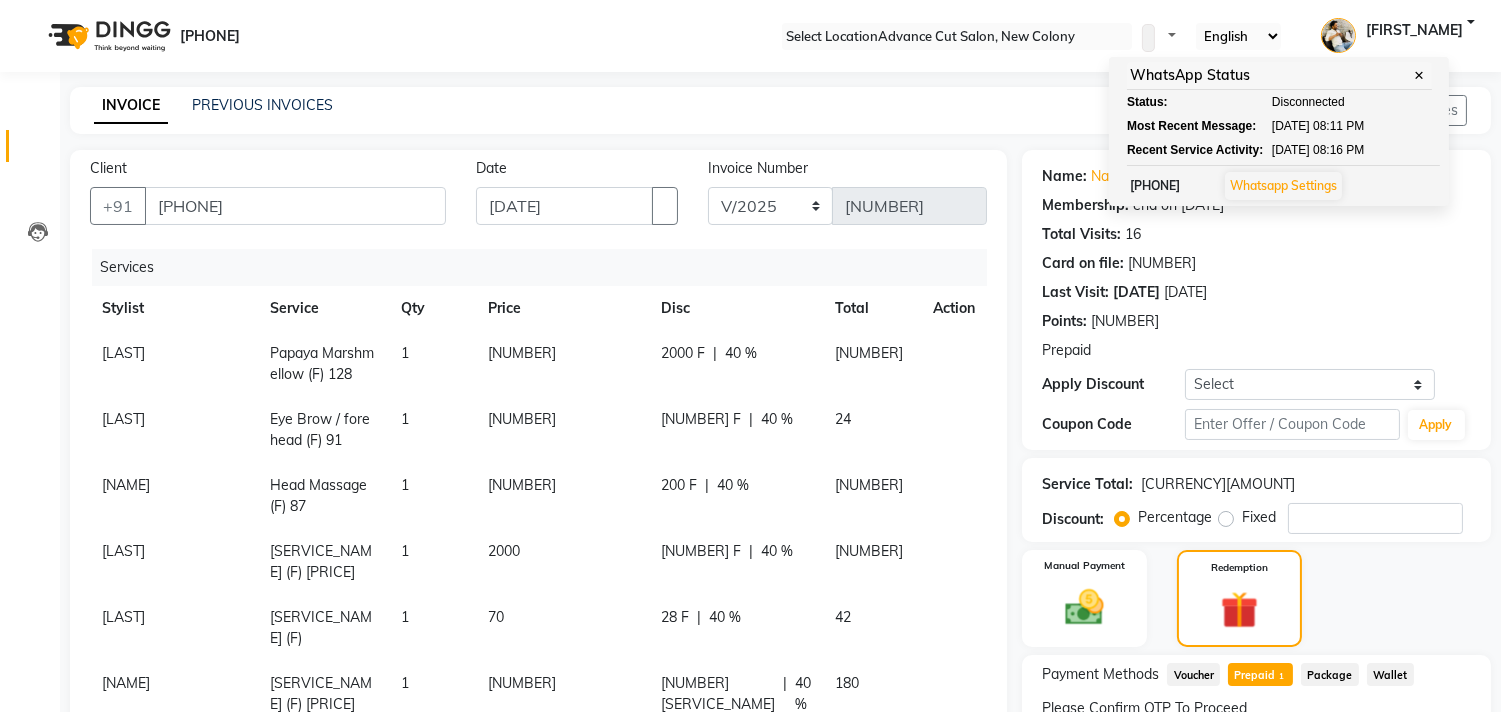 click on "INVOICE PREVIOUS INVOICES Create New   Update   Open Invoices" at bounding box center [780, 110] 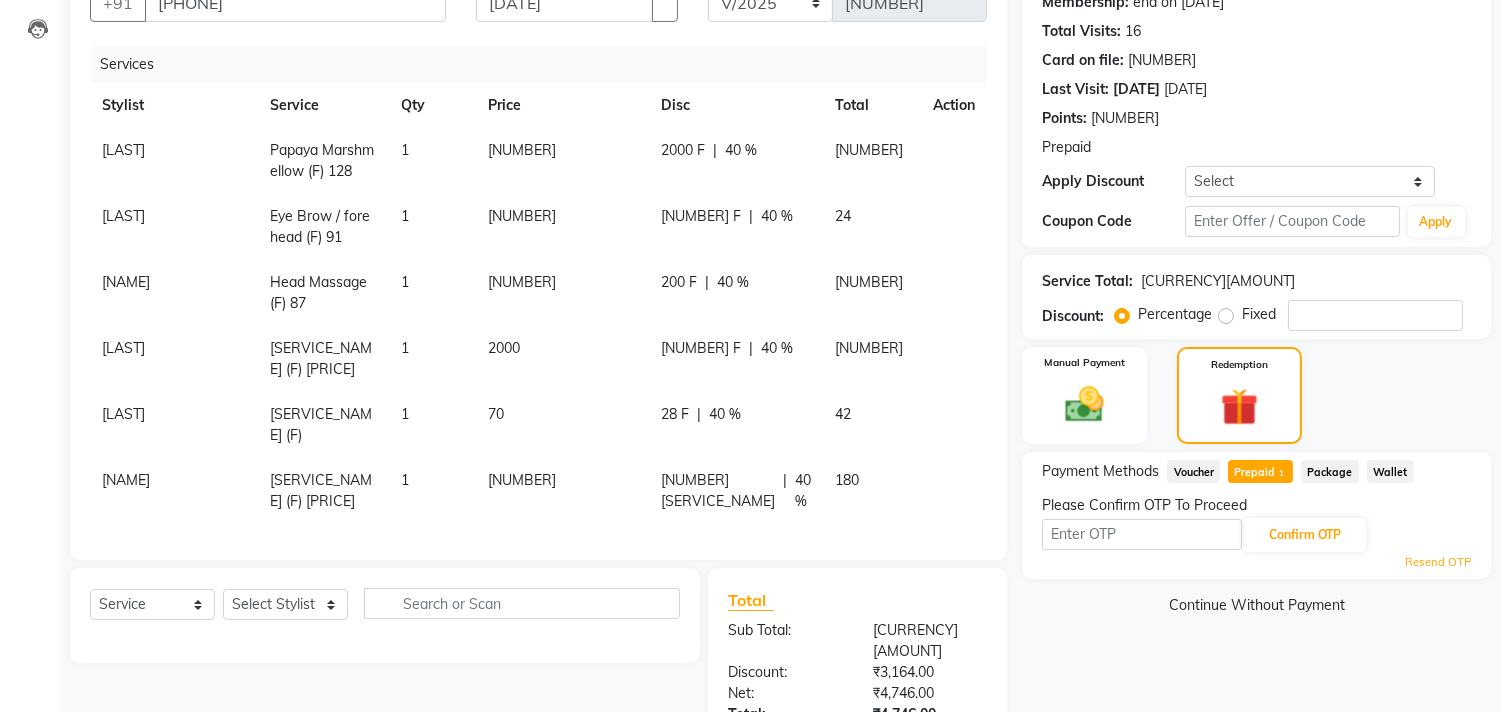 scroll, scrollTop: 222, scrollLeft: 0, axis: vertical 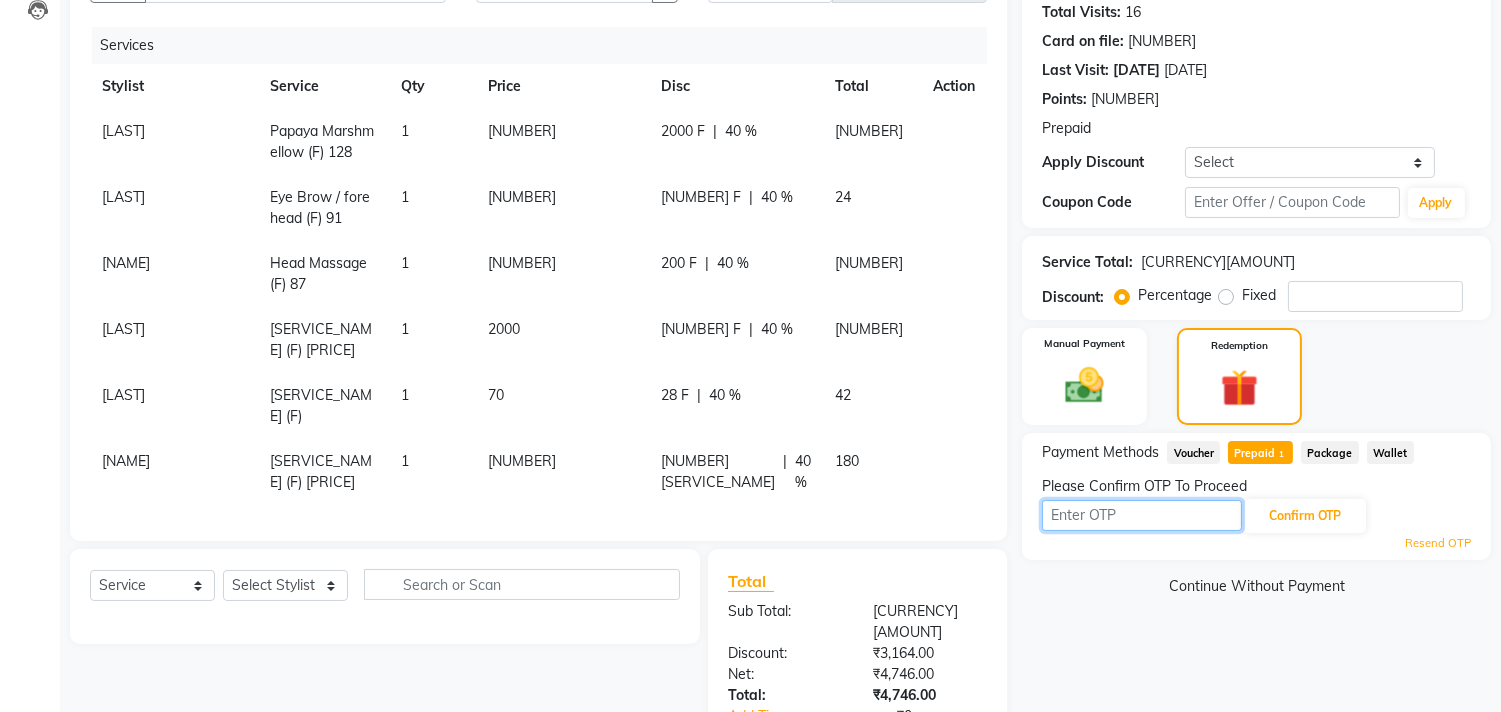 click at bounding box center [1142, 515] 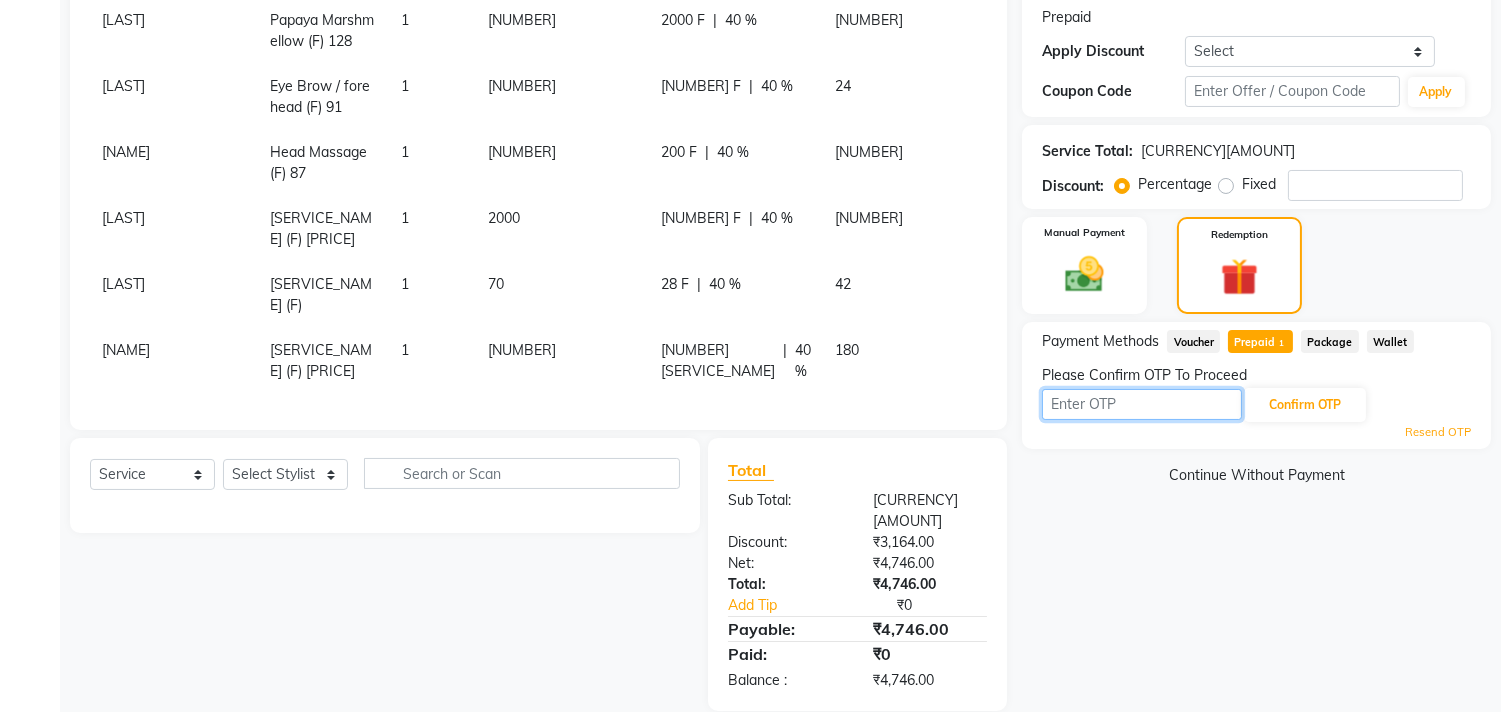 scroll, scrollTop: 222, scrollLeft: 0, axis: vertical 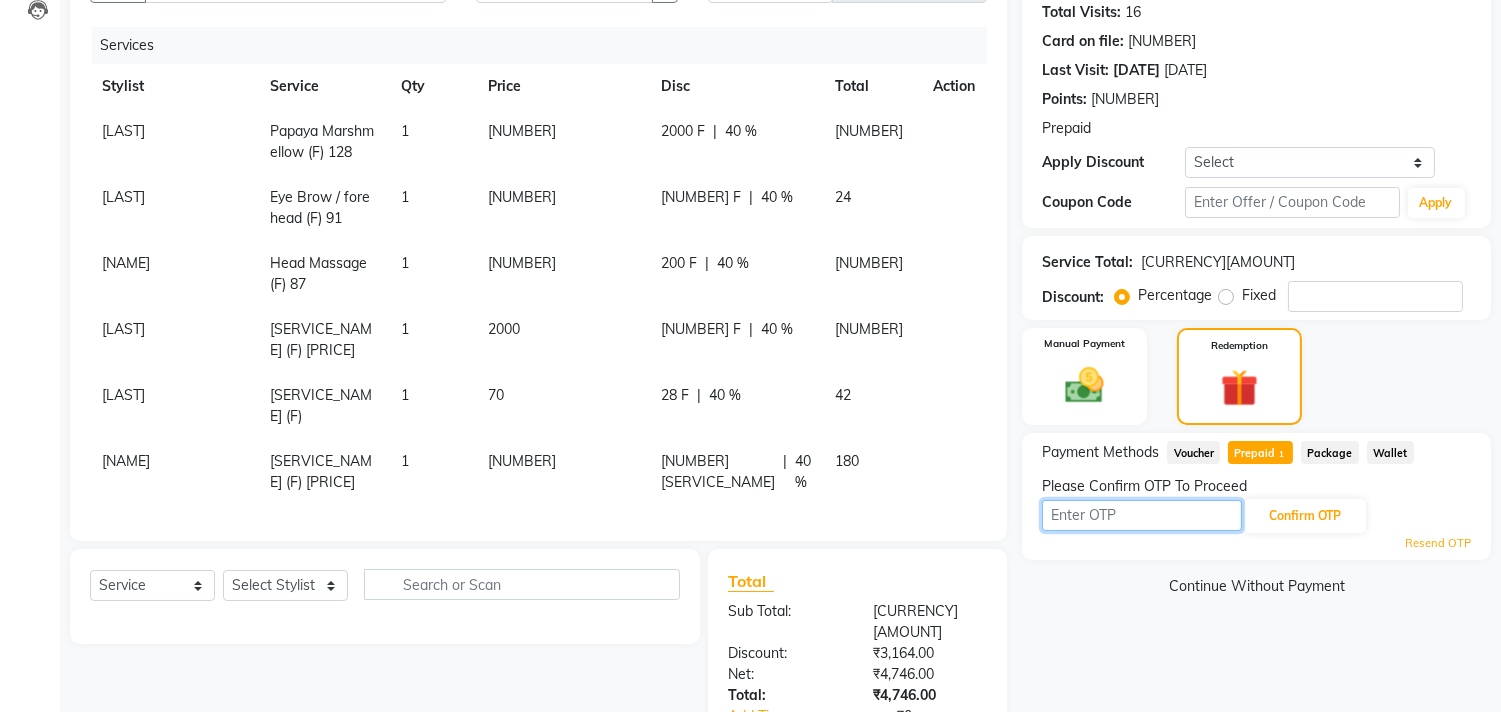 click at bounding box center (1142, 515) 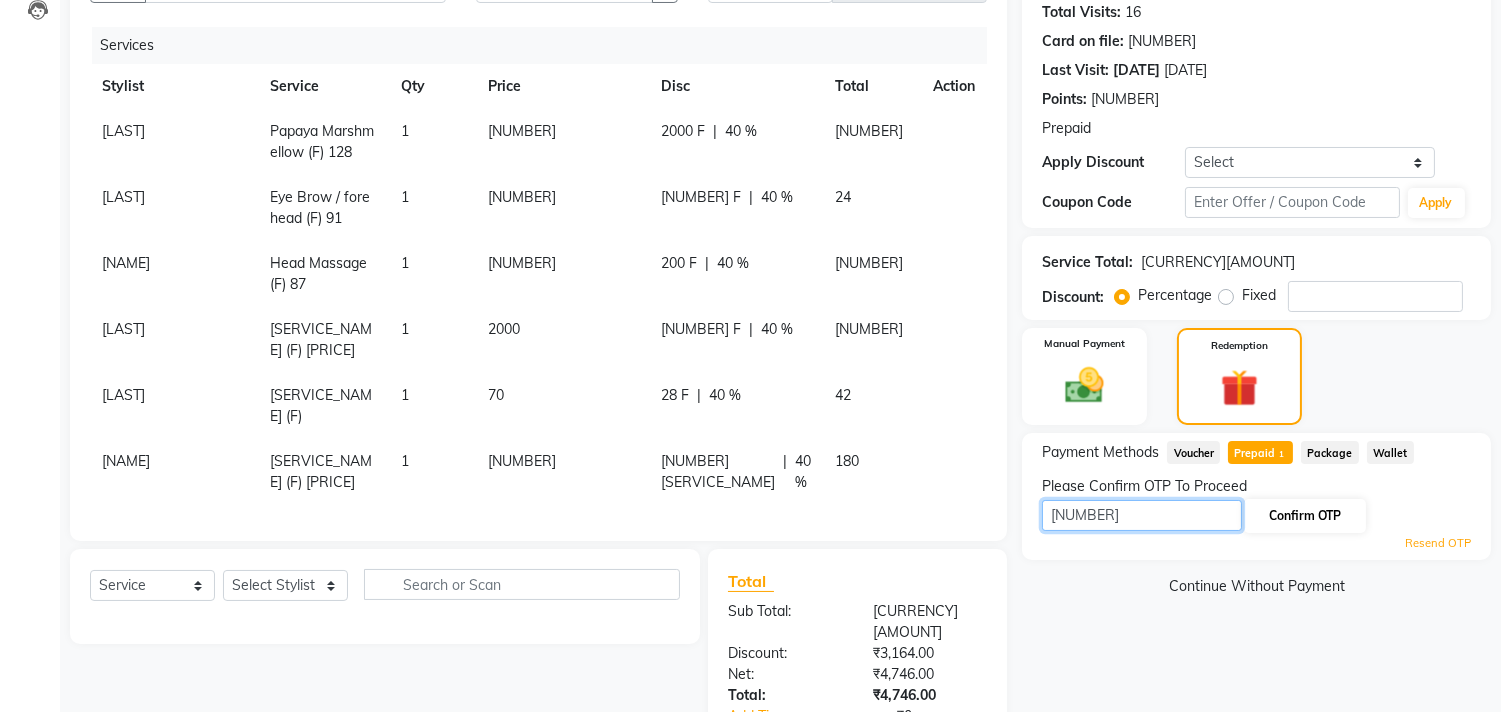 type on "5800" 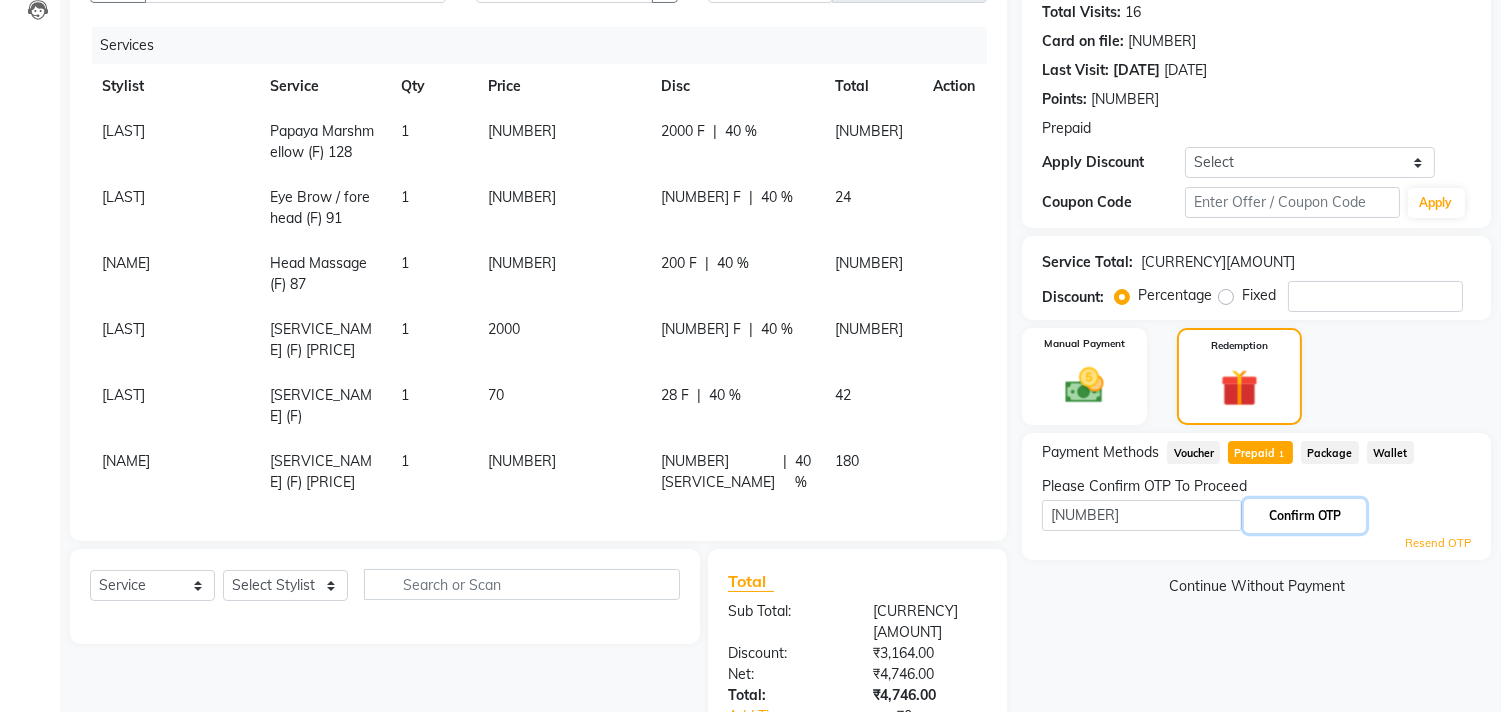 click on "Confirm OTP" at bounding box center [1305, 516] 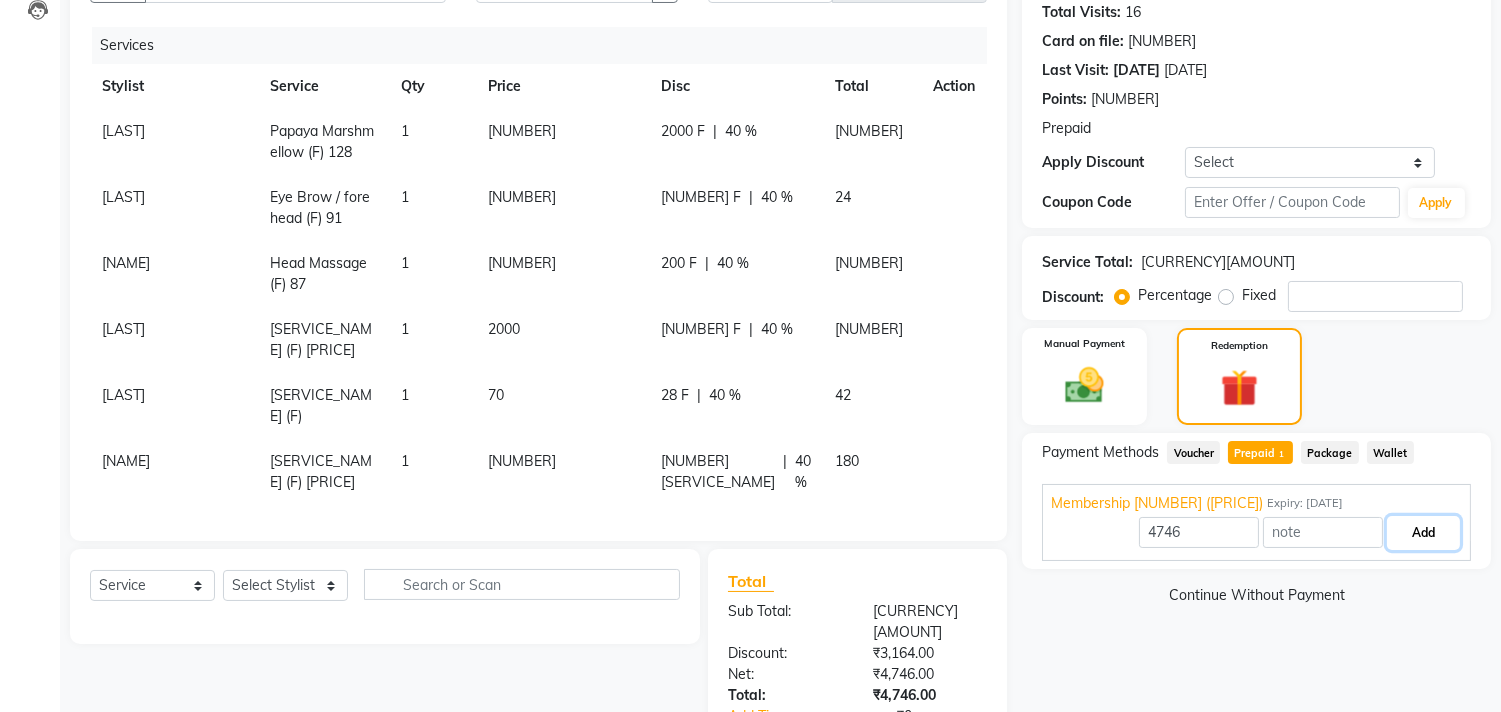 click on "Add" at bounding box center (1423, 533) 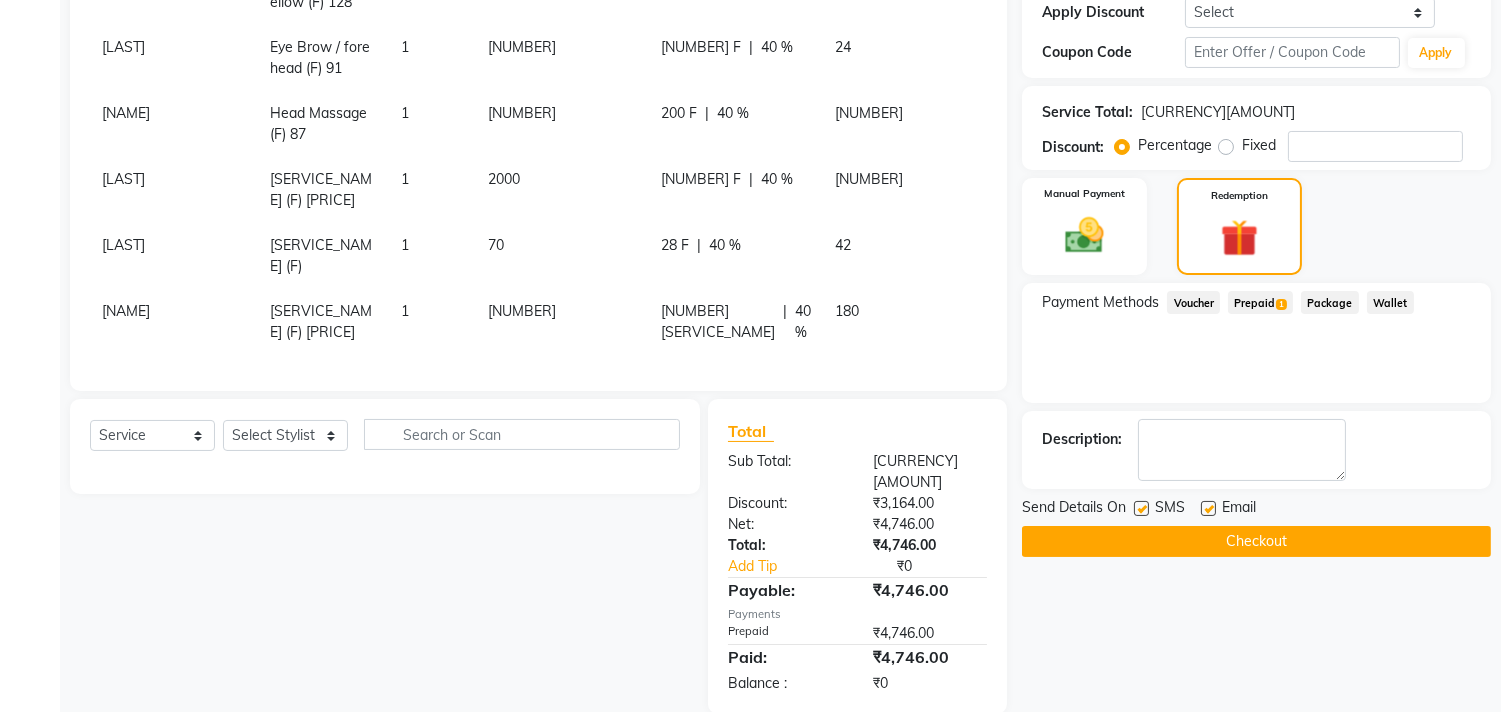 scroll, scrollTop: 377, scrollLeft: 0, axis: vertical 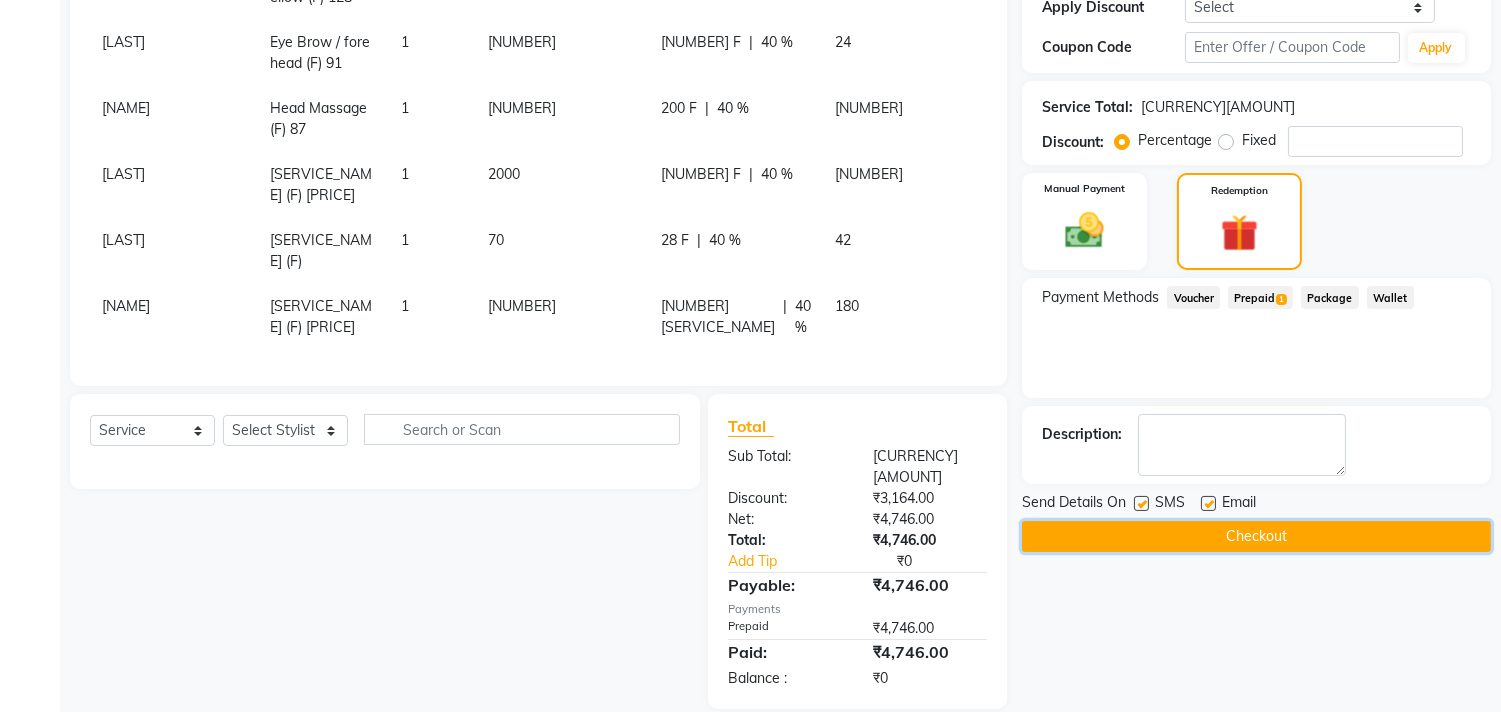 click on "••••••••" at bounding box center [1256, 536] 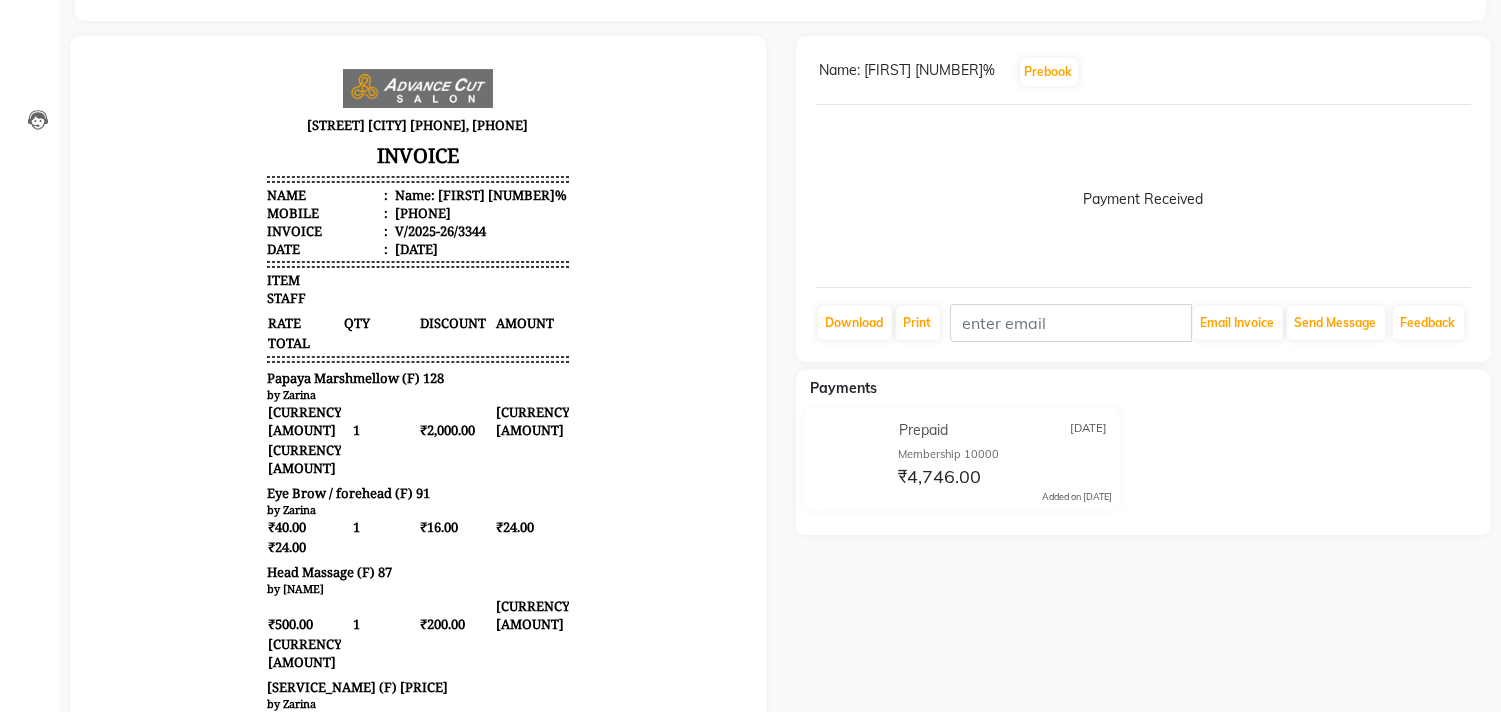 scroll, scrollTop: 0, scrollLeft: 0, axis: both 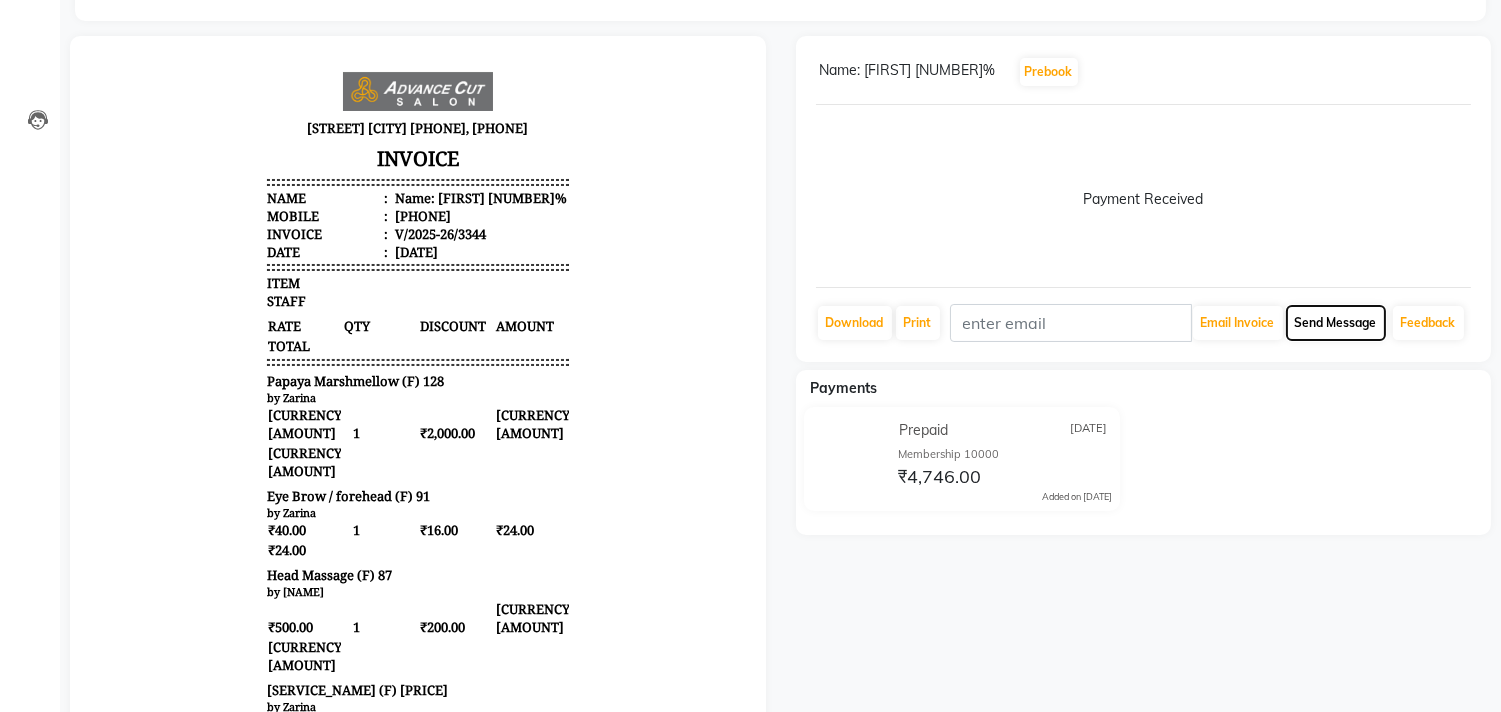 click on "Send Message" at bounding box center [1238, 323] 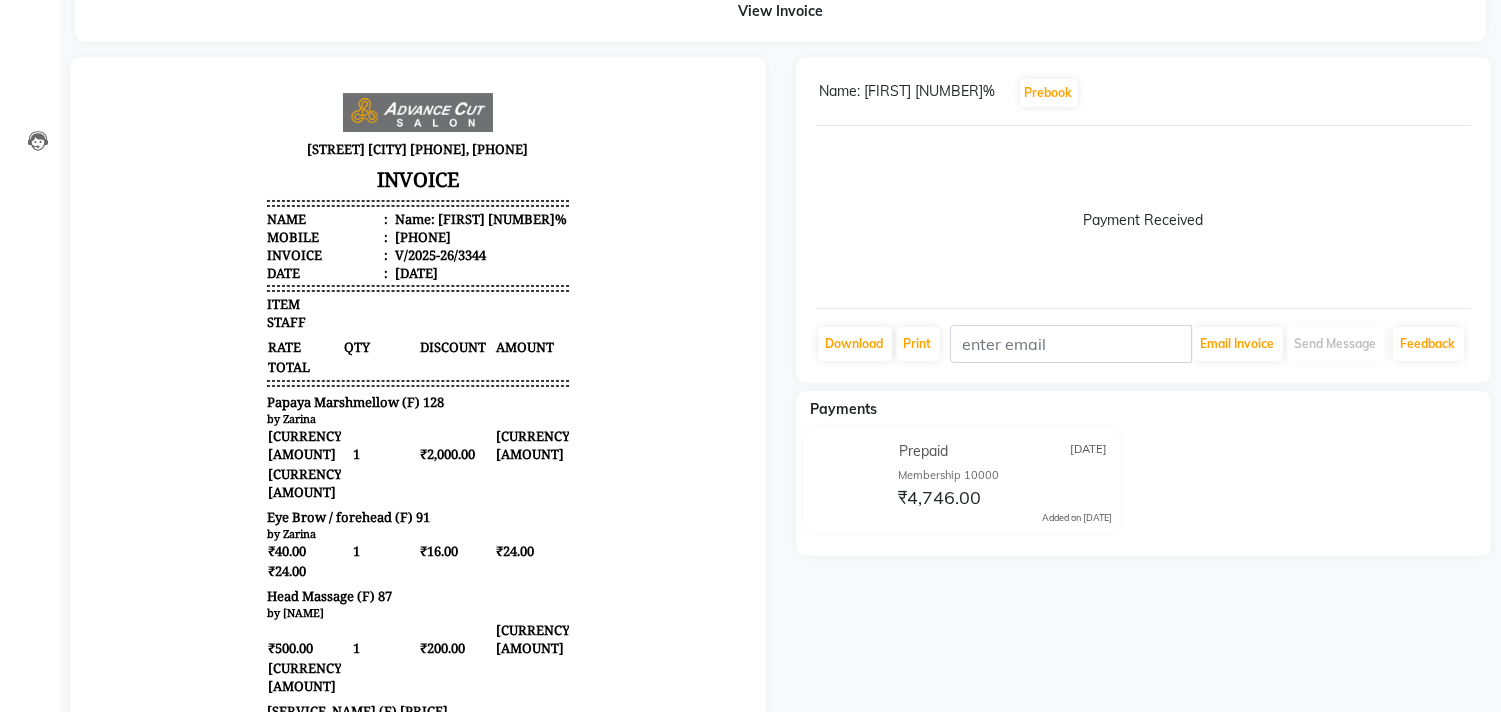 scroll, scrollTop: 0, scrollLeft: 0, axis: both 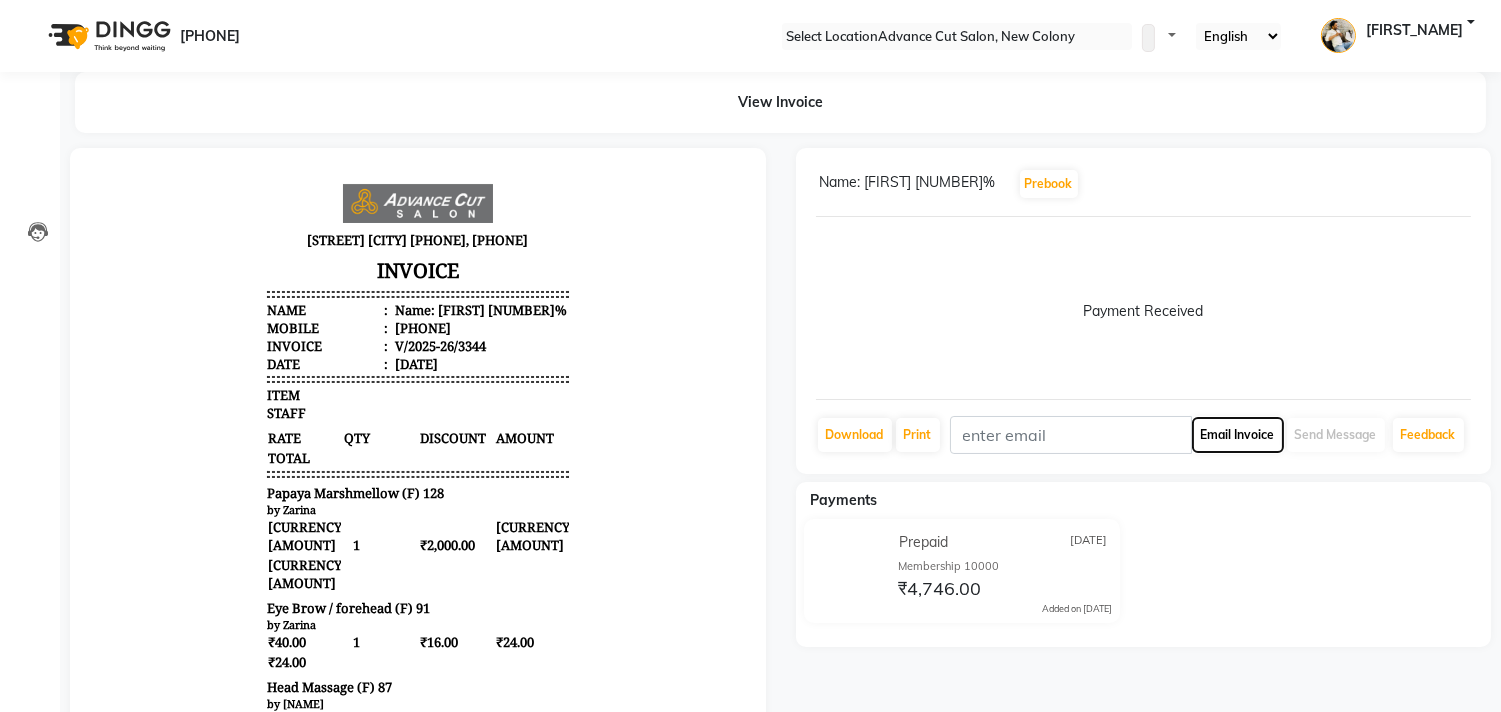 click on "••••• •••••••" at bounding box center (1238, 435) 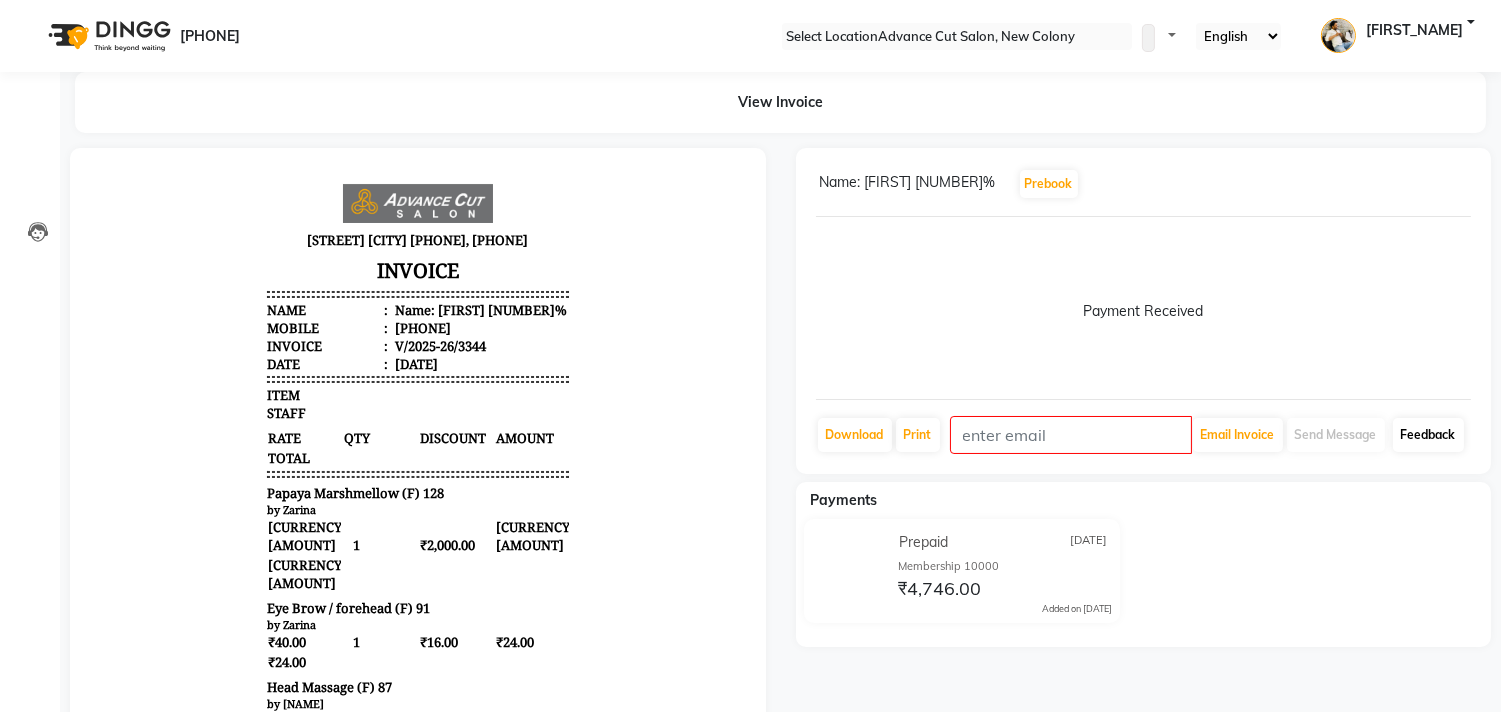 click on "Feedback" at bounding box center [1428, 435] 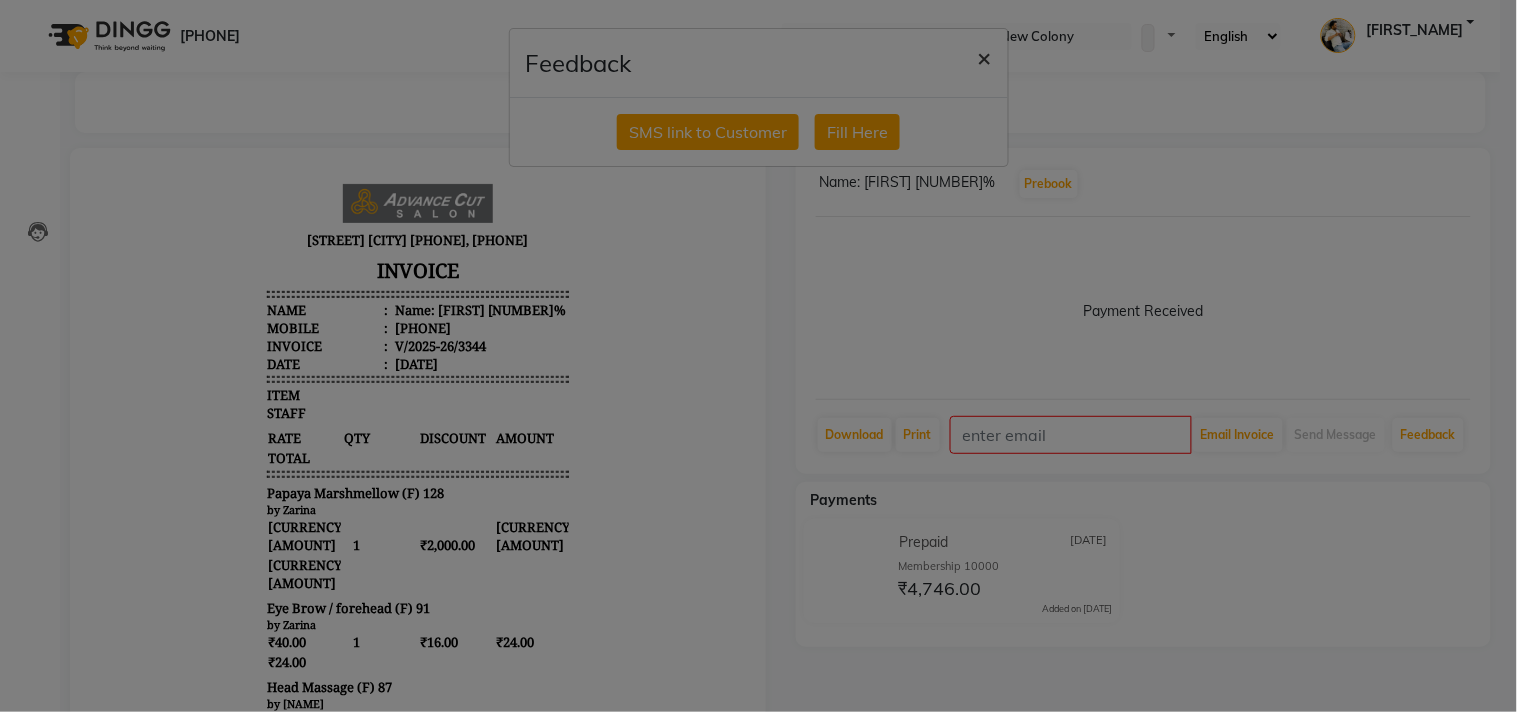 click on "•" at bounding box center (985, 57) 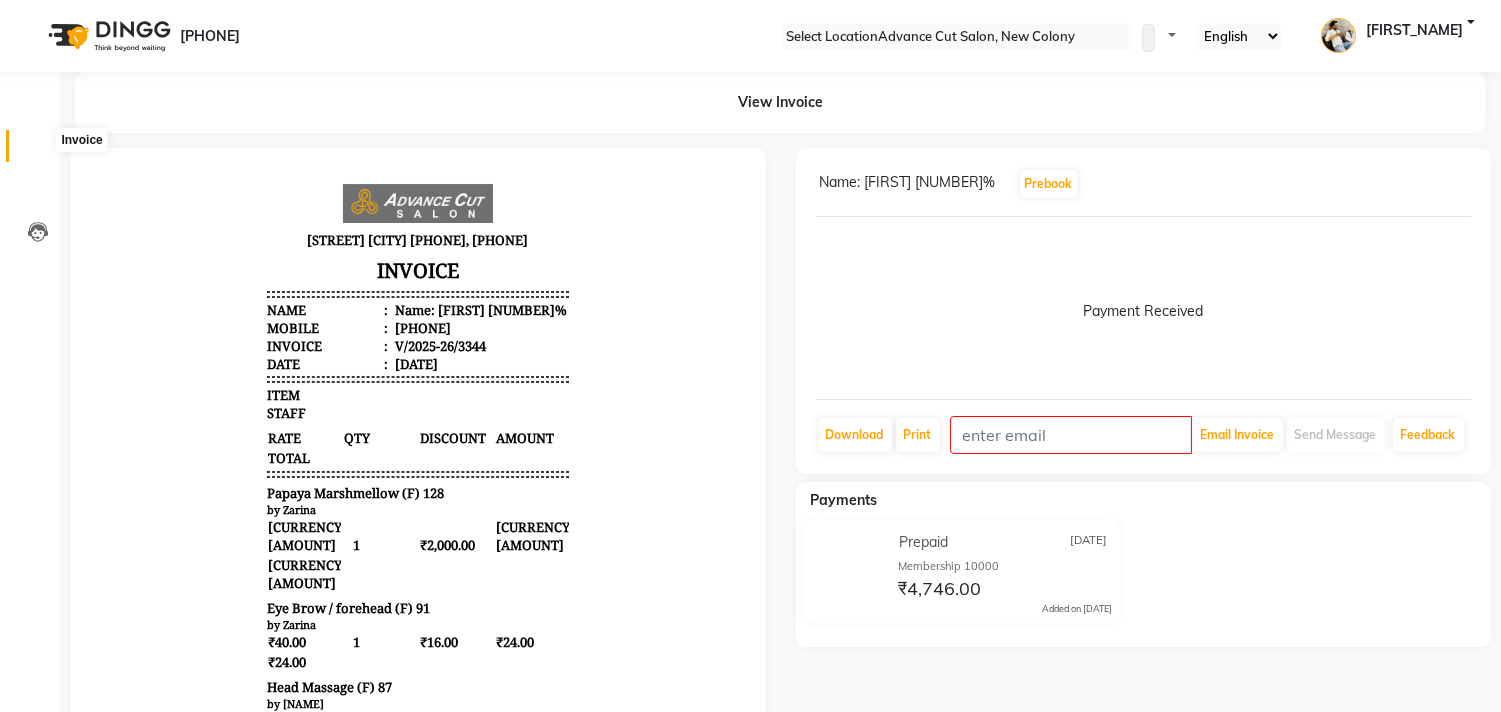 click at bounding box center [37, 151] 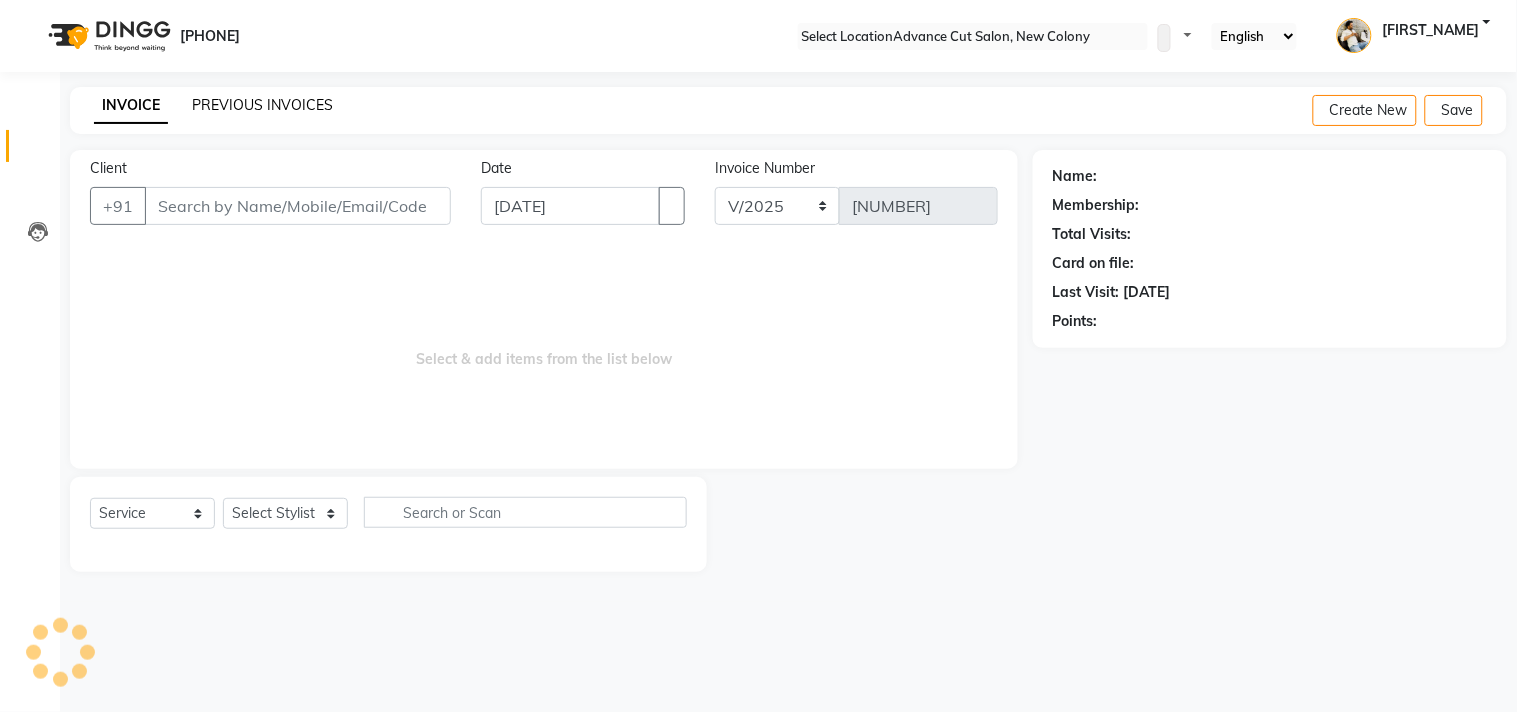 click on "PREVIOUS INVOICES" at bounding box center (262, 105) 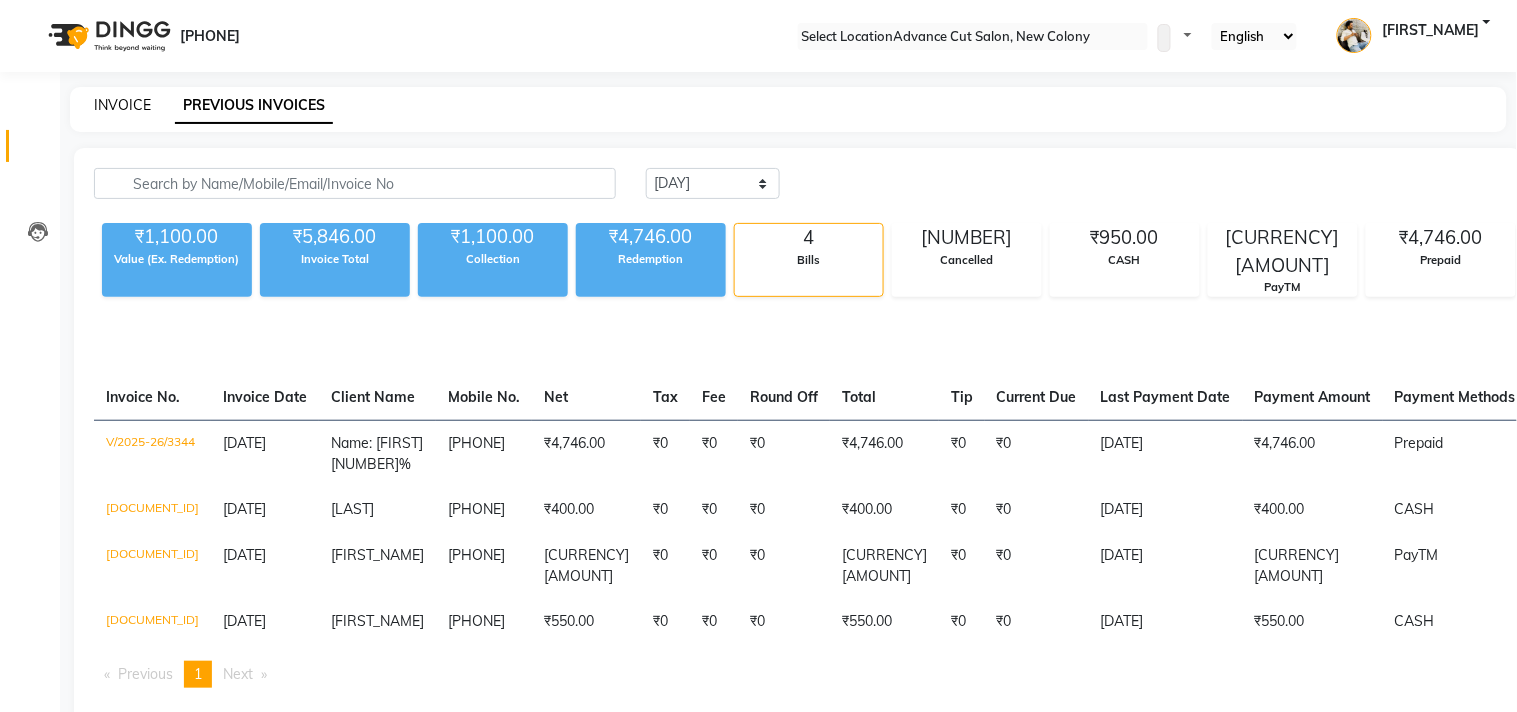 click on "•••••••" at bounding box center [122, 105] 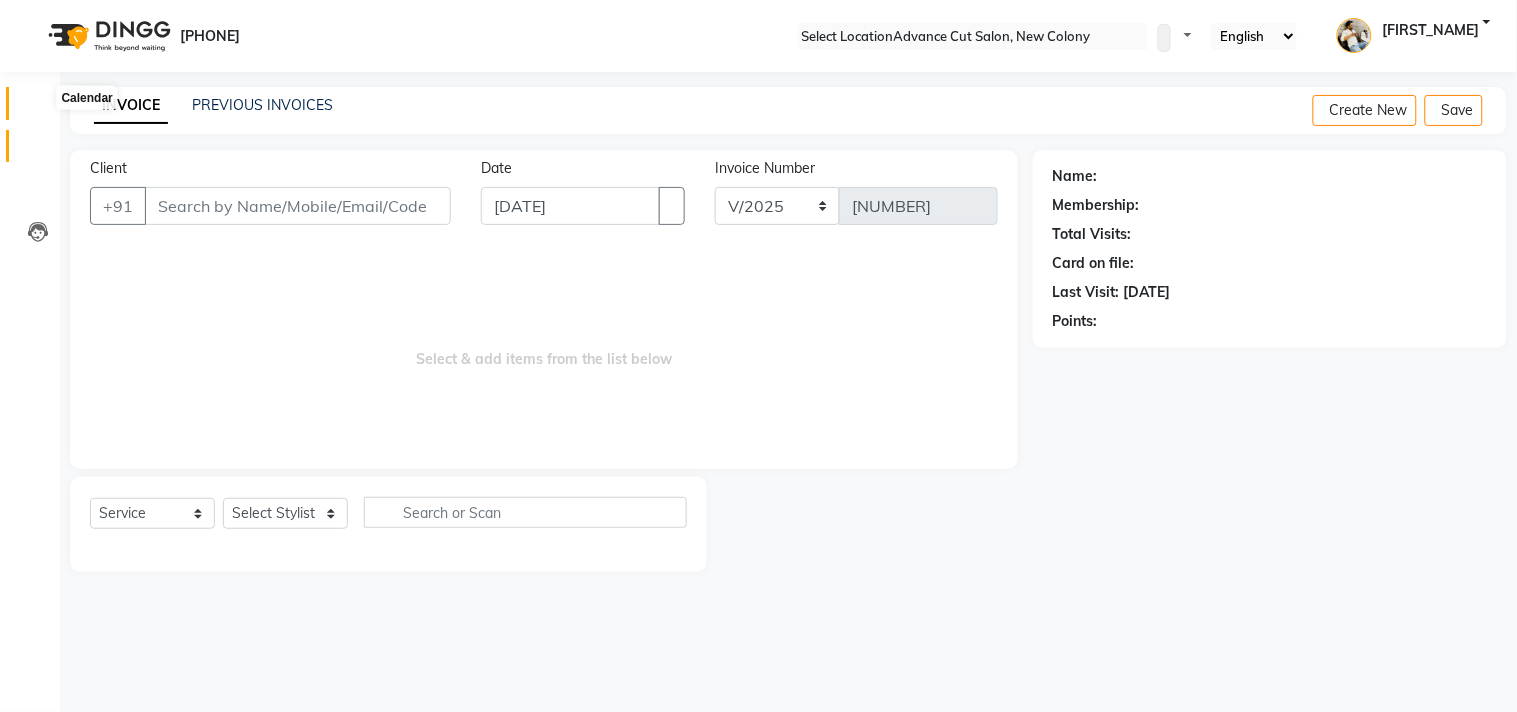 click at bounding box center [38, 108] 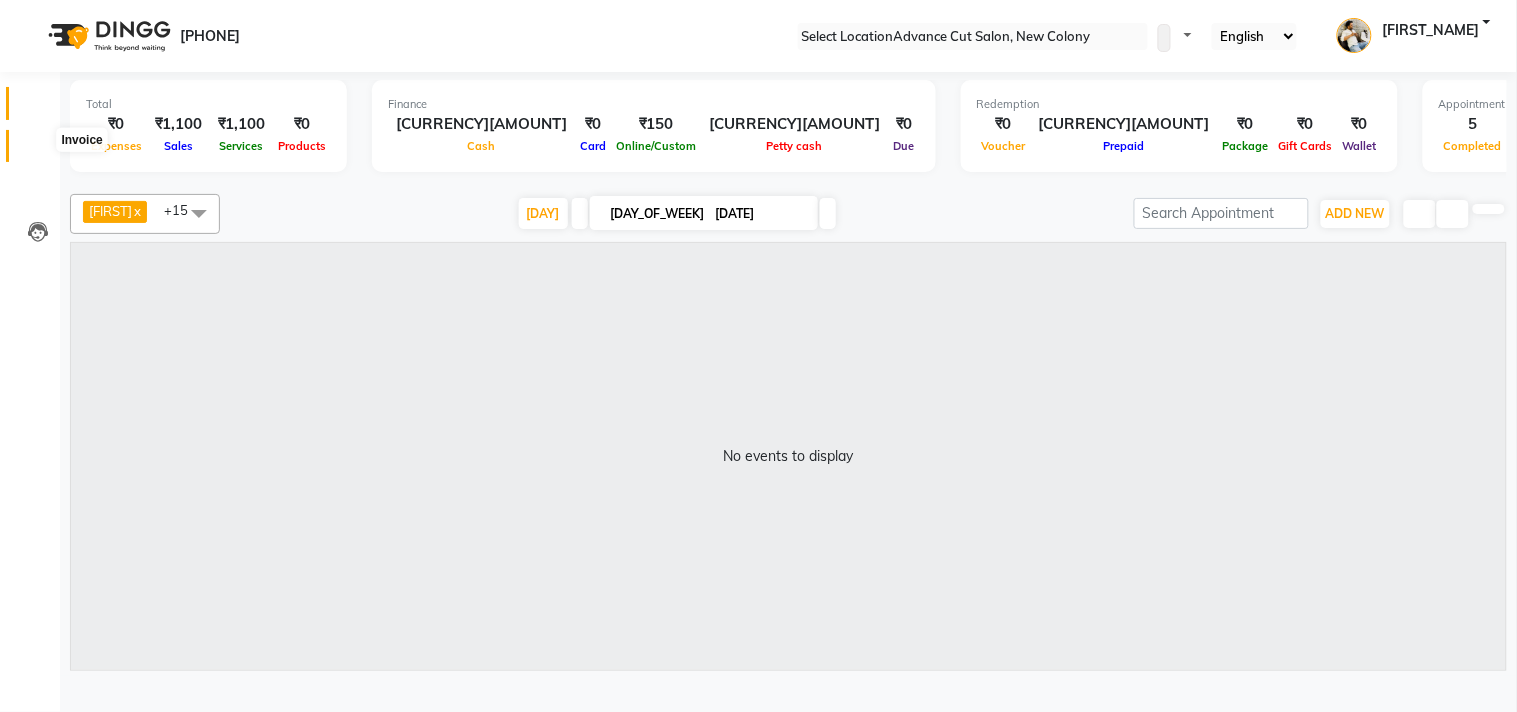 click at bounding box center [37, 151] 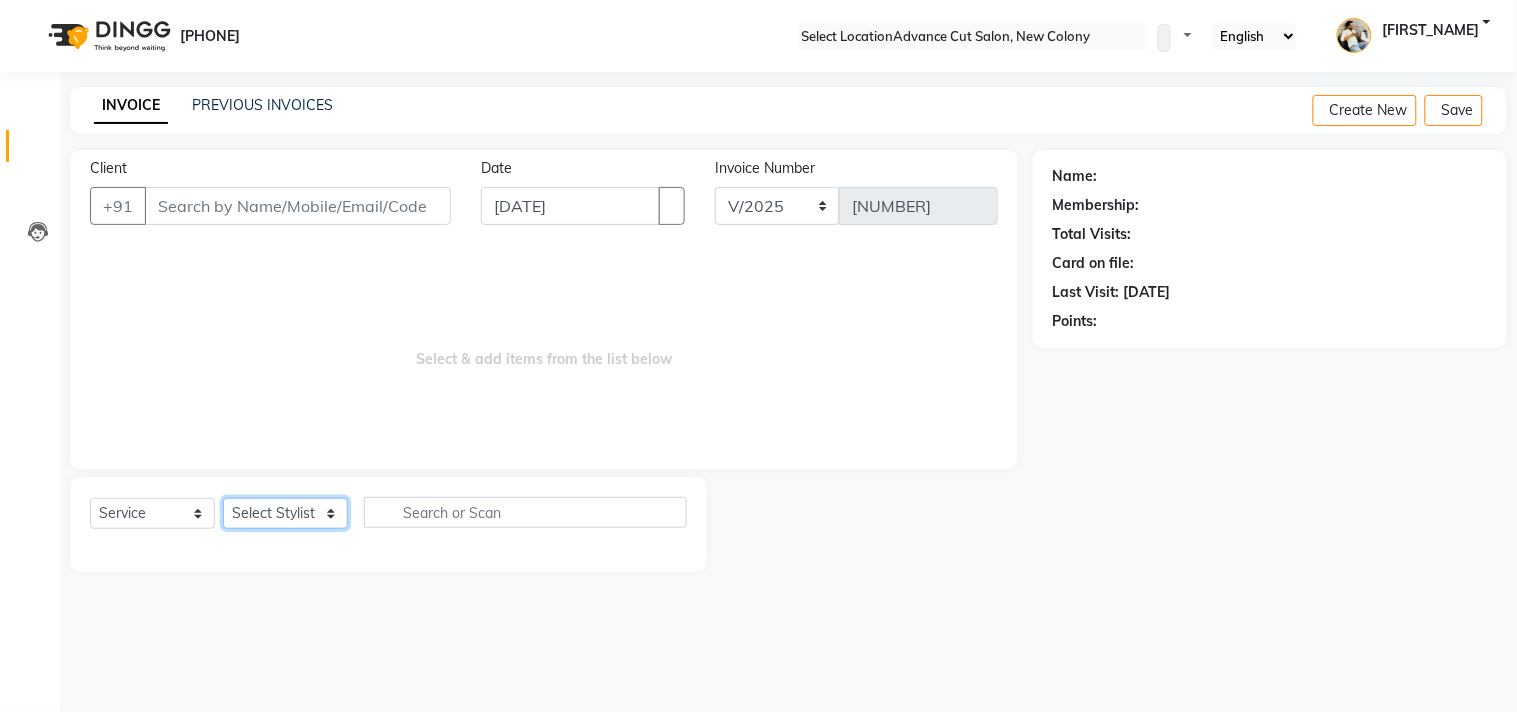 click on "•••••• ••••••• ••••• ••••••• ••••••• •••••• •••••• ••••• •••••• ••••••• ••••• ••••• •••• ••••••  ••••• ••••• ••••• •••••••  •••••• ••••• ••••••" at bounding box center (285, 513) 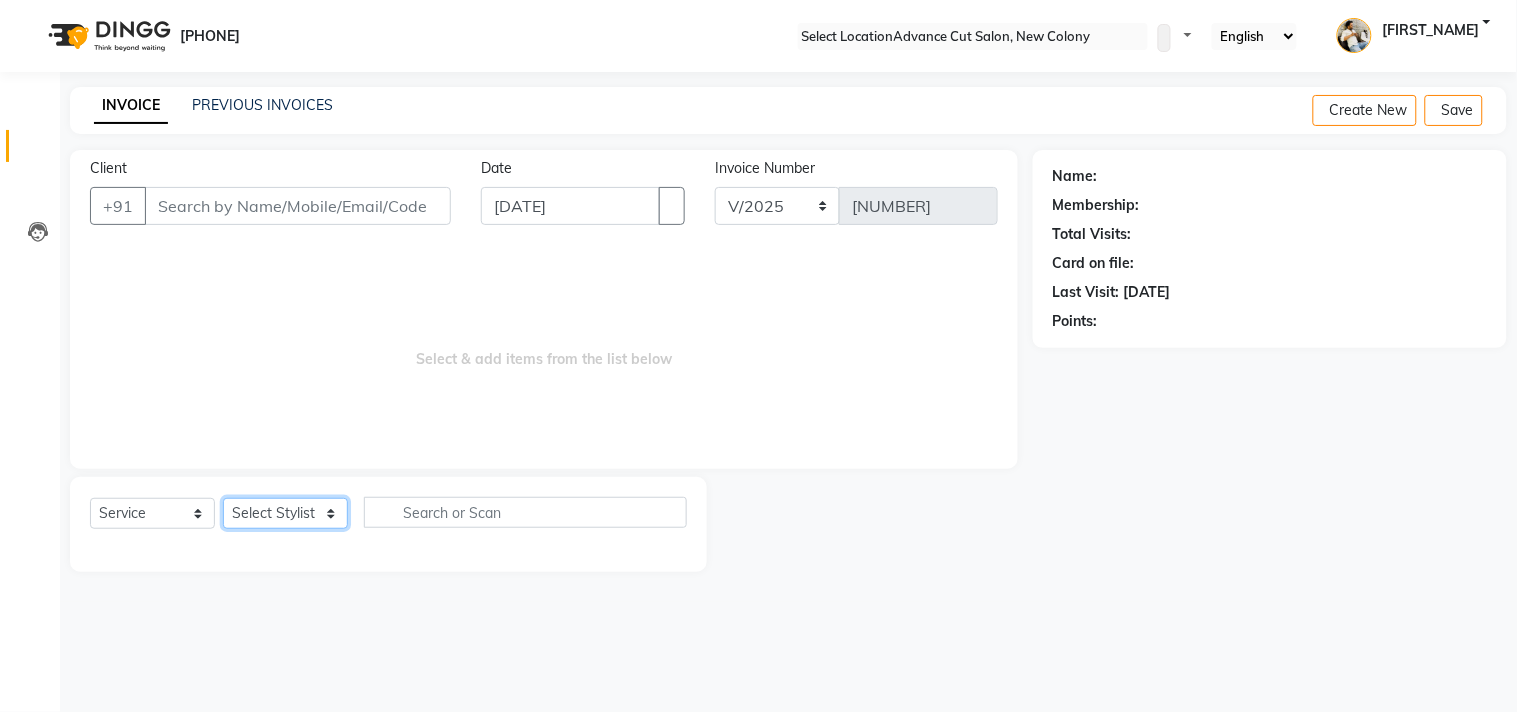 select on "51204" 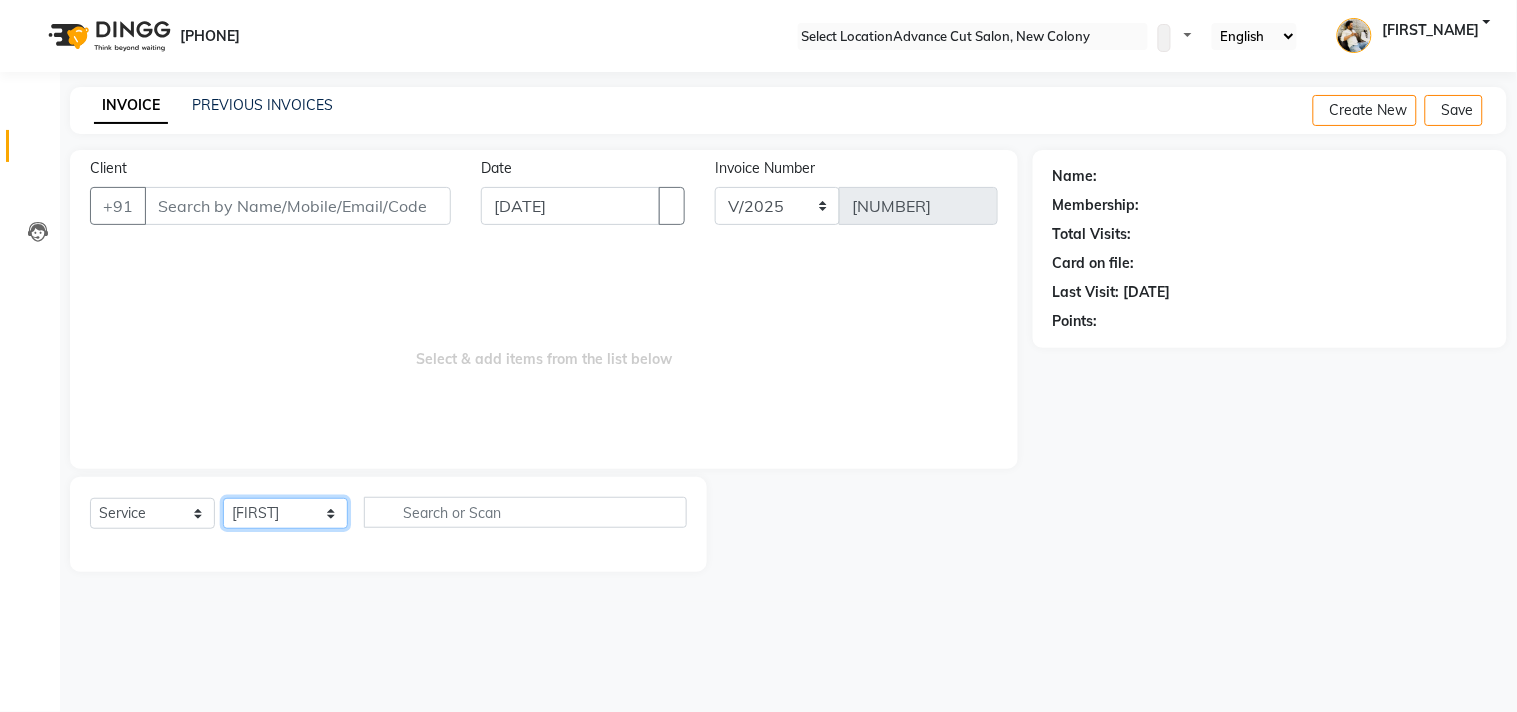 click on "•••••• ••••••• ••••• ••••••• ••••••• •••••• •••••• ••••• •••••• ••••••• ••••• ••••• •••• ••••••  ••••• ••••• ••••• •••••••  •••••• ••••• ••••••" at bounding box center (285, 513) 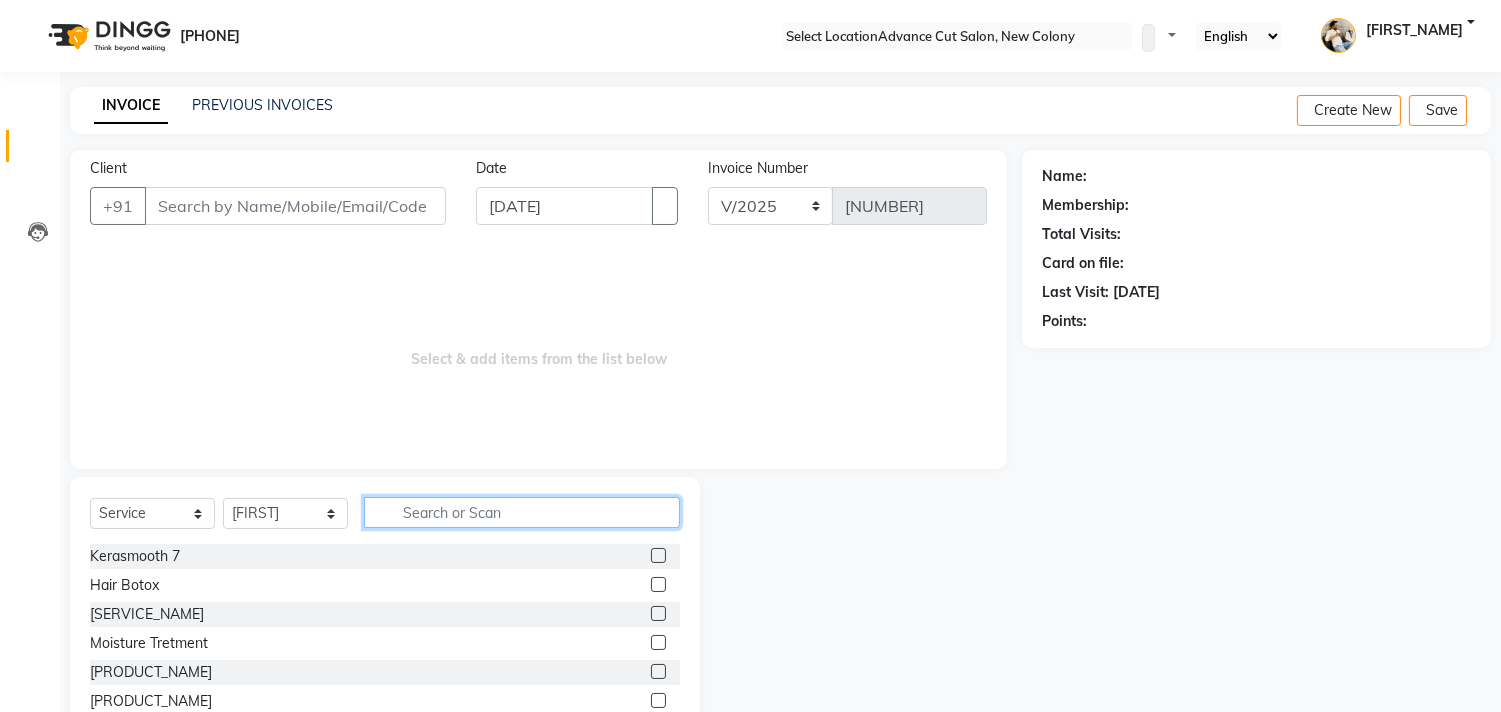 click at bounding box center (522, 512) 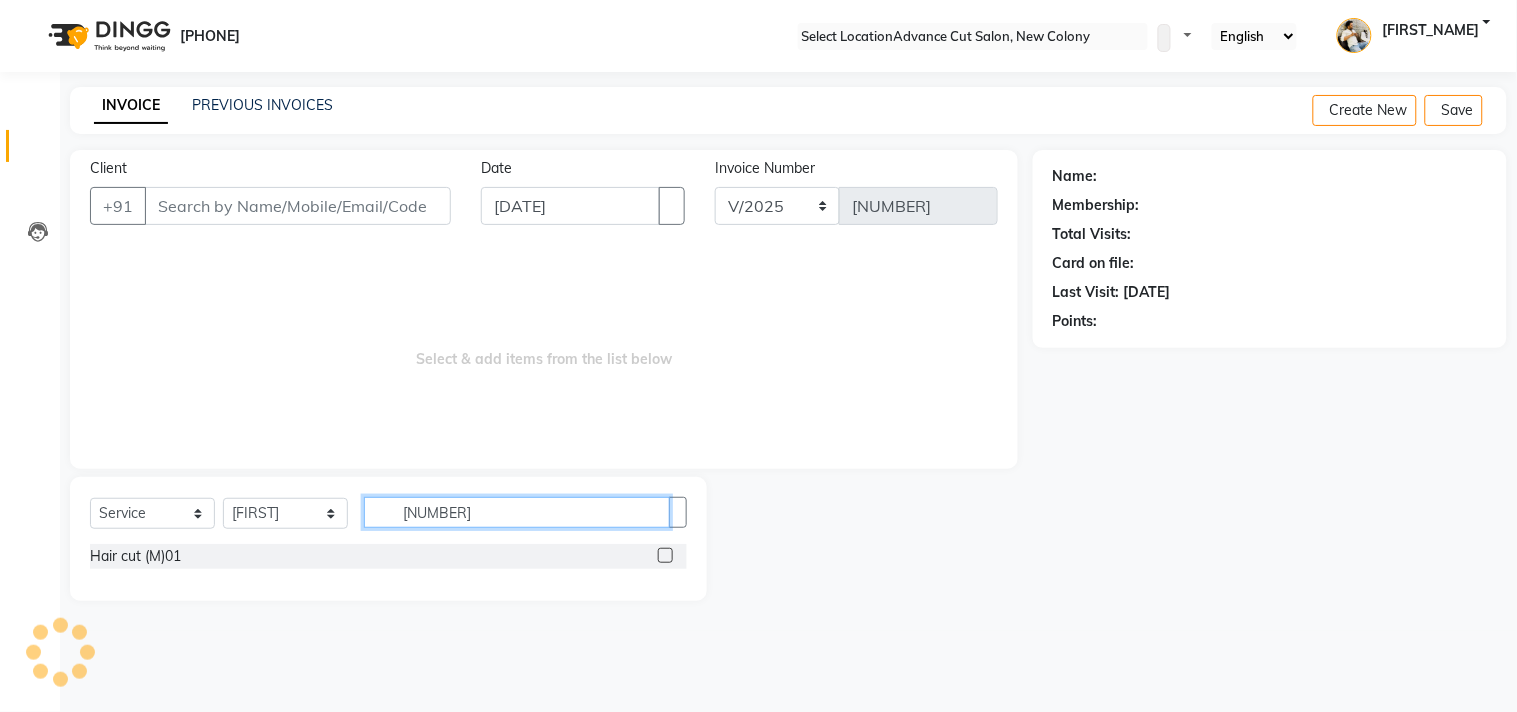 click on "01" at bounding box center [517, 512] 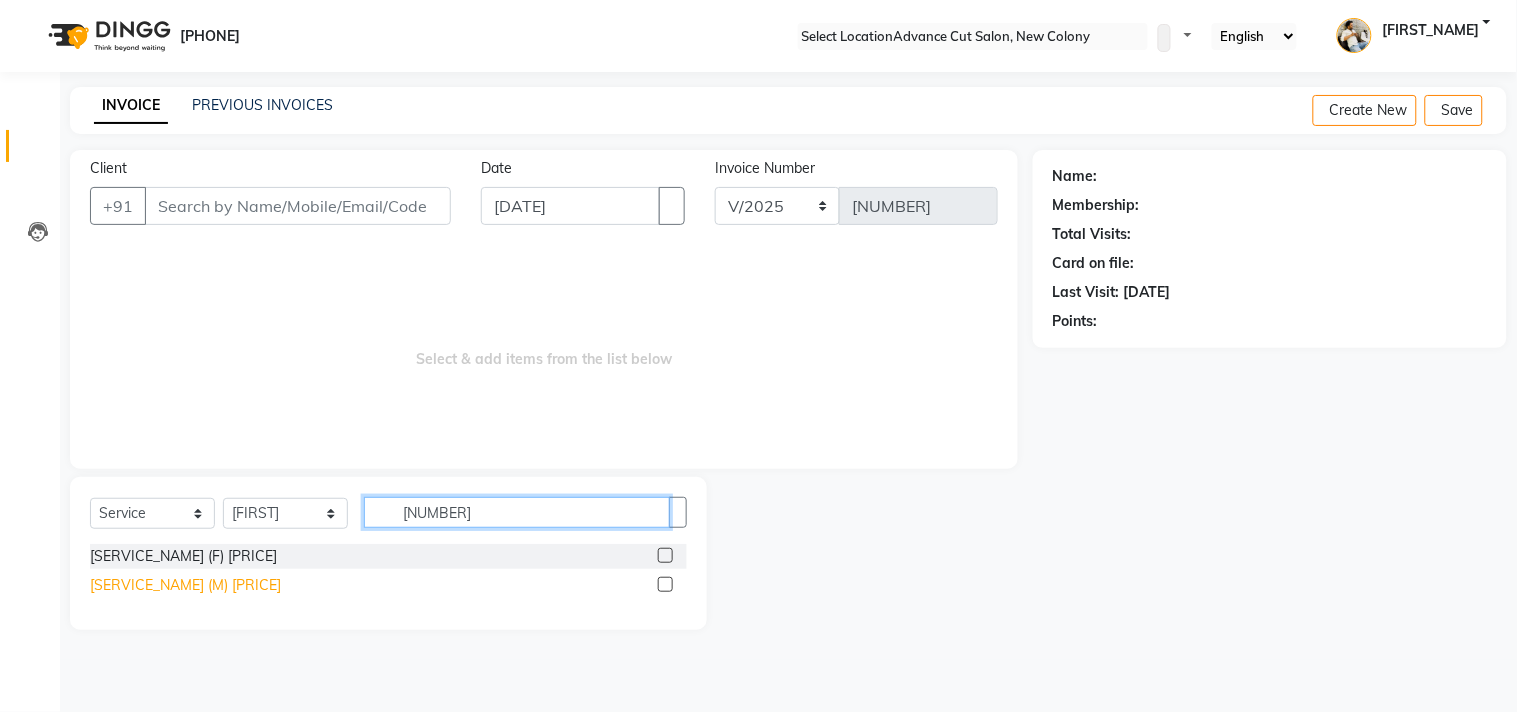type on "03" 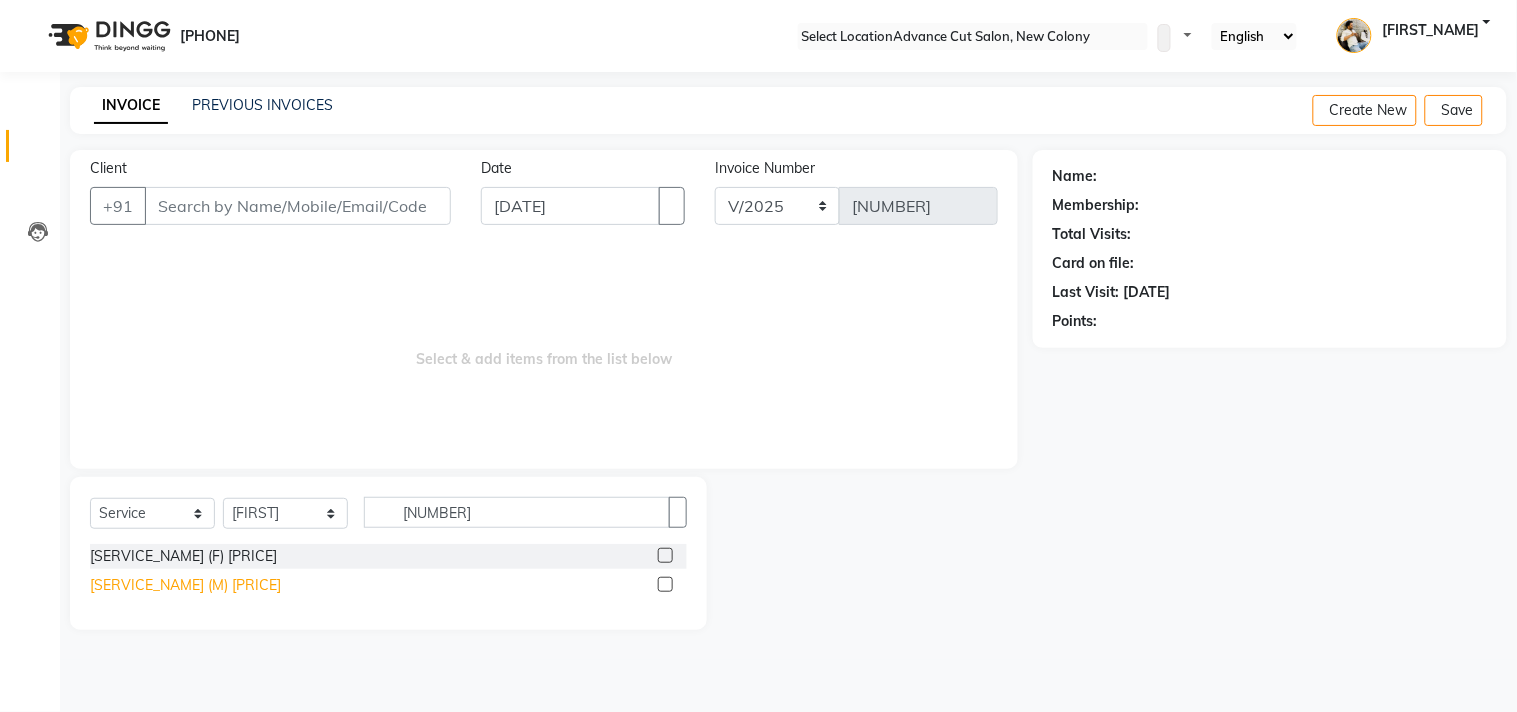 click on "Hair Cut with Shampoo (M) 03" at bounding box center (183, 556) 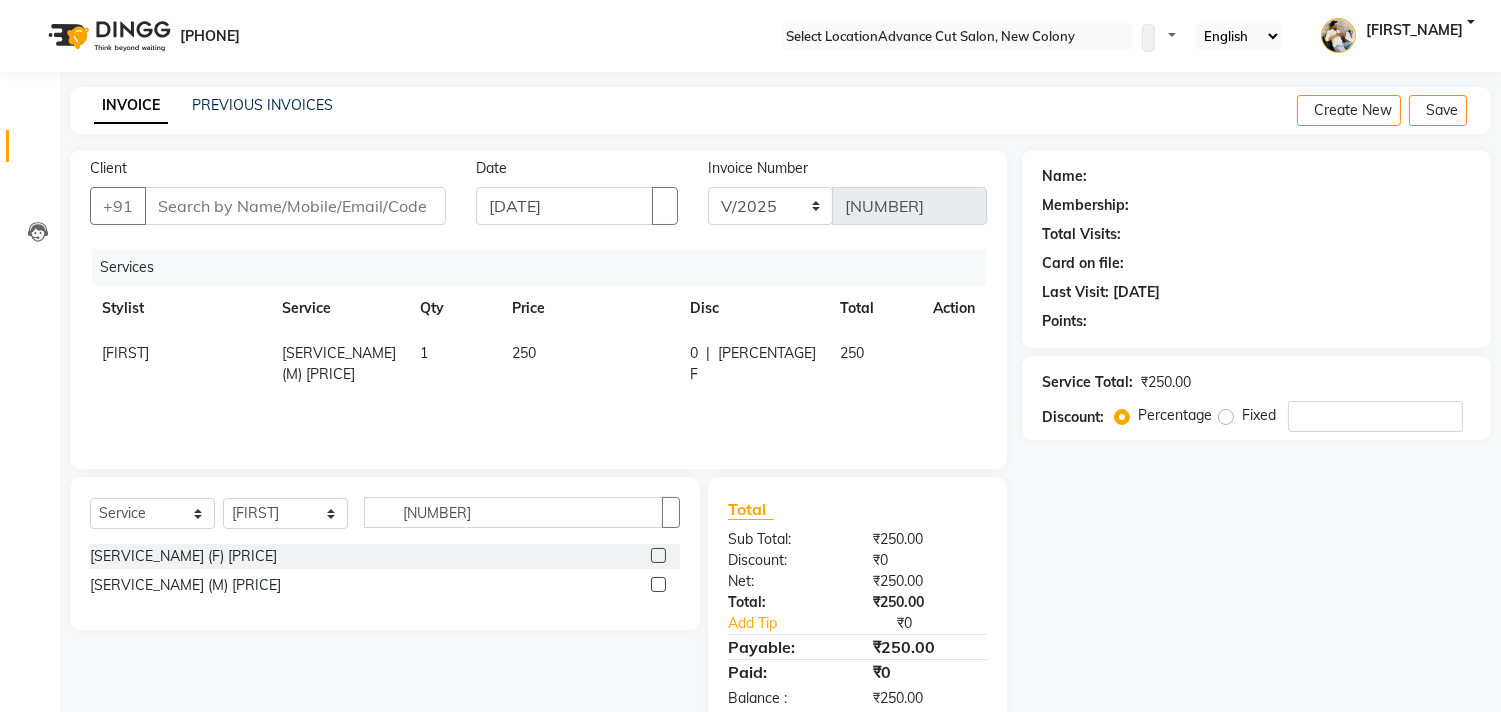 click on "Client +91" at bounding box center [268, 199] 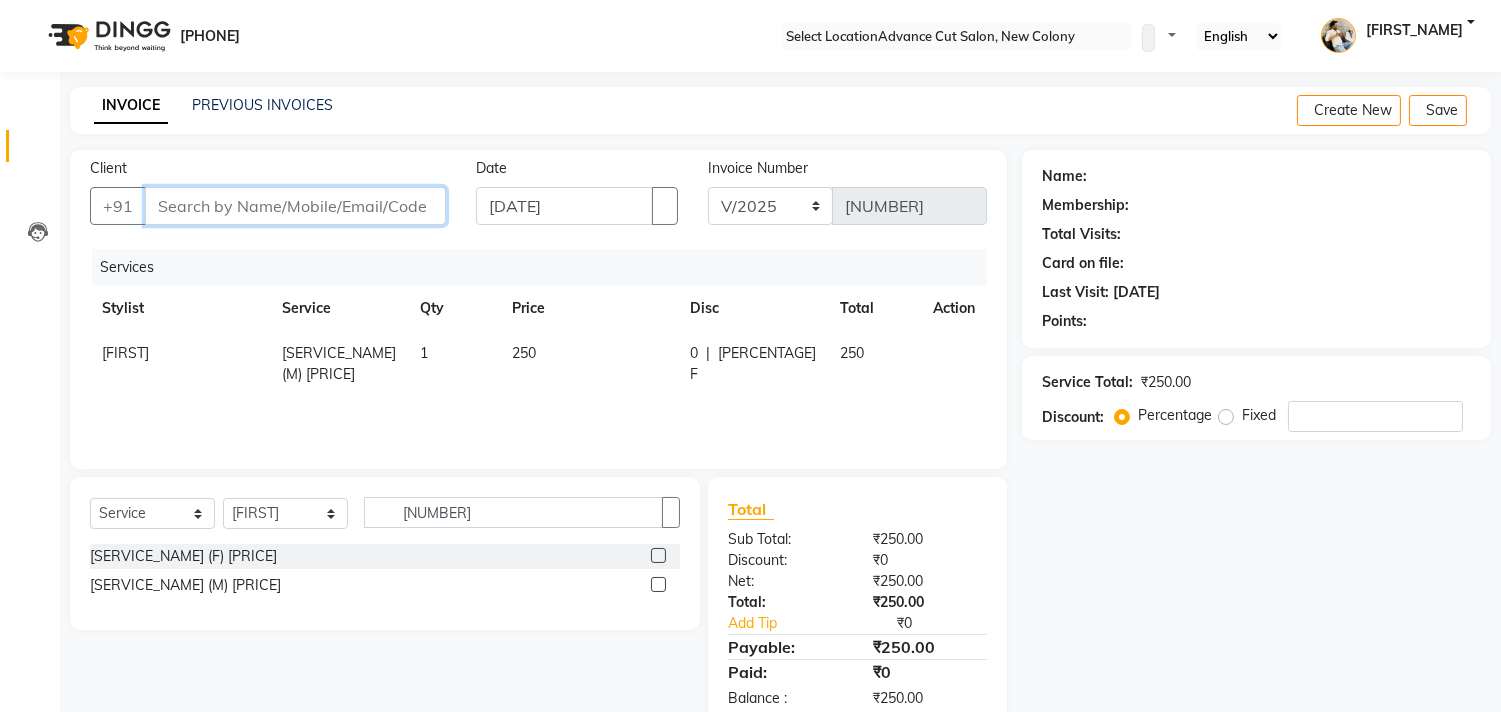 click on "Client" at bounding box center (295, 206) 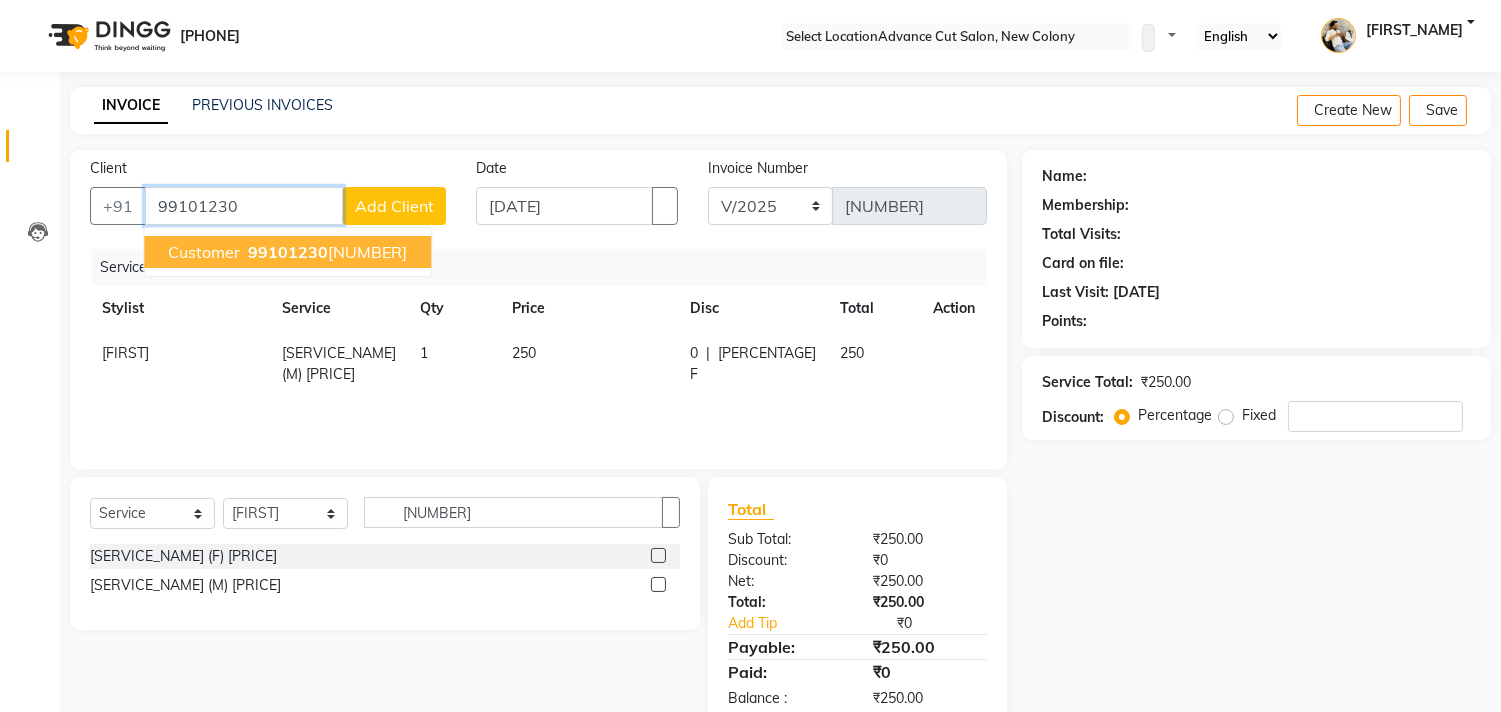 click on "customer" at bounding box center (204, 252) 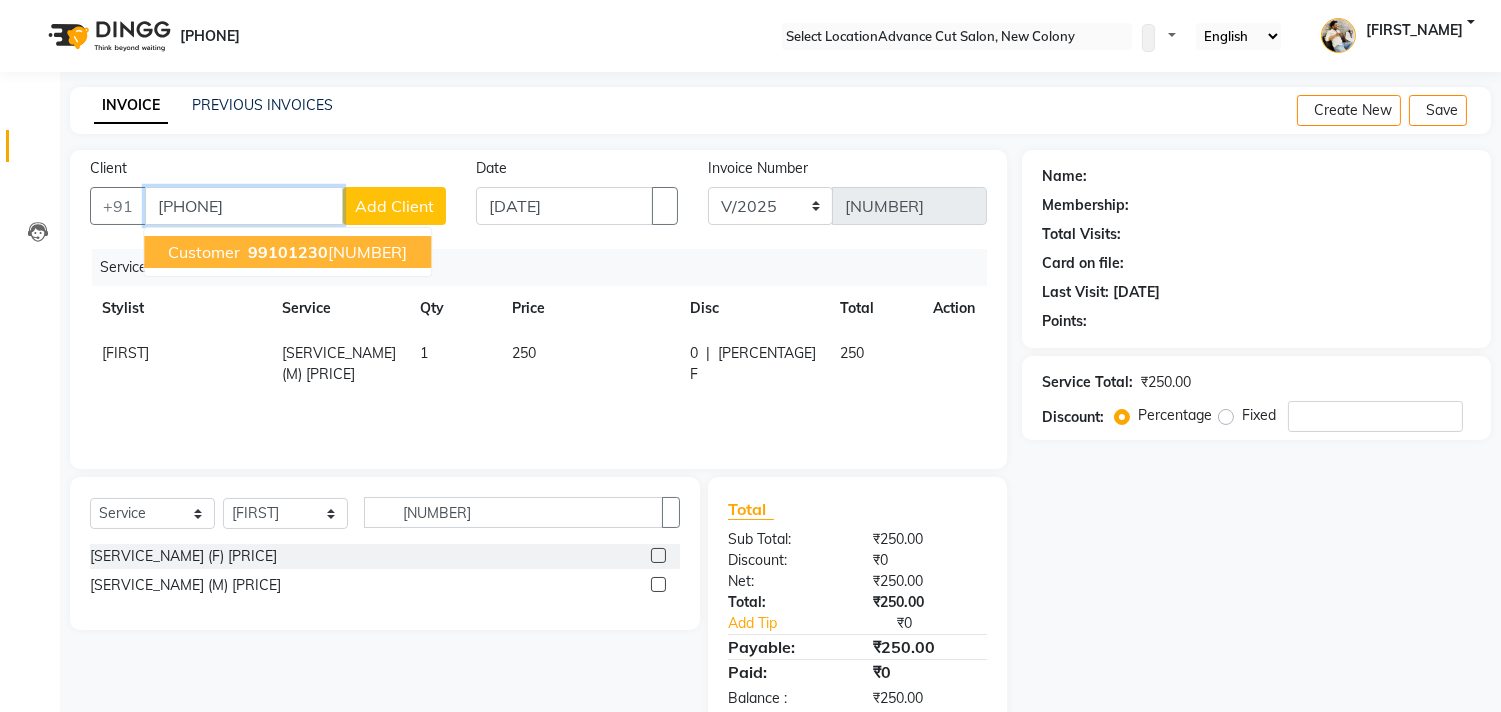 type on "9910123051" 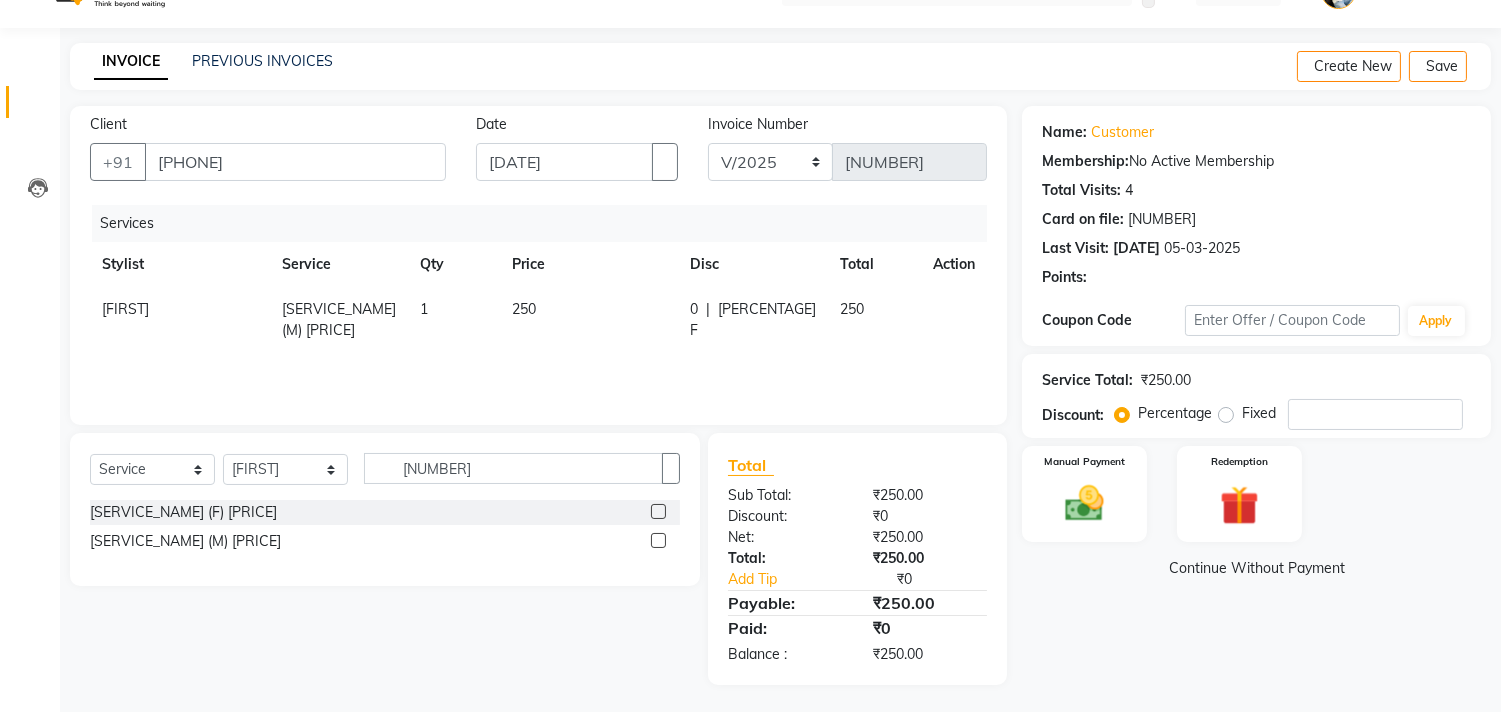 scroll, scrollTop: 46, scrollLeft: 0, axis: vertical 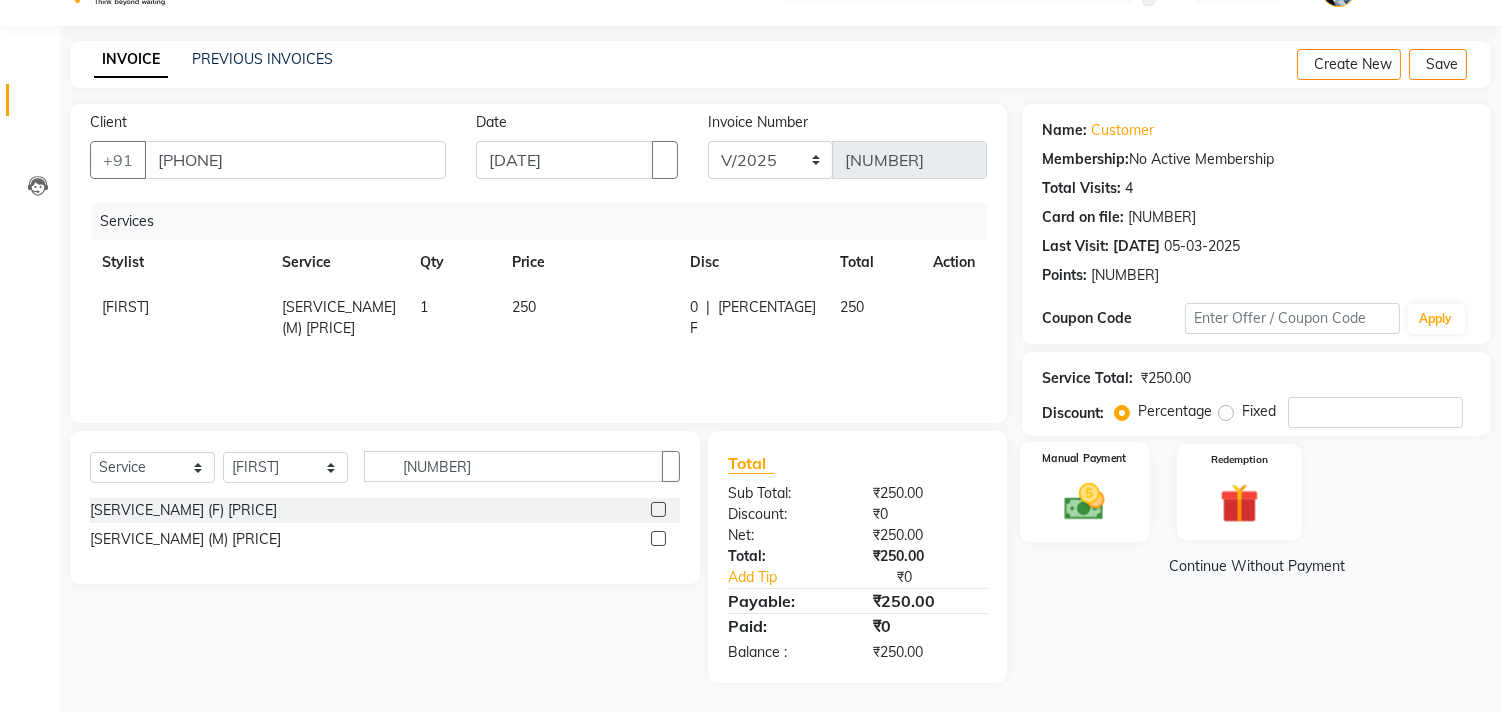 click on "Manual Payment" at bounding box center (1085, 491) 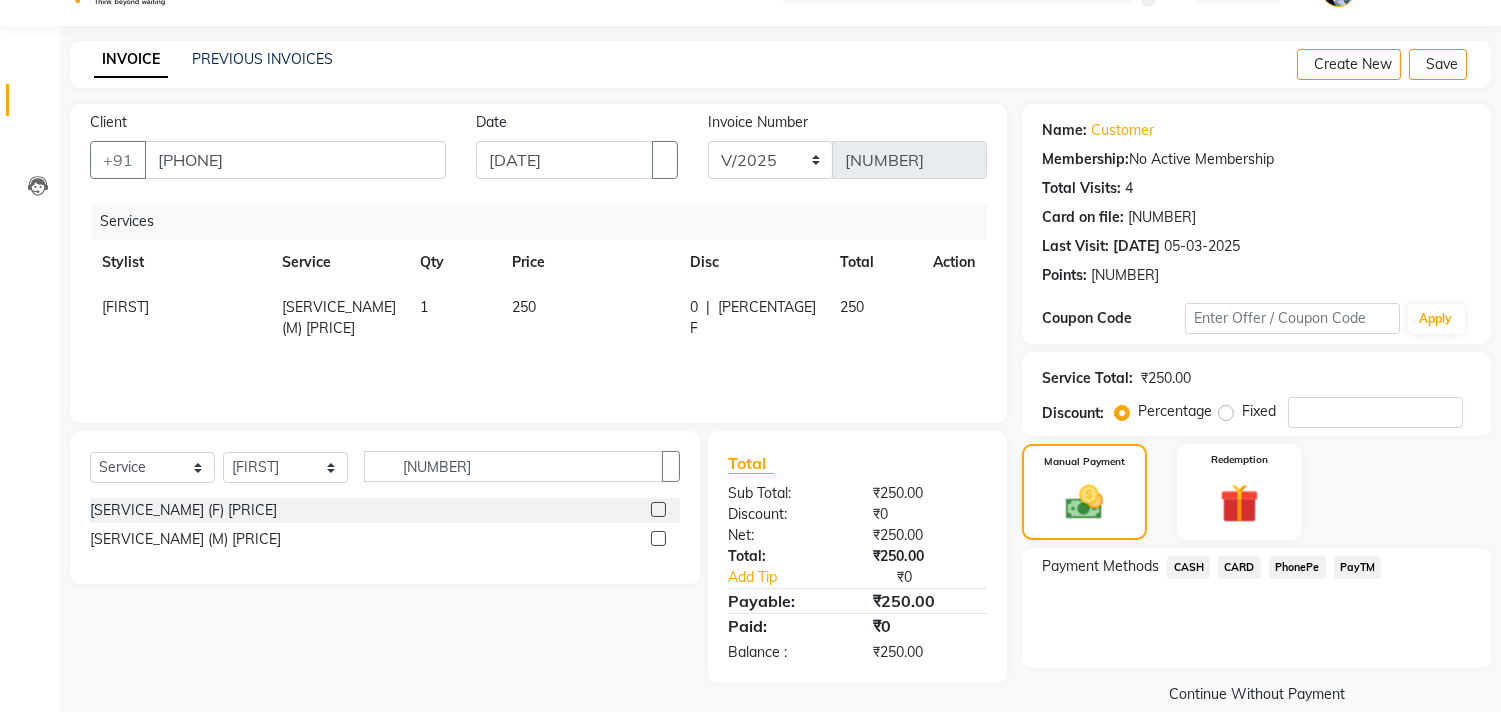 click on "•••••" at bounding box center [1188, 567] 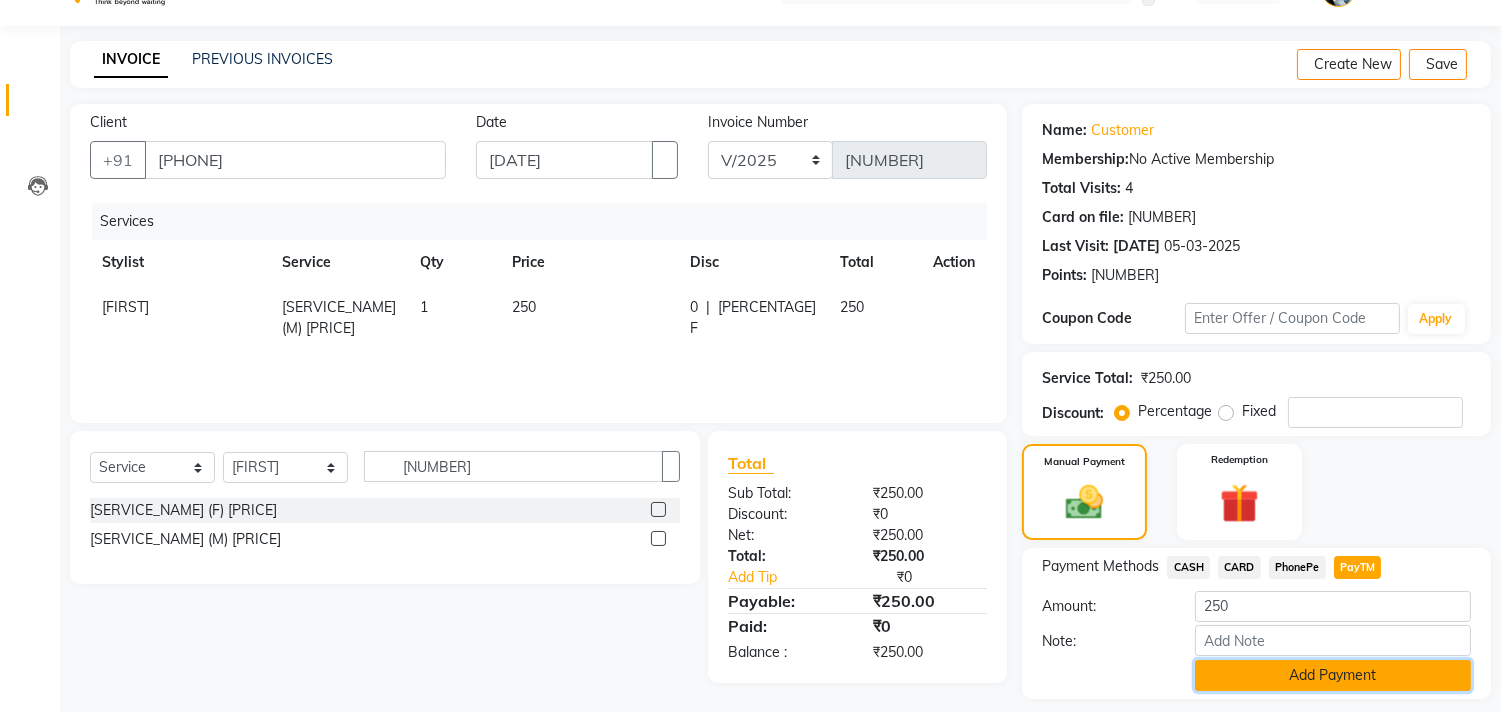 click on "••• •••••••" at bounding box center [1333, 675] 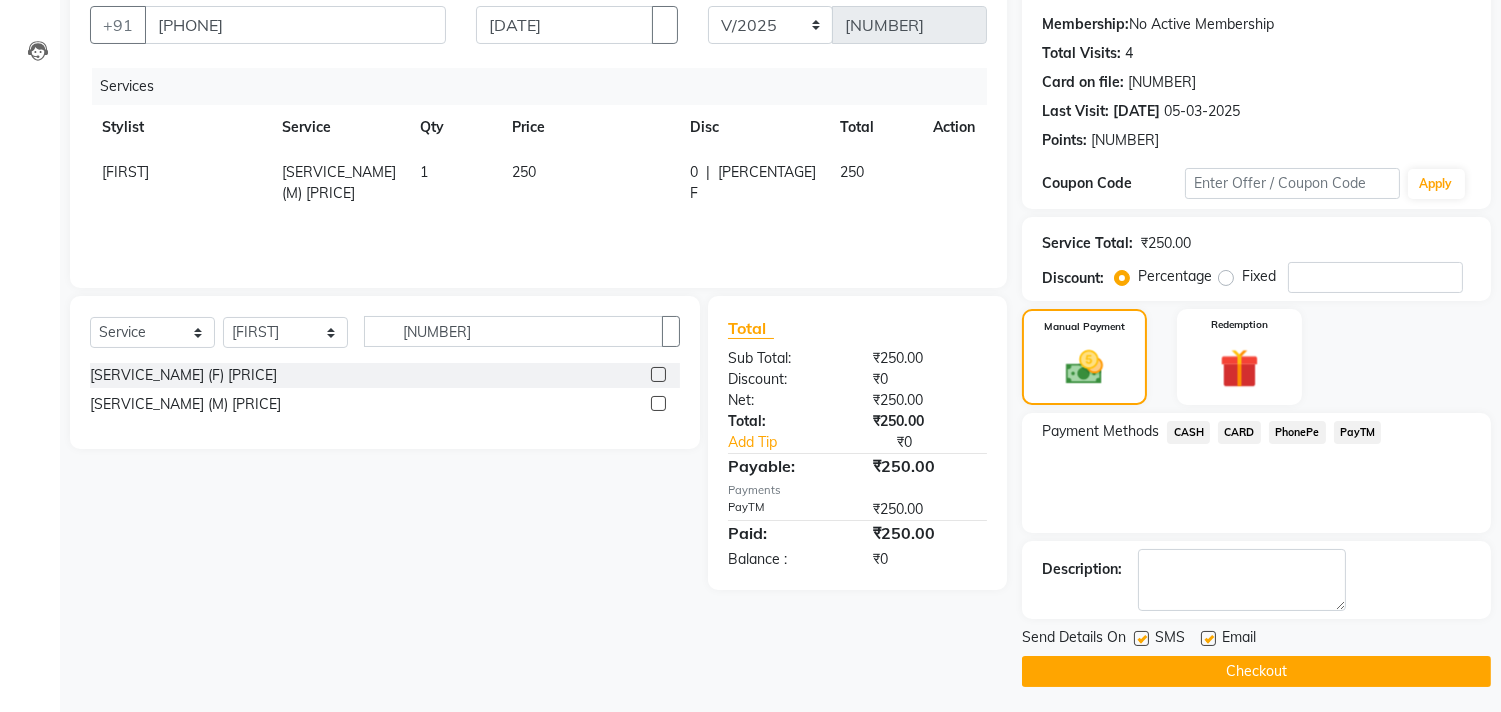 scroll, scrollTop: 187, scrollLeft: 0, axis: vertical 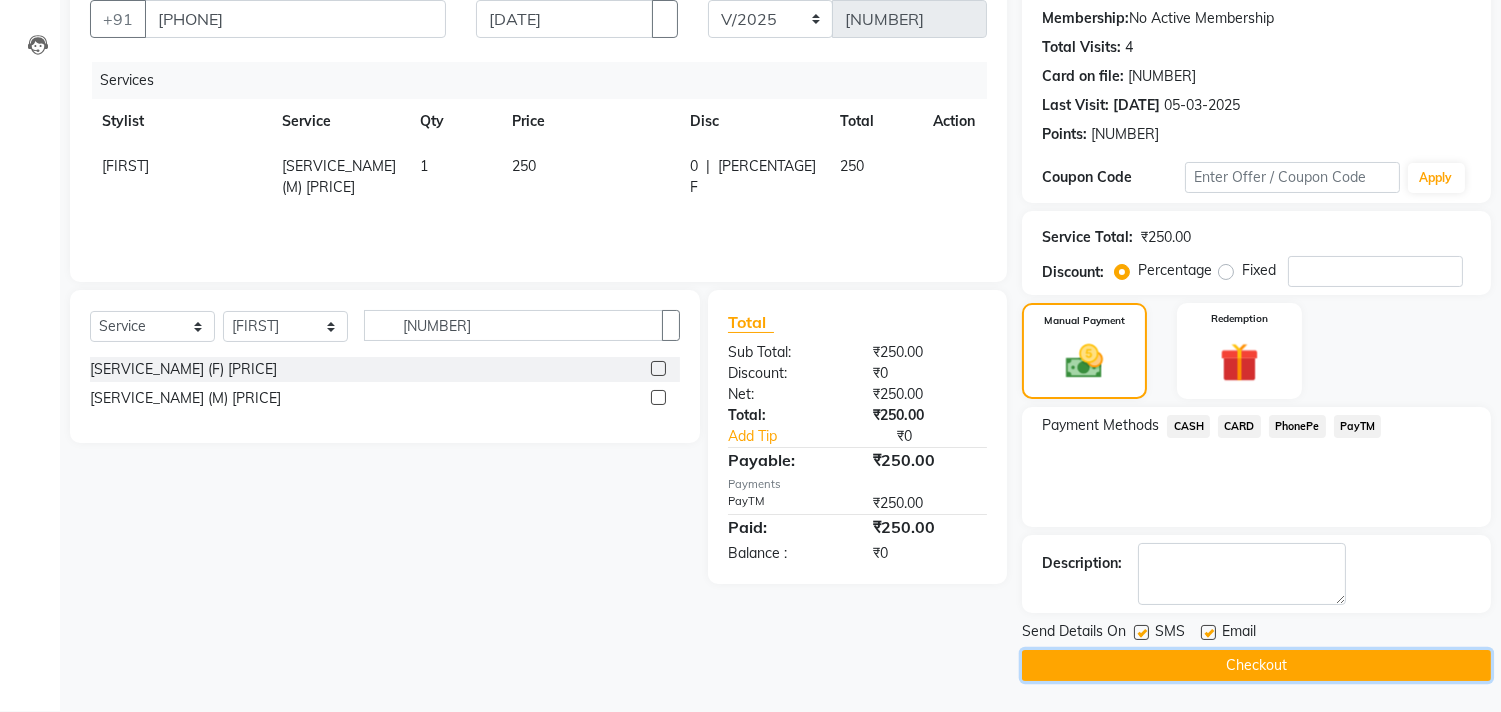 click on "••••••••" at bounding box center (1256, 665) 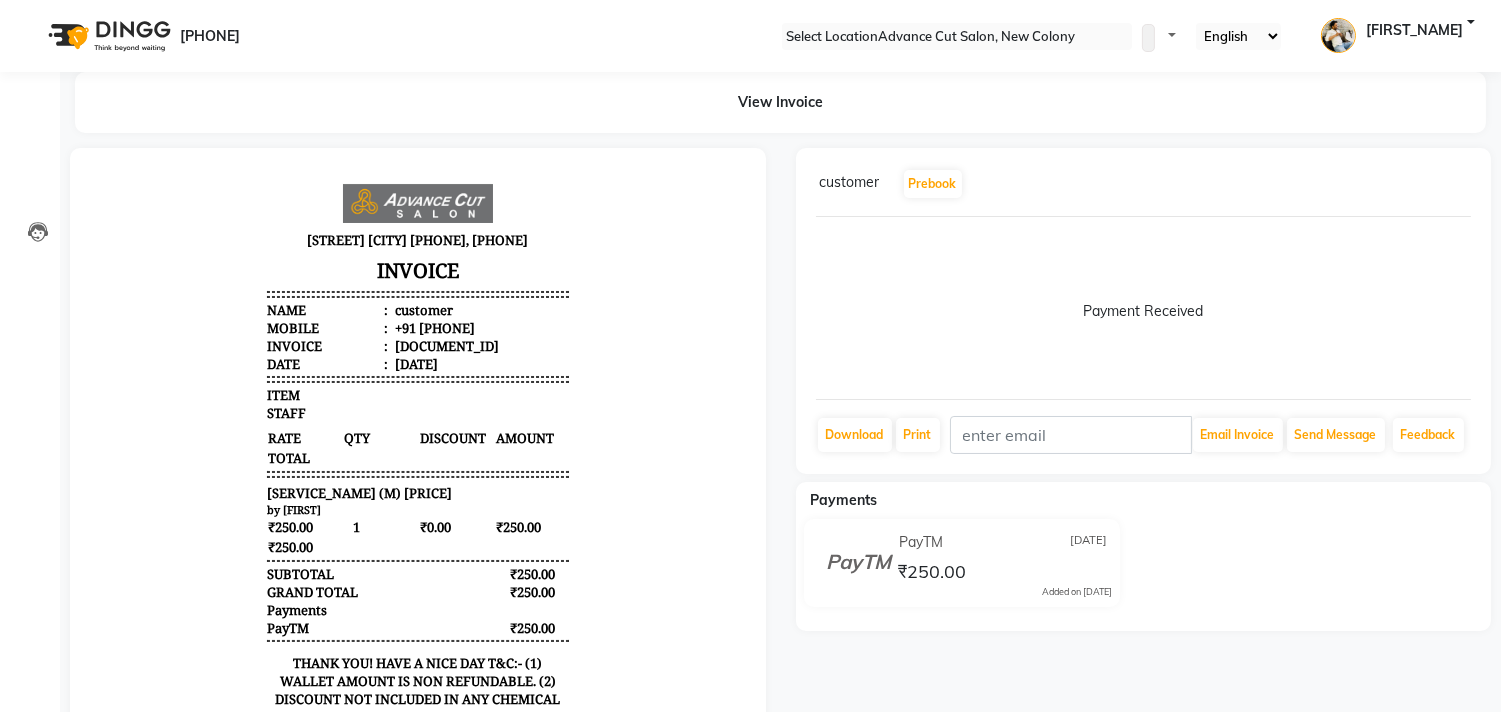 scroll, scrollTop: 0, scrollLeft: 0, axis: both 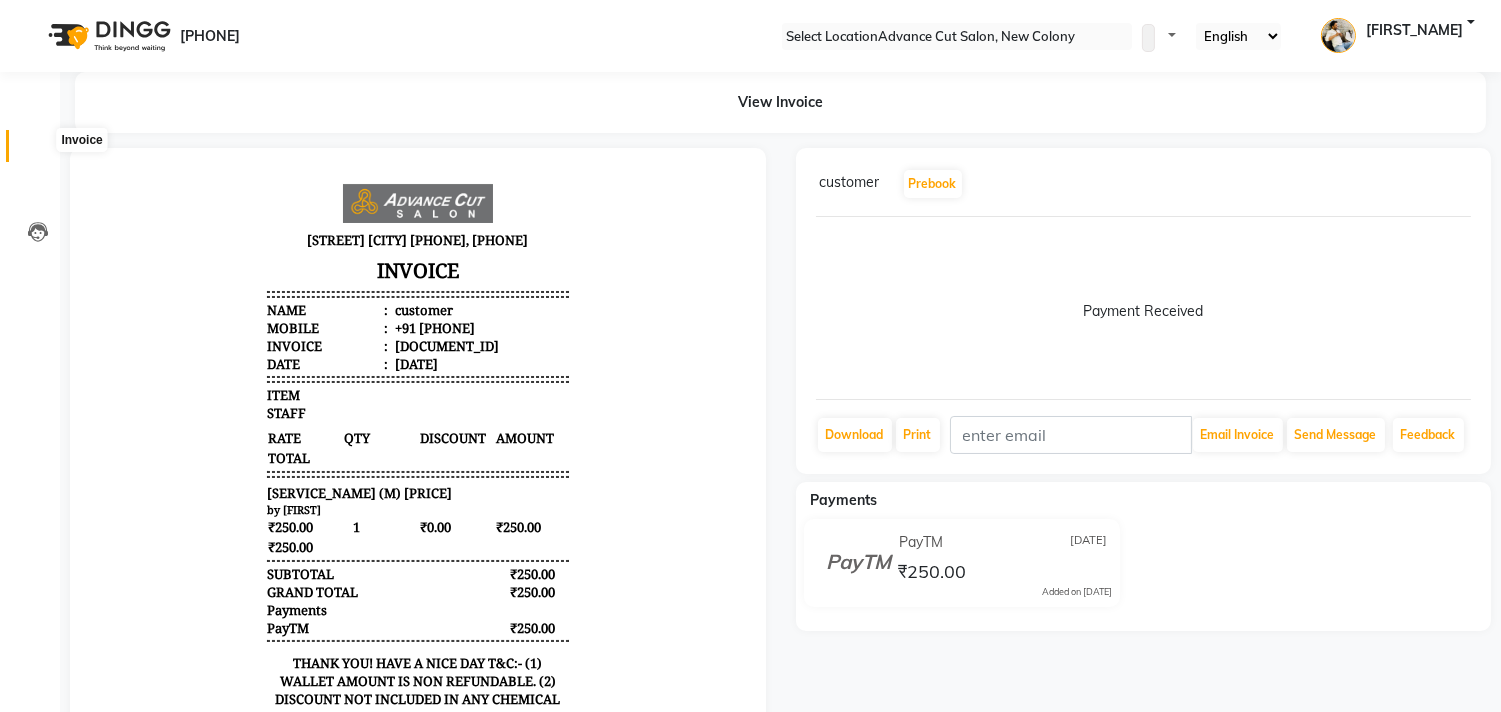 click at bounding box center (38, 151) 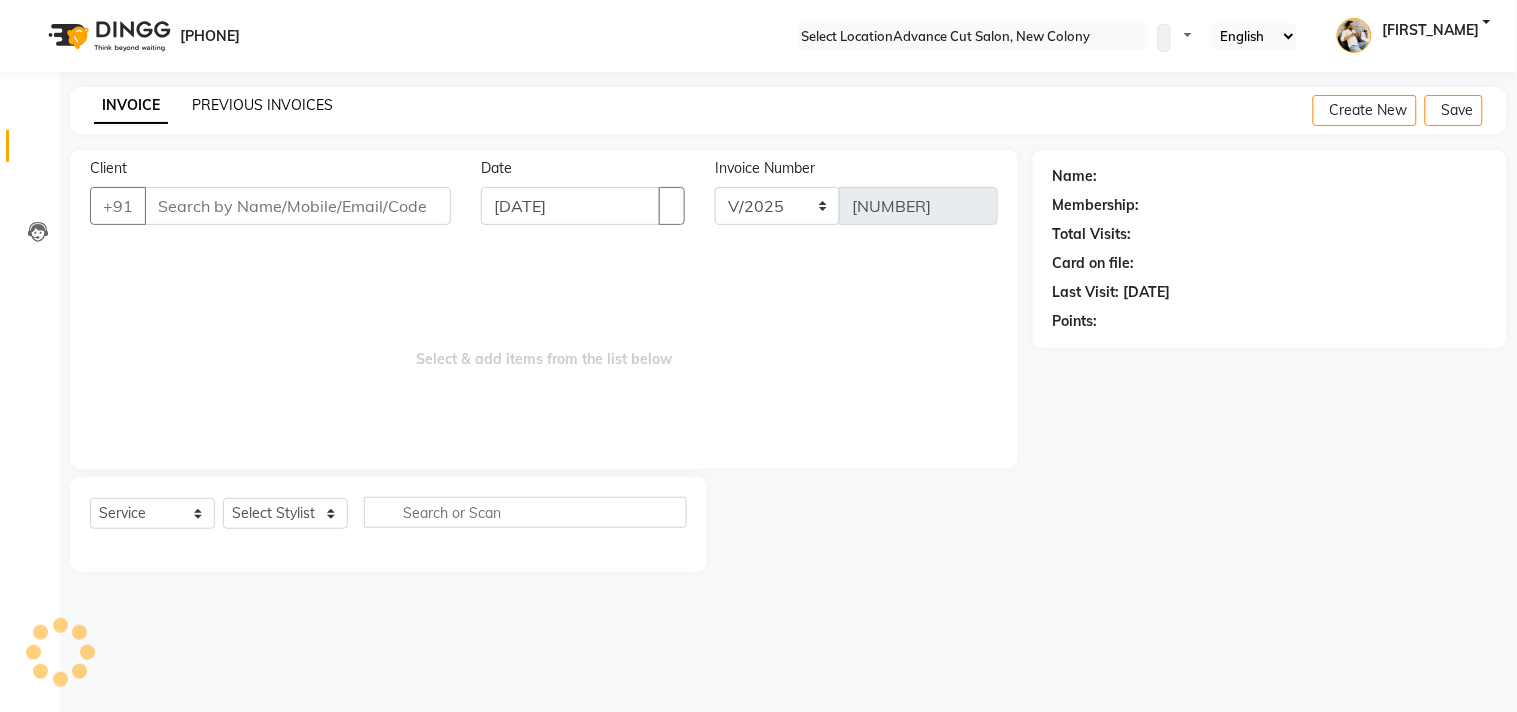 click on "PREVIOUS INVOICES" at bounding box center (262, 105) 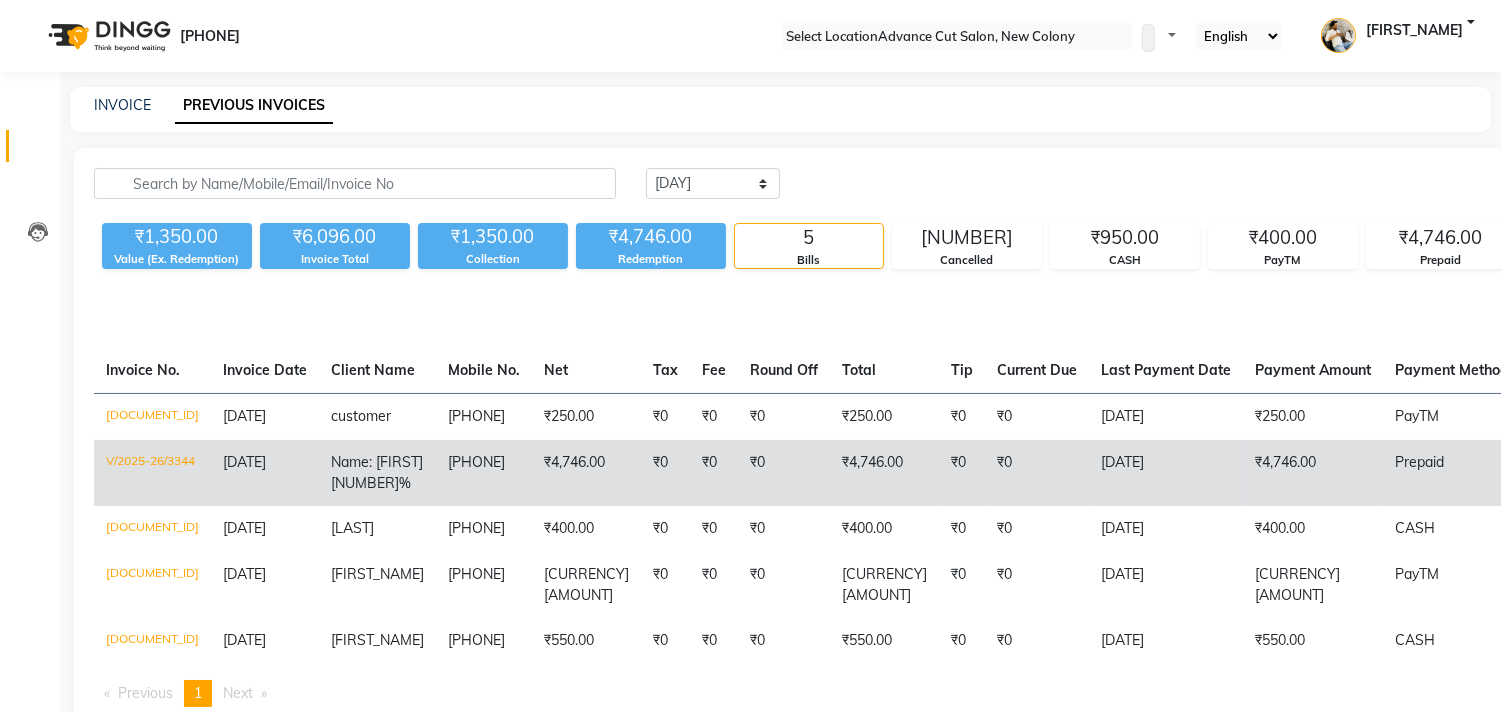 click on "9350702702" at bounding box center [484, 416] 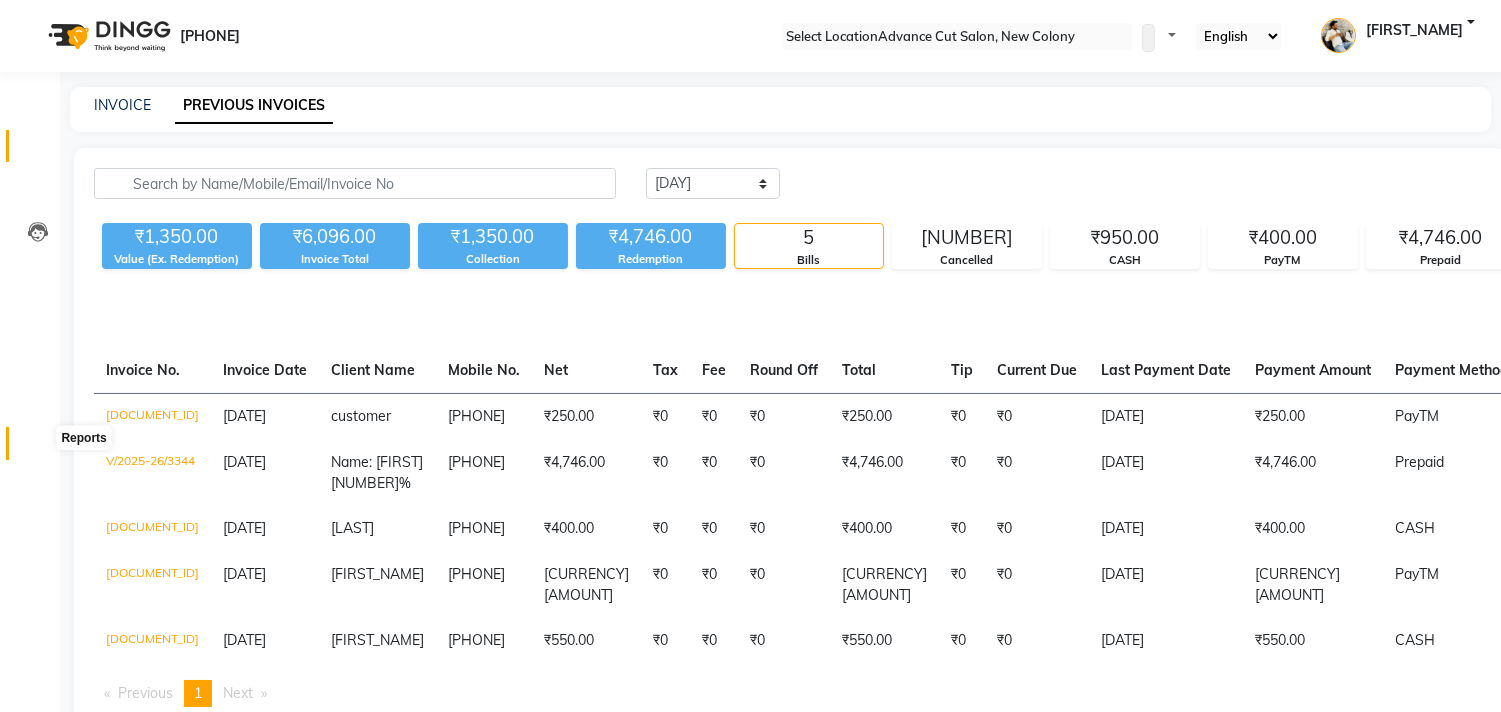 click at bounding box center (38, 448) 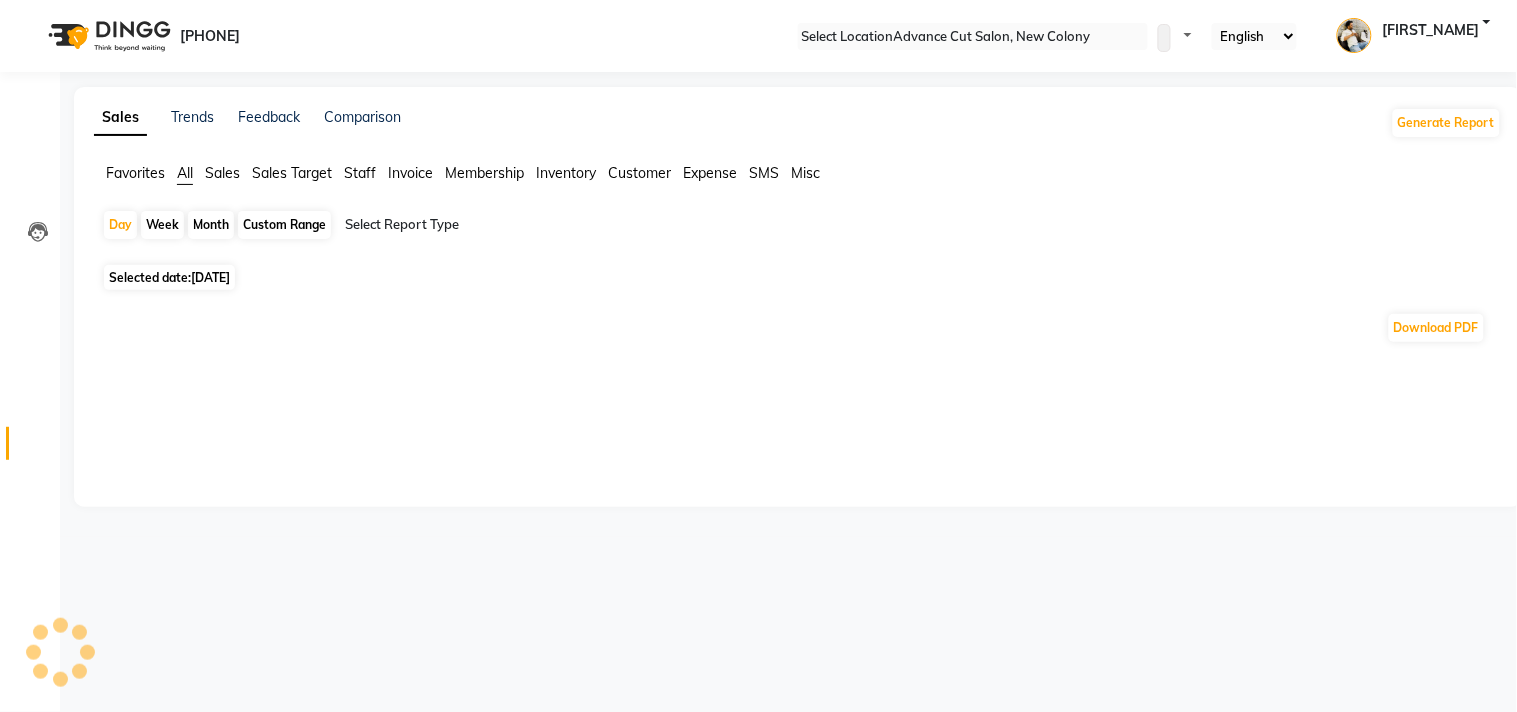 click on "Month" at bounding box center (211, 225) 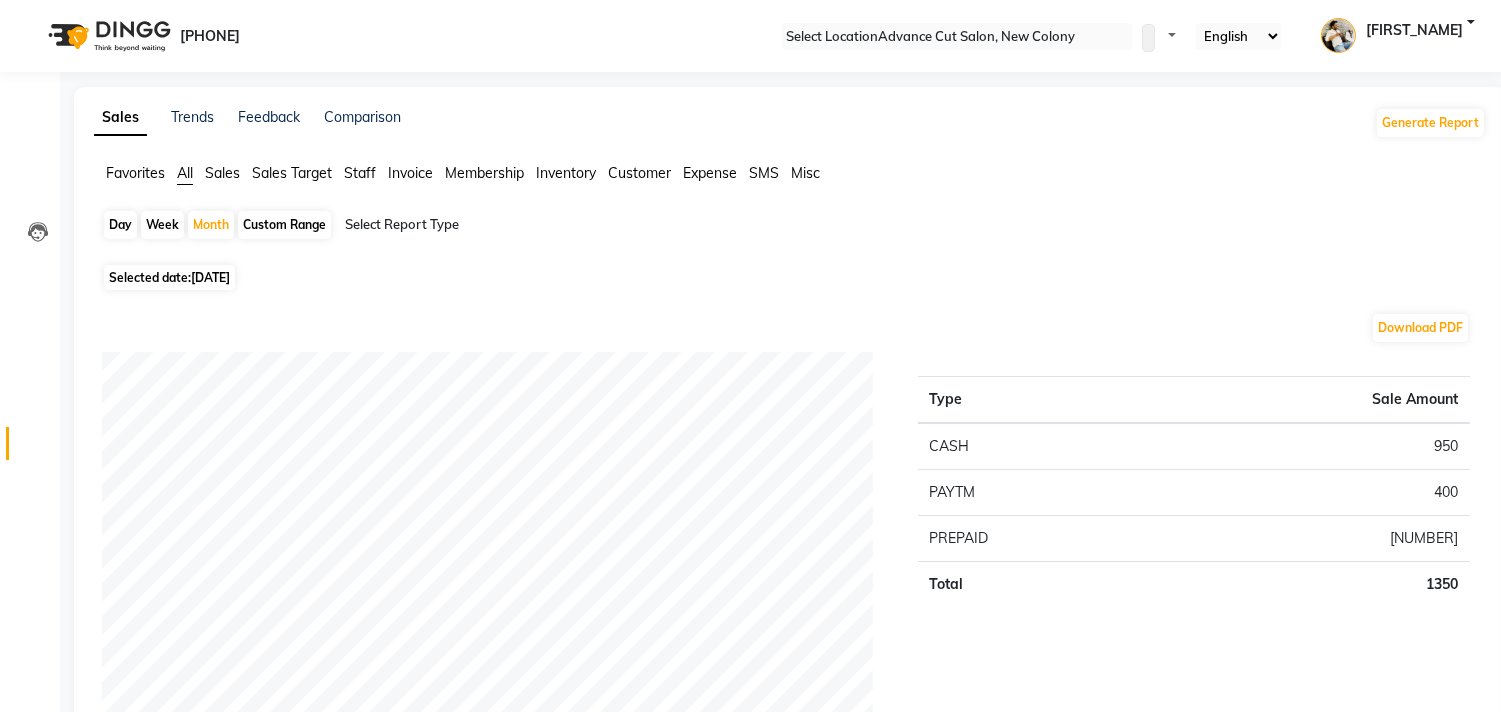 click on "Download PDF Payment mode Type Sale Amount CASH 950 PAYTM 400 PREPAID 0 Total 1350 Staff summary Type Sale Amount Shahzad  550 Nabeel 880 Samar 250 Abrar 150 Zarina 4266 Total 6096 Sales summary Type Sale Amount Memberships 0 Vouchers 0 Gift card 0 Products 0 Packages 0 Tips 0 Prepaid 0 Services 6096 Fee 0 Total 6096 Service sales Type Sale Amount Papaya Marshmellow (F) 128 3000 Alga Pedicure (F) 145 1200 Shampoo & Conditions (F) 61 480 Hair Cut (F) 58 400 Head Massage (F) 87 300 Straight Blow Dry (F) 64 250 Hair Cut with Shampoo (M) 03 250 Shave/ Beard trimming (M) 02 150 Nose (F) 42 Eye Brow / forehead (F) 91 24 Total 6096" at bounding box center (786, 1412) 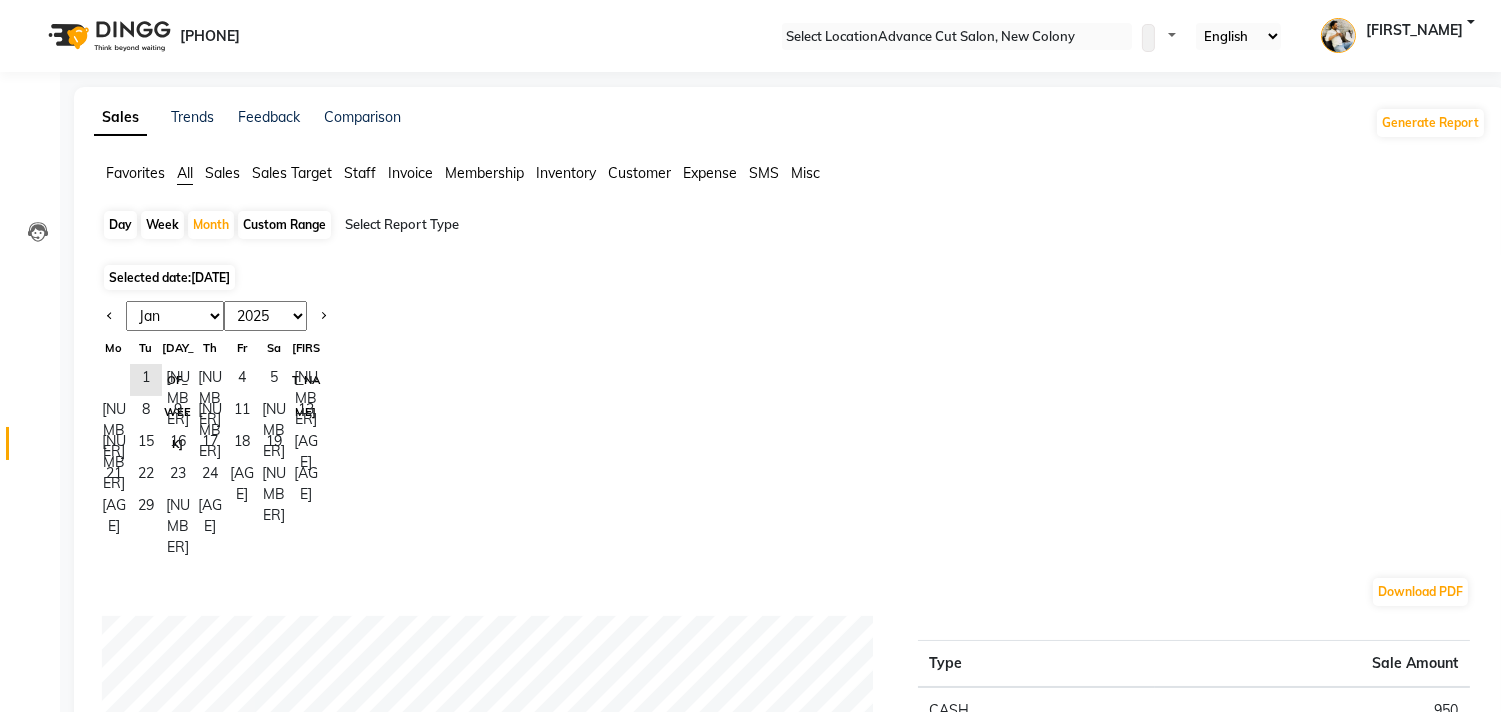 click on "Jan Feb Mar Apr May Jun Jul Aug Sep Oct Nov Dec" at bounding box center (175, 316) 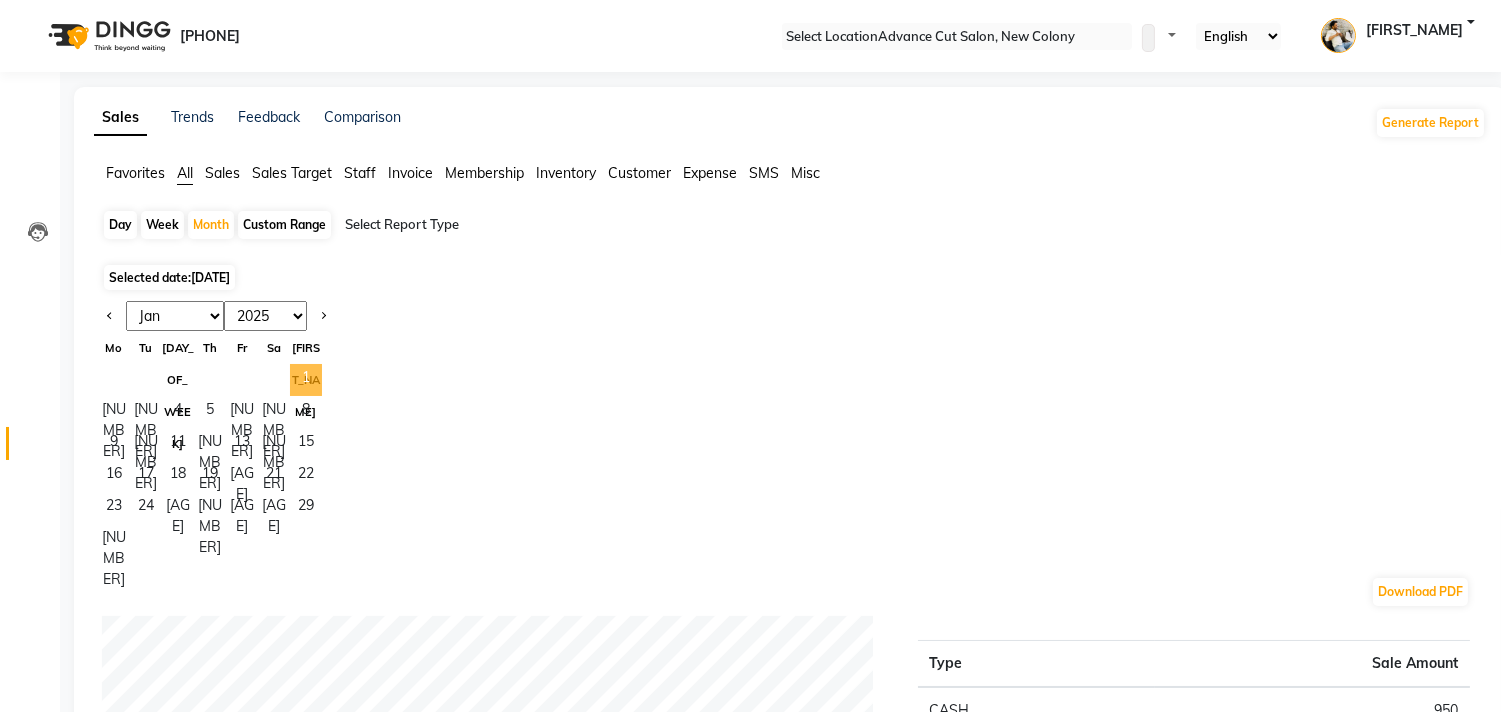 click on "•" at bounding box center [306, 380] 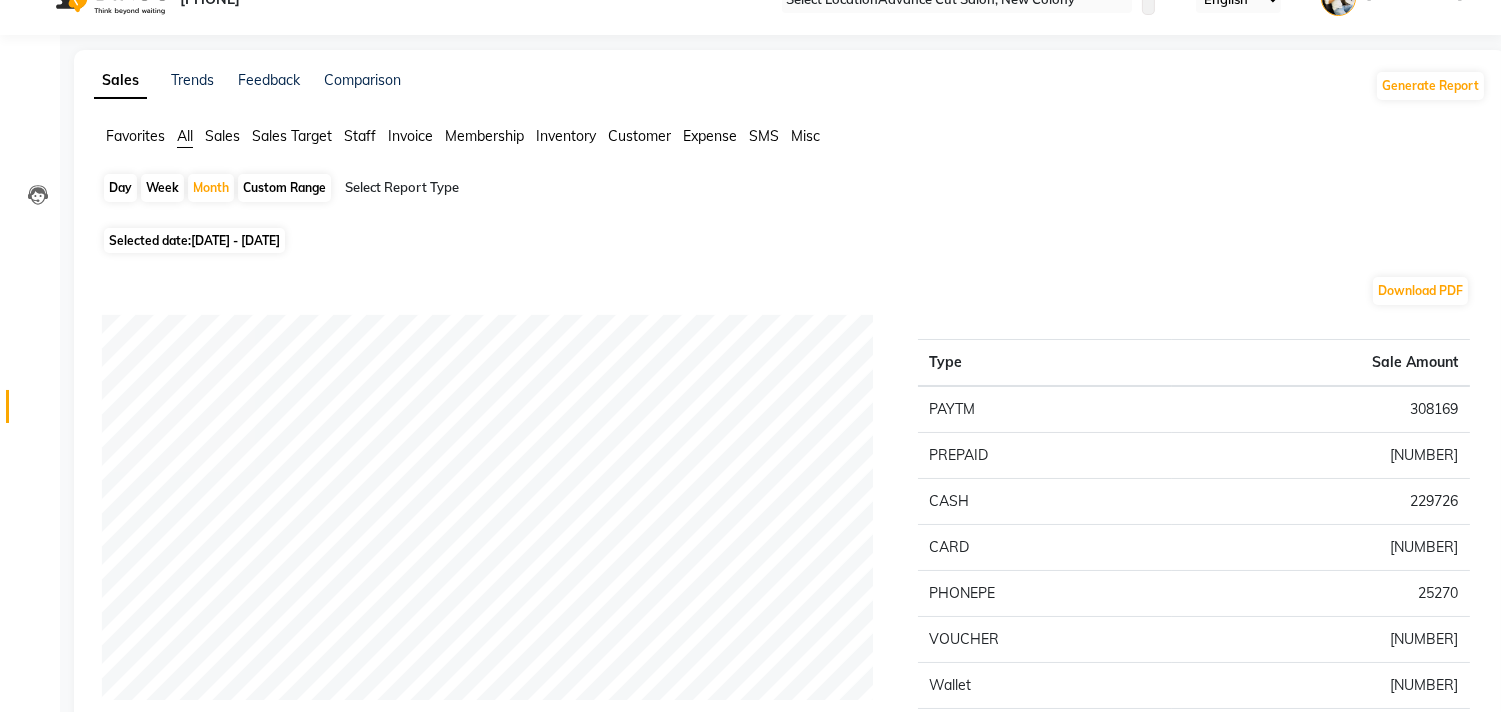 scroll, scrollTop: 0, scrollLeft: 0, axis: both 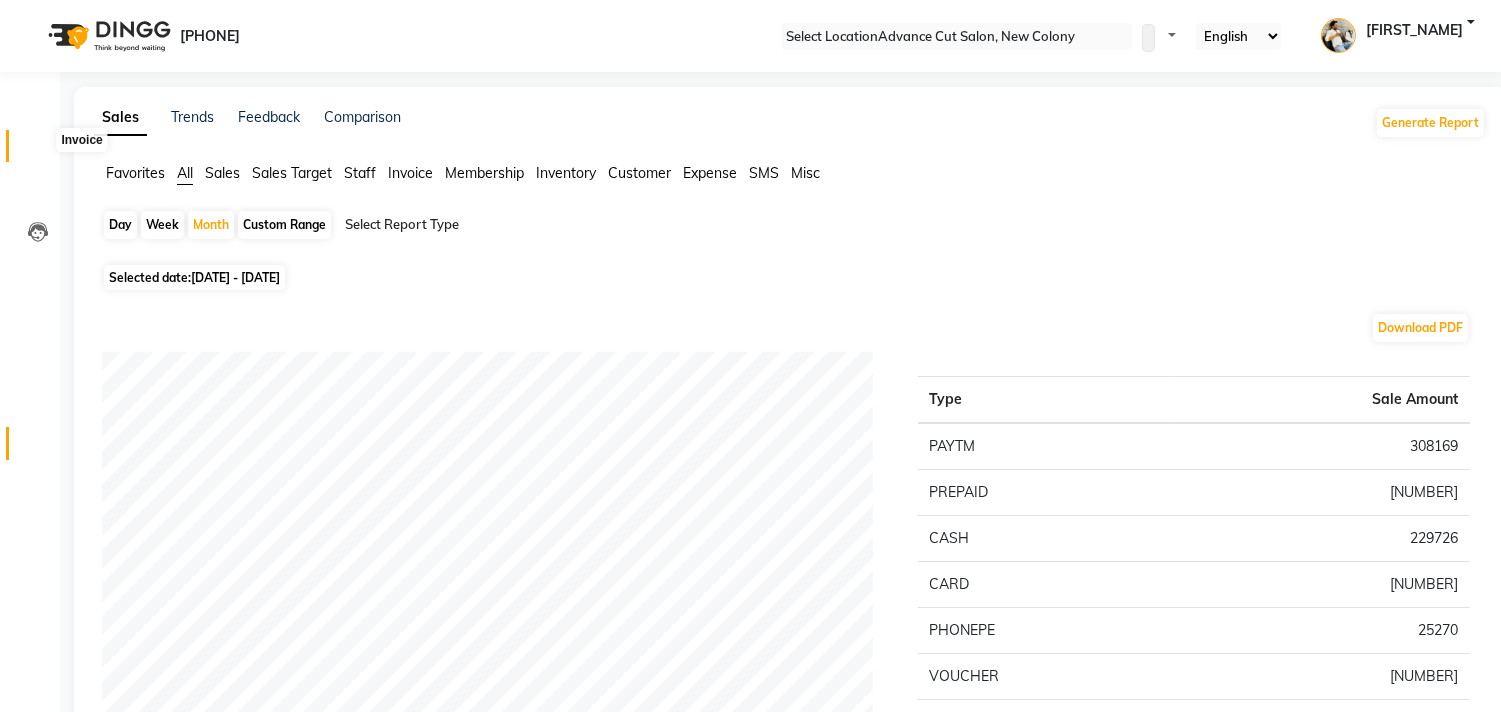 click at bounding box center [38, 151] 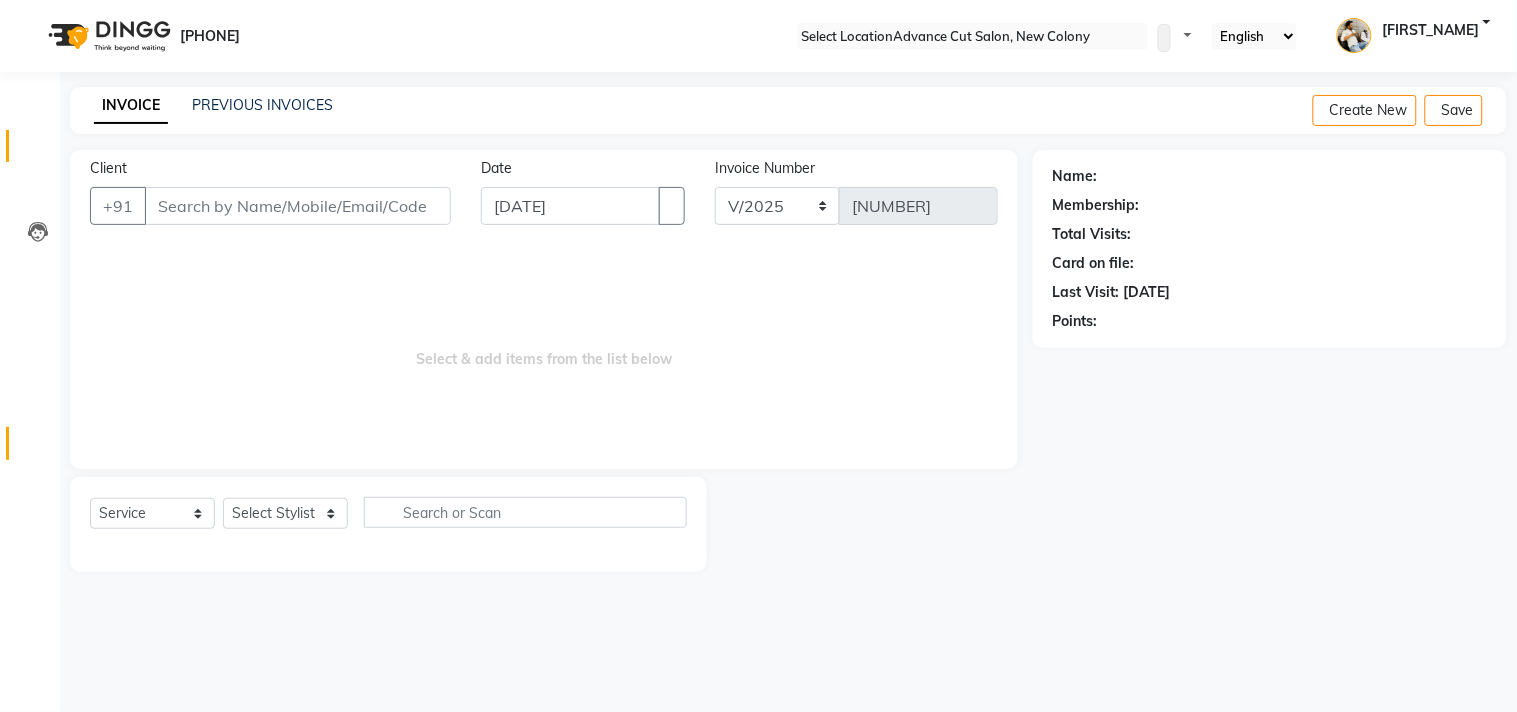 click on "•••••••" at bounding box center [30, 443] 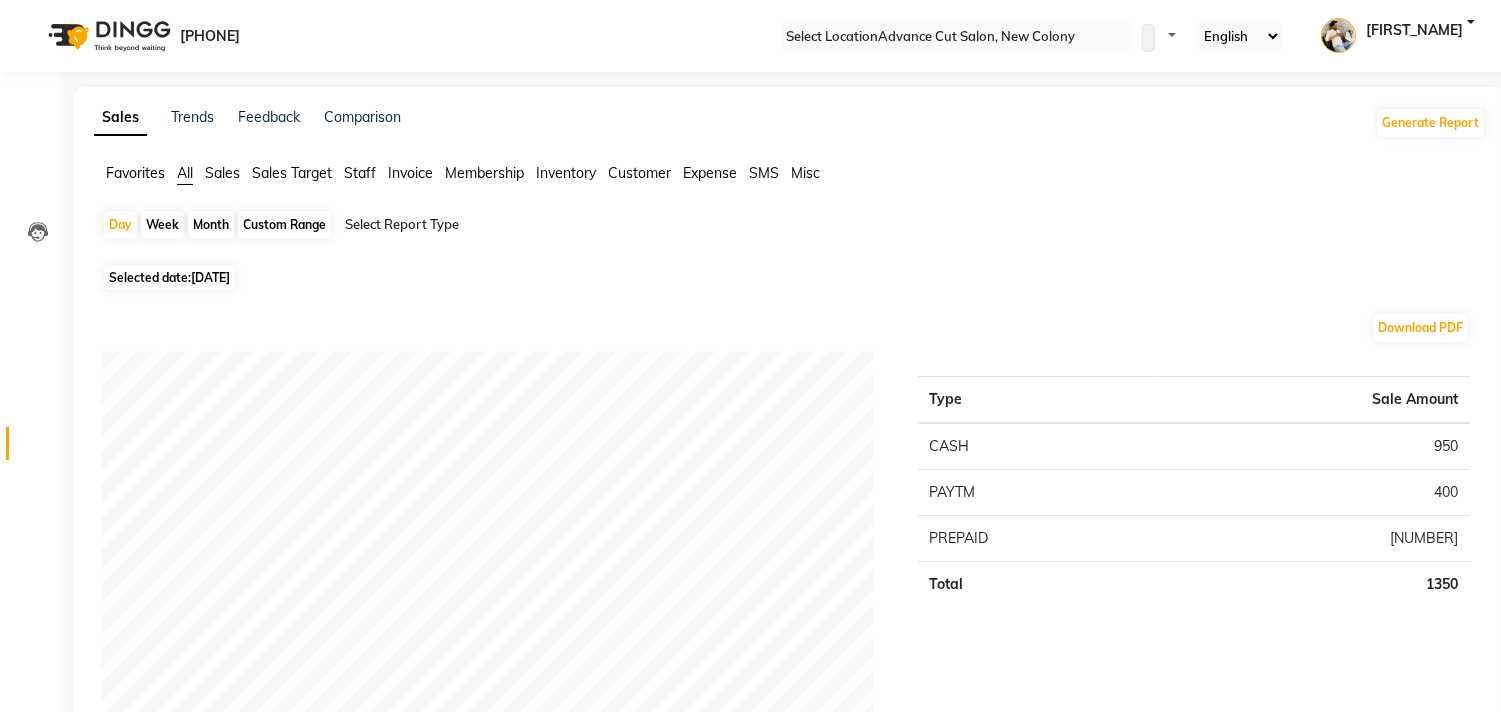 click on "Month" at bounding box center (211, 225) 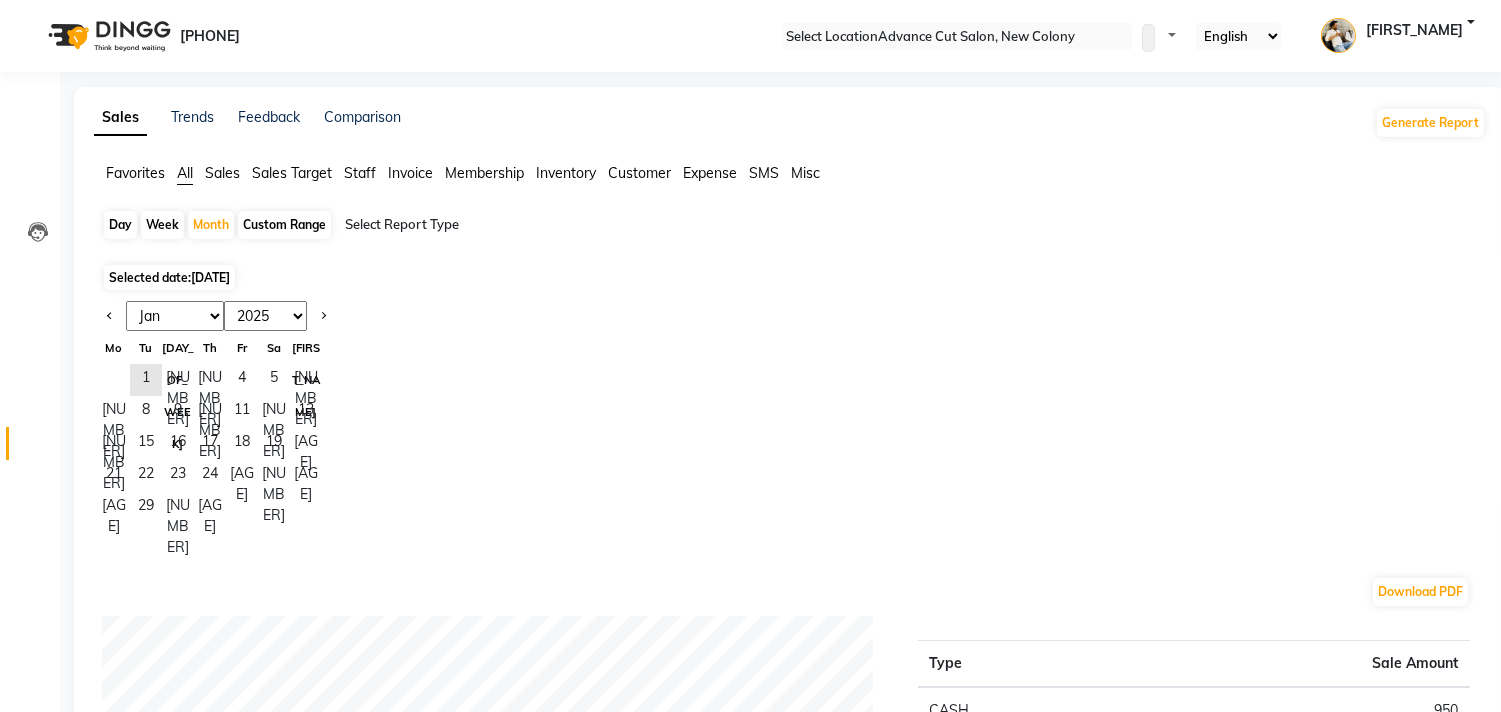click on "Jan Feb Mar Apr May Jun Jul Aug Sep Oct Nov Dec" at bounding box center (175, 316) 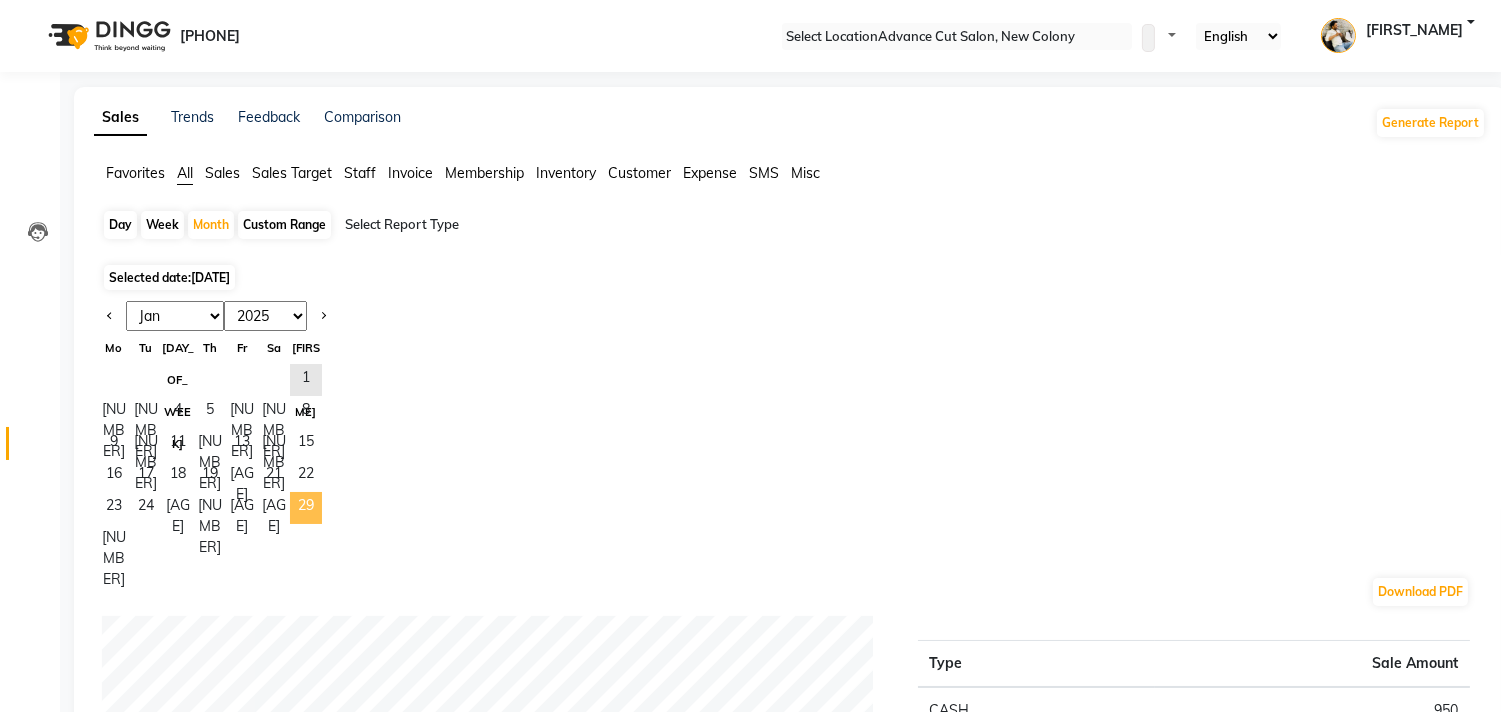 click on "29" at bounding box center (306, 508) 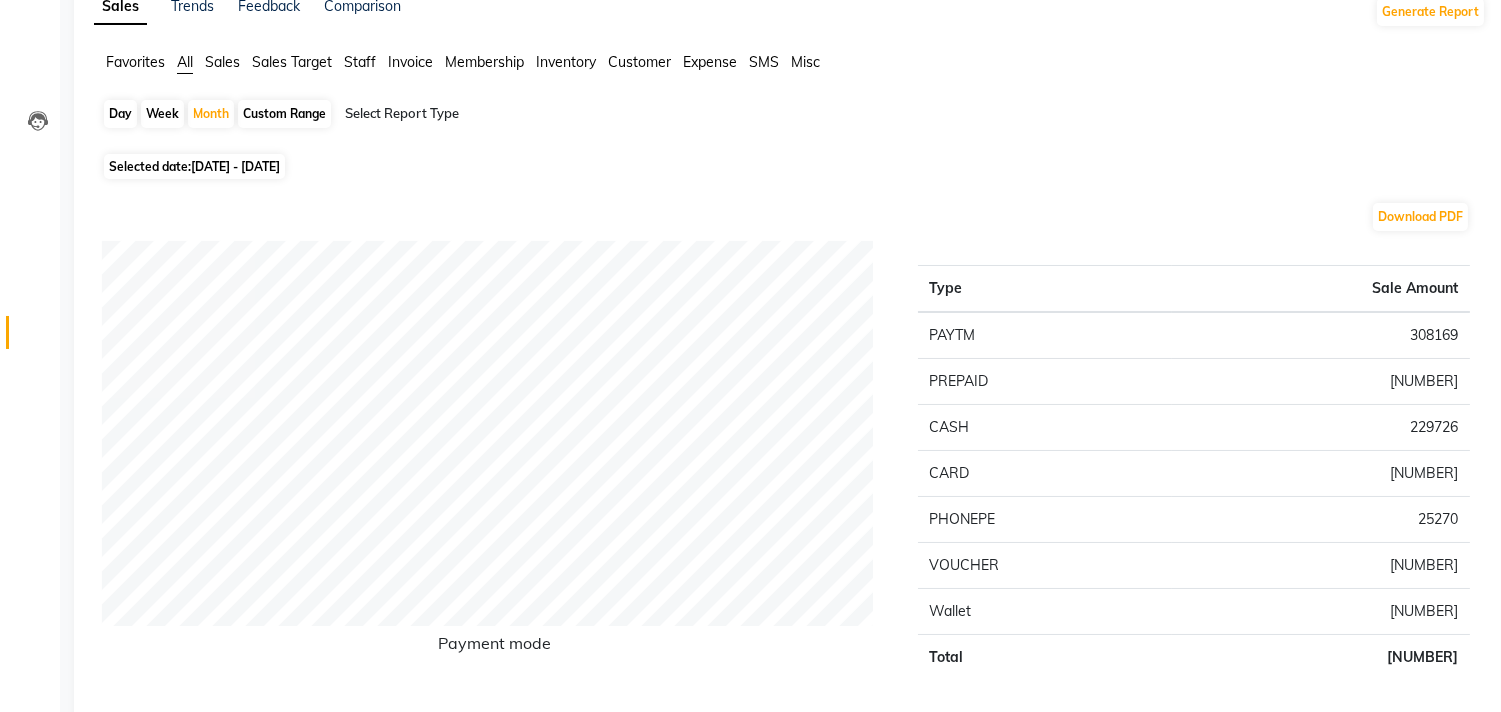 scroll, scrollTop: 0, scrollLeft: 0, axis: both 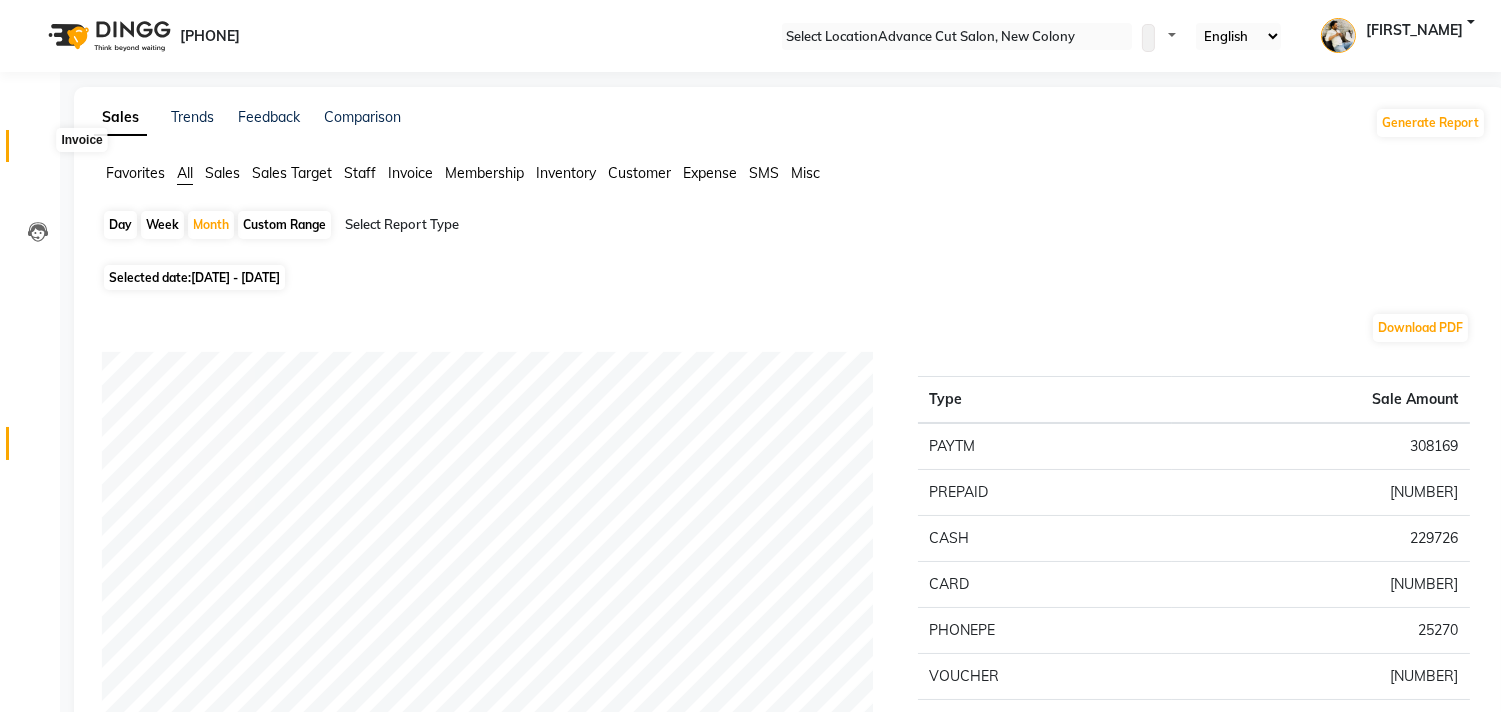 click at bounding box center [37, 151] 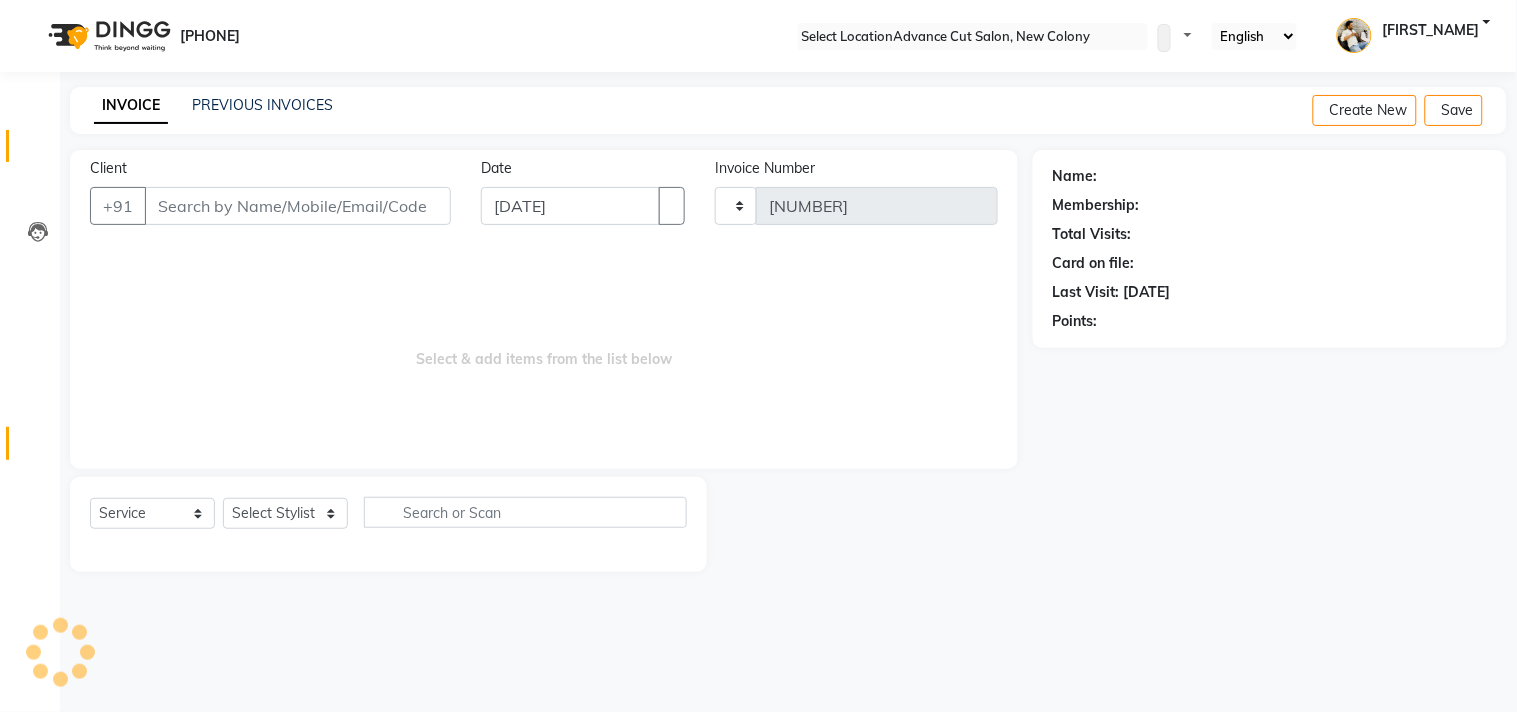 click at bounding box center [38, 448] 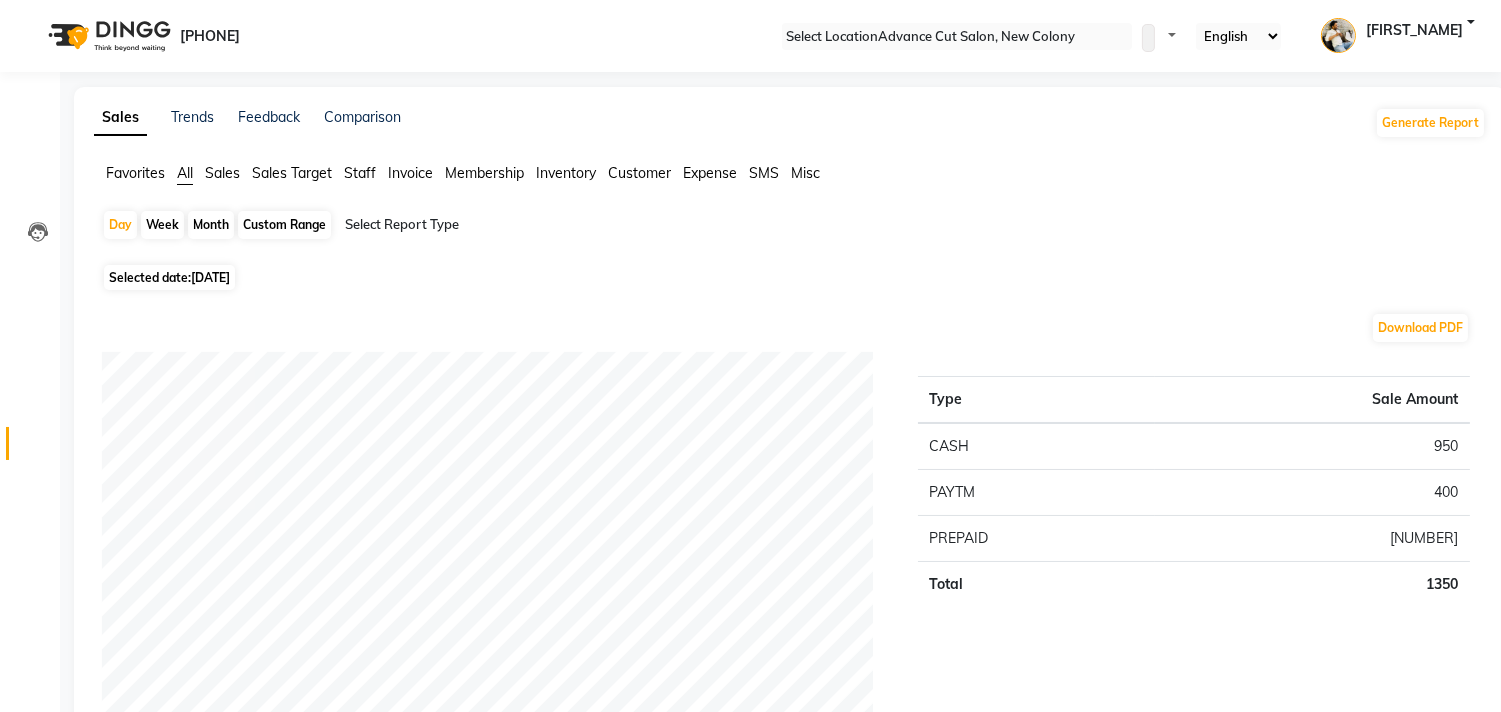 click on "Month" at bounding box center [211, 225] 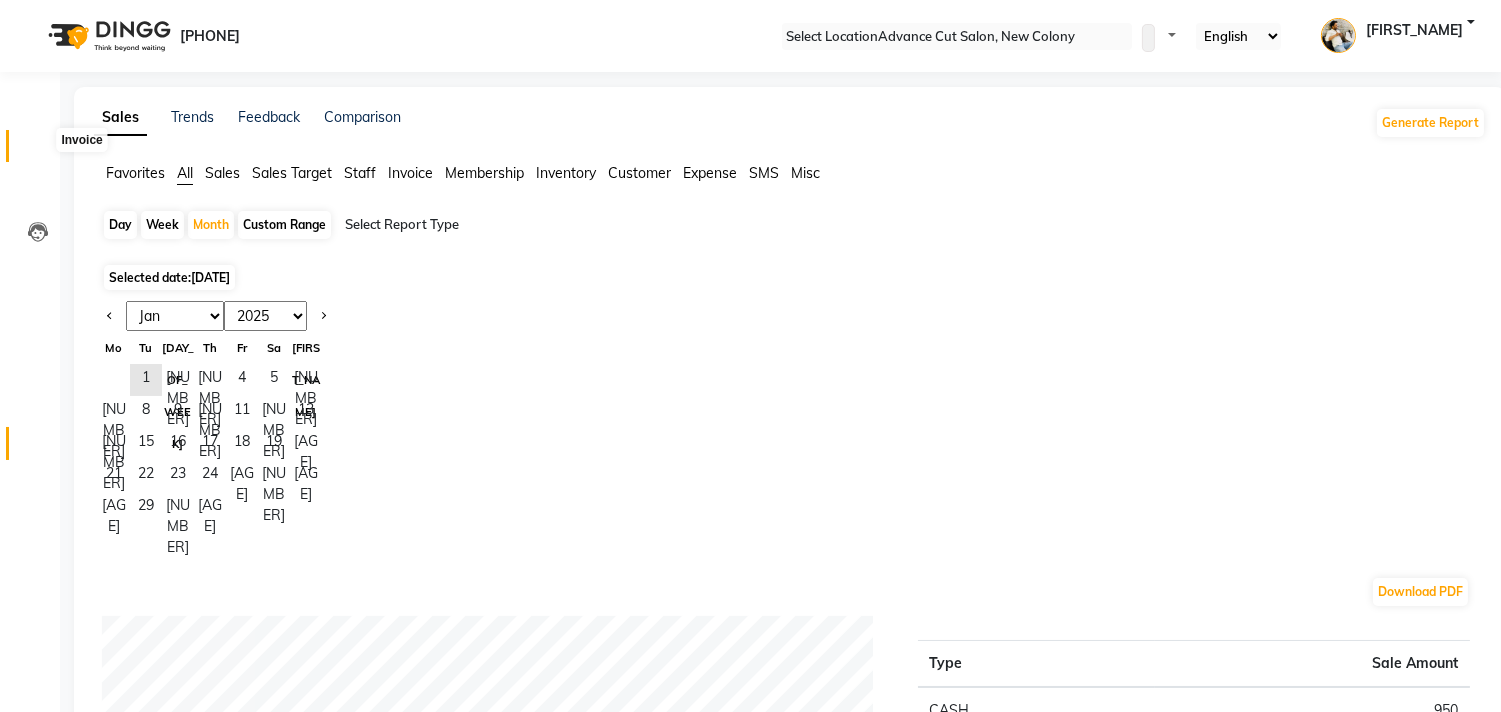 click at bounding box center [37, 151] 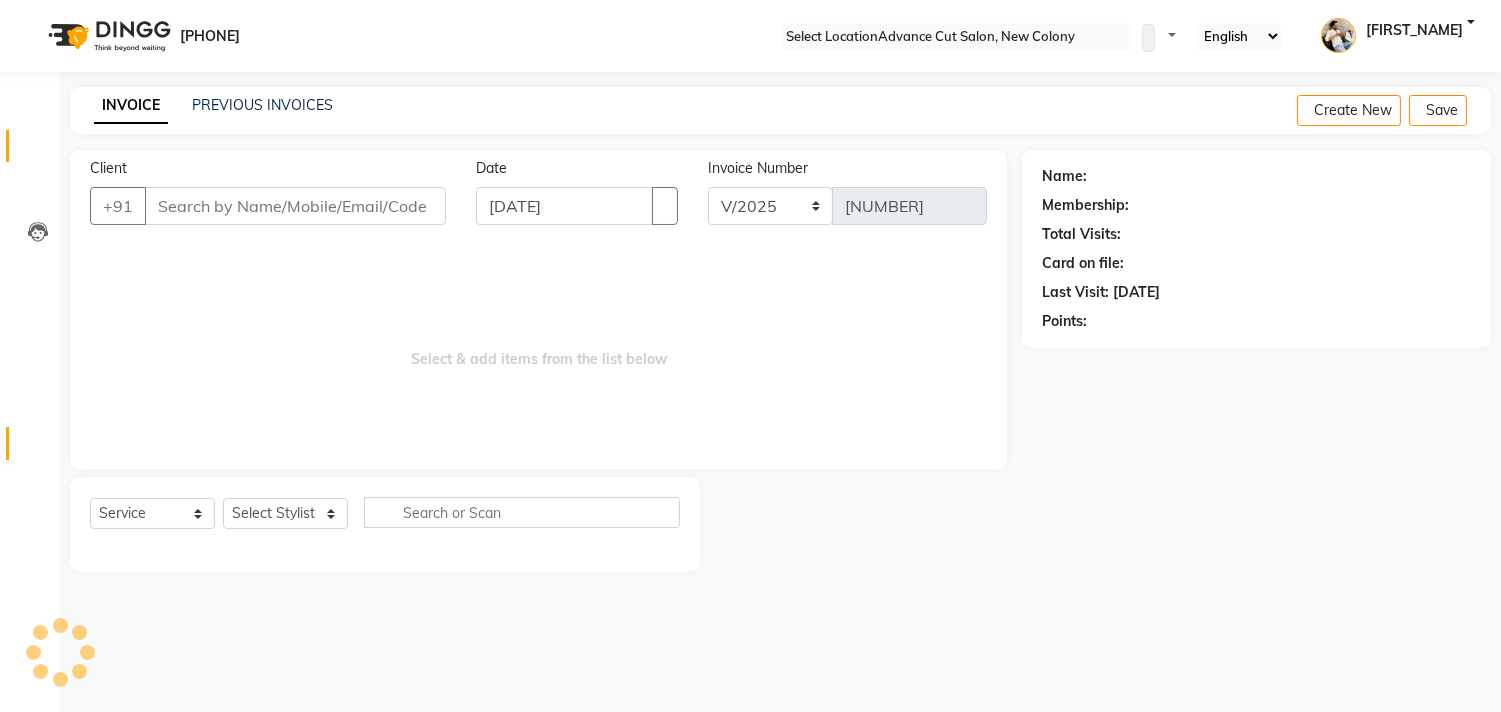 click at bounding box center (38, 448) 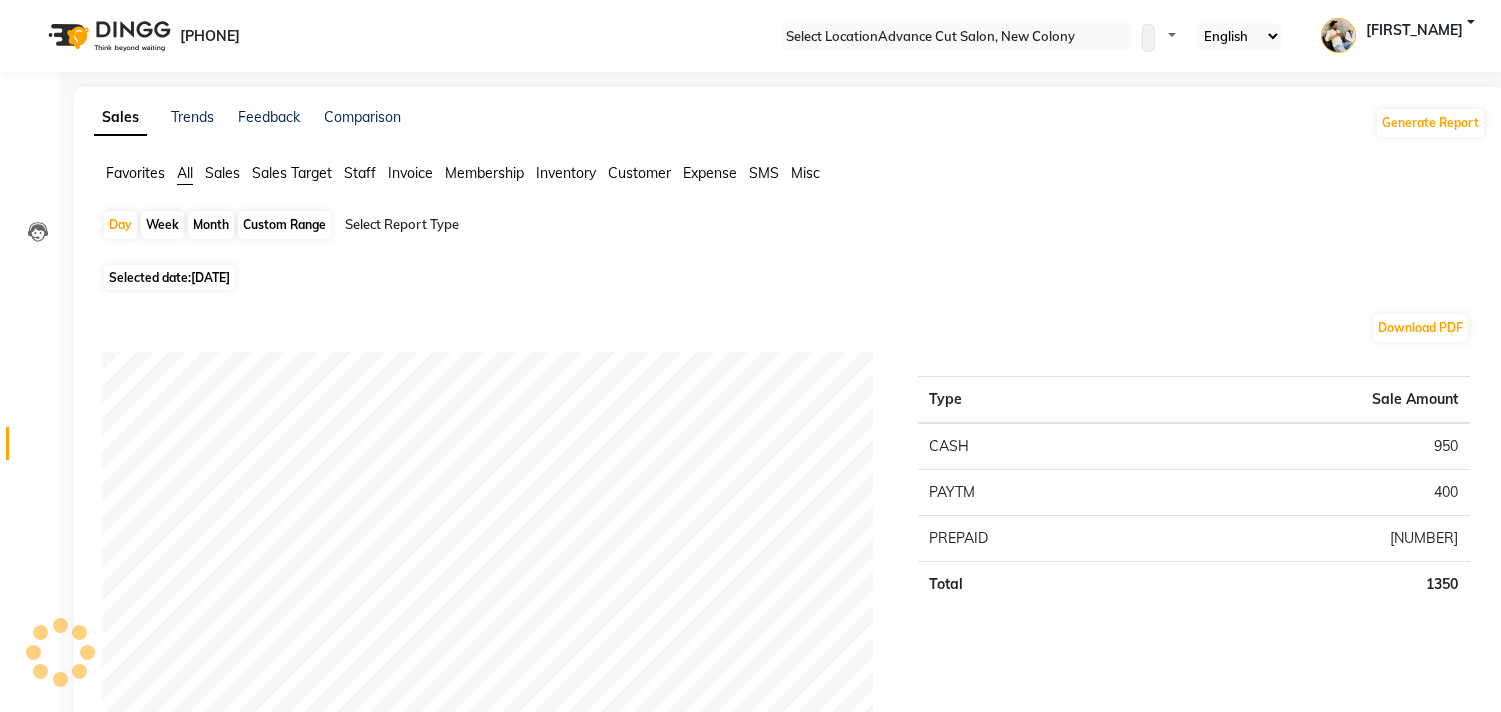 click on "[MM]/[DD]/[YYYY]" at bounding box center [210, 277] 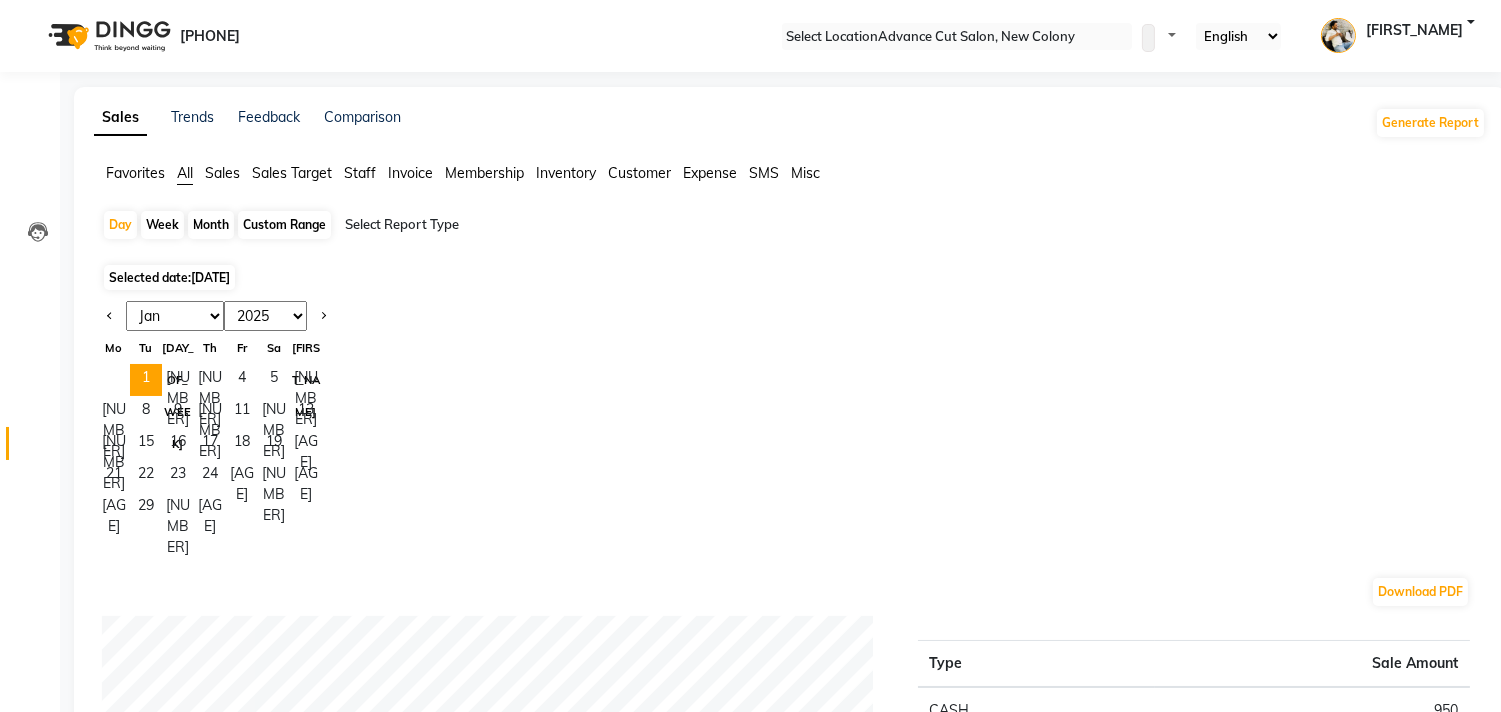 click on "Jan Feb Mar Apr May Jun Jul Aug Sep Oct Nov Dec" at bounding box center [175, 316] 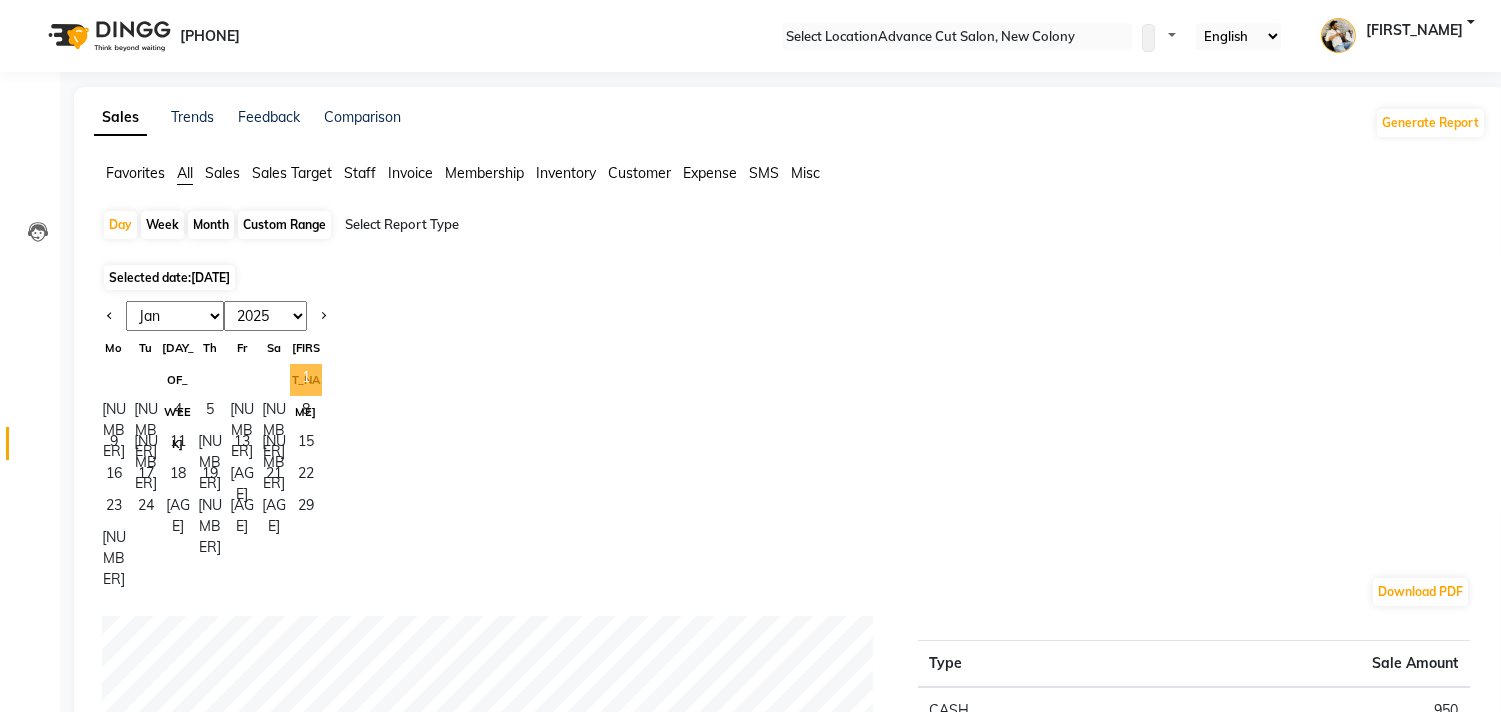 click on "•" at bounding box center [306, 380] 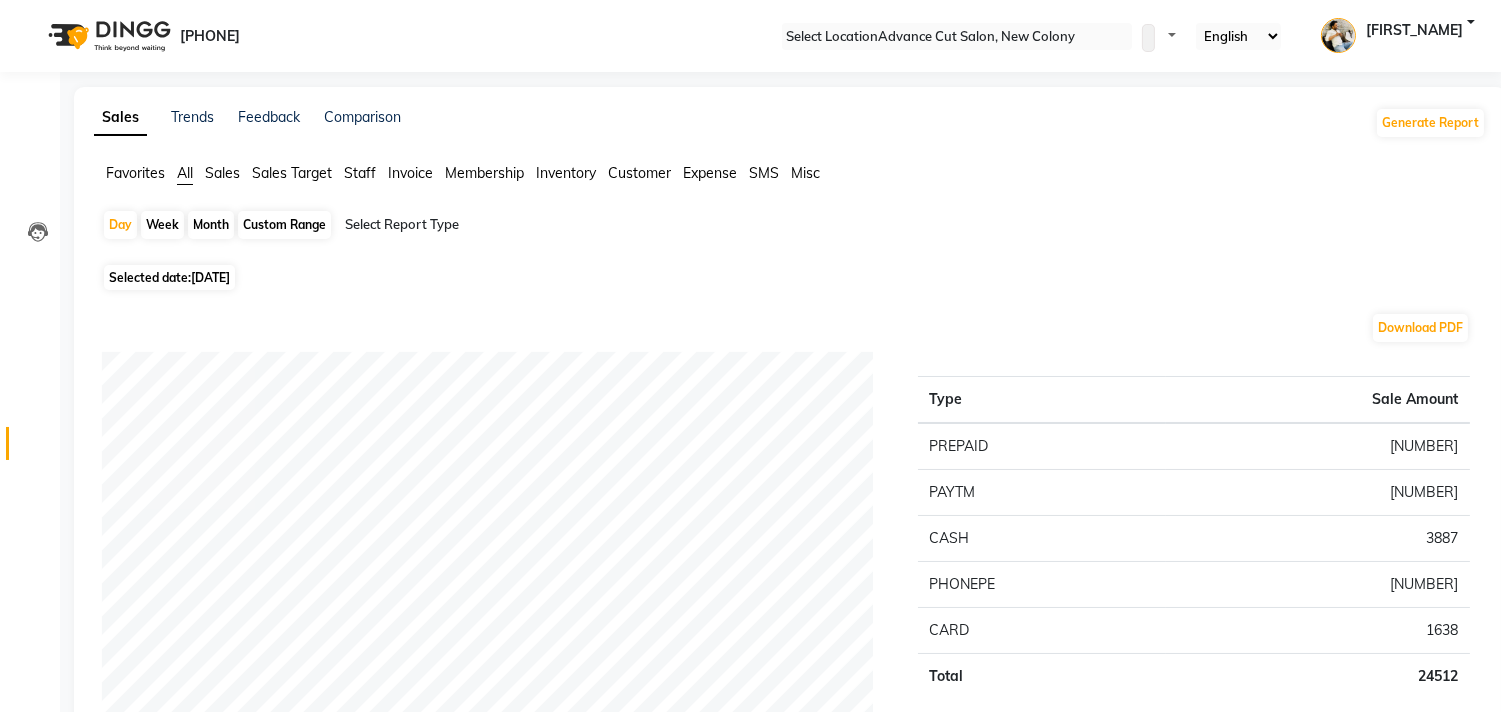 click on "Day   Week   Month   Custom Range  Select Report Type Selected date:  01-06-2025  Download PDF Payment mode Type Sale Amount PREPAID 0 PAYTM 17937 CASH 3887 PHONEPE 1050 CARD 1638 Total 24512 Staff summary Type Sale Amount Dilshad 9493 O.P. Sharma  7353 Zarina 3342 Abrar 4225 Shahzad  1935 Pryag 2242 Samar 1360 Nafeesh Ahmad 1340 Avinash 1660 Gulzar 760 Others 2245 Total 35955 Sales summary Type Sale Amount Gift card 0 Packages 0 Tips 0 Vouchers 0 Services 27792 Prepaid 5600 Products 2563 Memberships 0 Fee 0 Total 35955 Service sales Type Sale Amount Package 6882 Shave/ Beard trimming (M) 02 3130 Hair cut (M)01 2700 Touch-up (F) 69 2160 Hair Cut with Shampoo (M) 03 2050 Regular face clean-up  1490 Hair Cut (F) 58 1353 Classic Pedicure (F) 143 1200 Premium face clean-up  900 Shampoo & Conditions (F) 61 810 Others 5116 Total 27791 ★ Mark as Favorite  Choose how you'd like to save "" report to favorites  Save to Personal Favorites:   Only you can see this report in your favorites tab.    Save to Favorites" at bounding box center (790, 1489) 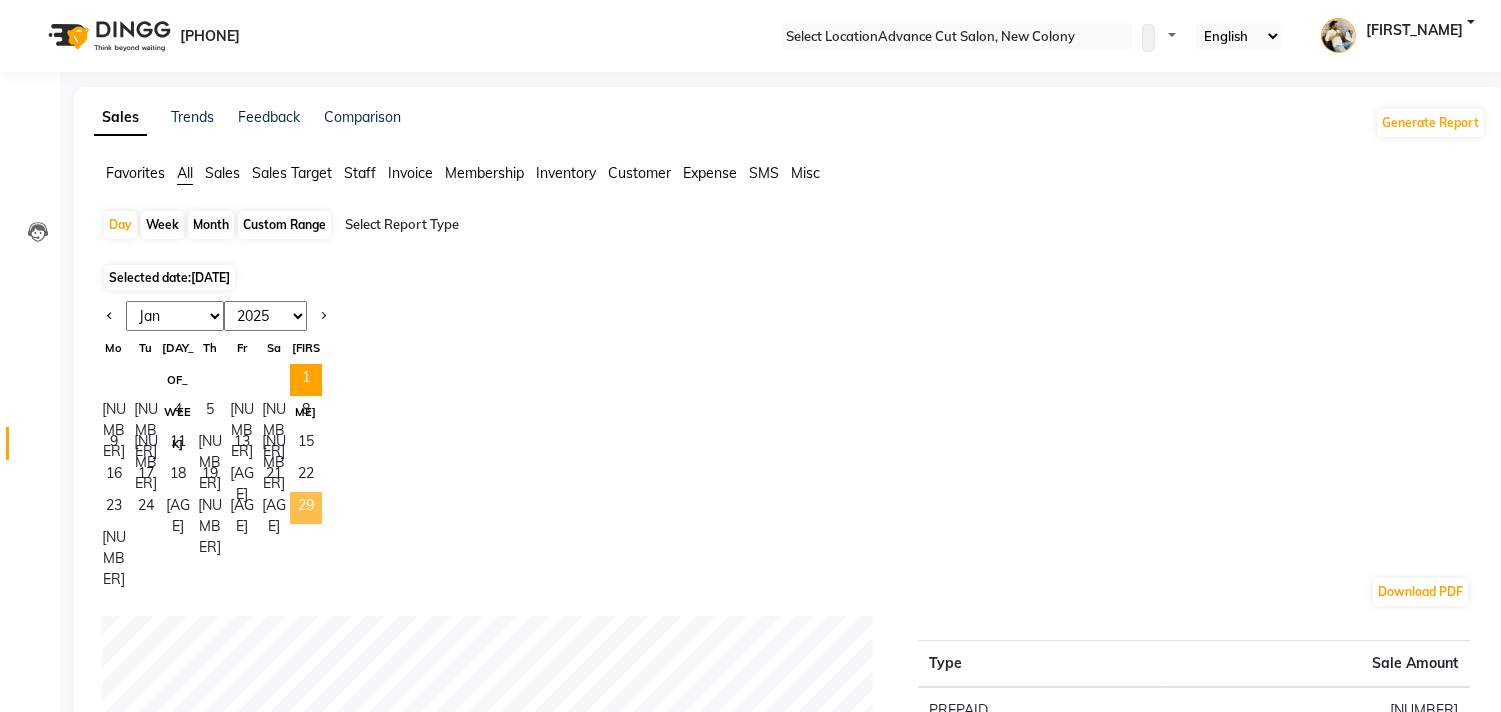 click on "29" at bounding box center [306, 508] 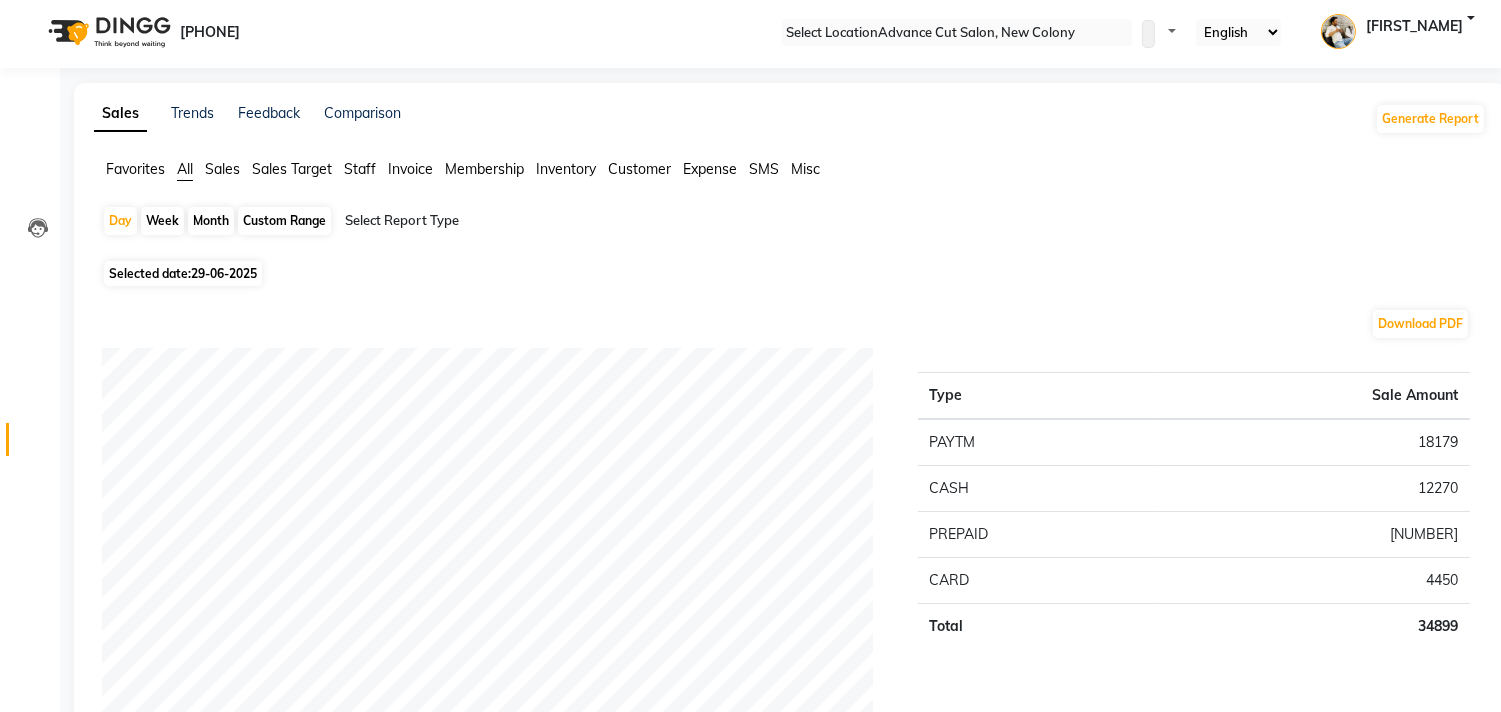 scroll, scrollTop: 0, scrollLeft: 0, axis: both 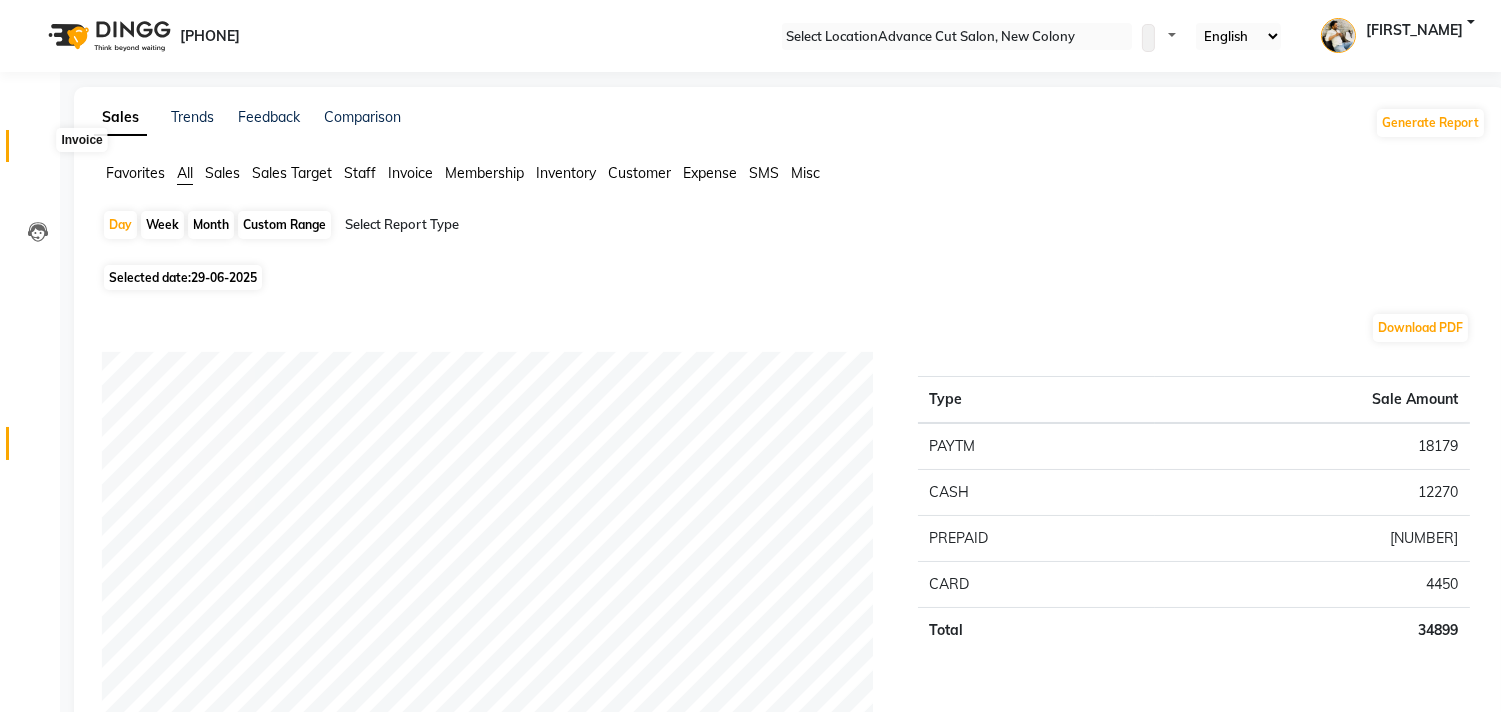 click at bounding box center [37, 151] 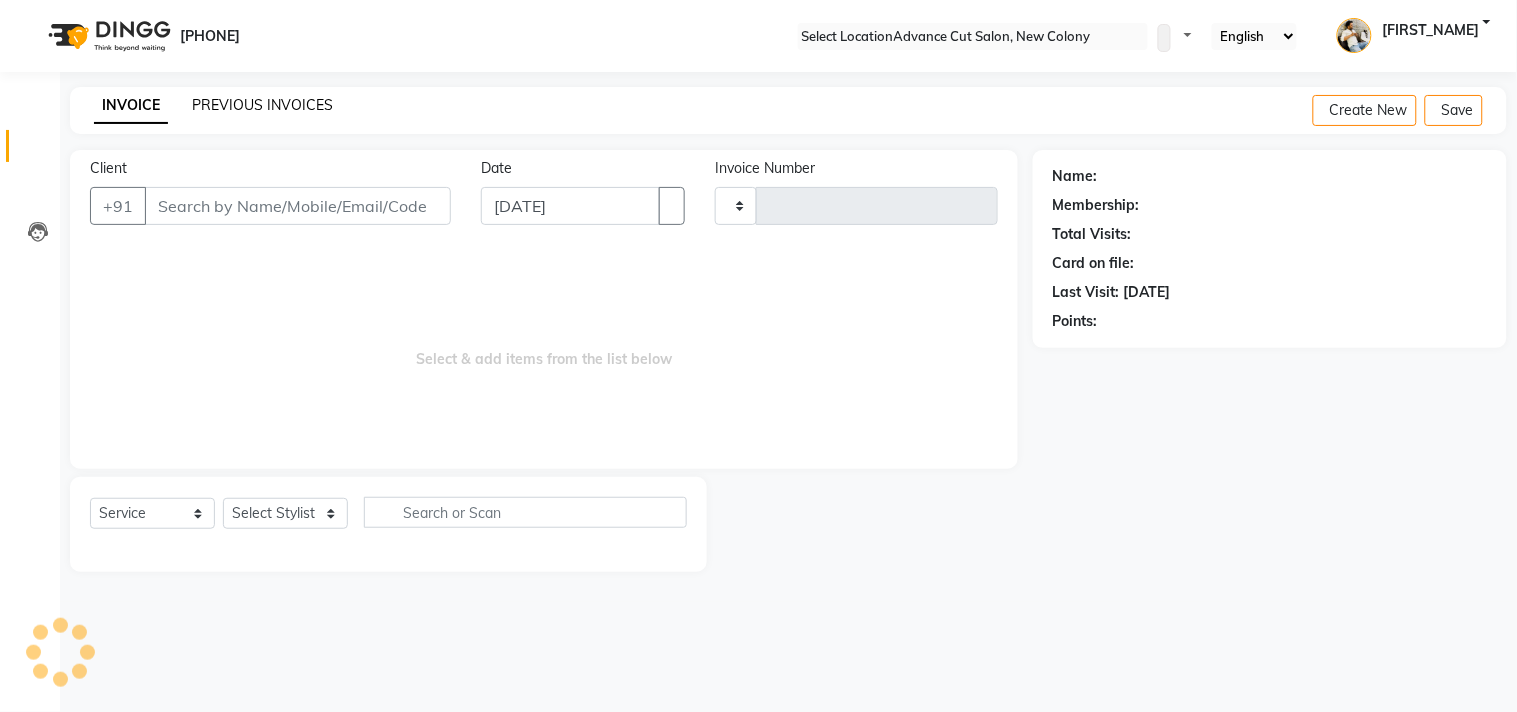 click on "PREVIOUS INVOICES" at bounding box center (262, 105) 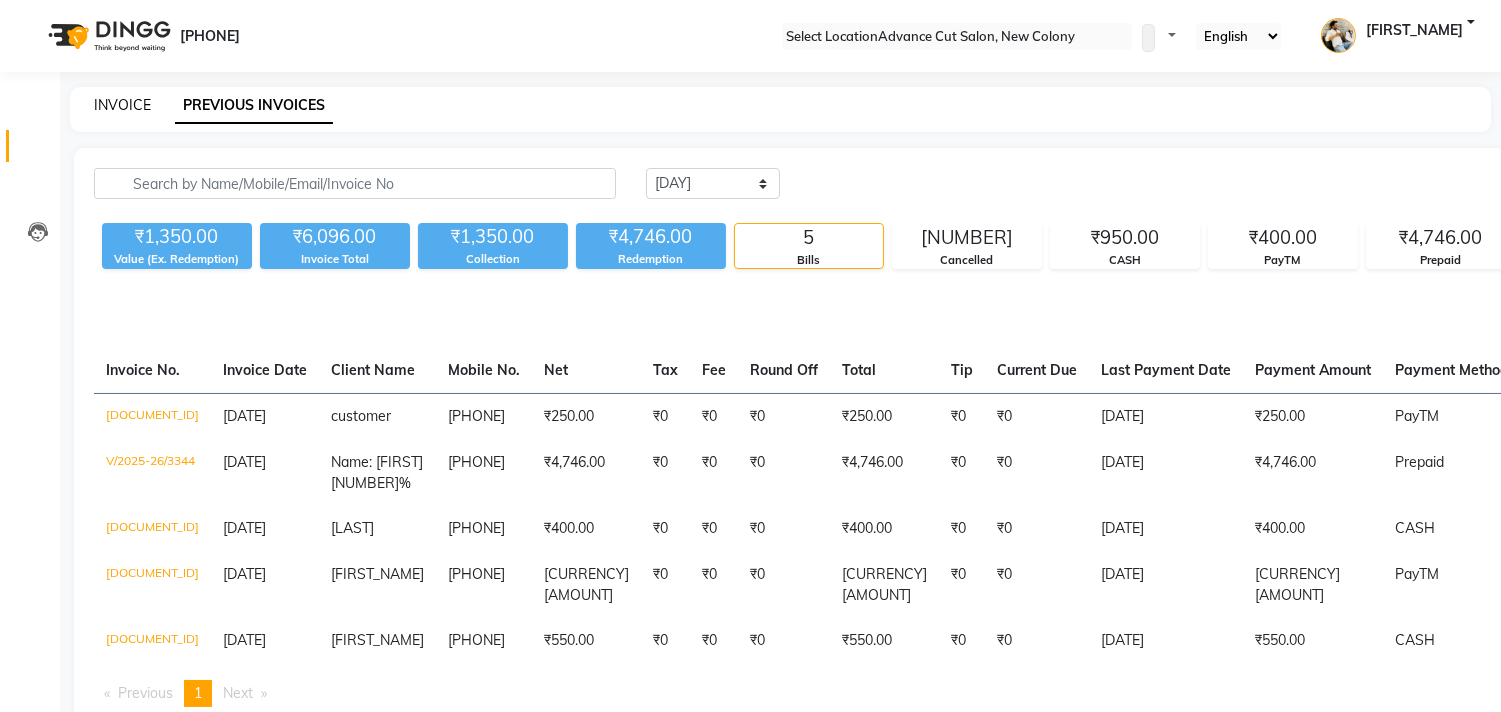 click on "•••••••" at bounding box center [122, 105] 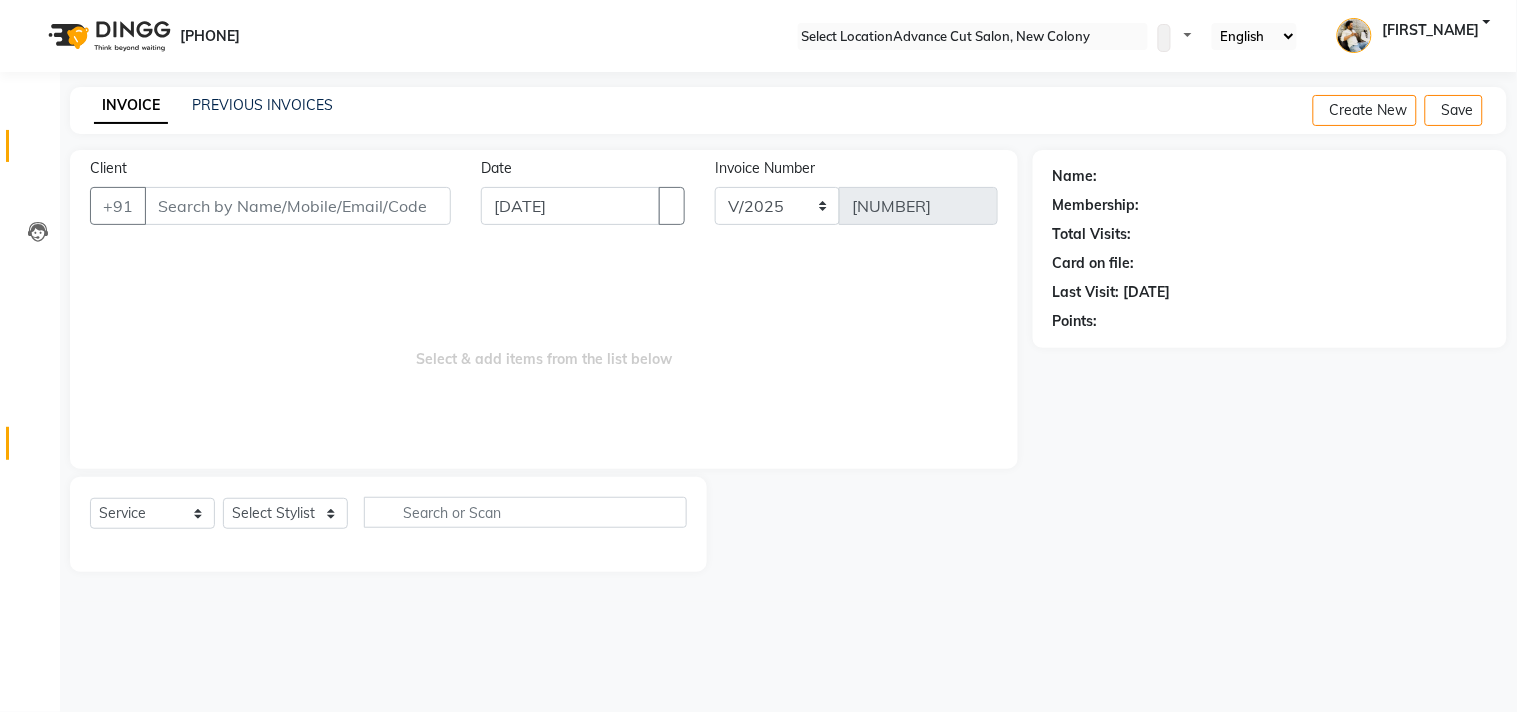 click on "•••••••" at bounding box center (30, 443) 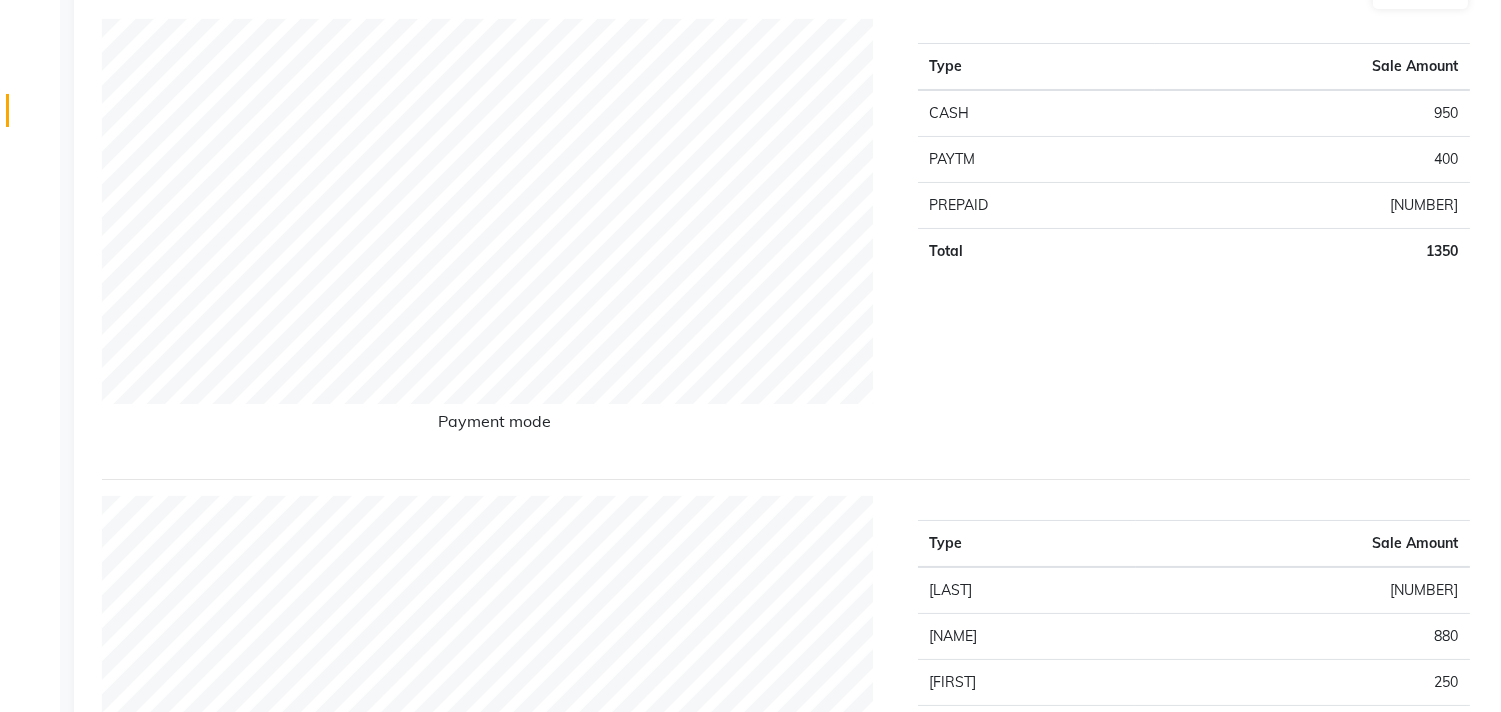 scroll, scrollTop: 0, scrollLeft: 0, axis: both 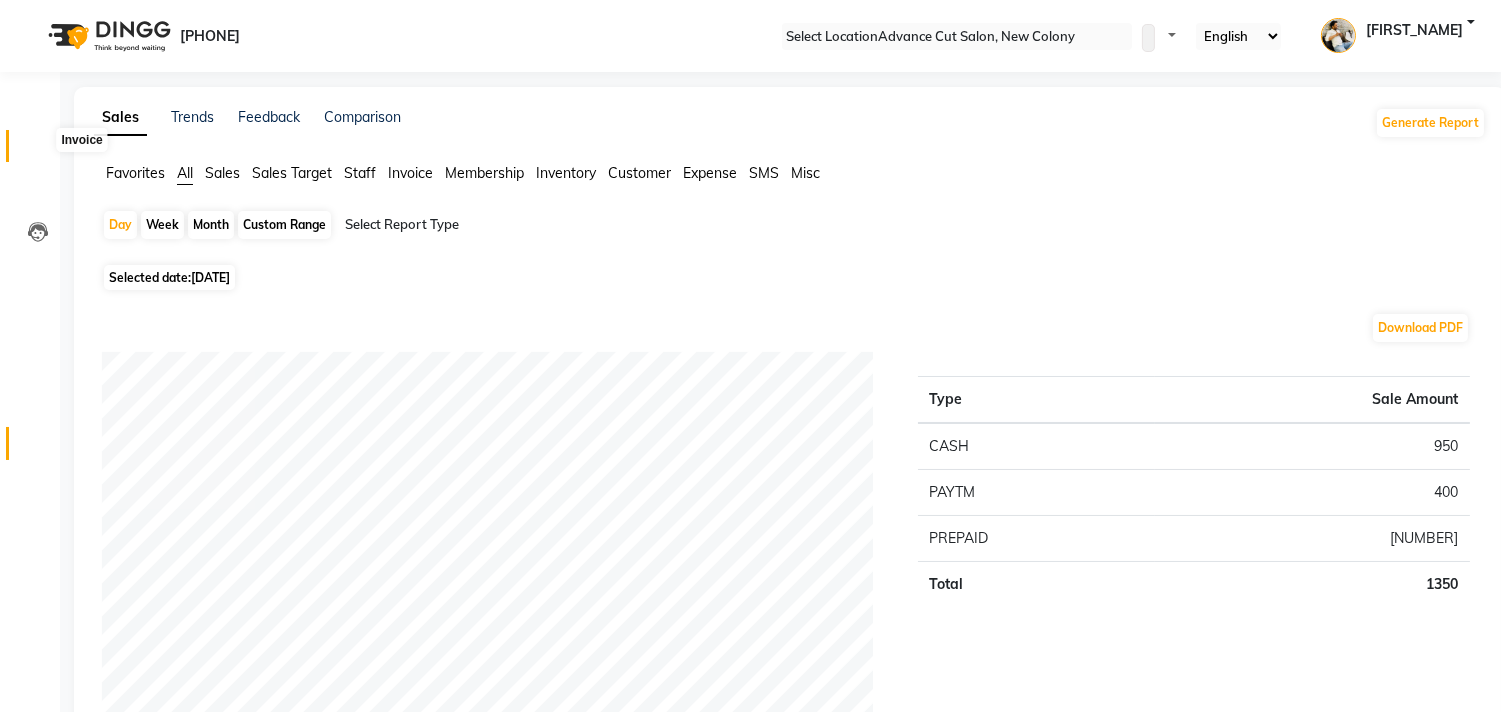 click at bounding box center (37, 151) 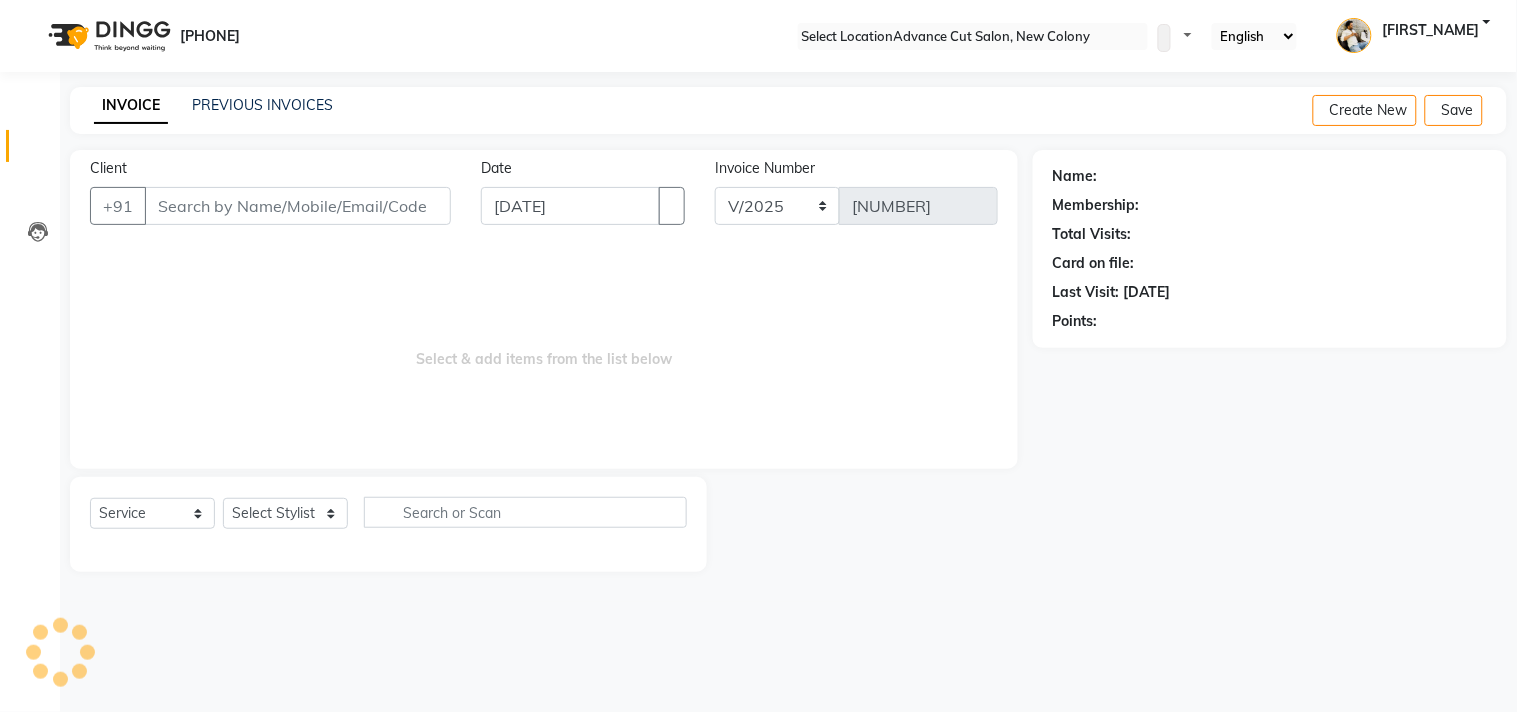 click on "INVOICE PREVIOUS INVOICES Create New   Save" at bounding box center [788, 110] 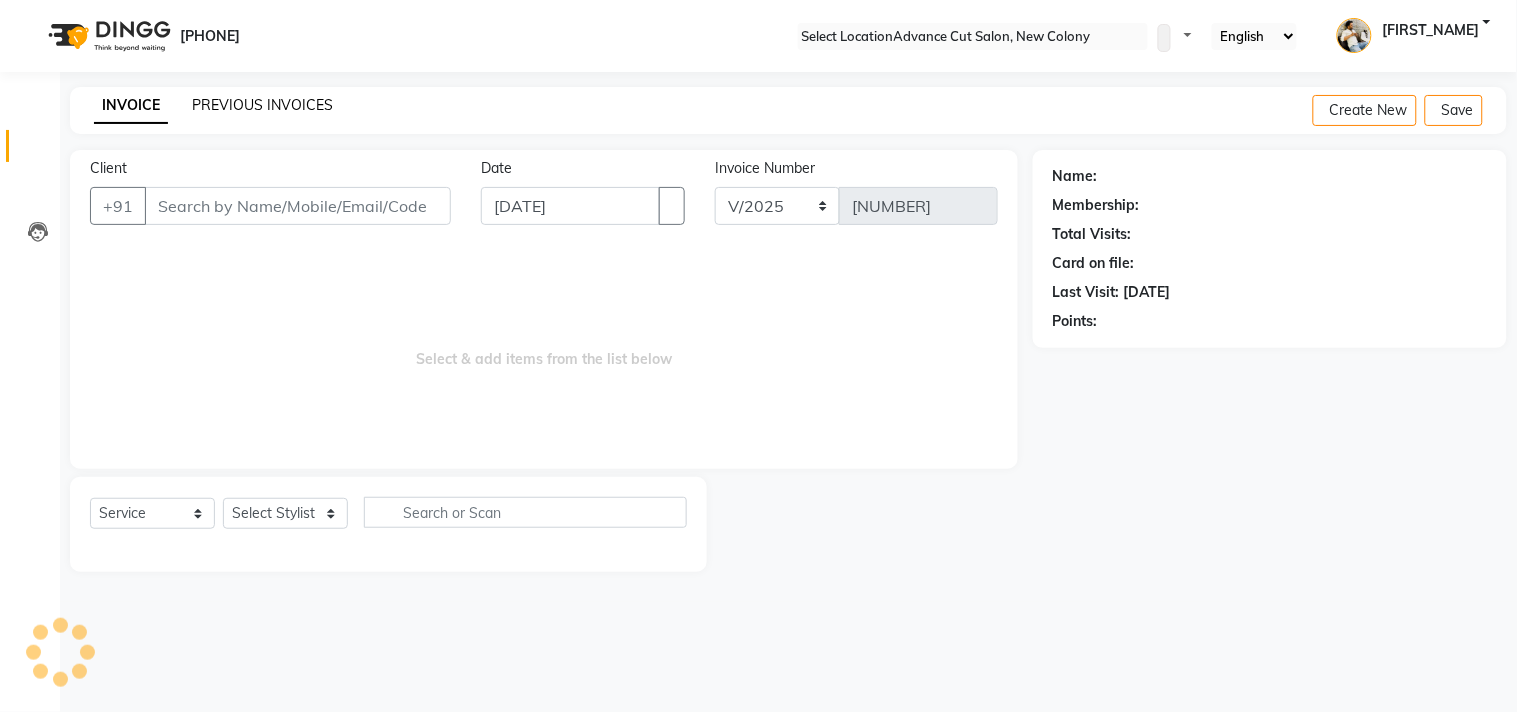 click on "PREVIOUS INVOICES" at bounding box center (262, 105) 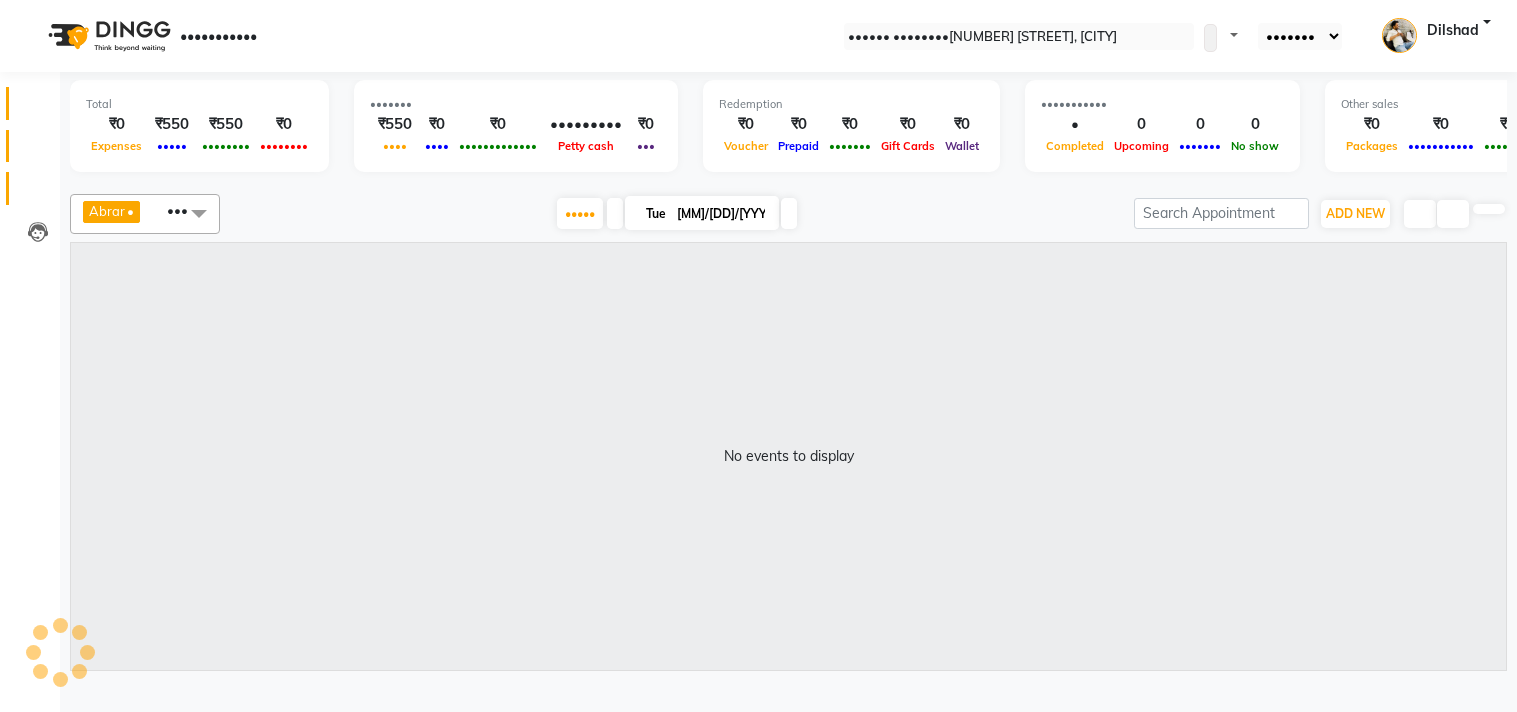 click at bounding box center (37, 151) 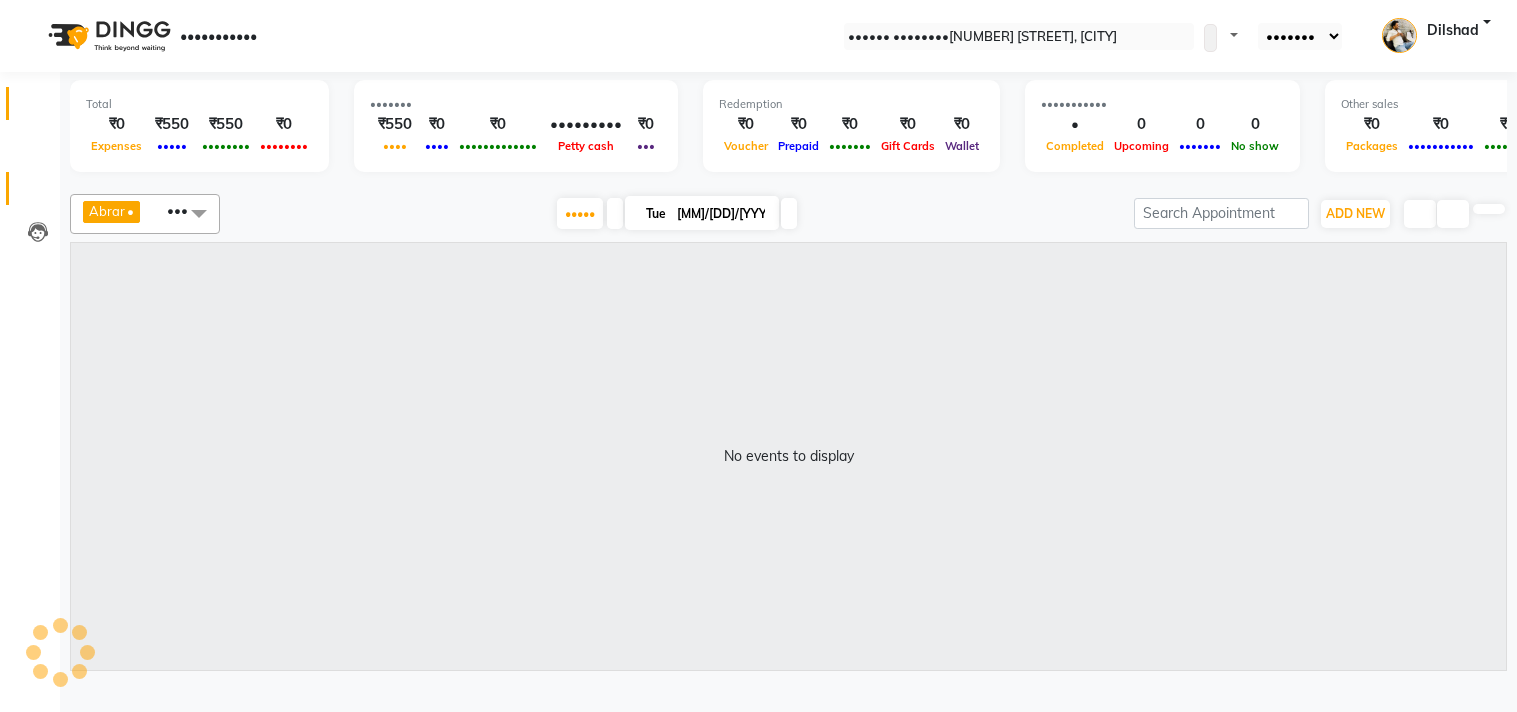 scroll, scrollTop: 0, scrollLeft: 0, axis: both 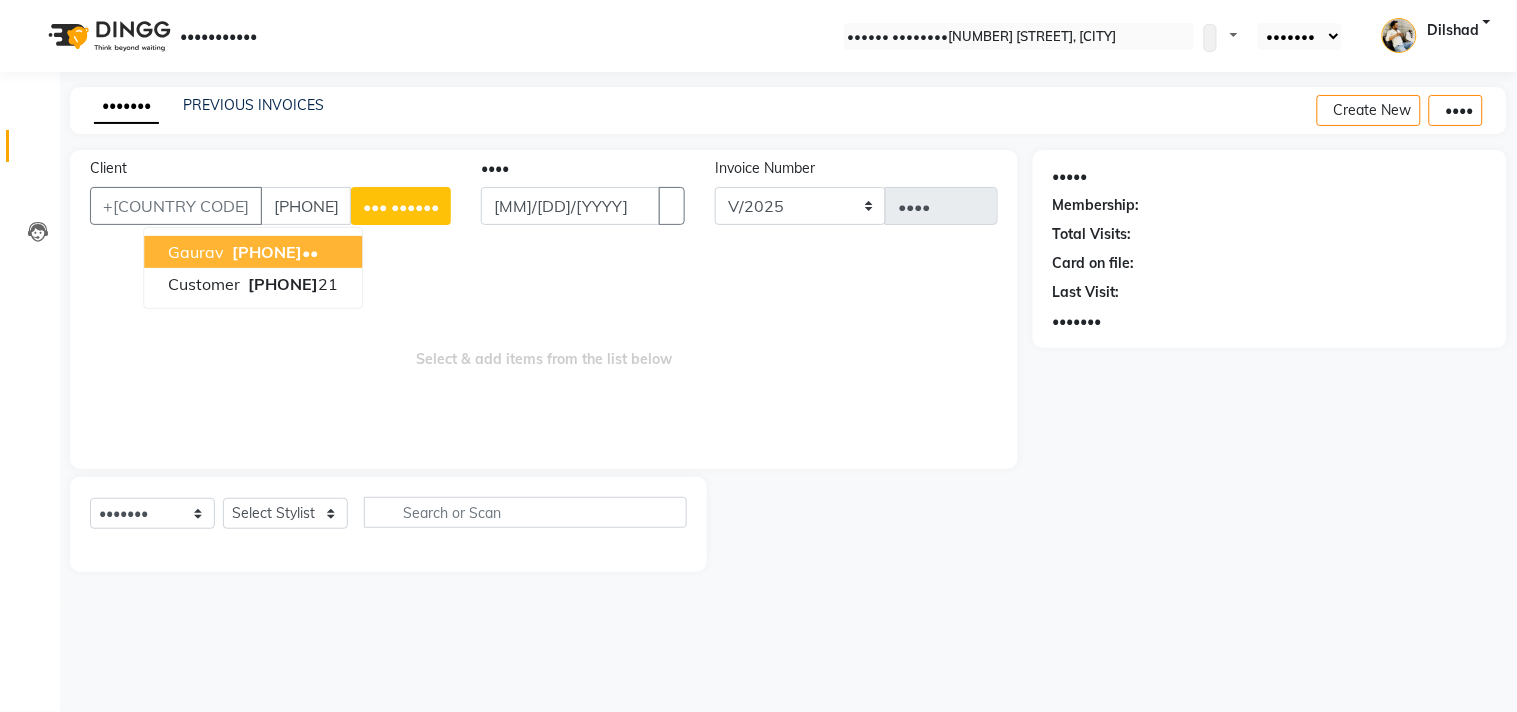 click on "Gaurav" at bounding box center [196, 252] 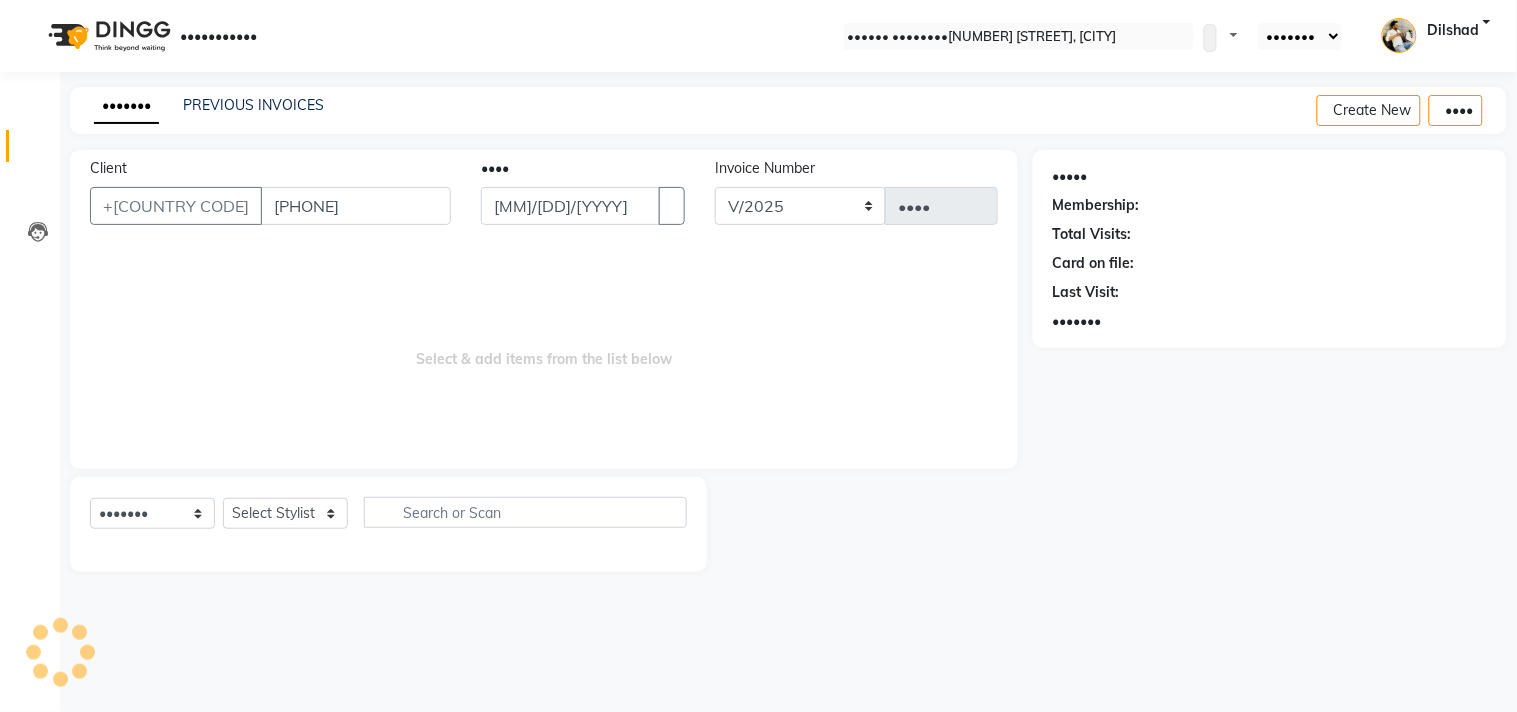 type on "[PHONE]" 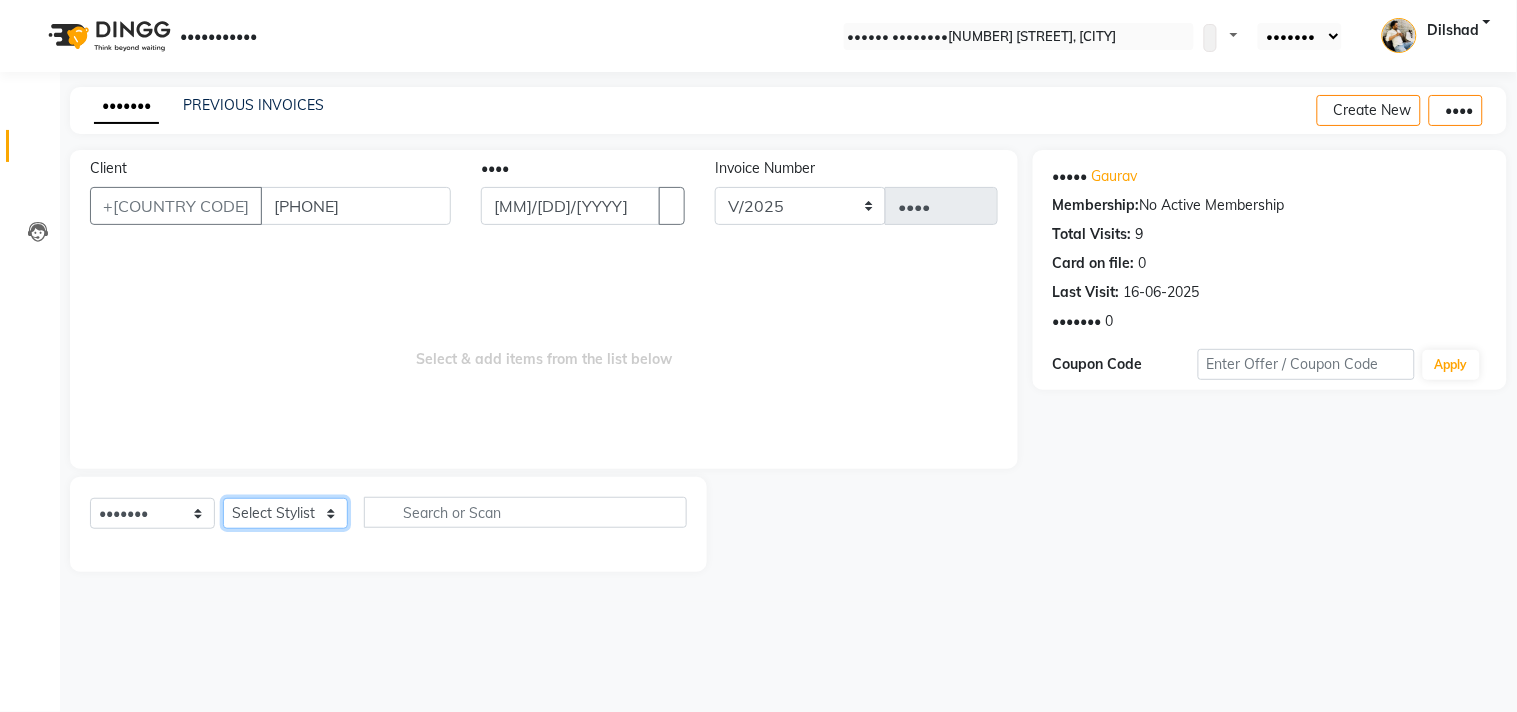 click on "•••••• ••••••• ••••• ••••••• ••••••• •••••• •••••• ••••• •••••• ••••••• ••••• ••••• •••• ••••••  ••••• ••••• ••••• •••••••  •••••• ••••• ••••••" at bounding box center (285, 513) 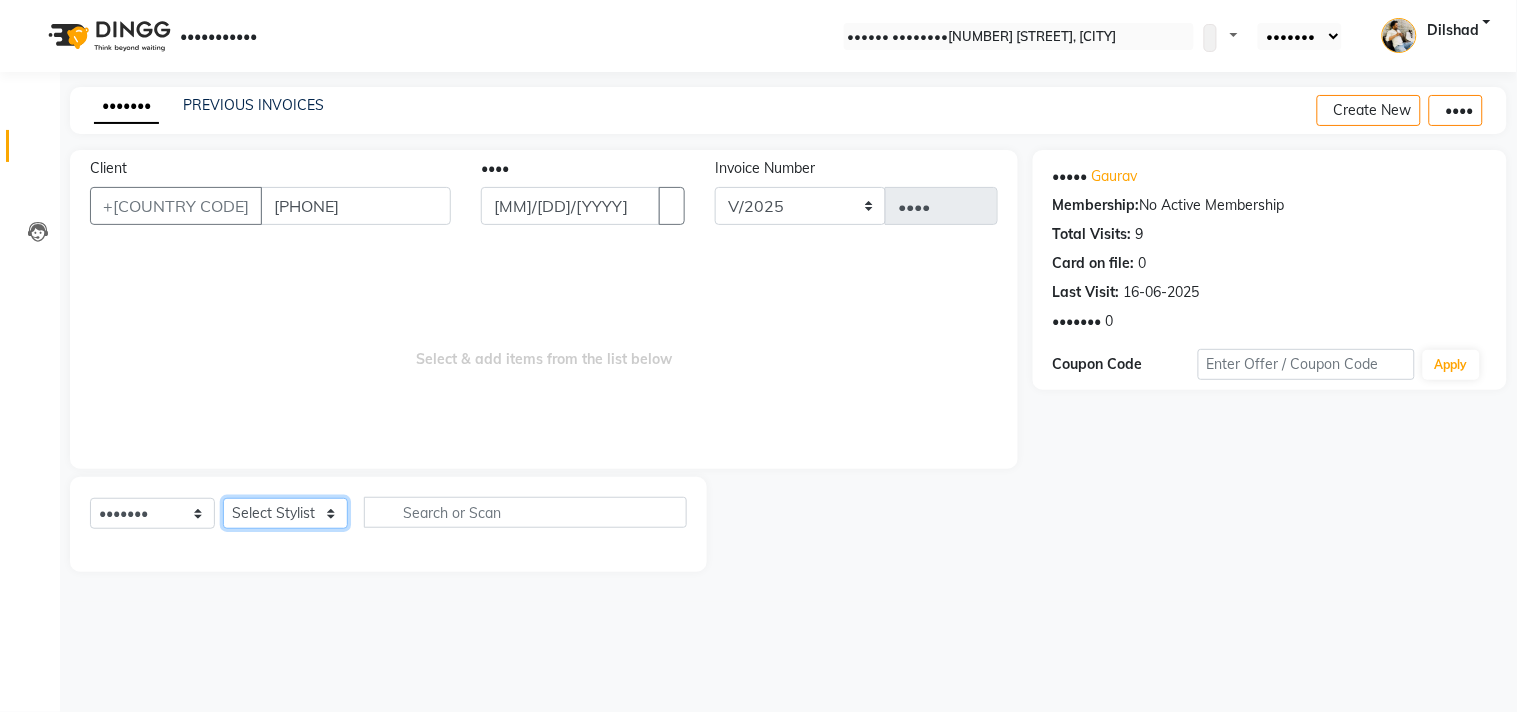select on "25769" 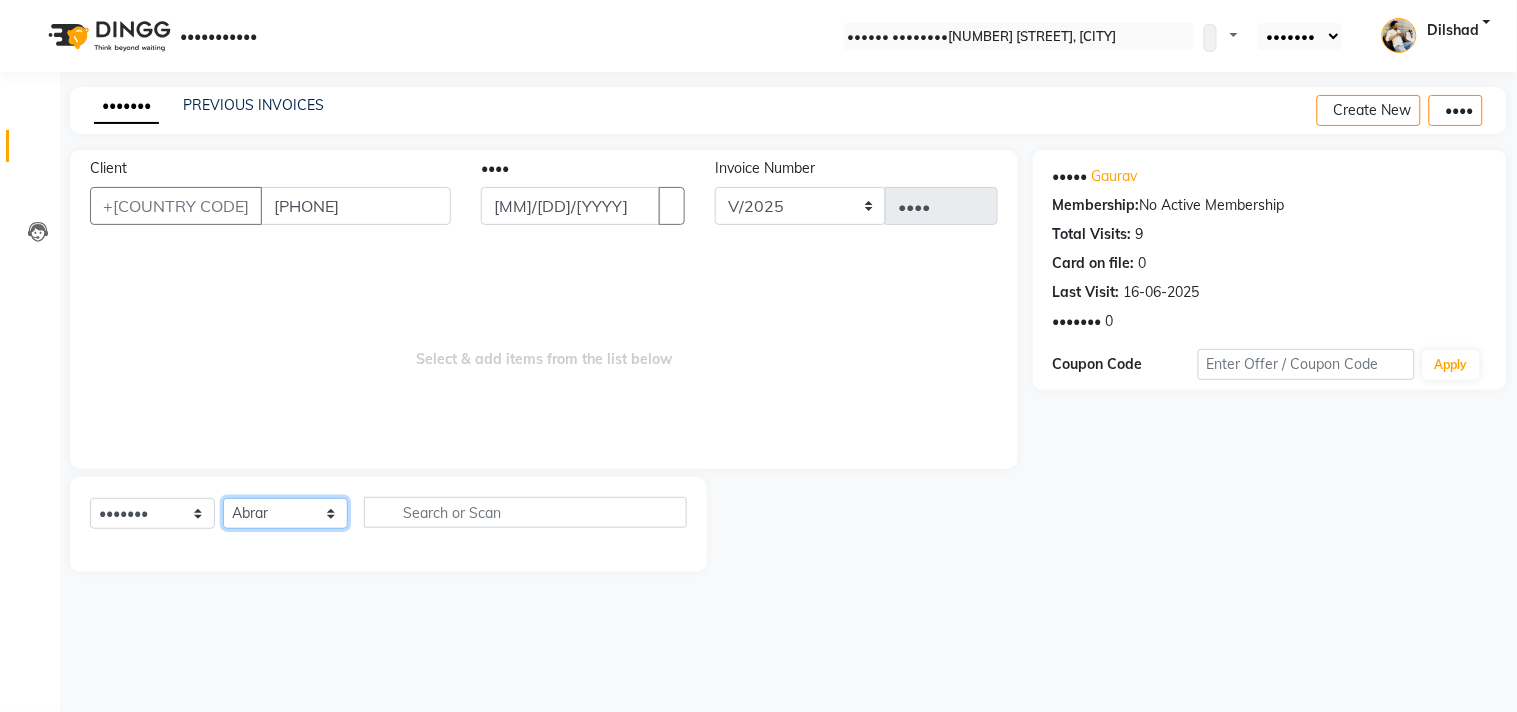 click on "•••••• ••••••• ••••• ••••••• ••••••• •••••• •••••• ••••• •••••• ••••••• ••••• ••••• •••• ••••••  ••••• ••••• ••••• •••••••  •••••• ••••• ••••••" at bounding box center (285, 513) 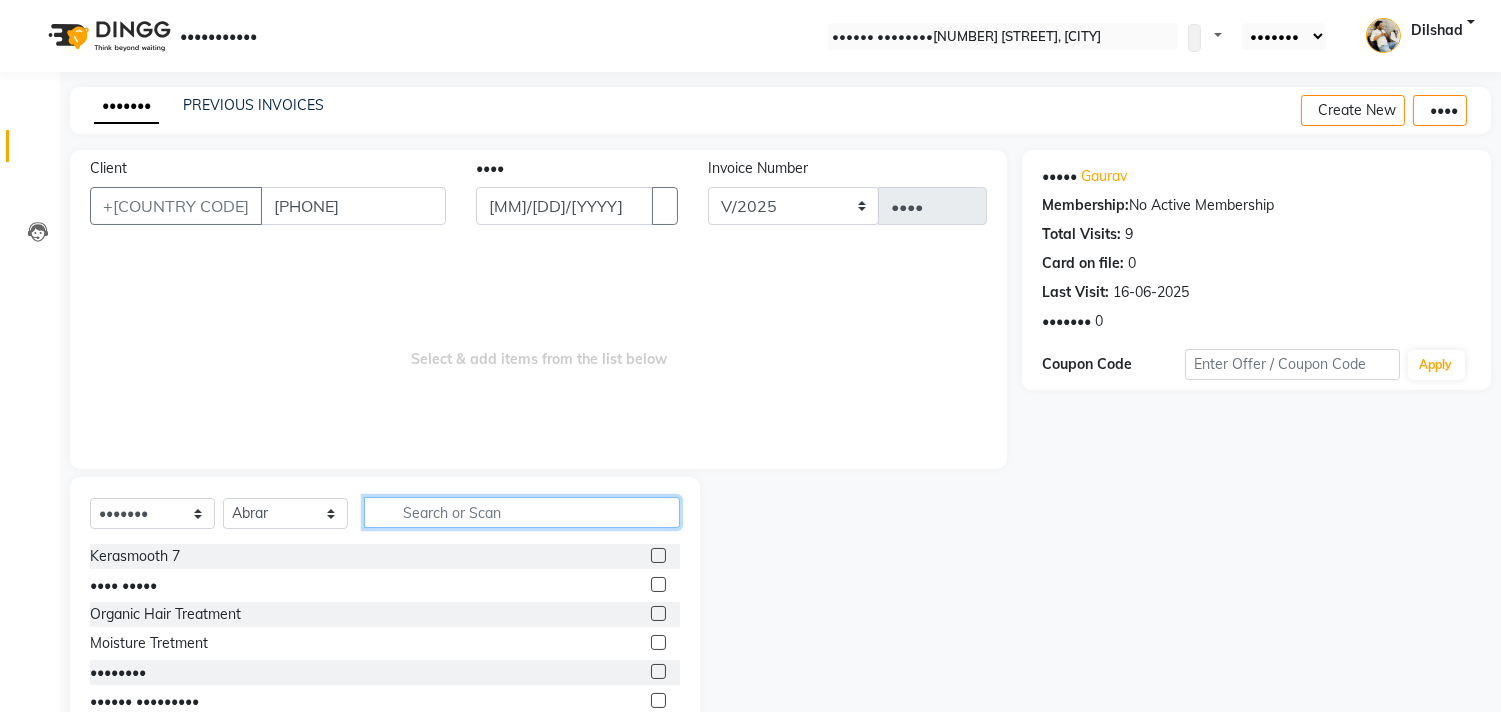 click at bounding box center [522, 512] 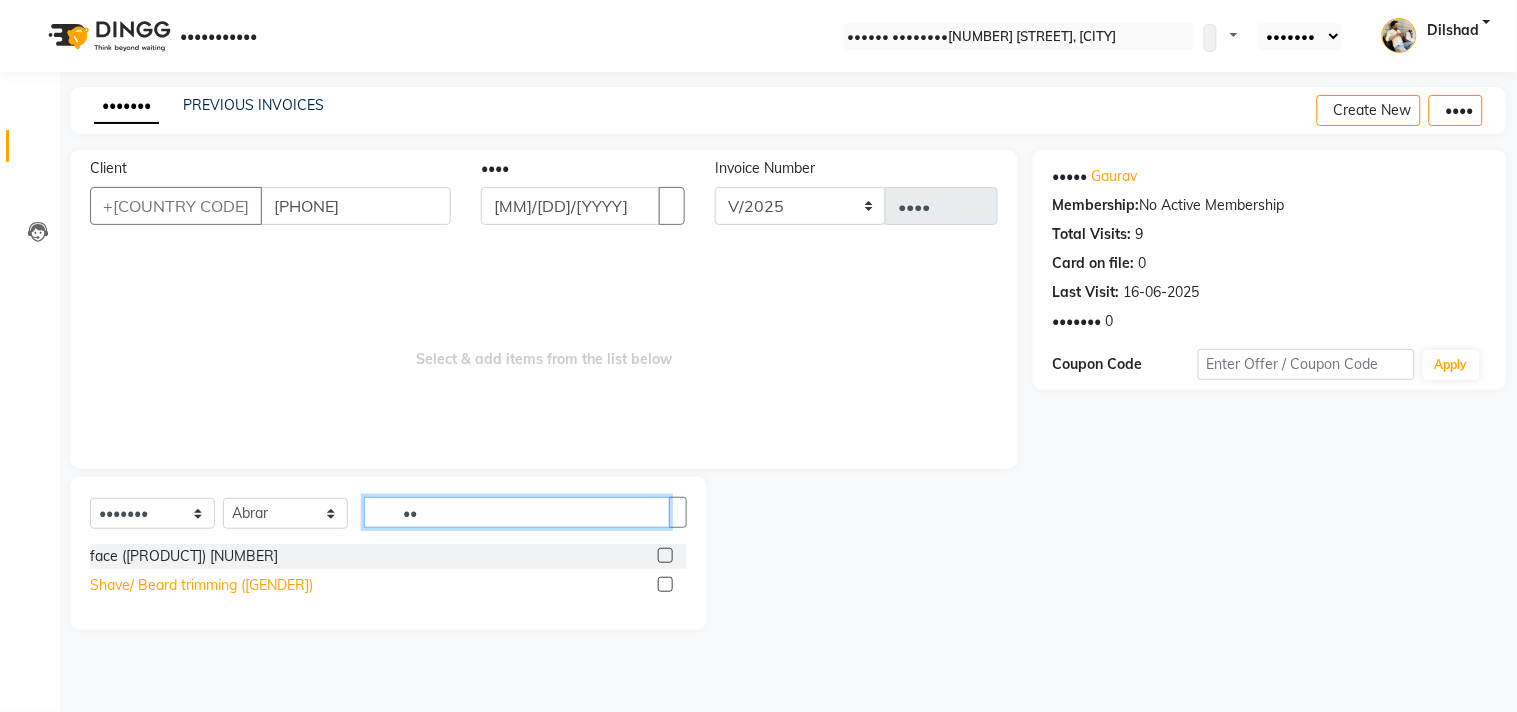 type on "••" 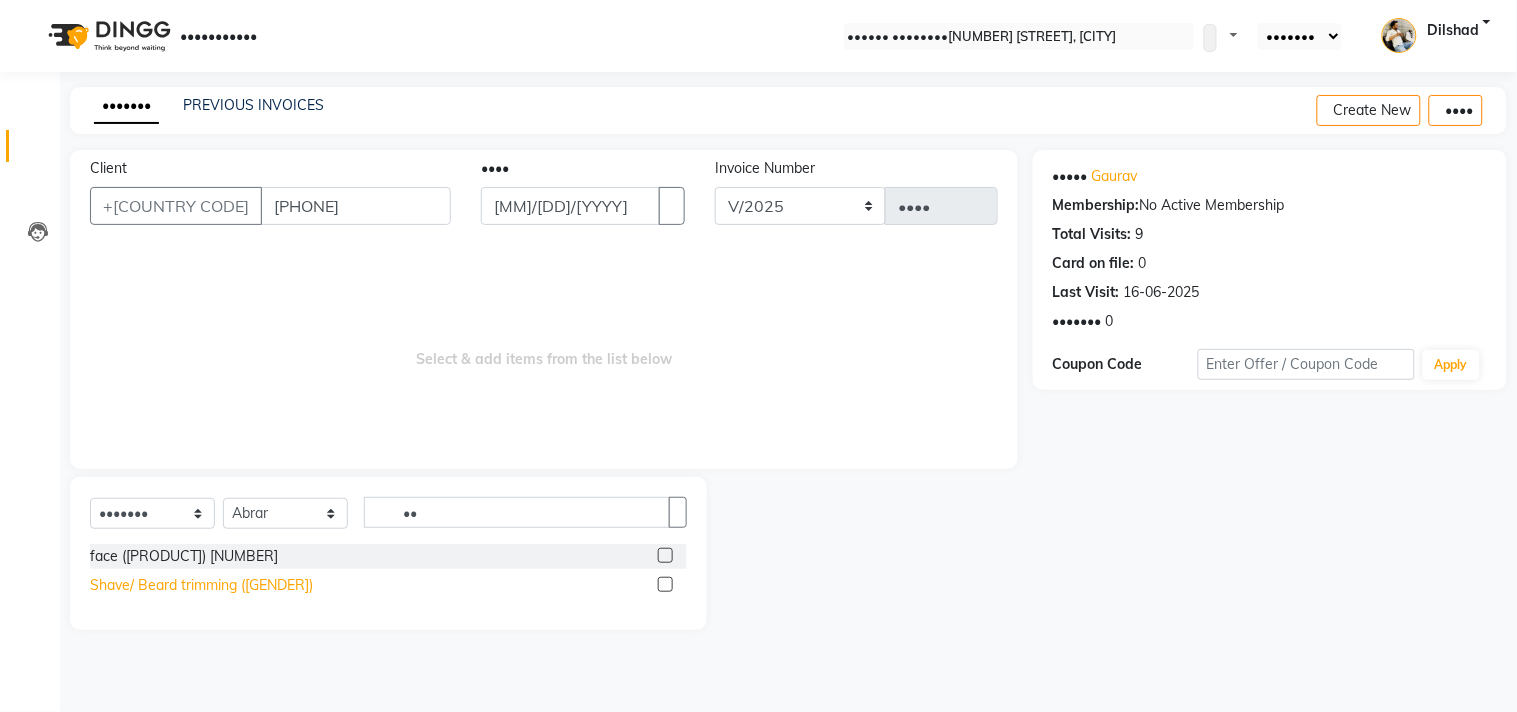 click on "Shave/ Beard trimming ([GENDER])" at bounding box center (184, 556) 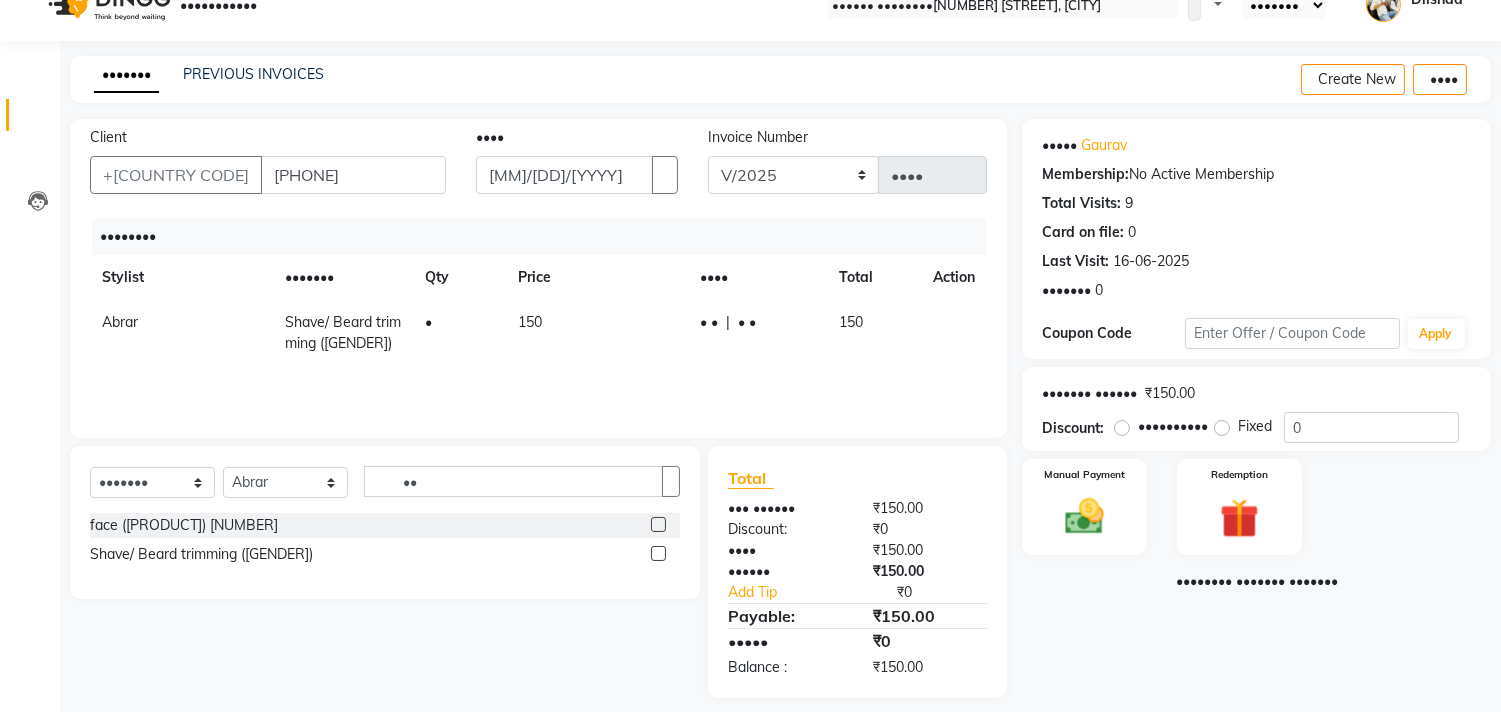 scroll, scrollTop: 46, scrollLeft: 0, axis: vertical 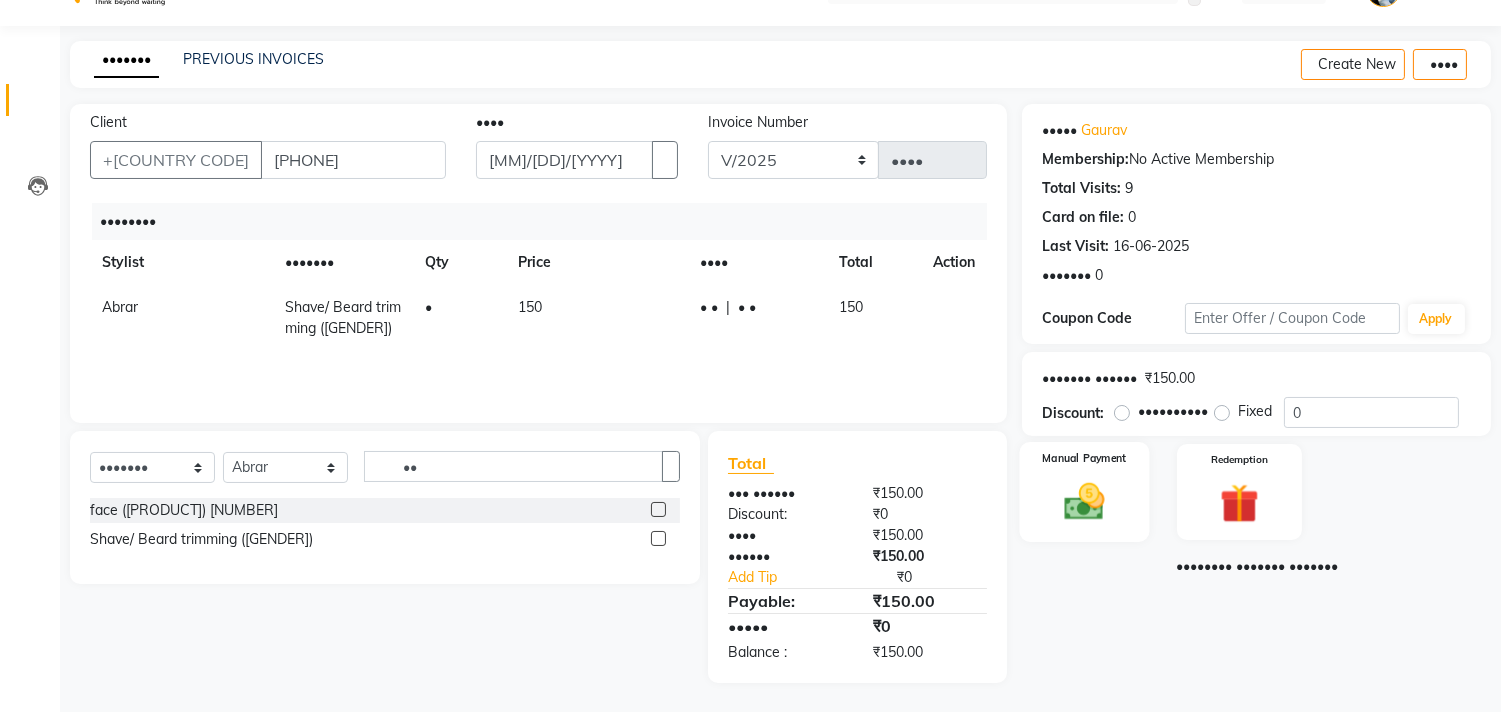 click at bounding box center (1085, 501) 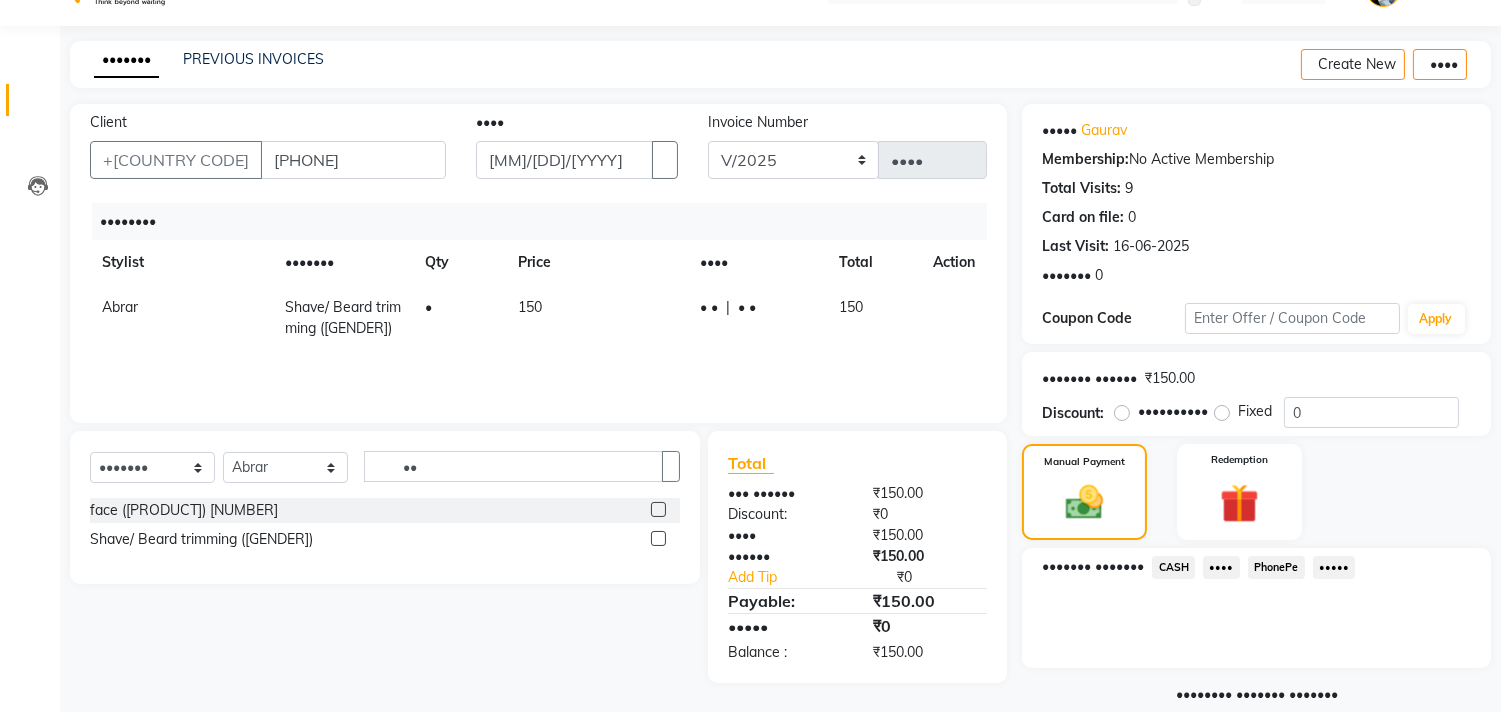 click on "•••••" at bounding box center [1173, 567] 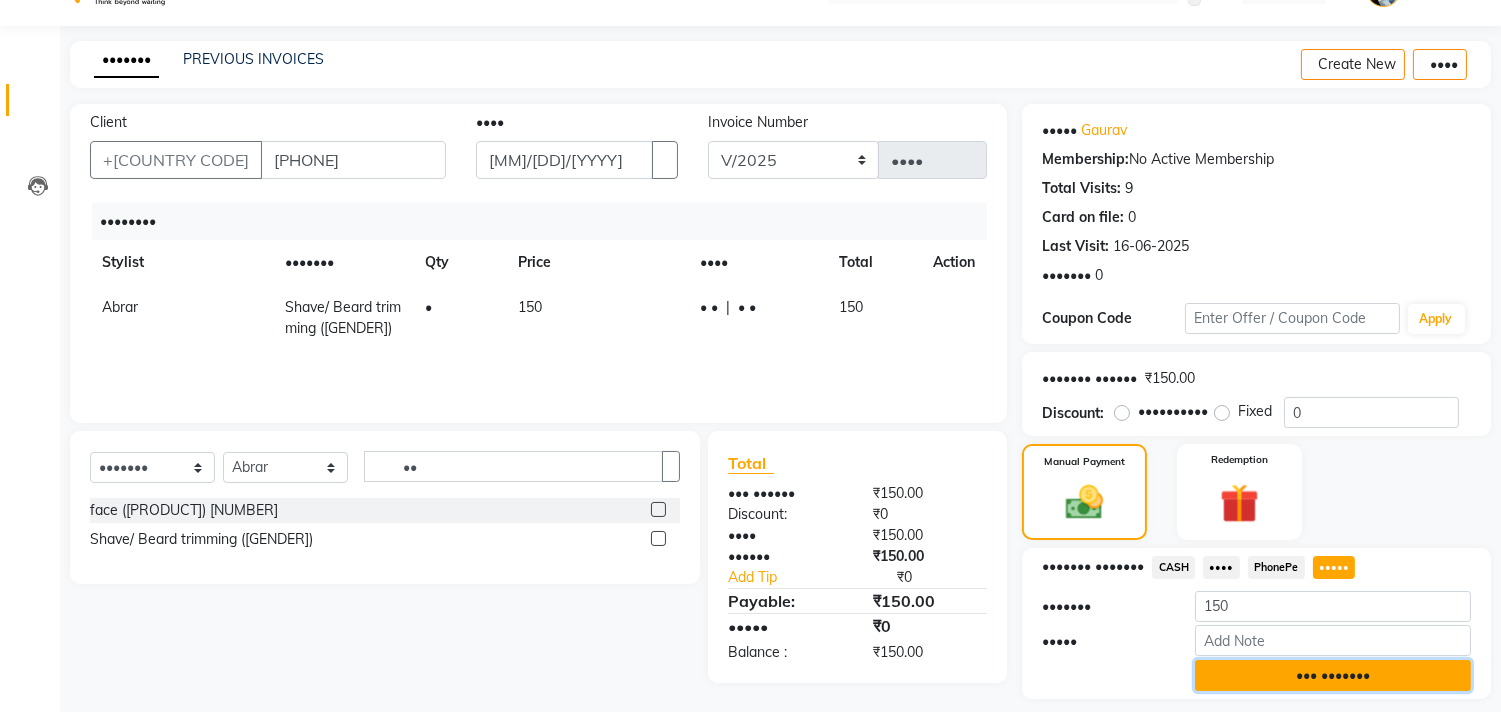 click on "••• •••••••" at bounding box center [1333, 675] 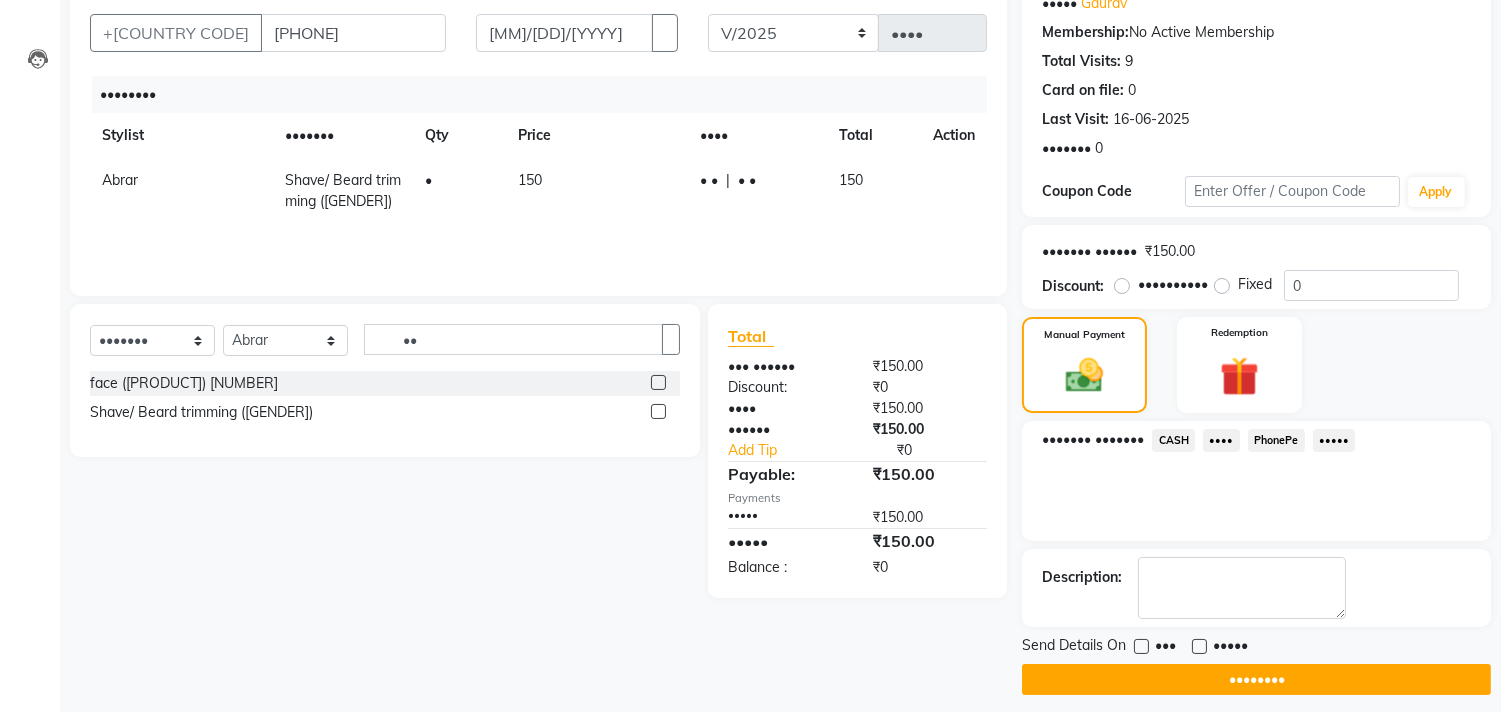 scroll, scrollTop: 187, scrollLeft: 0, axis: vertical 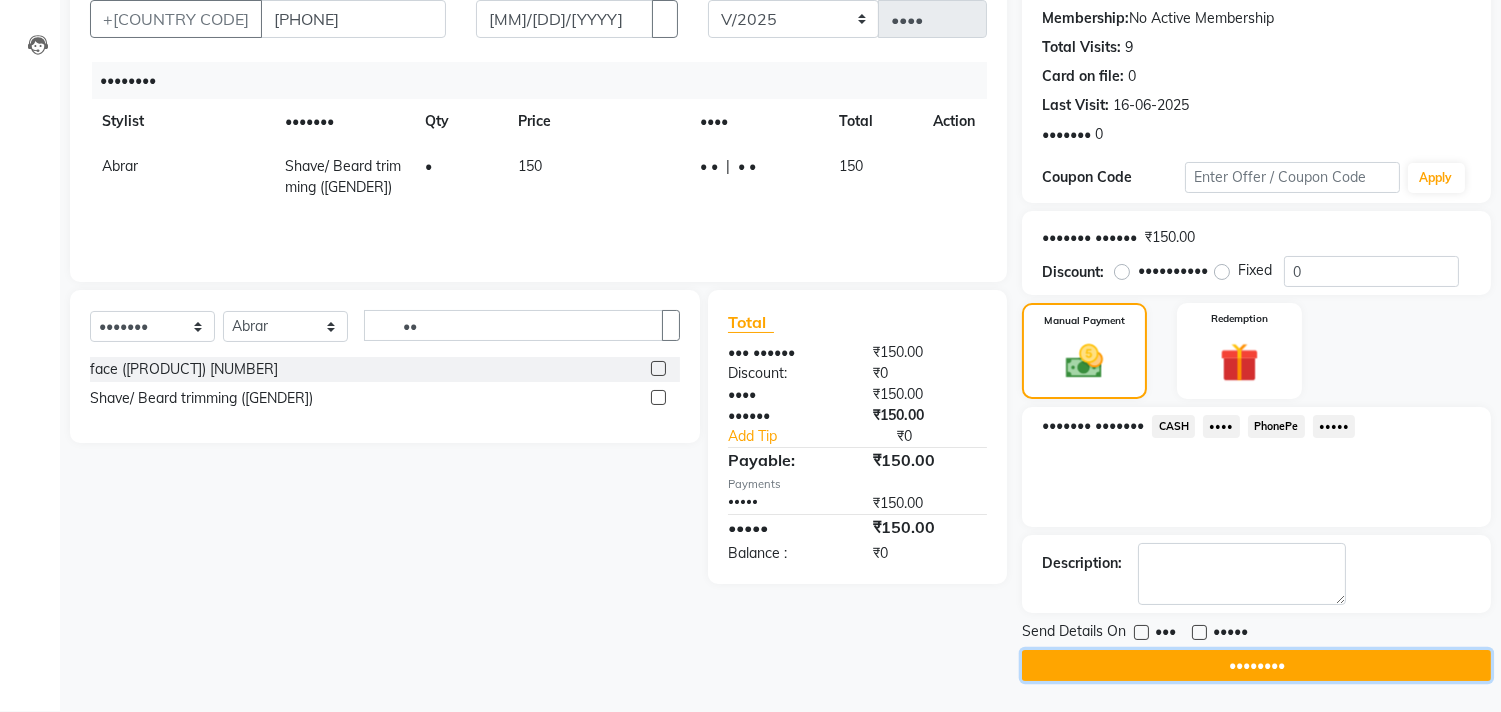 click on "••••••••" at bounding box center (1256, 665) 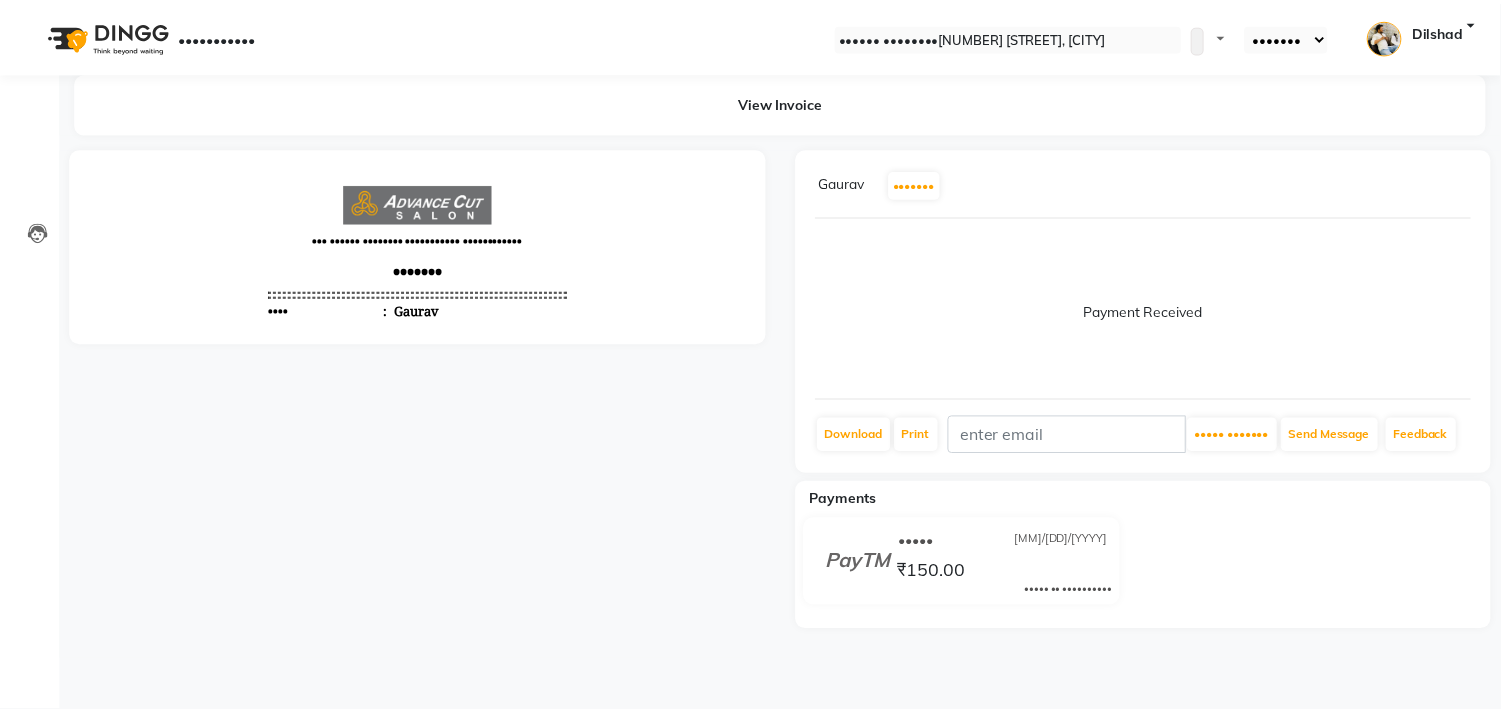 scroll, scrollTop: 0, scrollLeft: 0, axis: both 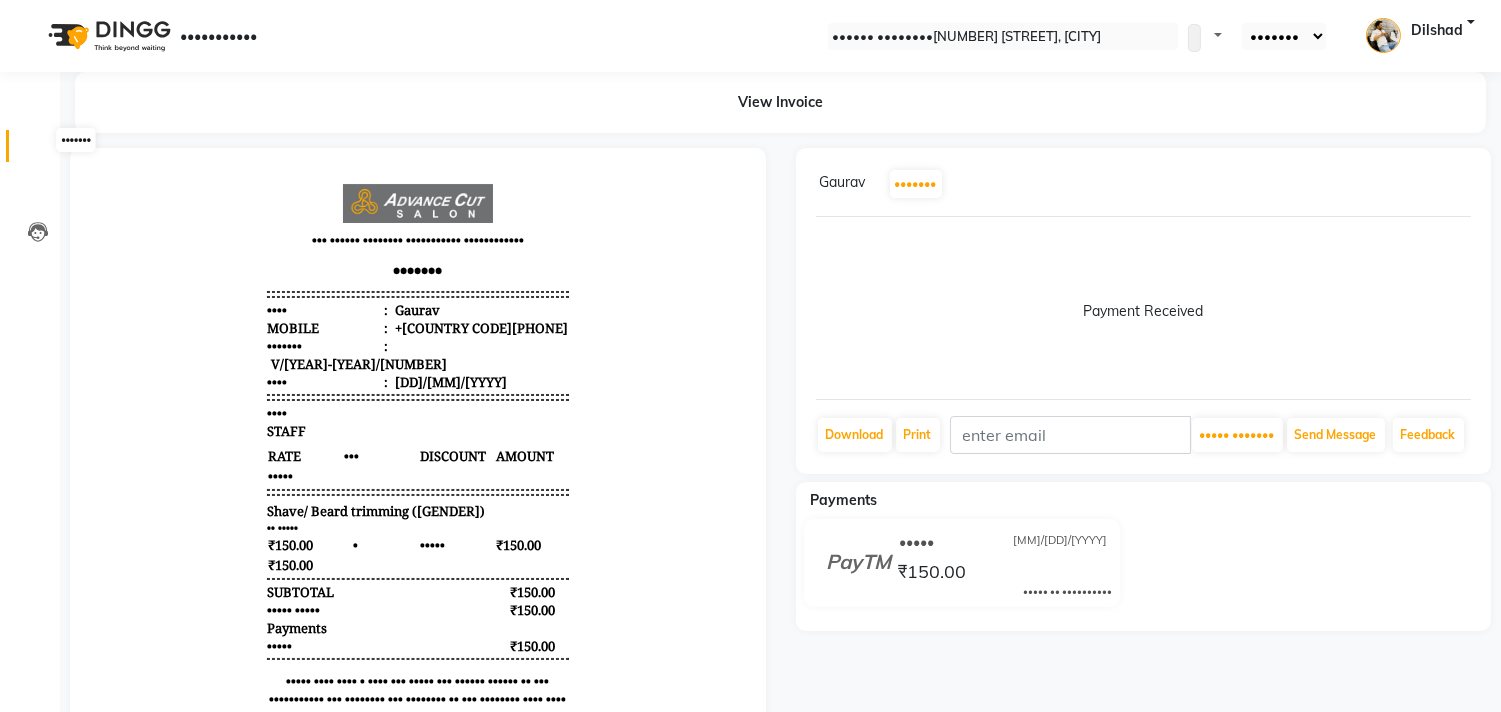 click at bounding box center (38, 151) 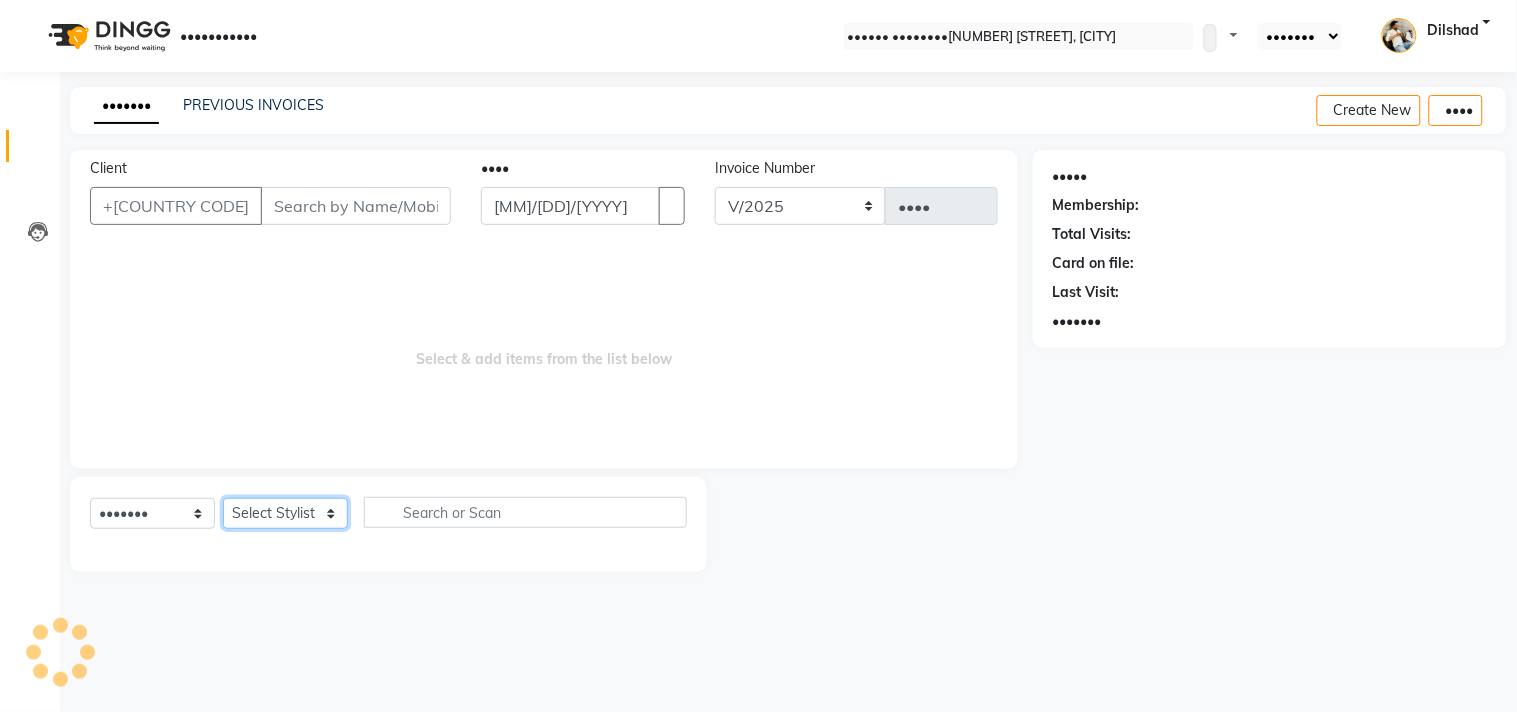 click on "Select Stylist" at bounding box center [285, 513] 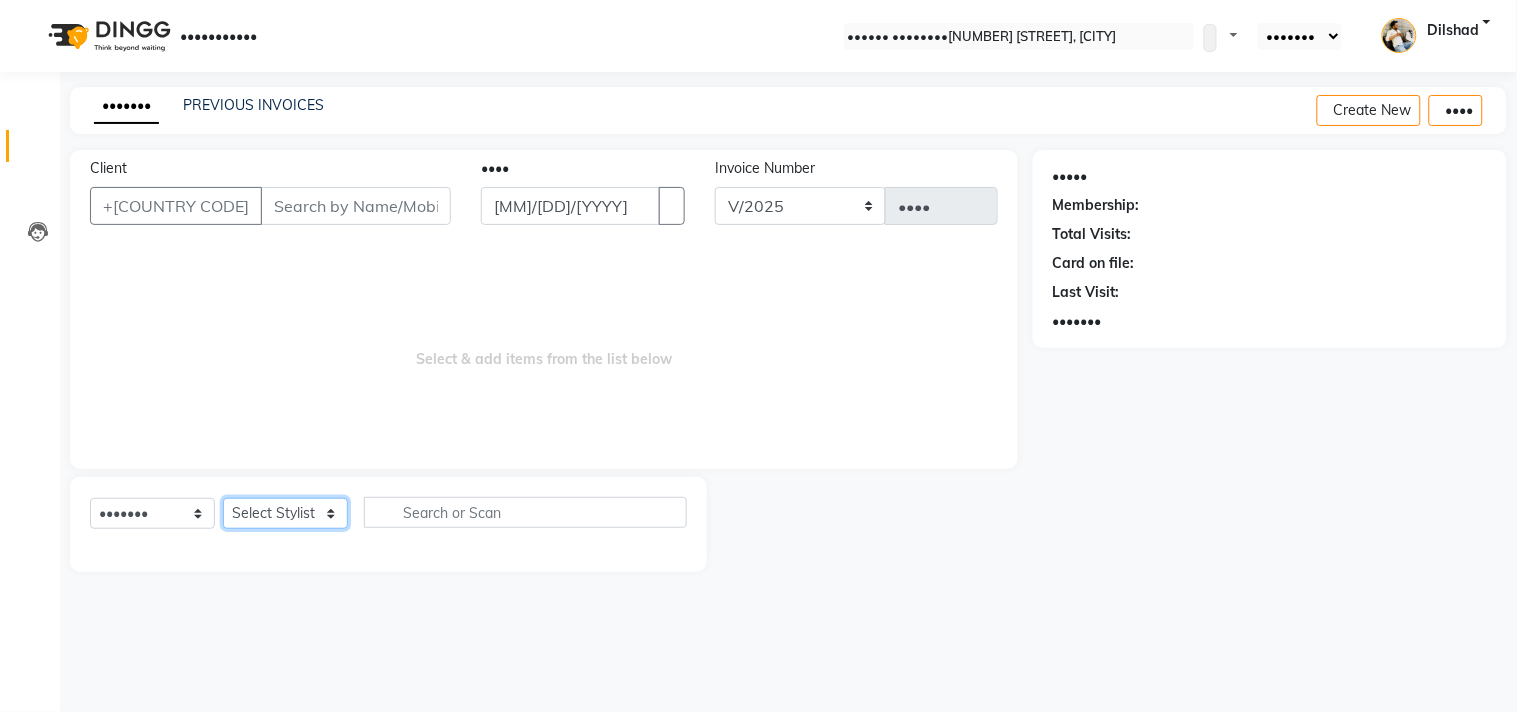 select on "25355" 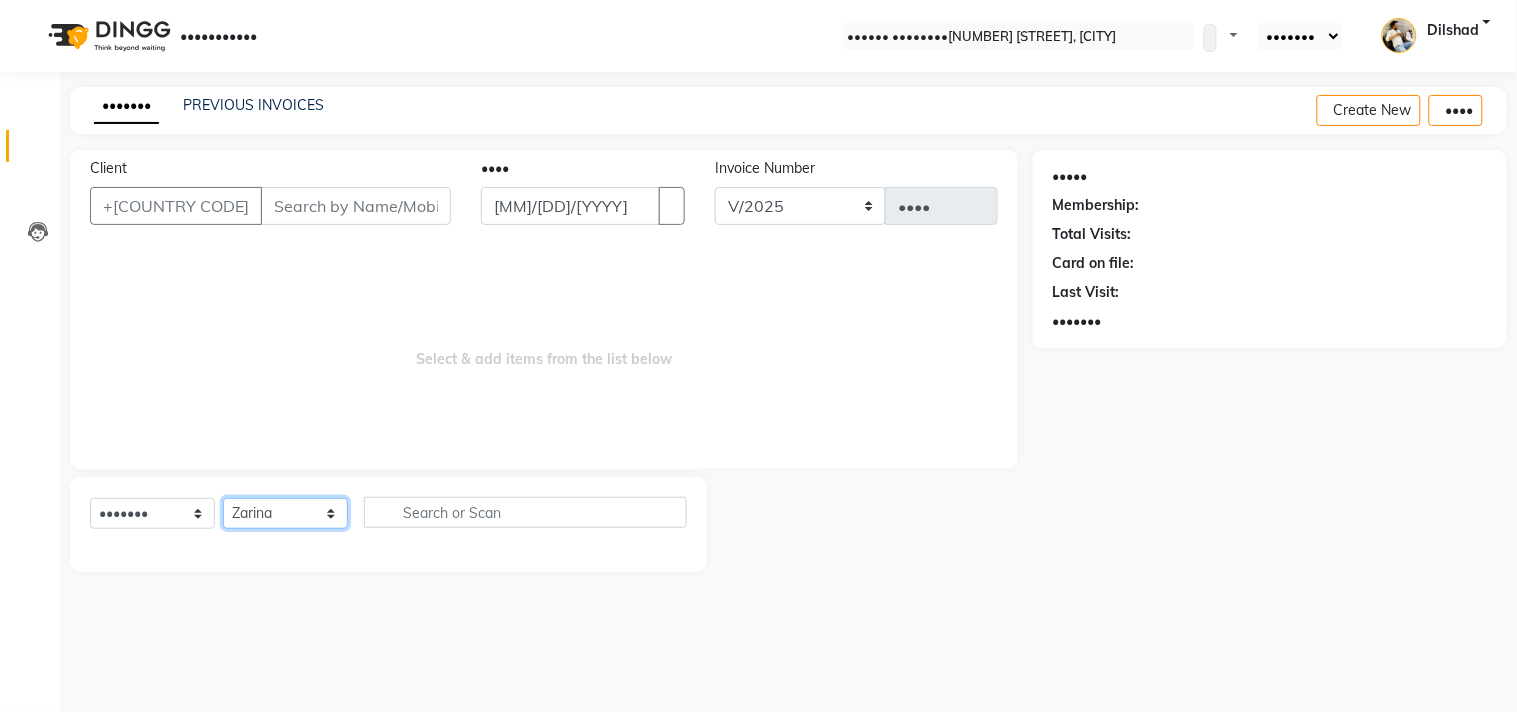click on "•••••• ••••••• ••••• ••••••• ••••••• •••••• •••••• ••••• •••••• ••••••• ••••• ••••• •••• ••••••  ••••• ••••• ••••• •••••••  •••••• ••••• ••••••" at bounding box center [285, 513] 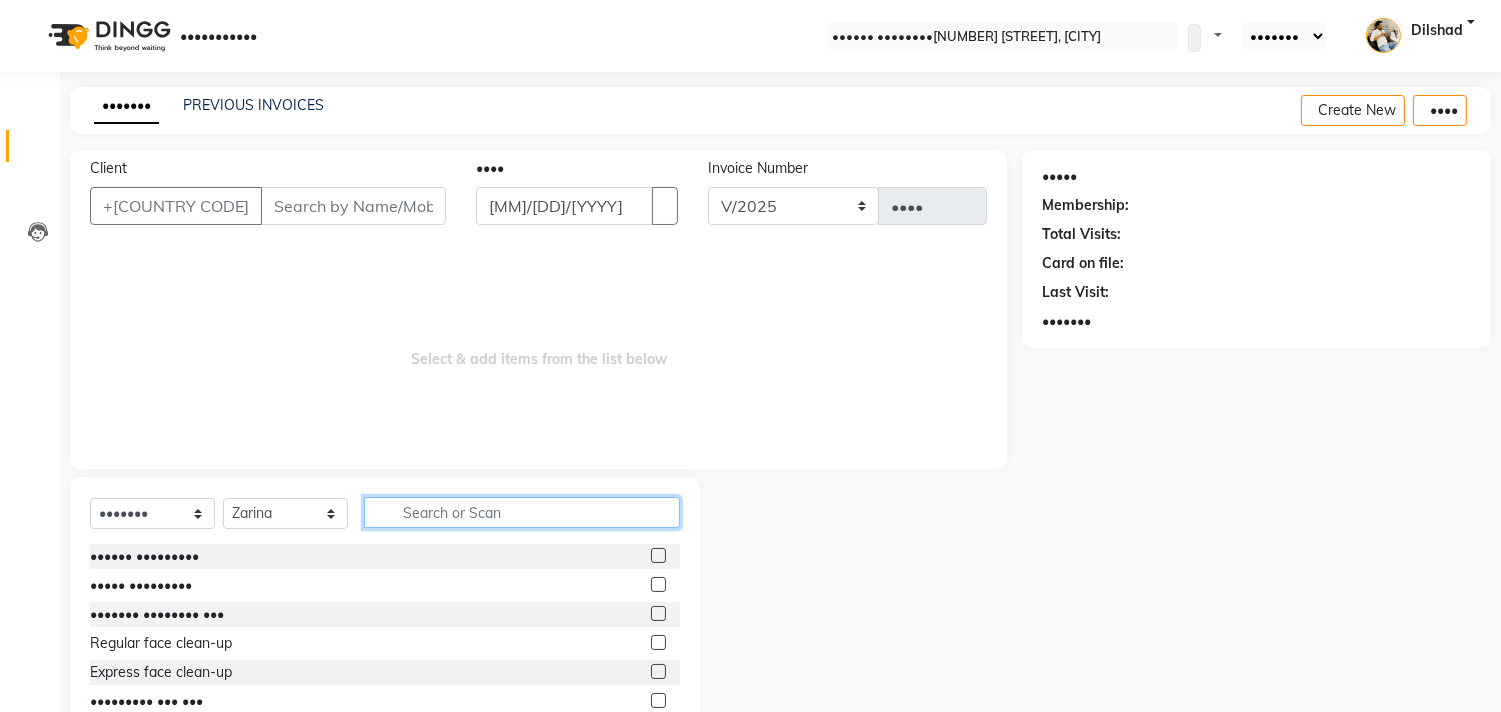 click at bounding box center (522, 512) 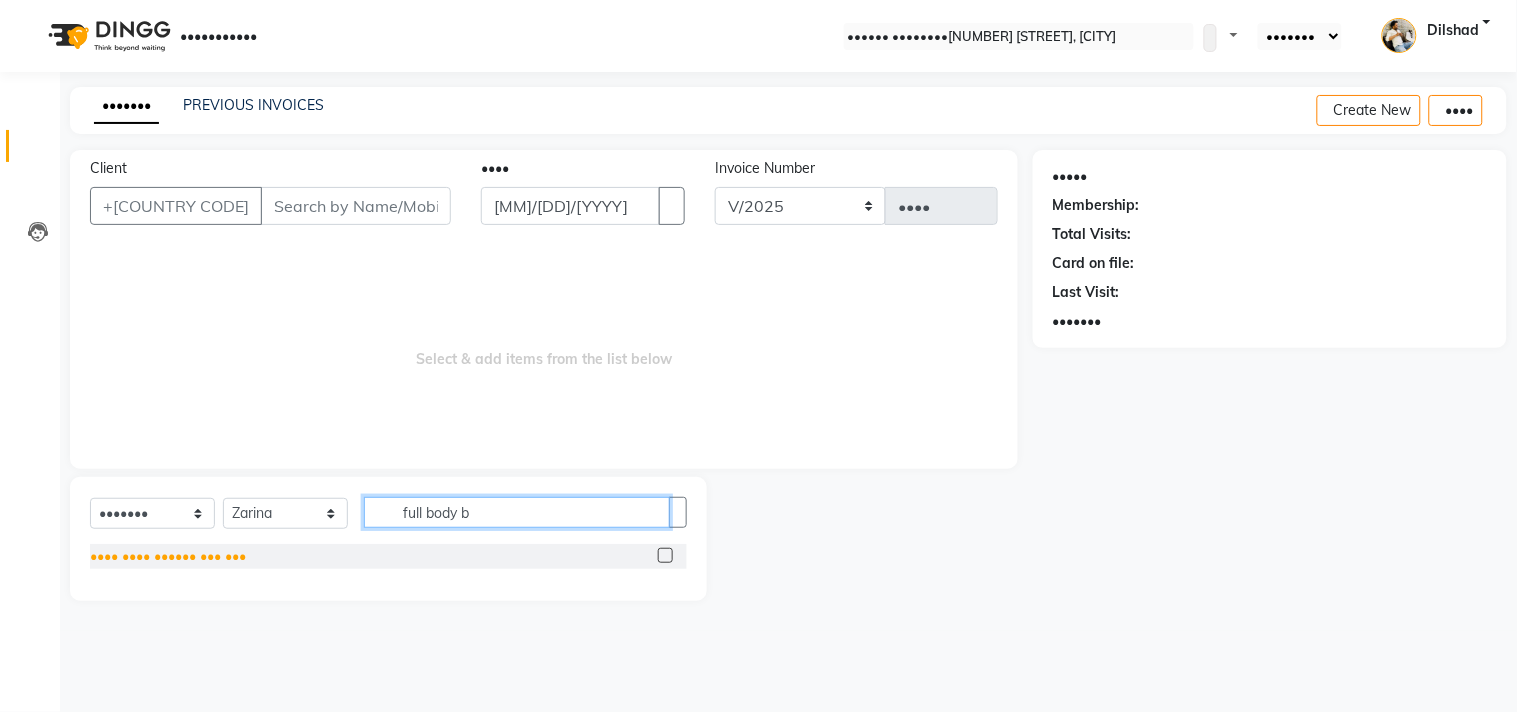 type on "full body b" 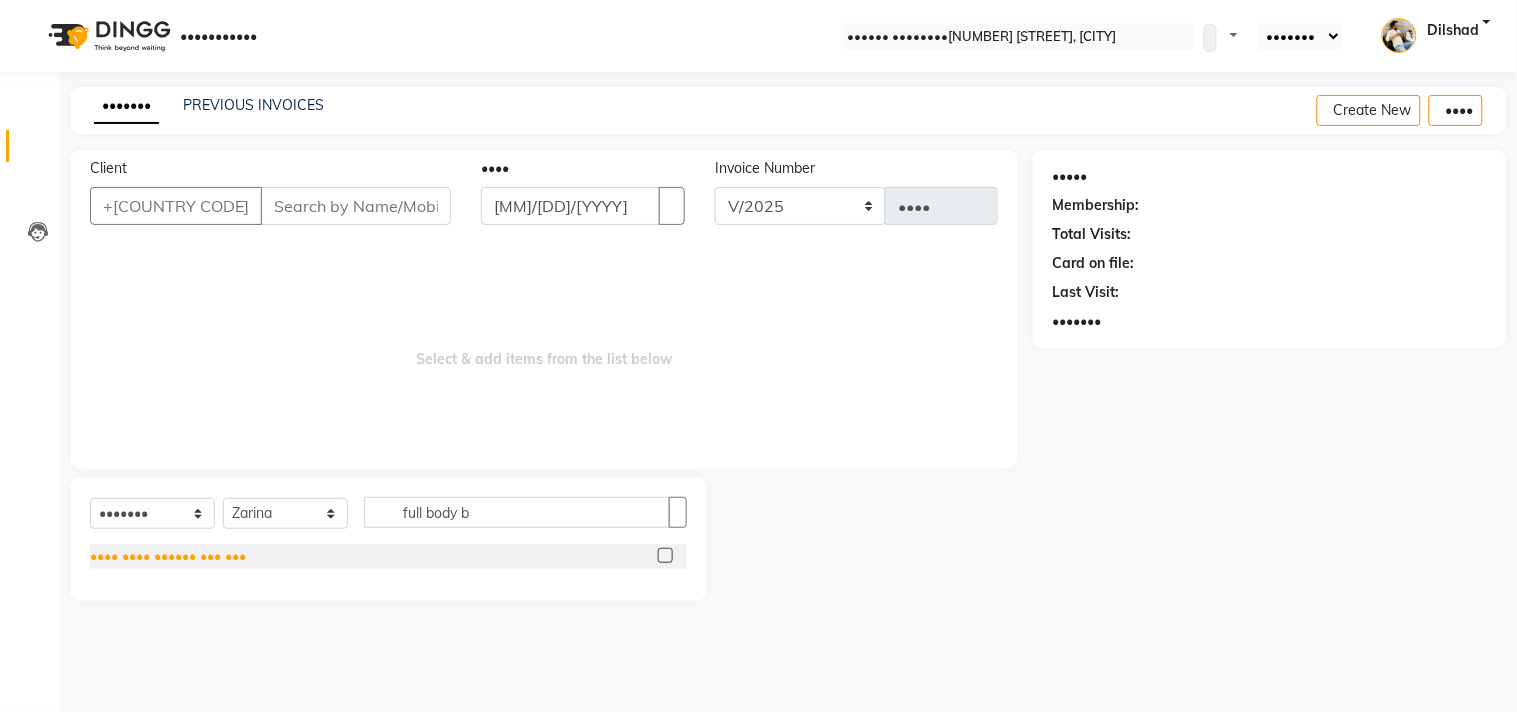 click on "•••• •••• •••••• ••• •••" at bounding box center (168, 556) 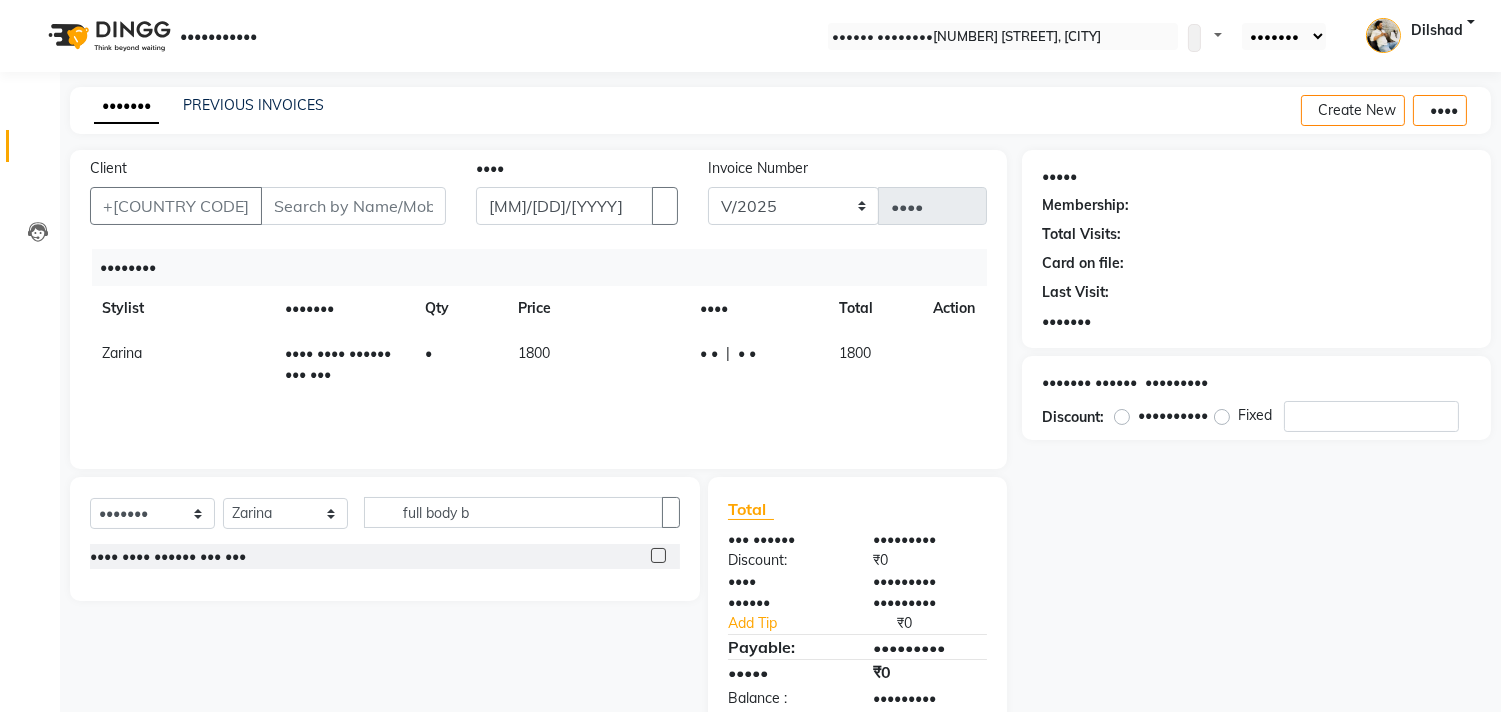 click on "1800" at bounding box center (598, 364) 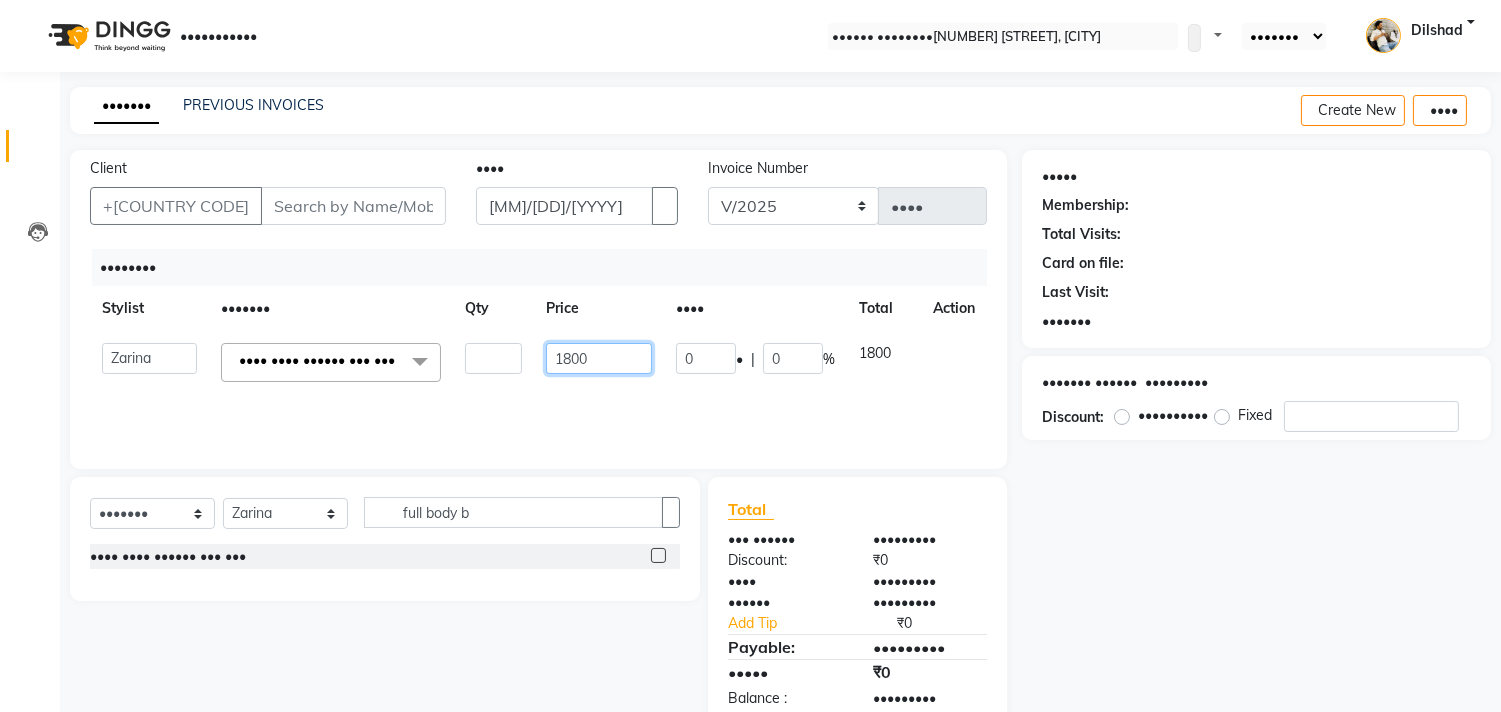 drag, startPoint x: 593, startPoint y: 360, endPoint x: 528, endPoint y: 362, distance: 65.03076 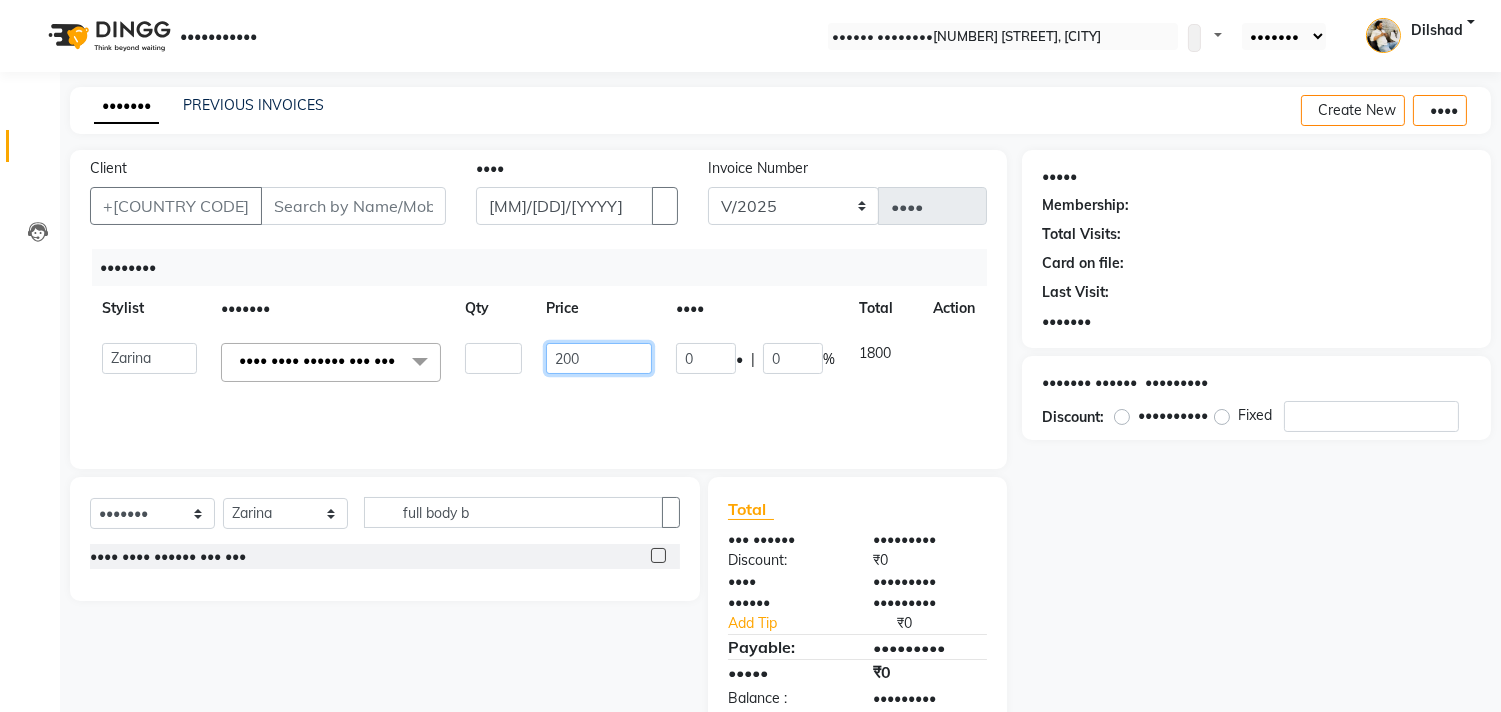 type on "••••" 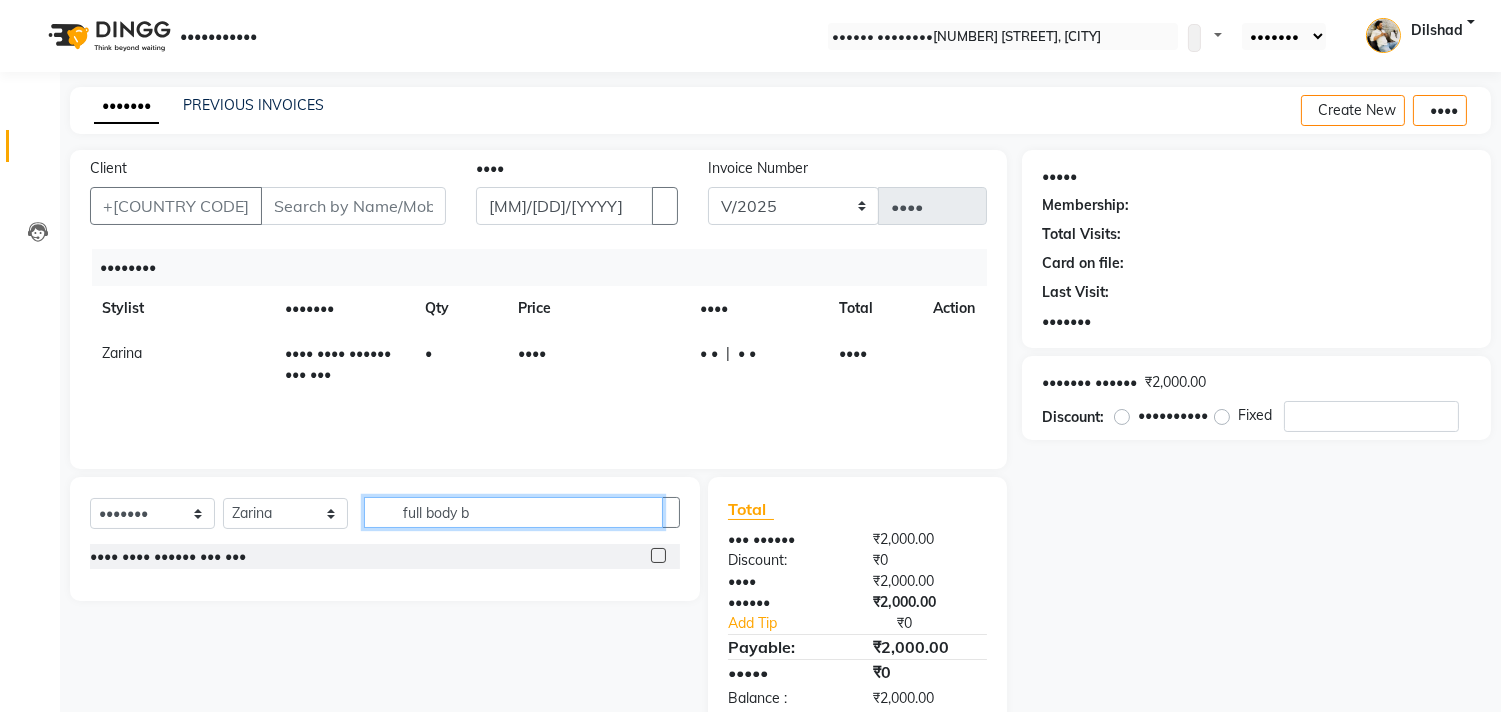 click on "full body b" at bounding box center (513, 512) 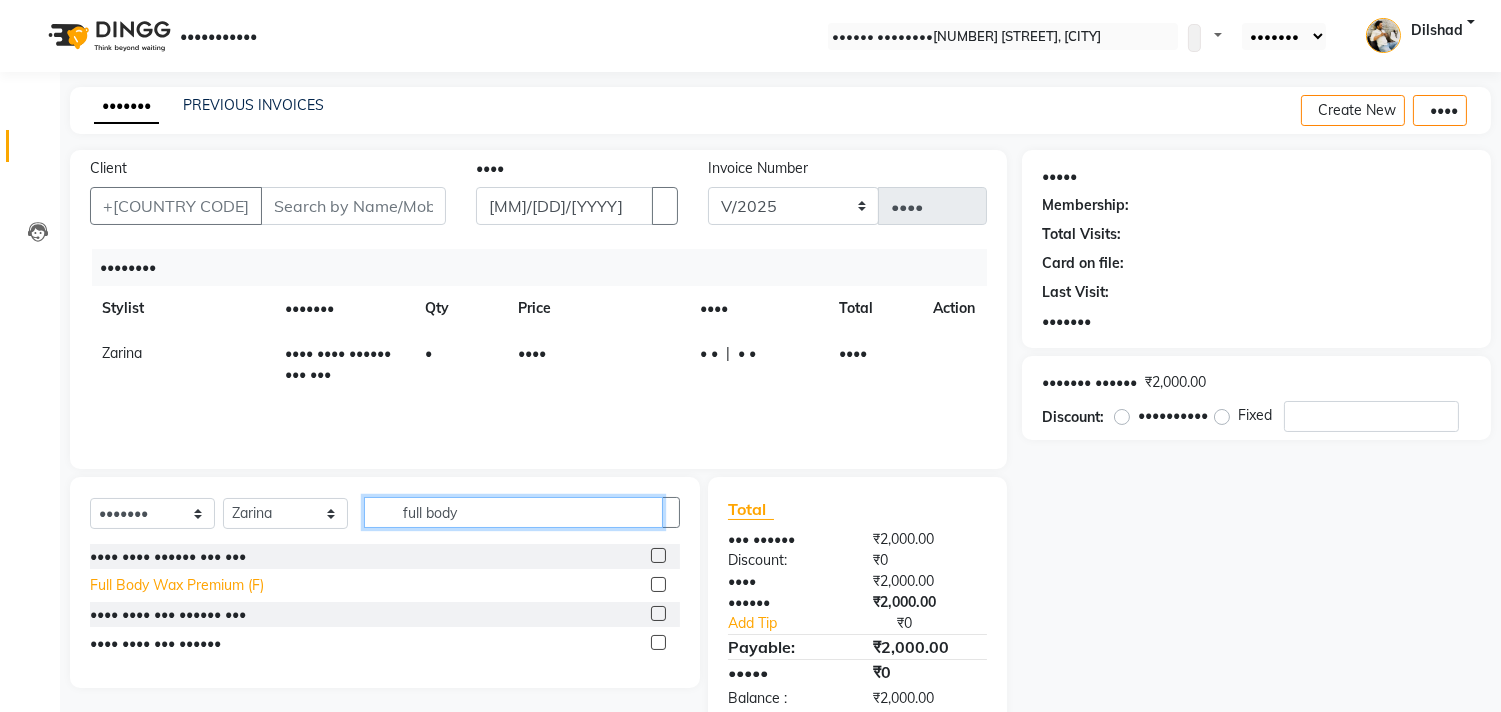 type on "full body" 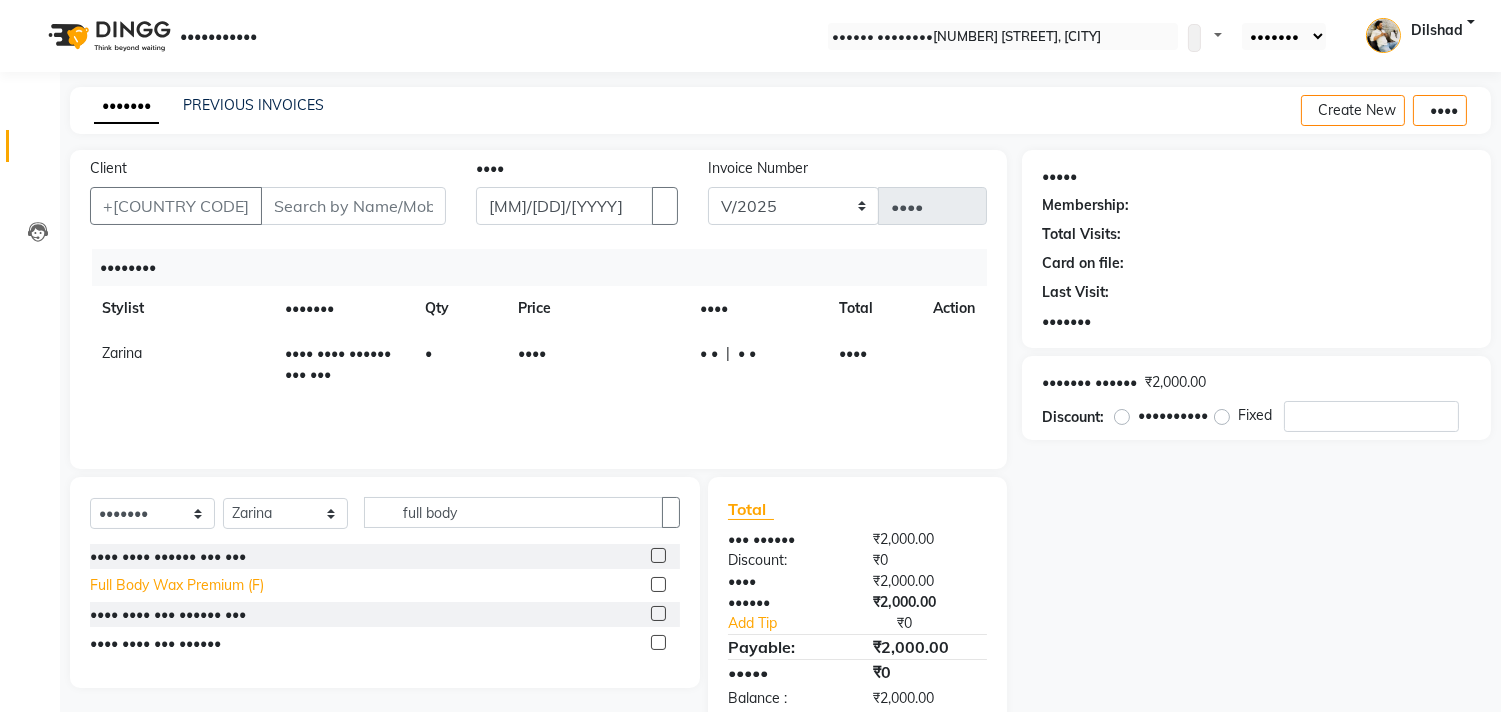 click on "Full Body Wax Premium (F)" at bounding box center [168, 556] 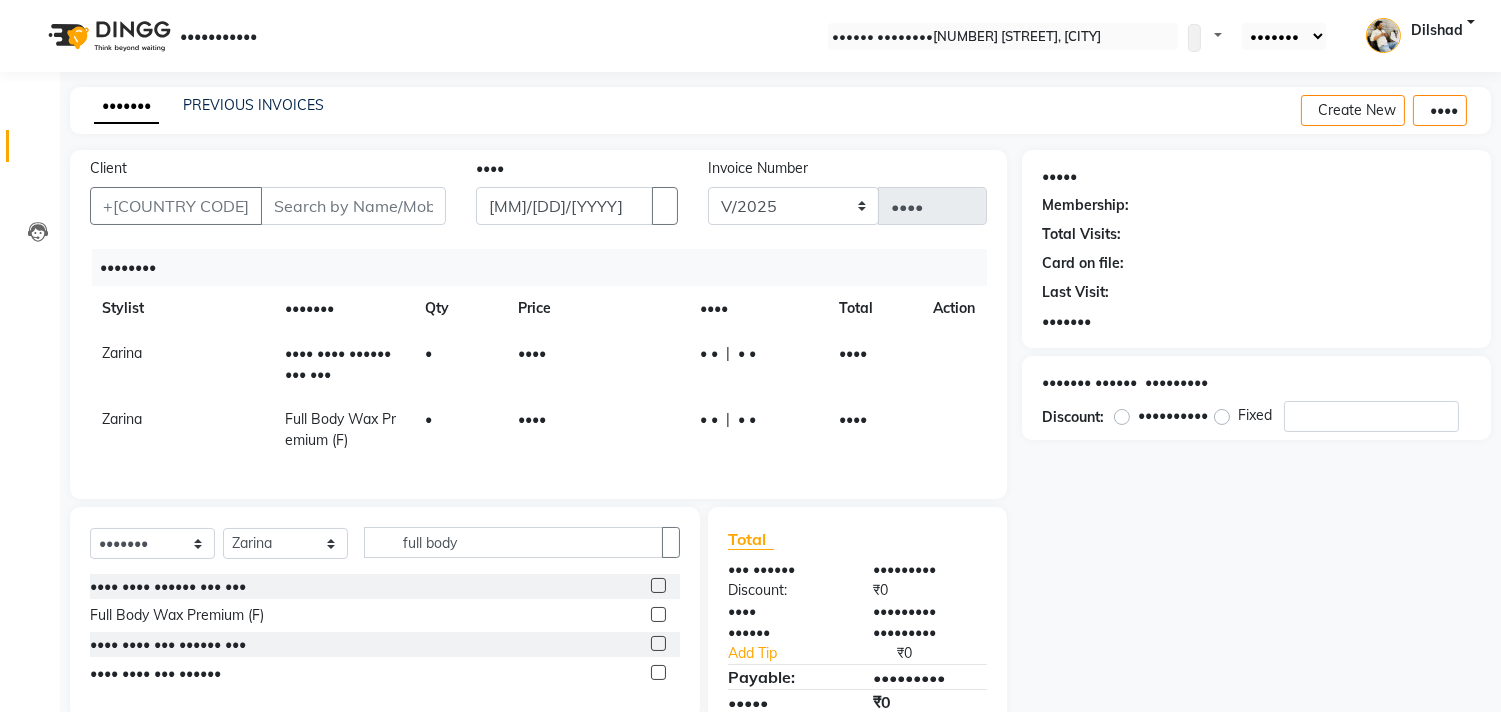 click on "••••" at bounding box center [122, 353] 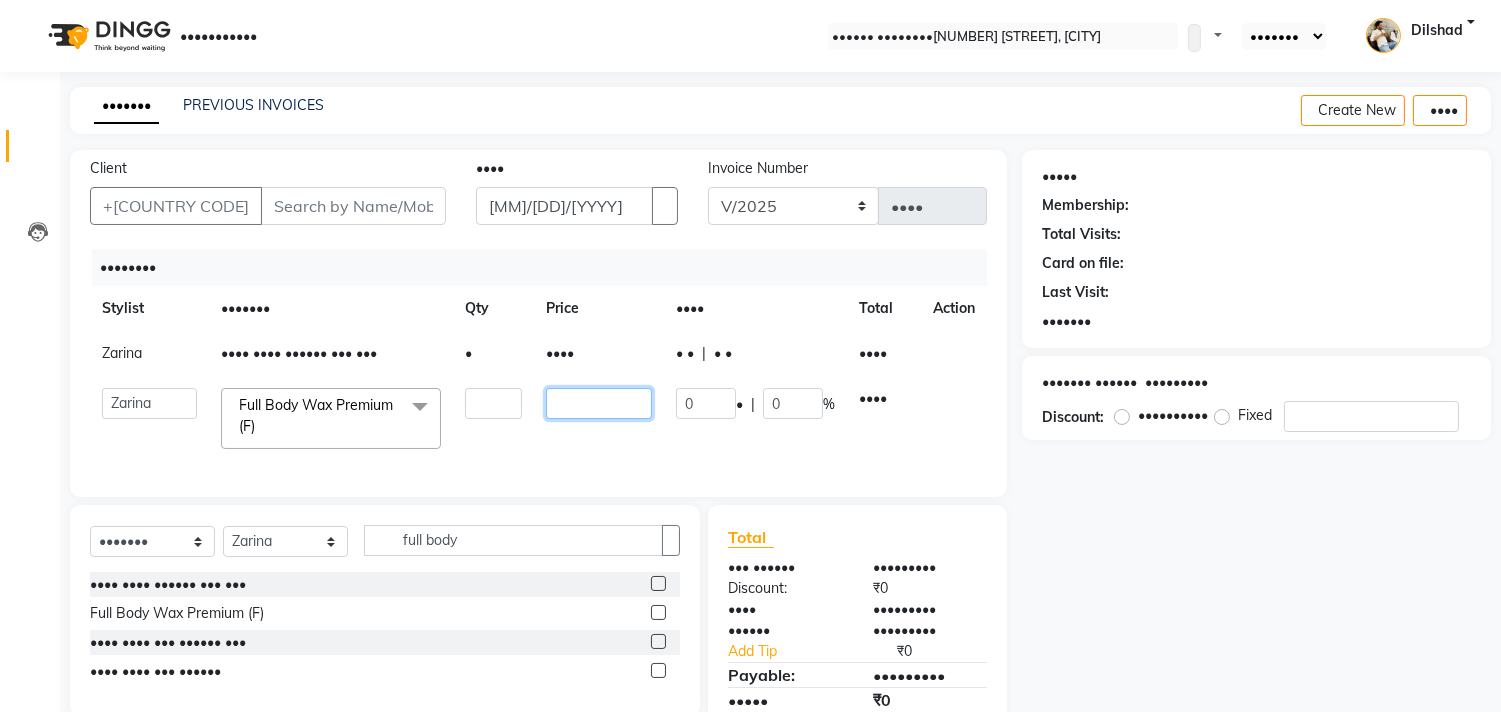 click on "••••" at bounding box center (493, 403) 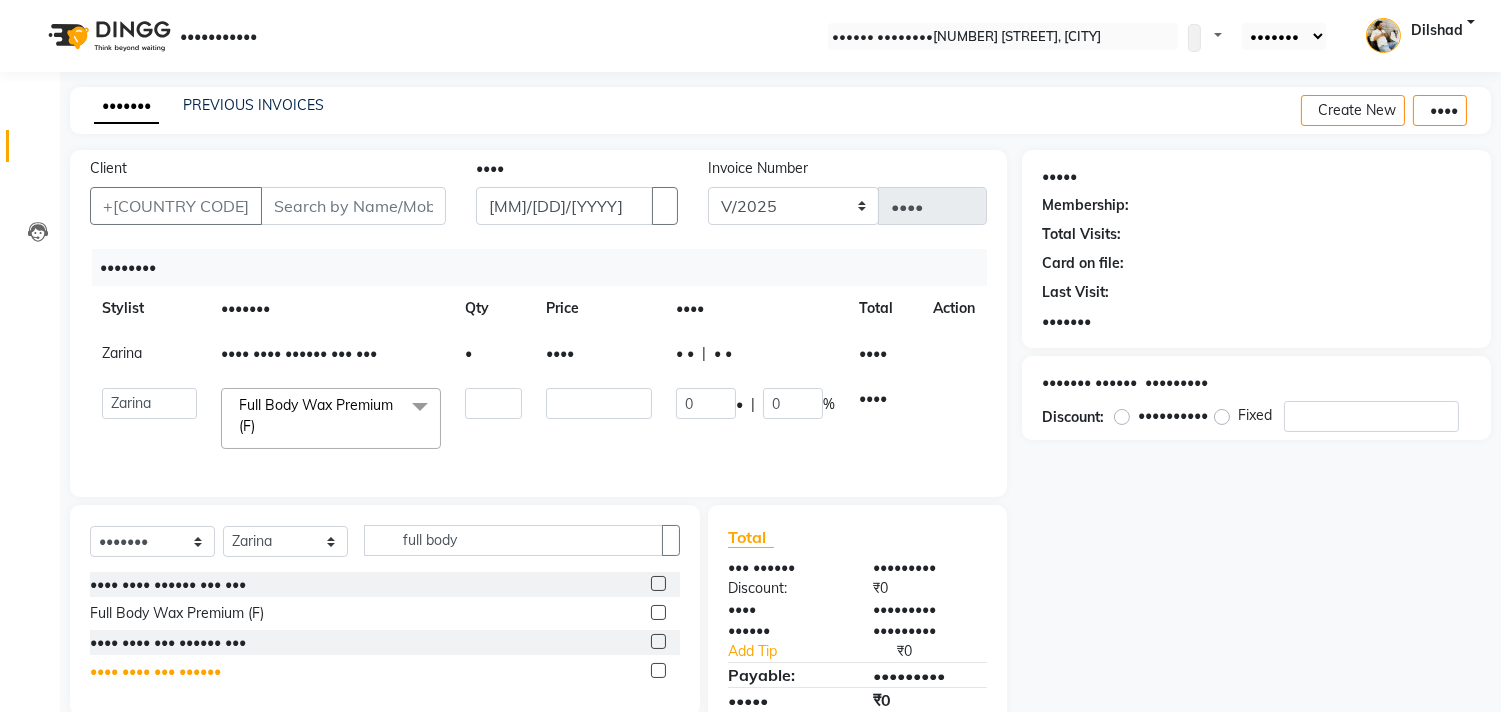 click on "•••• •••• ••• ••••••" at bounding box center (168, 584) 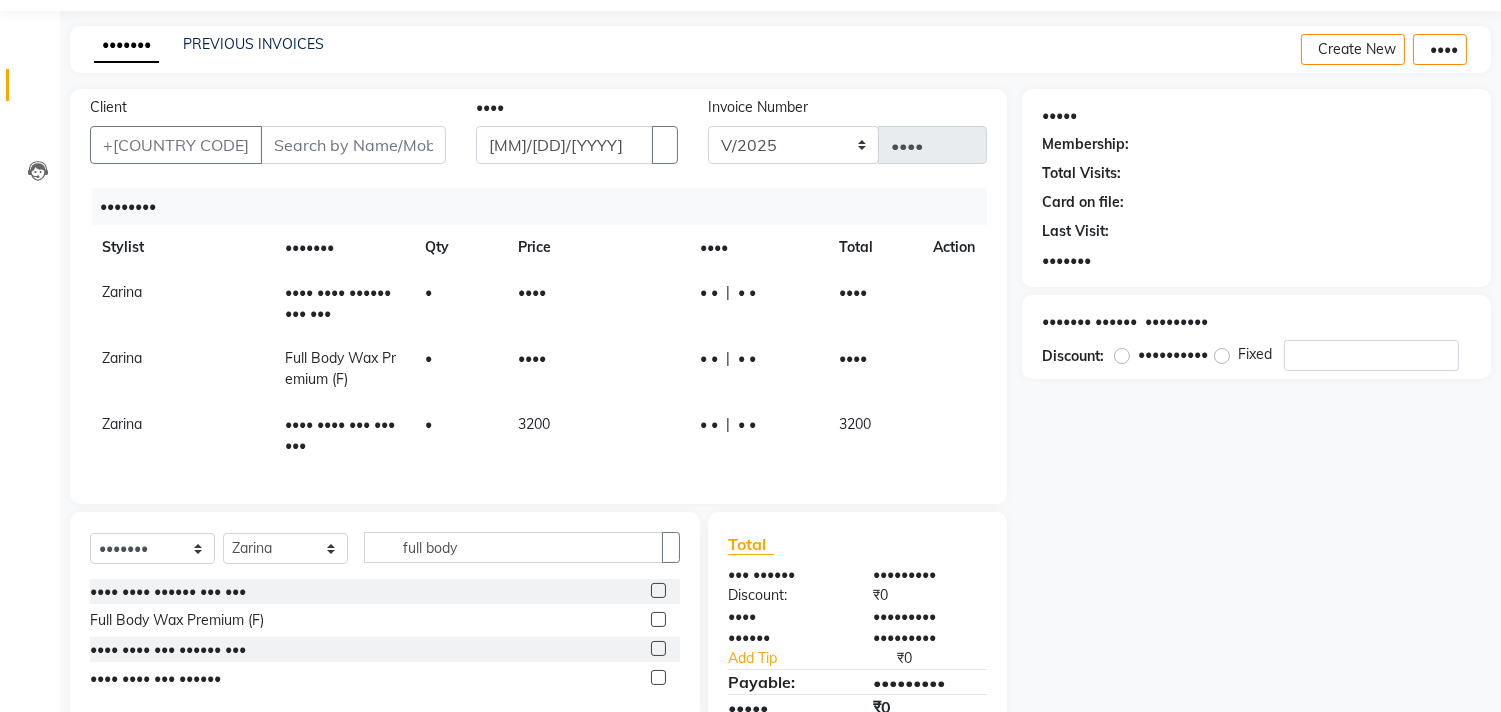 scroll, scrollTop: 111, scrollLeft: 0, axis: vertical 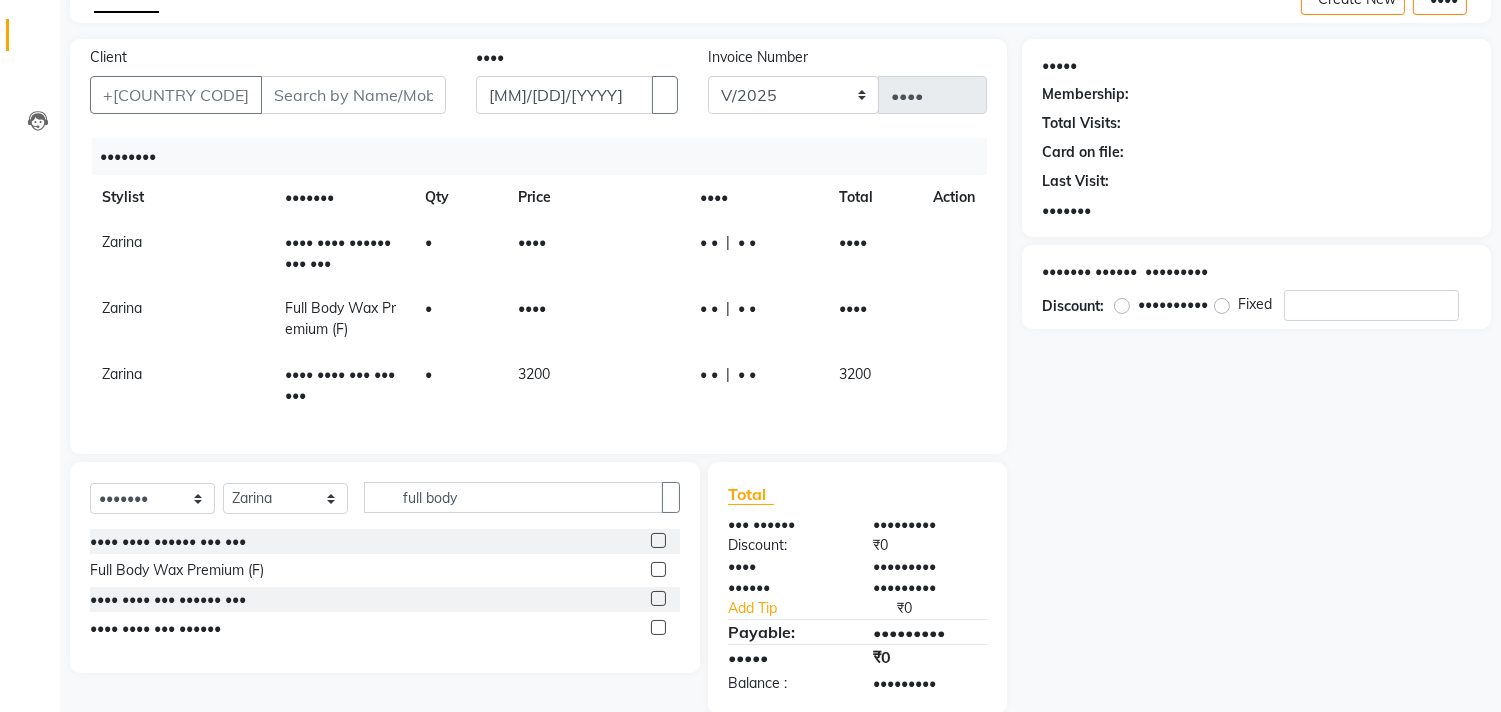 click at bounding box center (941, 232) 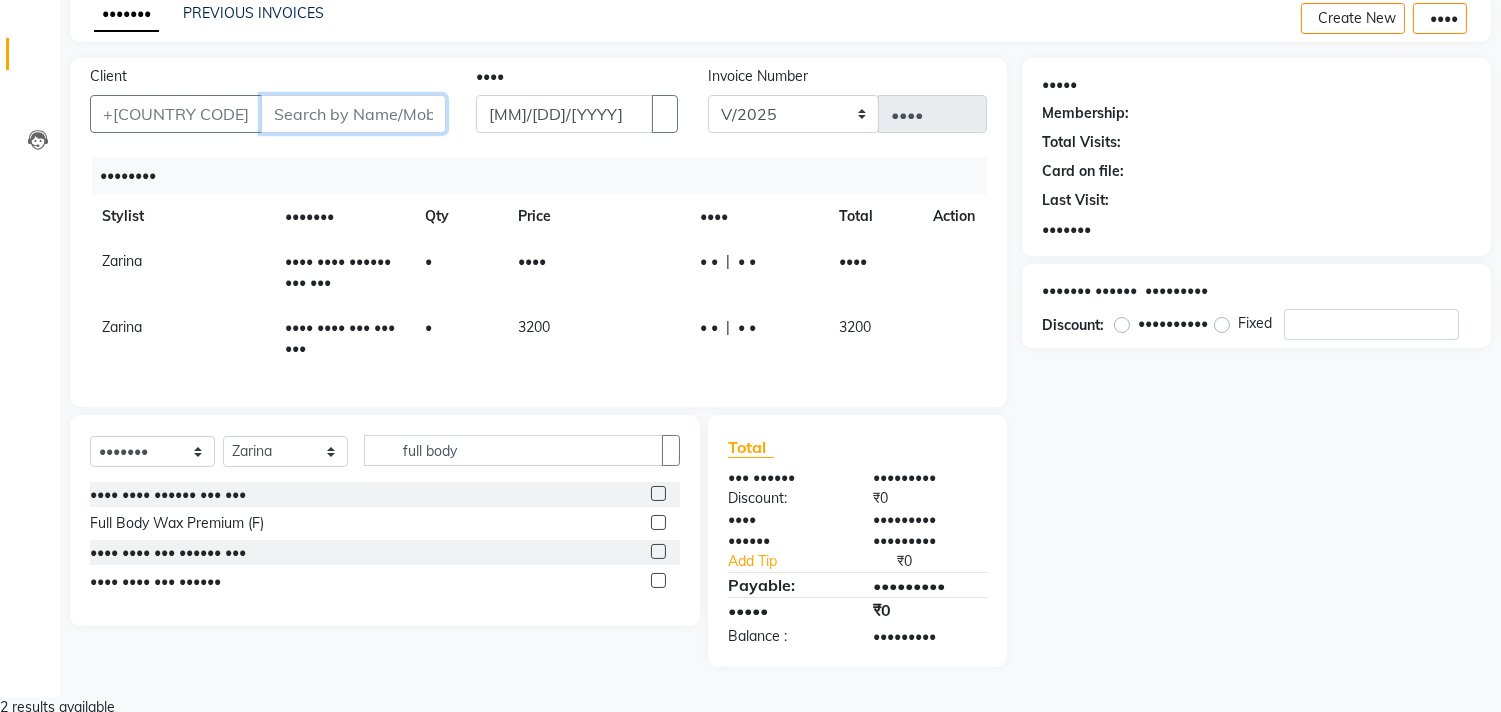 click on "Client" at bounding box center (353, 114) 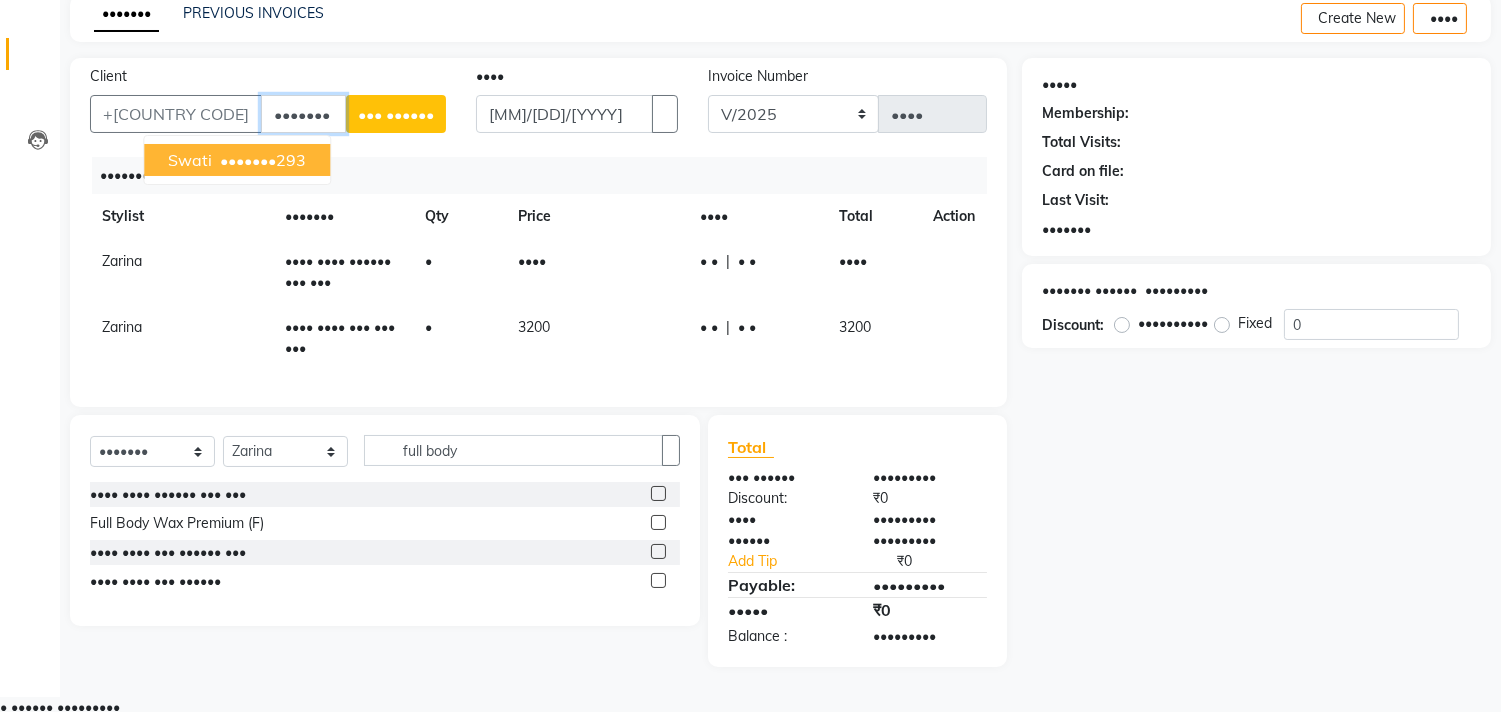 drag, startPoint x: 293, startPoint y: 104, endPoint x: 145, endPoint y: 124, distance: 149.34523 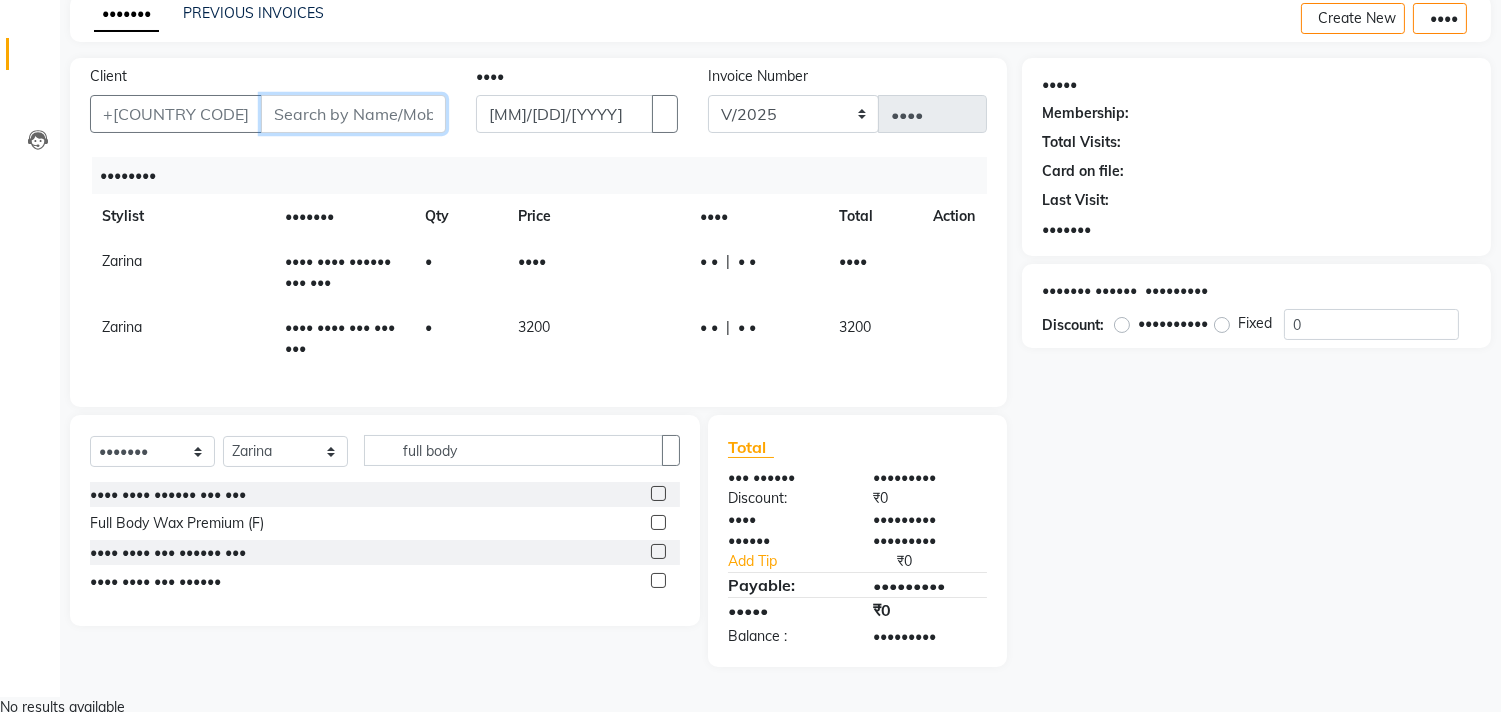 click on "Client" at bounding box center [353, 114] 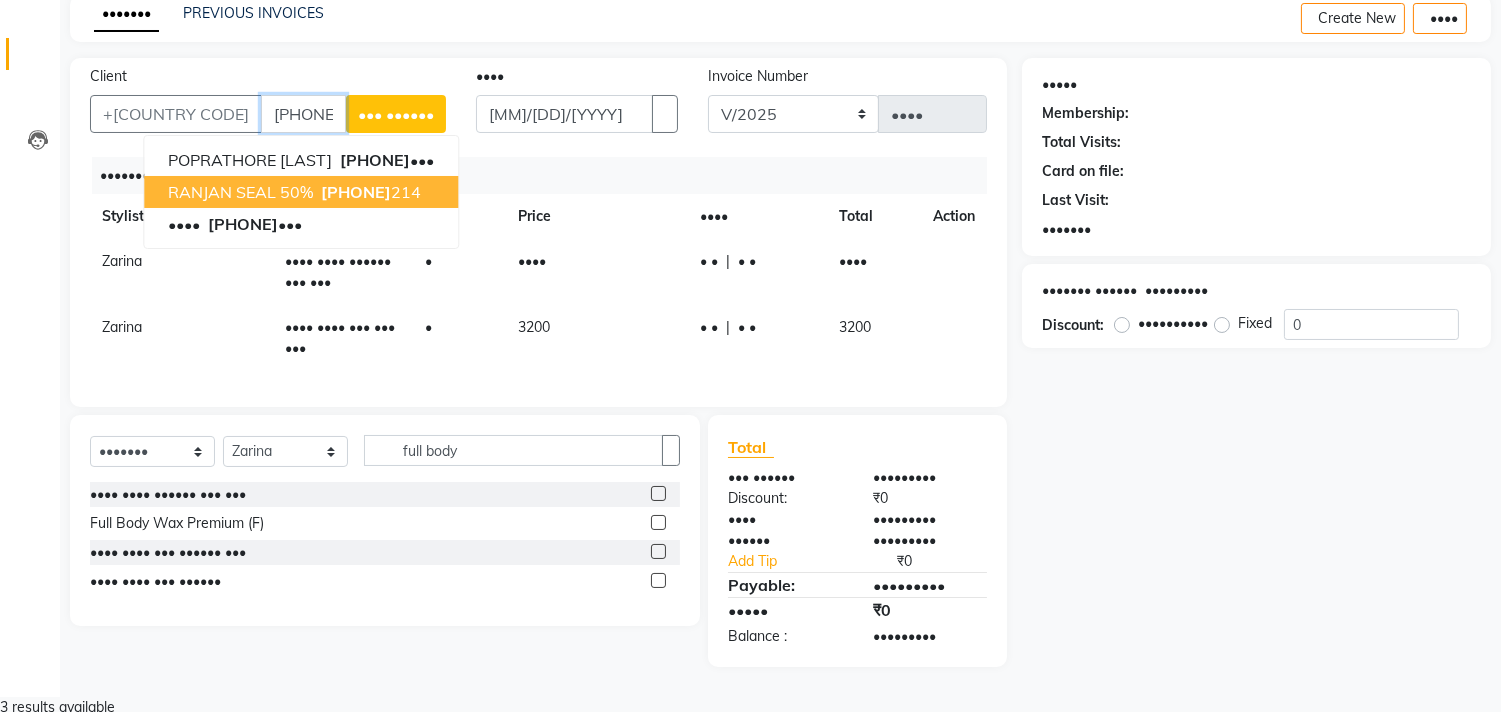 click on "•••••• •••• •••   ••••••• •••" at bounding box center (301, 192) 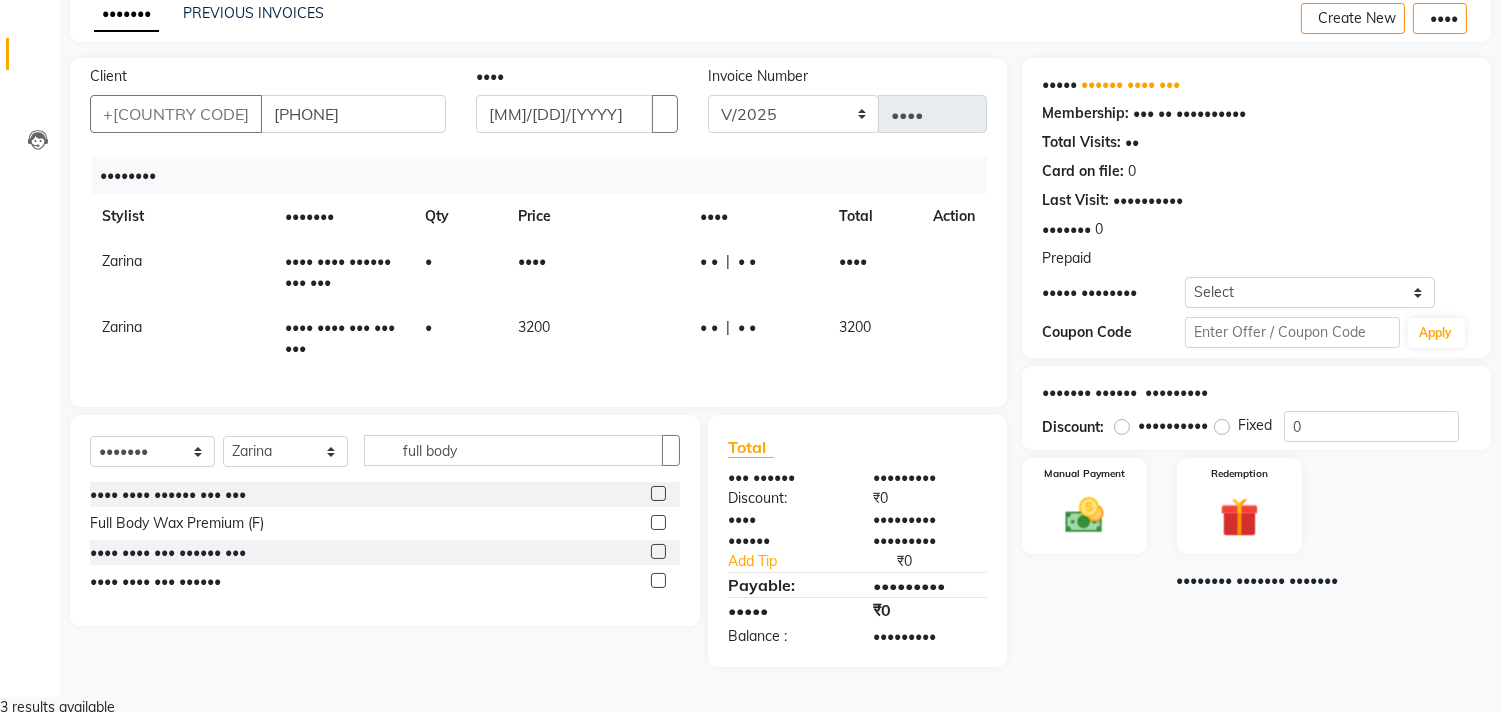 click at bounding box center (1091, 259) 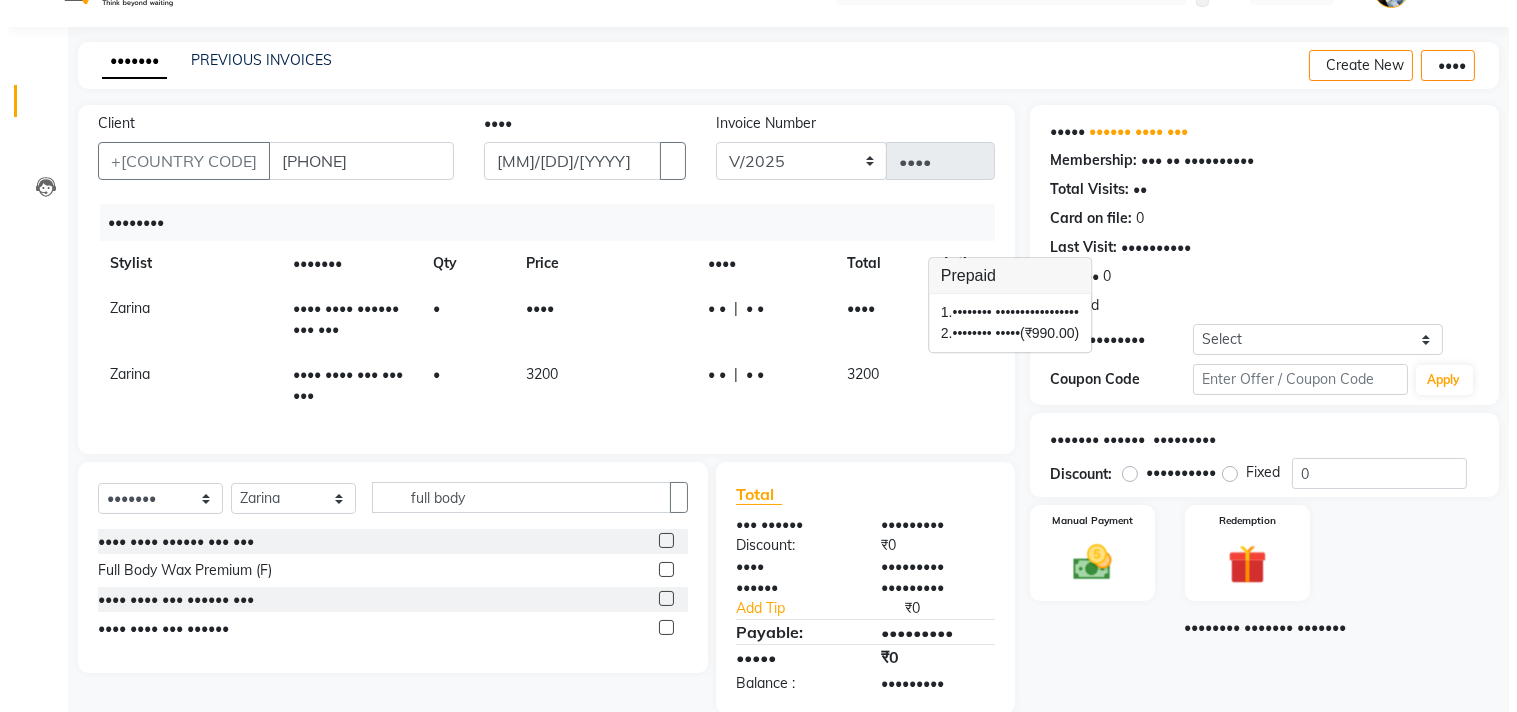 scroll, scrollTop: 0, scrollLeft: 0, axis: both 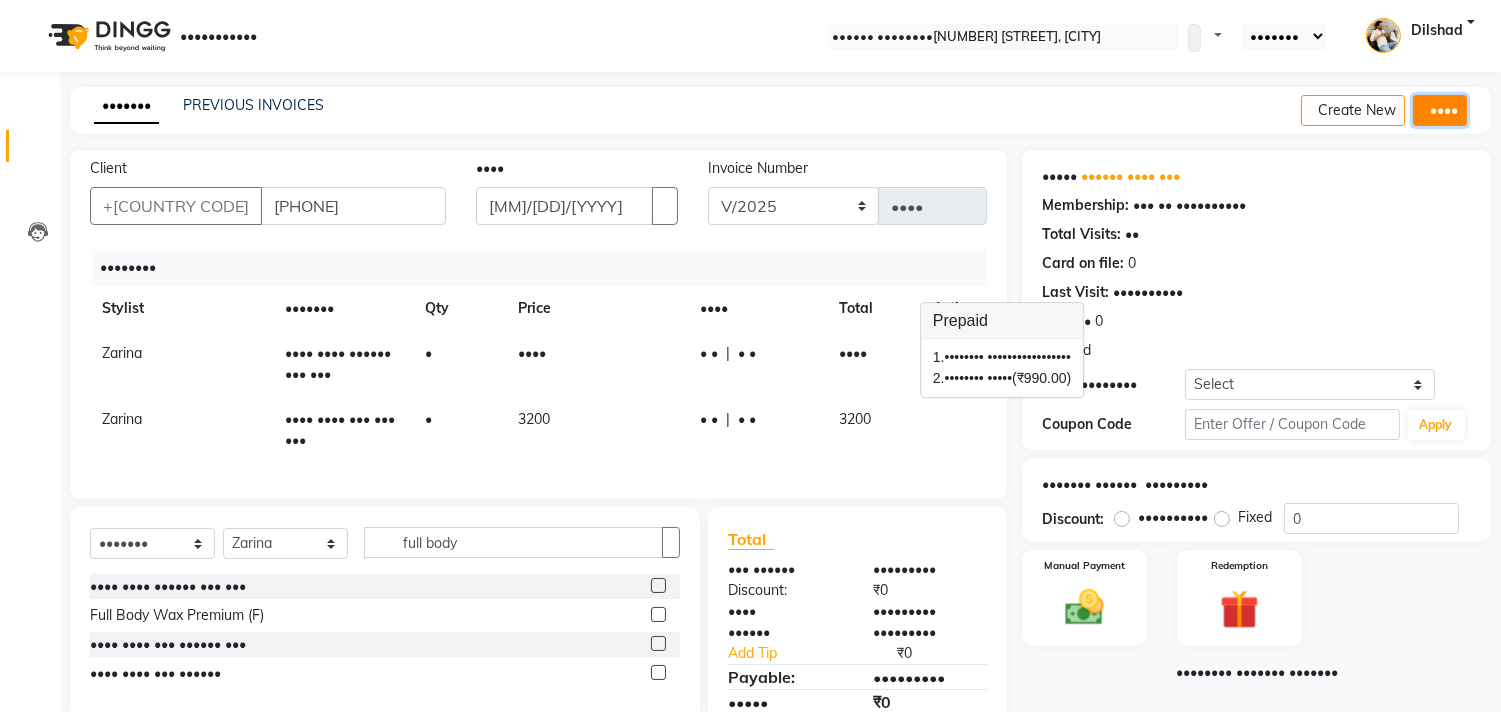 click on "••••" at bounding box center (1440, 110) 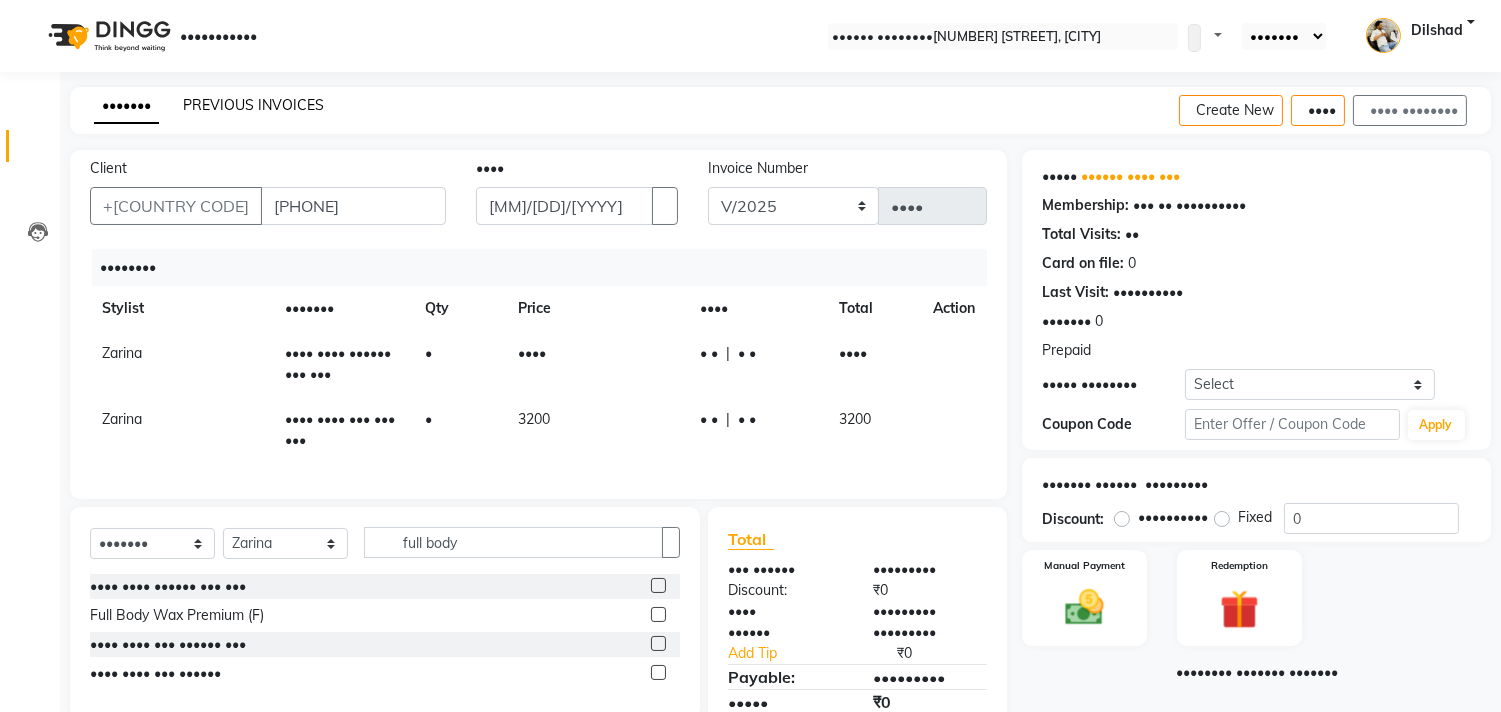 click on "PREVIOUS INVOICES" at bounding box center [253, 105] 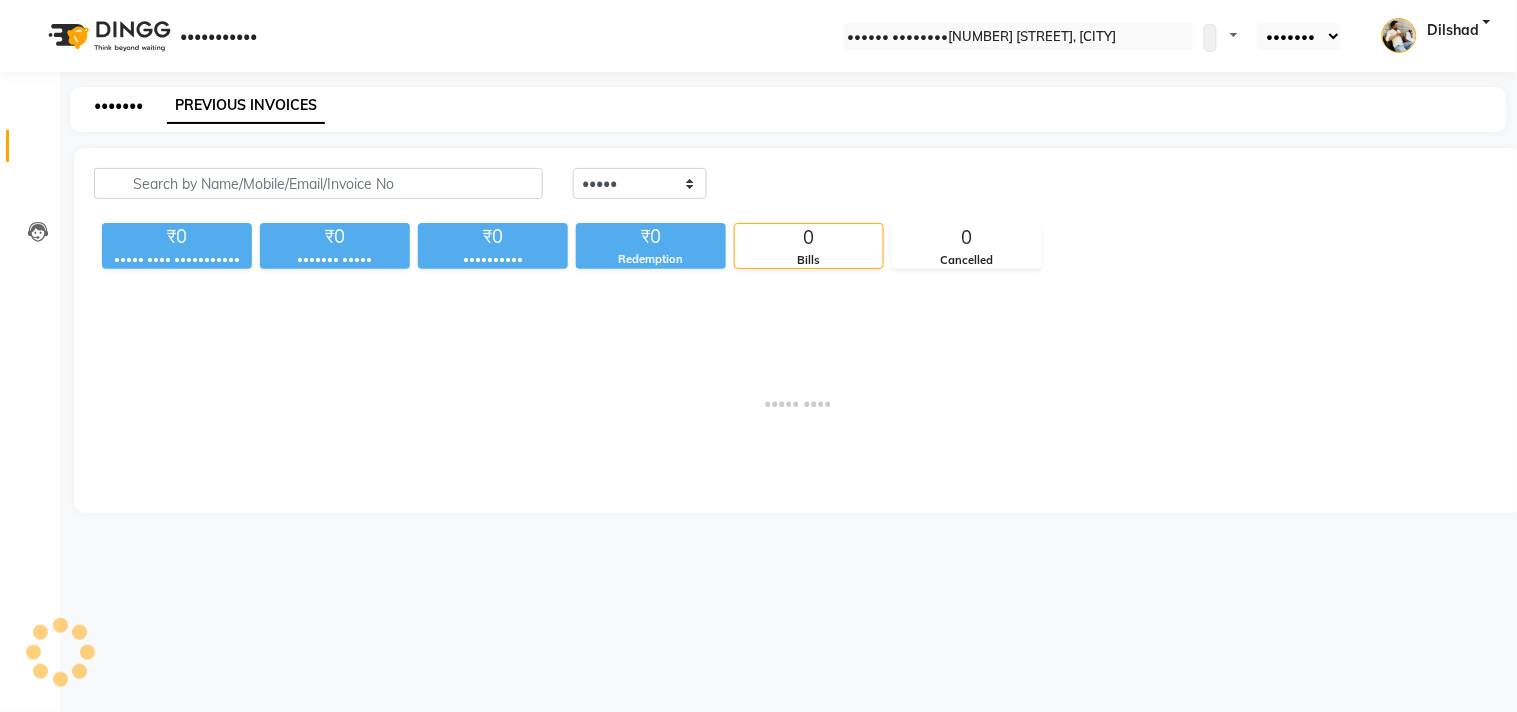 click on "•••••••" at bounding box center [118, 105] 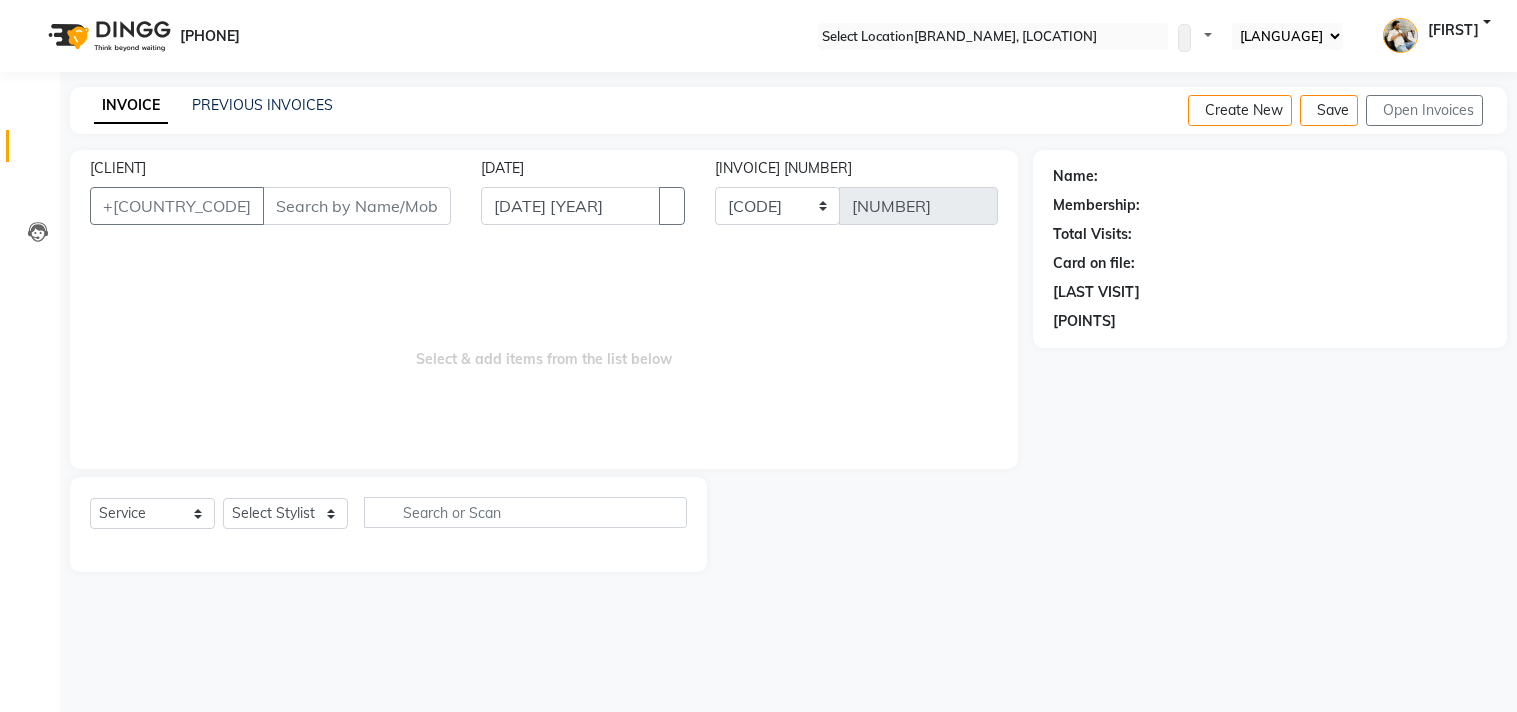 scroll, scrollTop: 0, scrollLeft: 0, axis: both 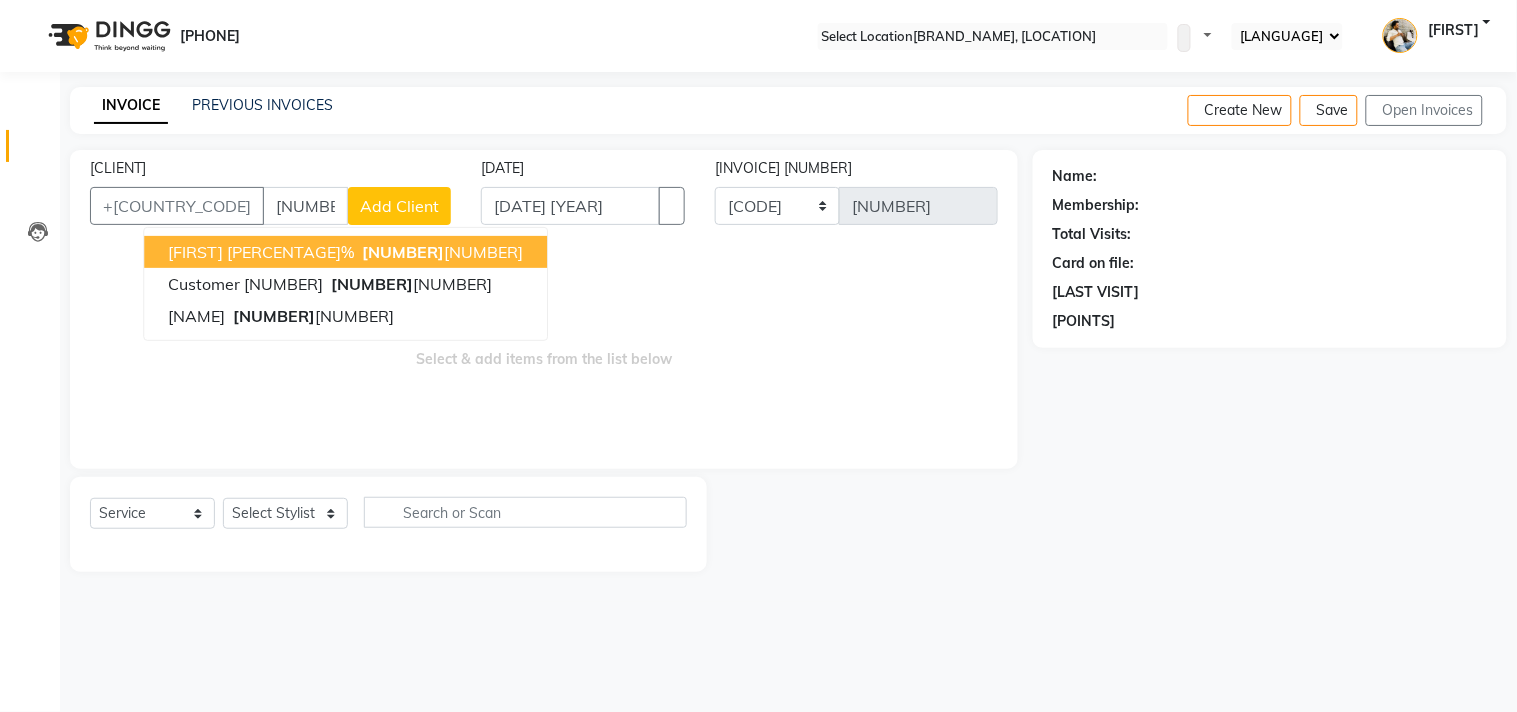 click on "[FIRST] [PERCENTAGE]%" at bounding box center (261, 252) 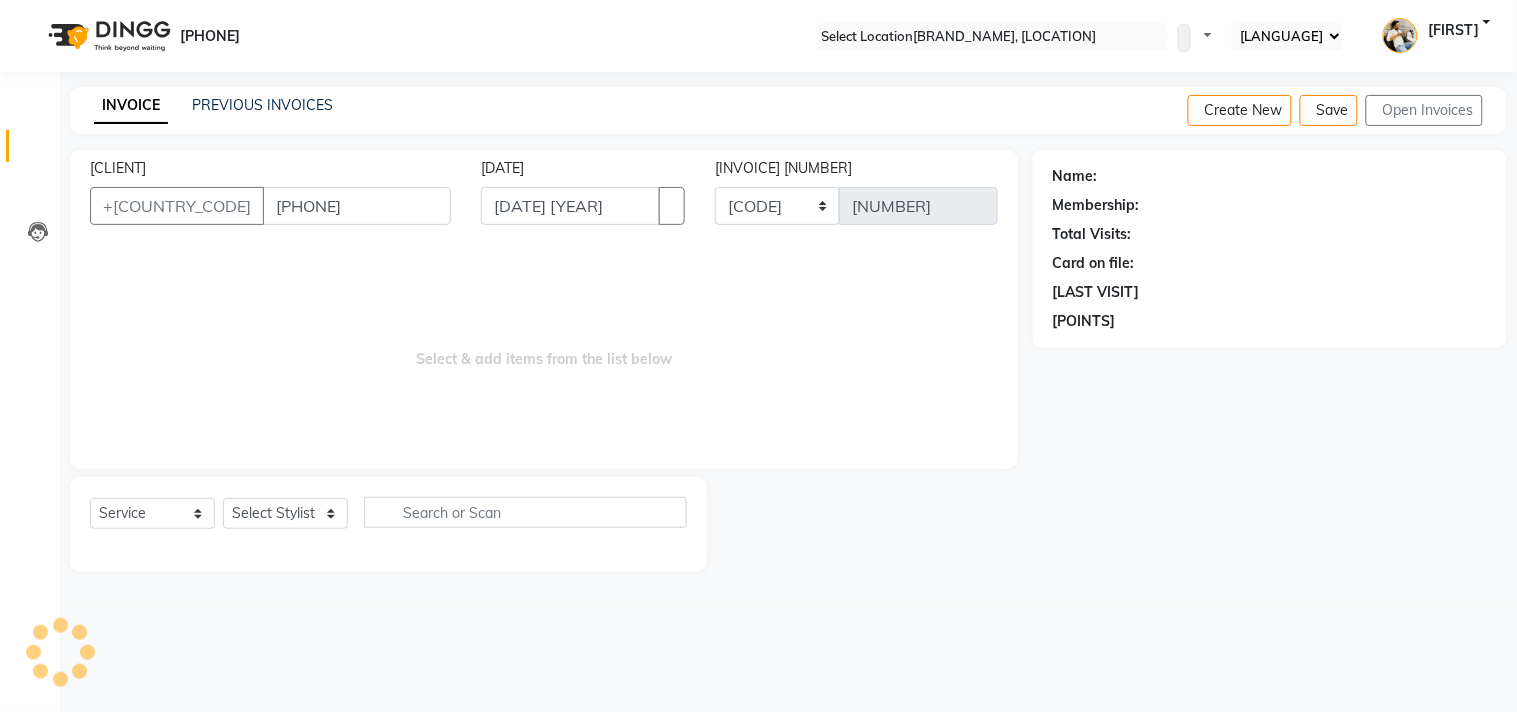 type on "[PHONE]" 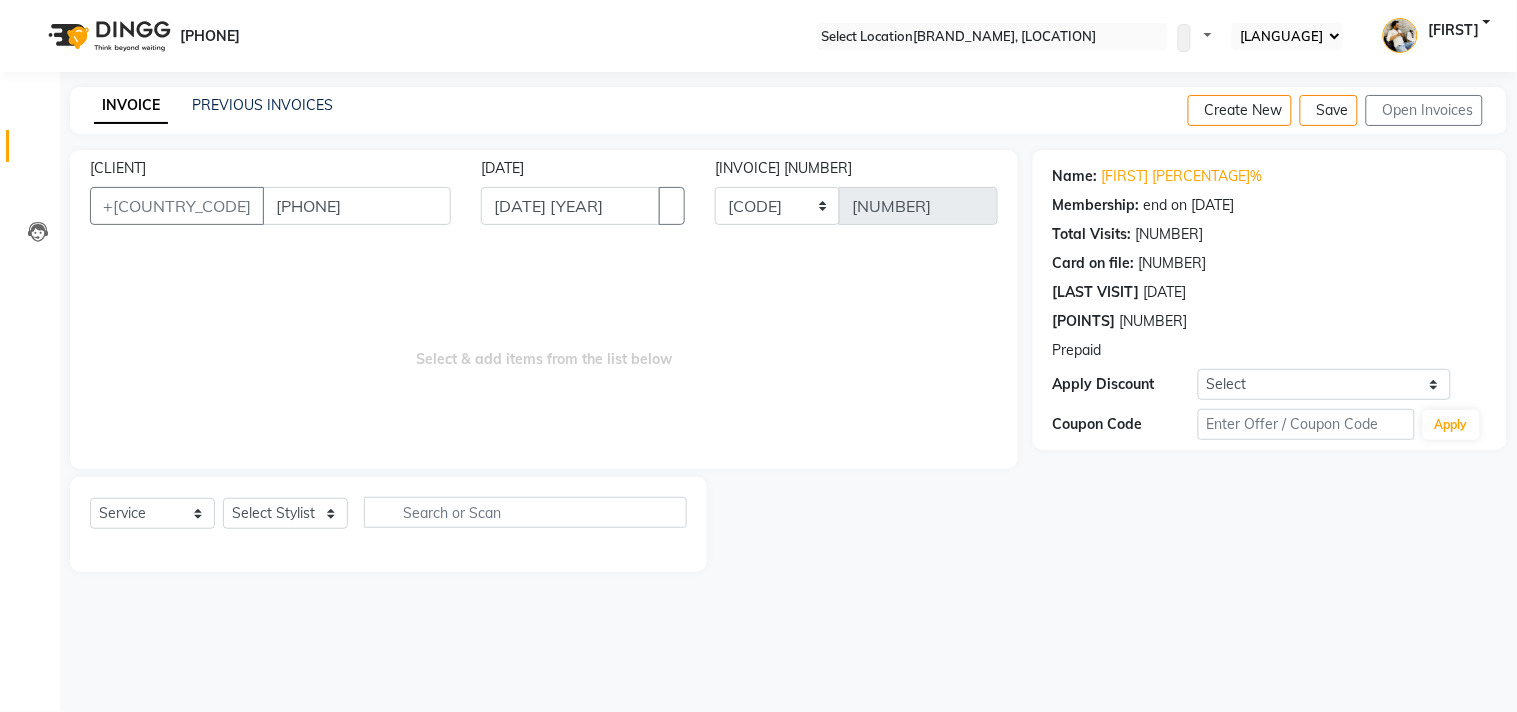 click at bounding box center (1102, 351) 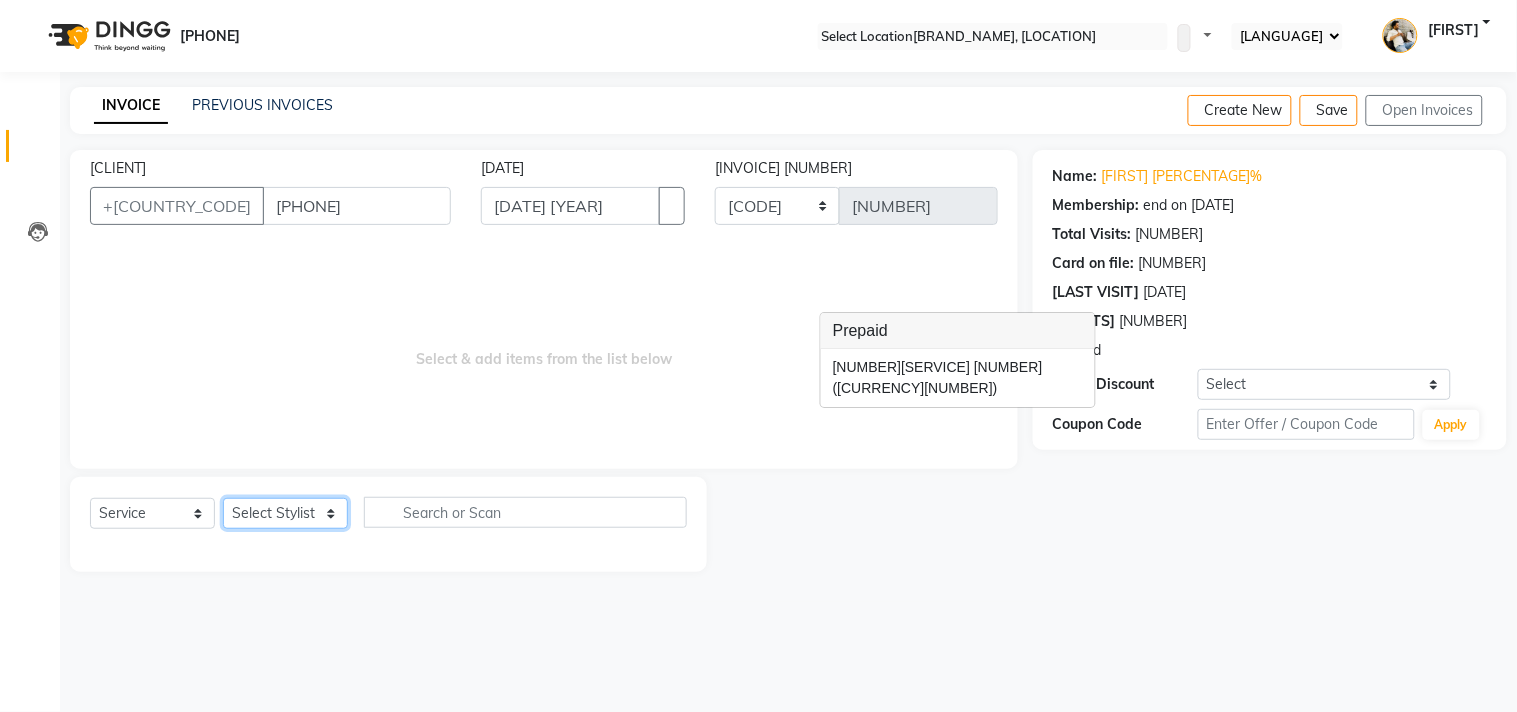 click on "Select Stylist Abrar Avinash Dilshad Gulzar Lallan Meenu Nabeel Nafeesh Ahmad Naved O.P. Sharma  Pryag Sahil Samar Shahzad  SHWETA [LAST] Zarina" at bounding box center (285, 513) 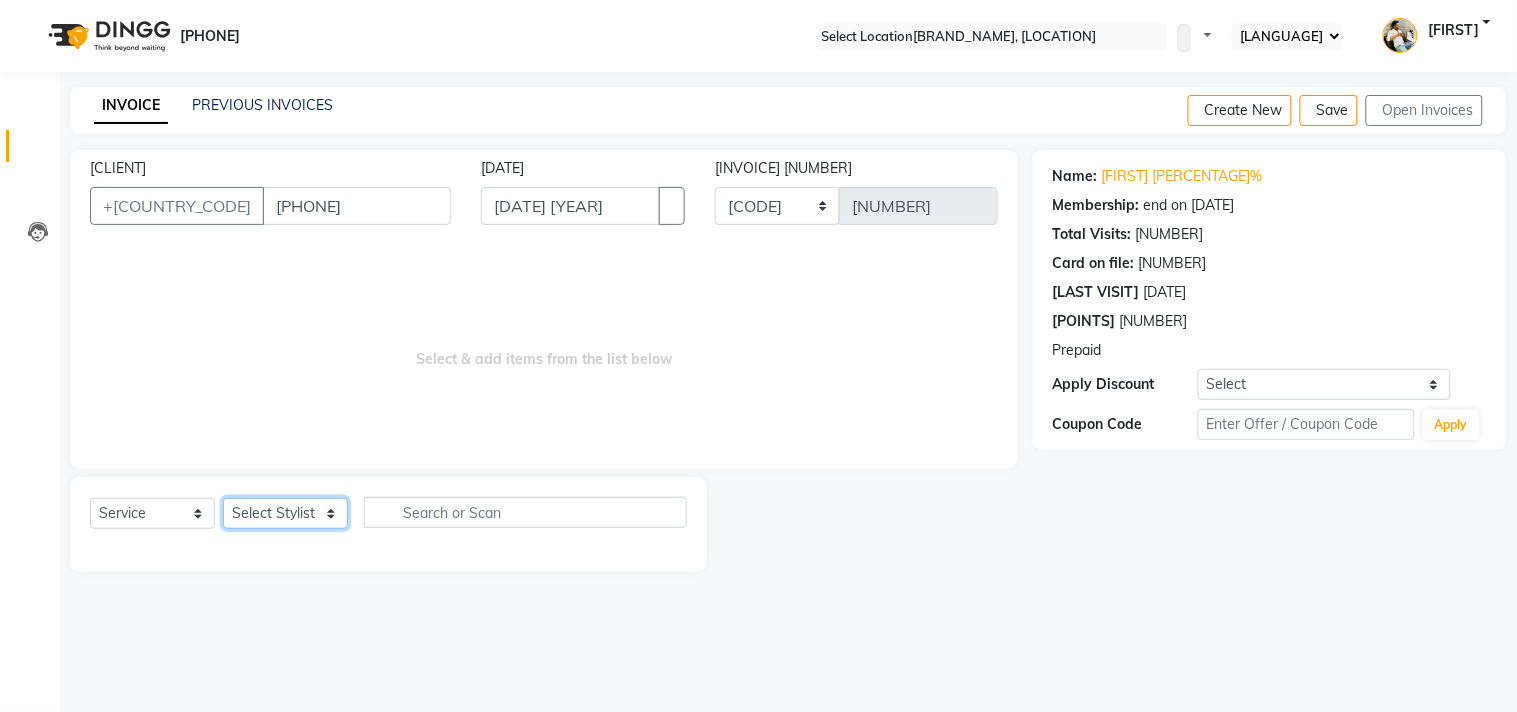 select on "35524" 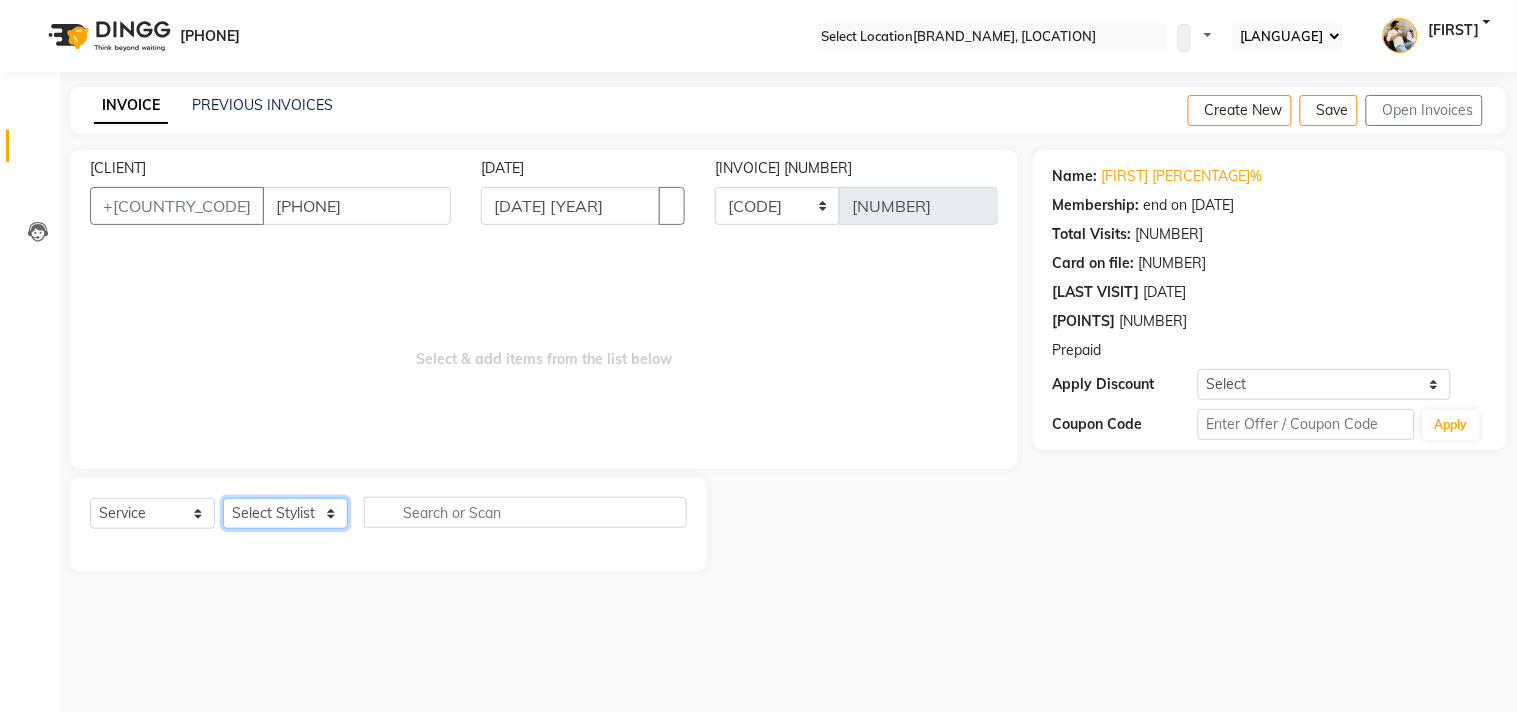 click on "Select Stylist Abrar Avinash Dilshad Gulzar Lallan Meenu Nabeel Nafeesh Ahmad Naved O.P. Sharma  Pryag Sahil Samar Shahzad  SHWETA [LAST] Zarina" at bounding box center (285, 513) 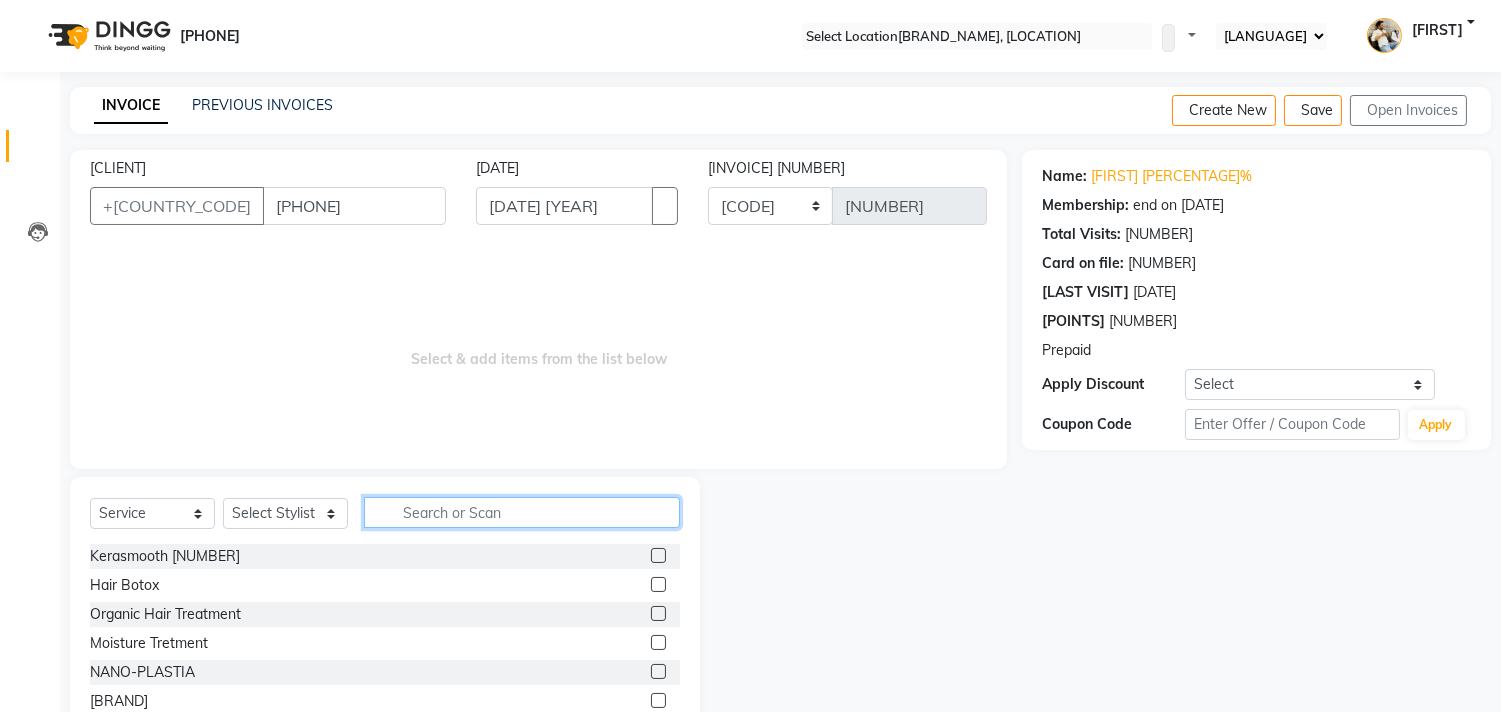 click at bounding box center (522, 512) 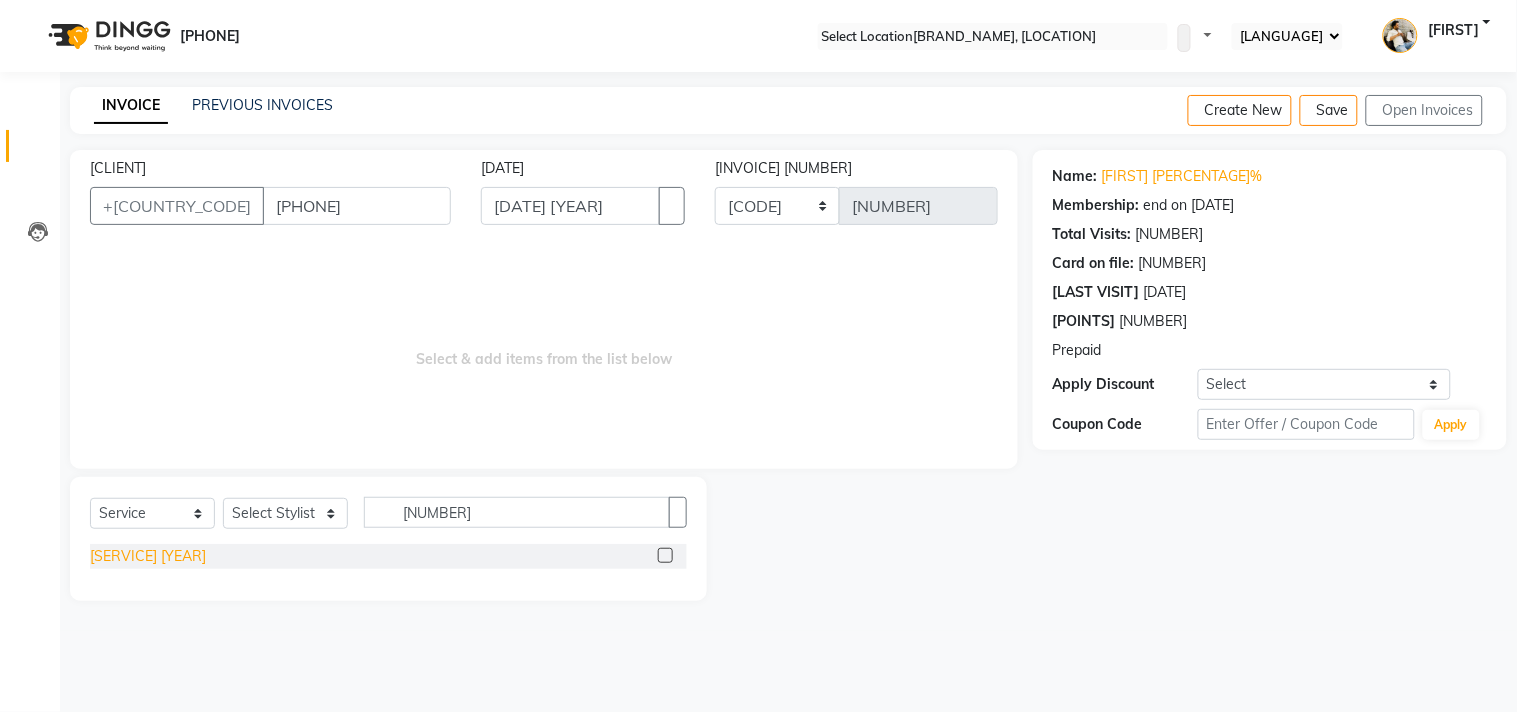 click on "[SERVICE_NAME] (F) [PRICE]" at bounding box center [148, 556] 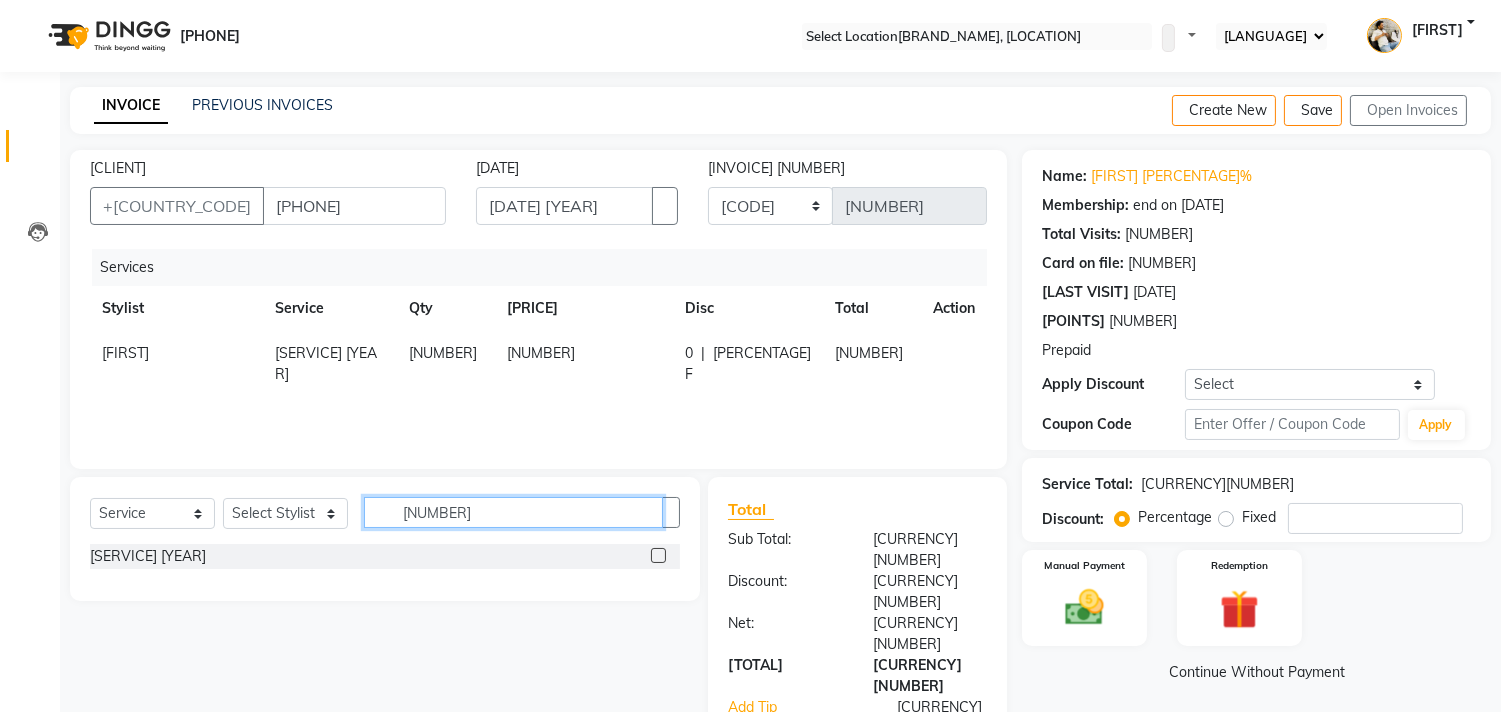 click on "[AGE]" at bounding box center (513, 512) 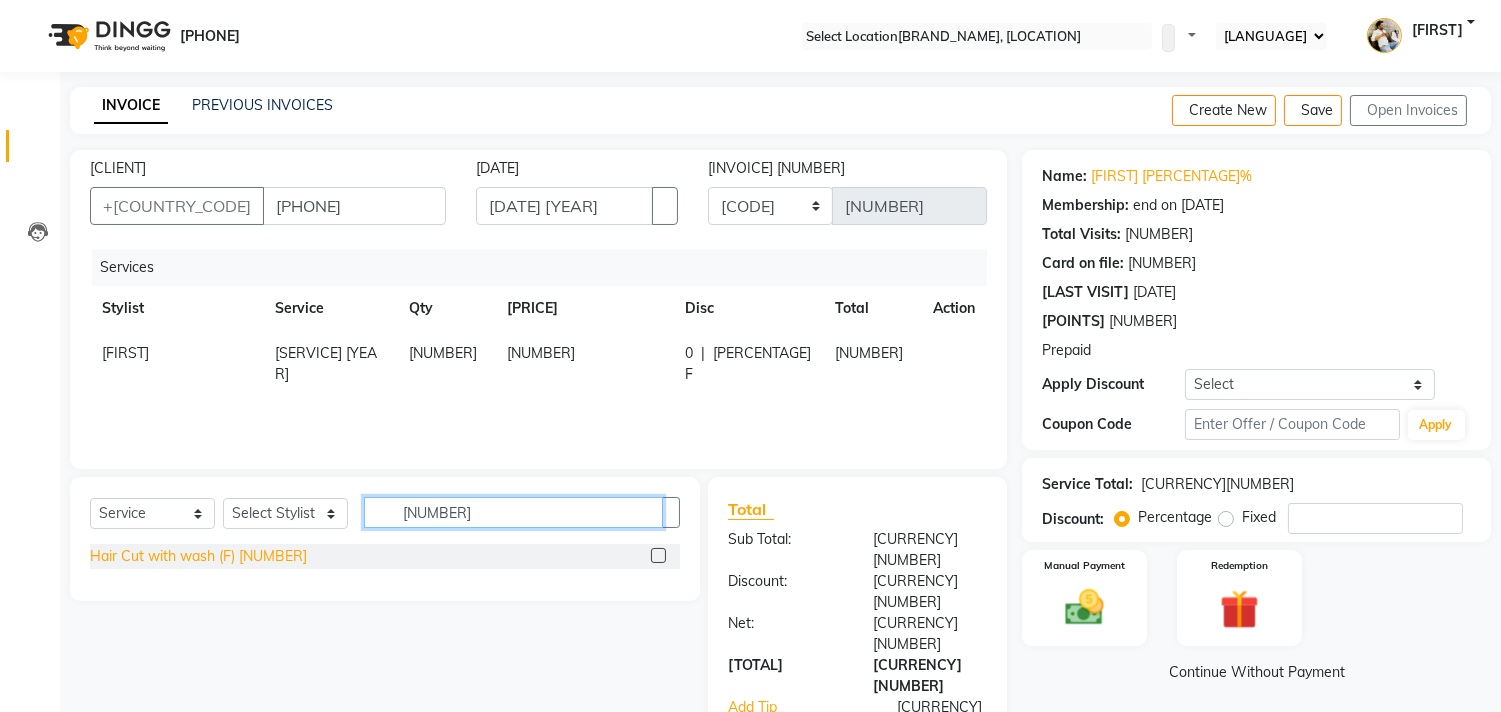 type on "59" 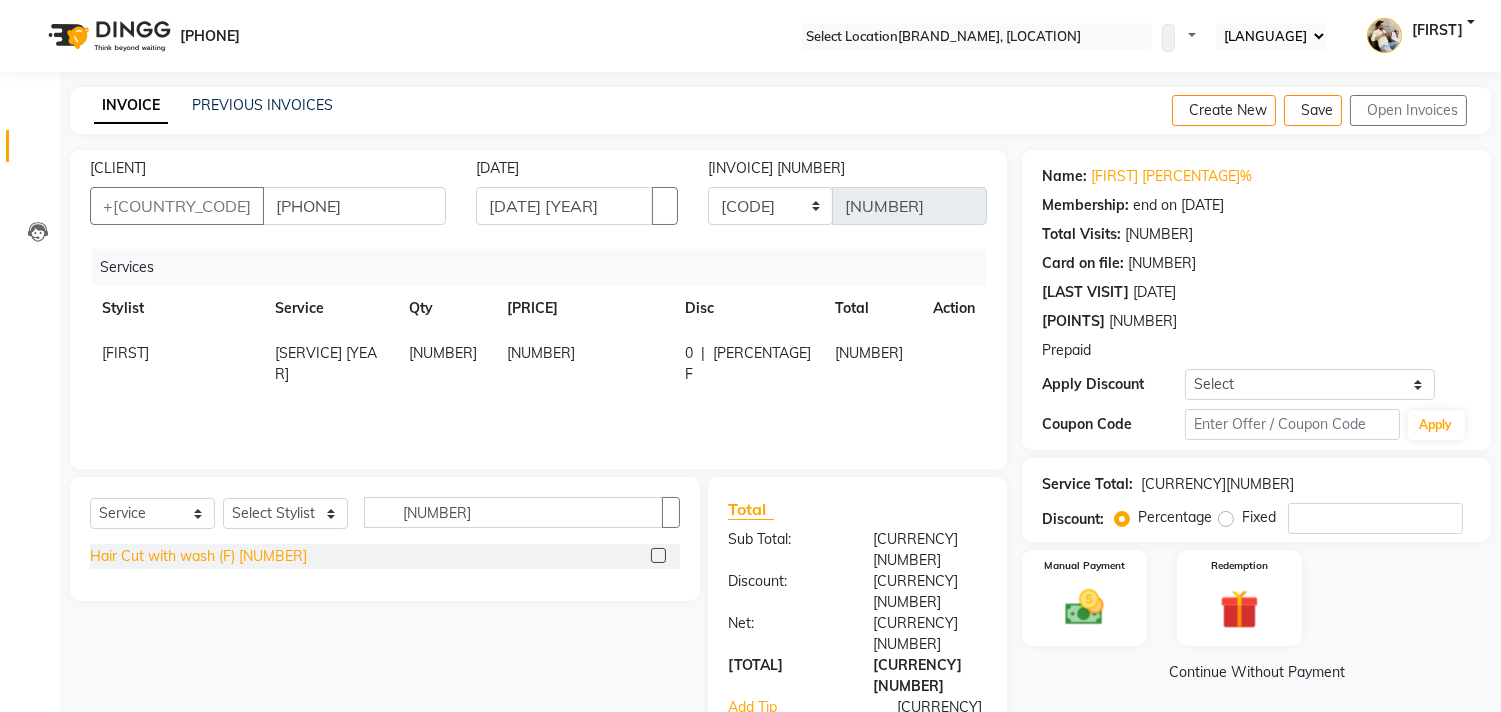 click on "[SERVICE_NAME] with wash (F) [PRICE]" at bounding box center [198, 556] 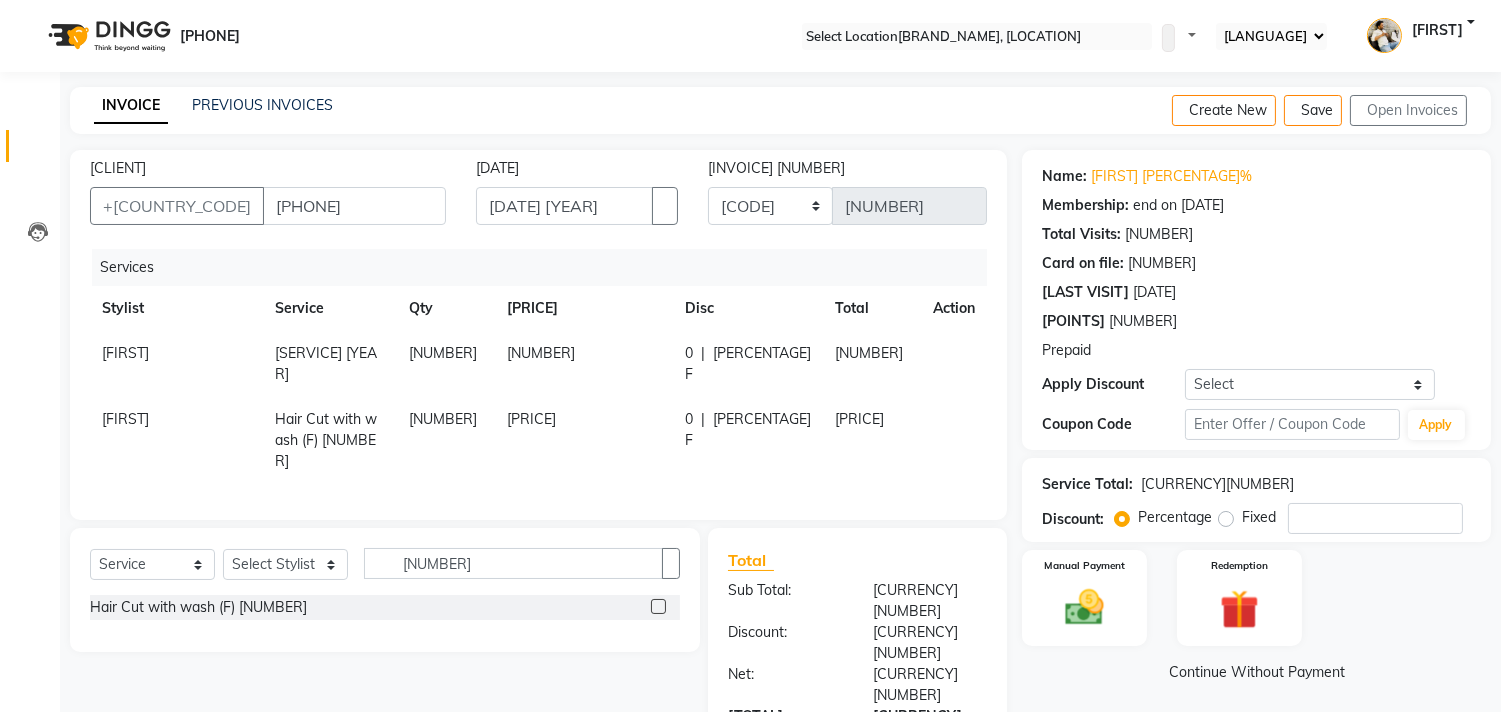 click at bounding box center [941, 343] 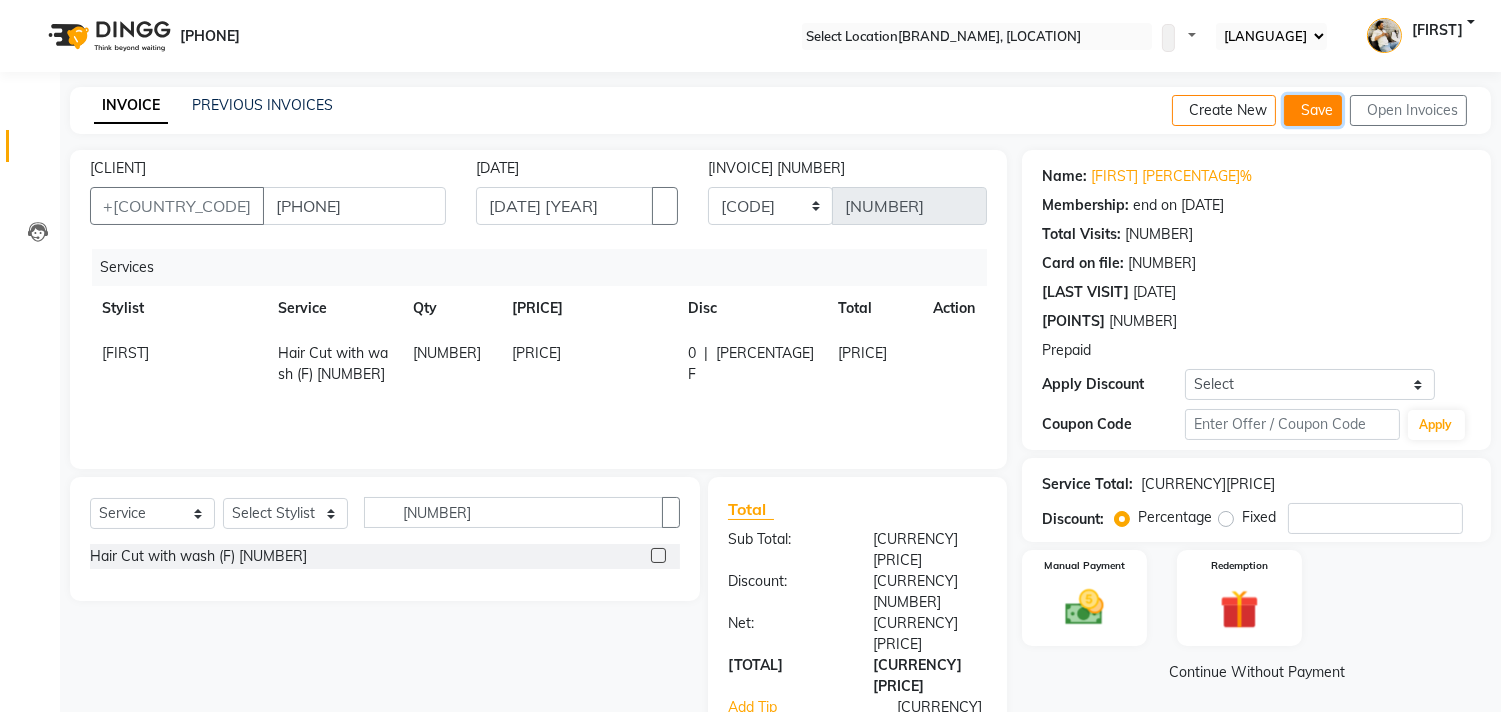 click at bounding box center (1297, 110) 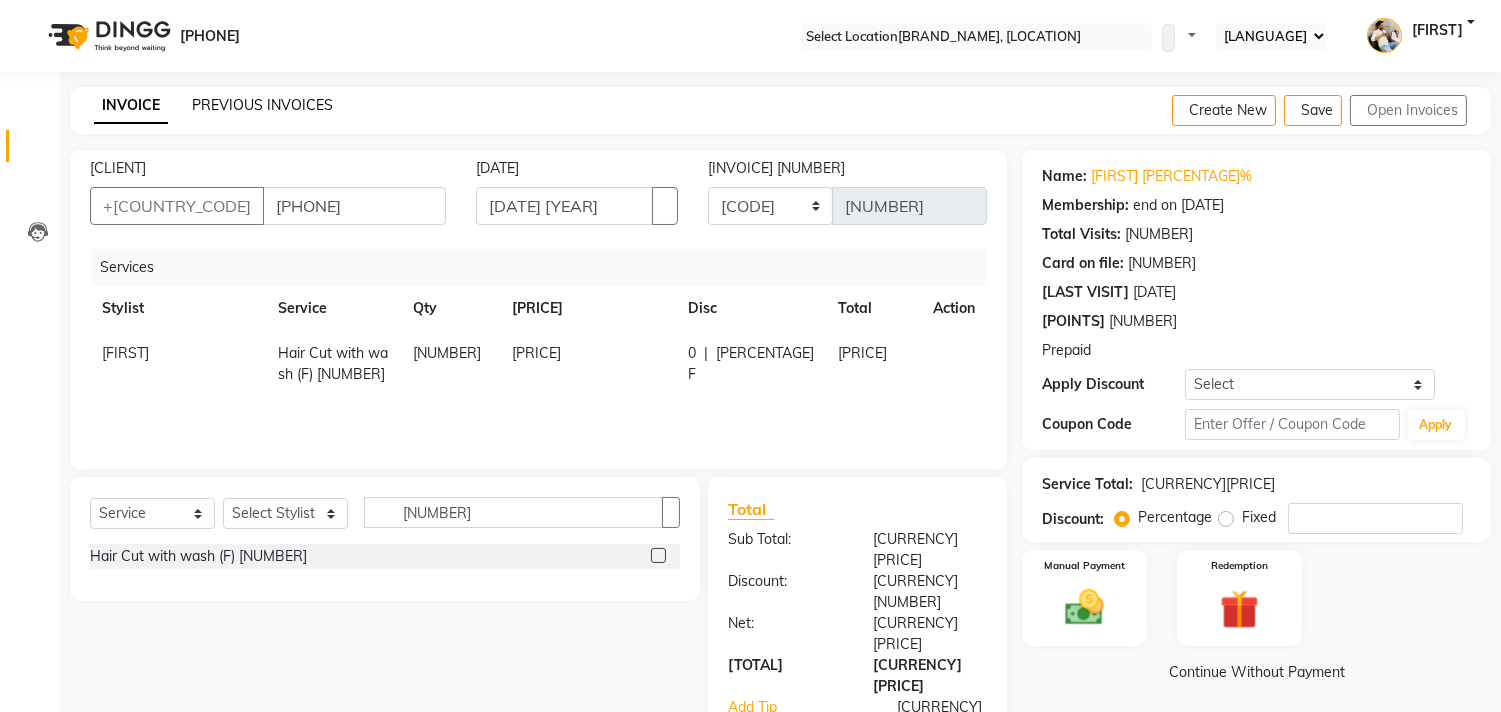 click on "PREVIOUS INVOICES" at bounding box center (262, 105) 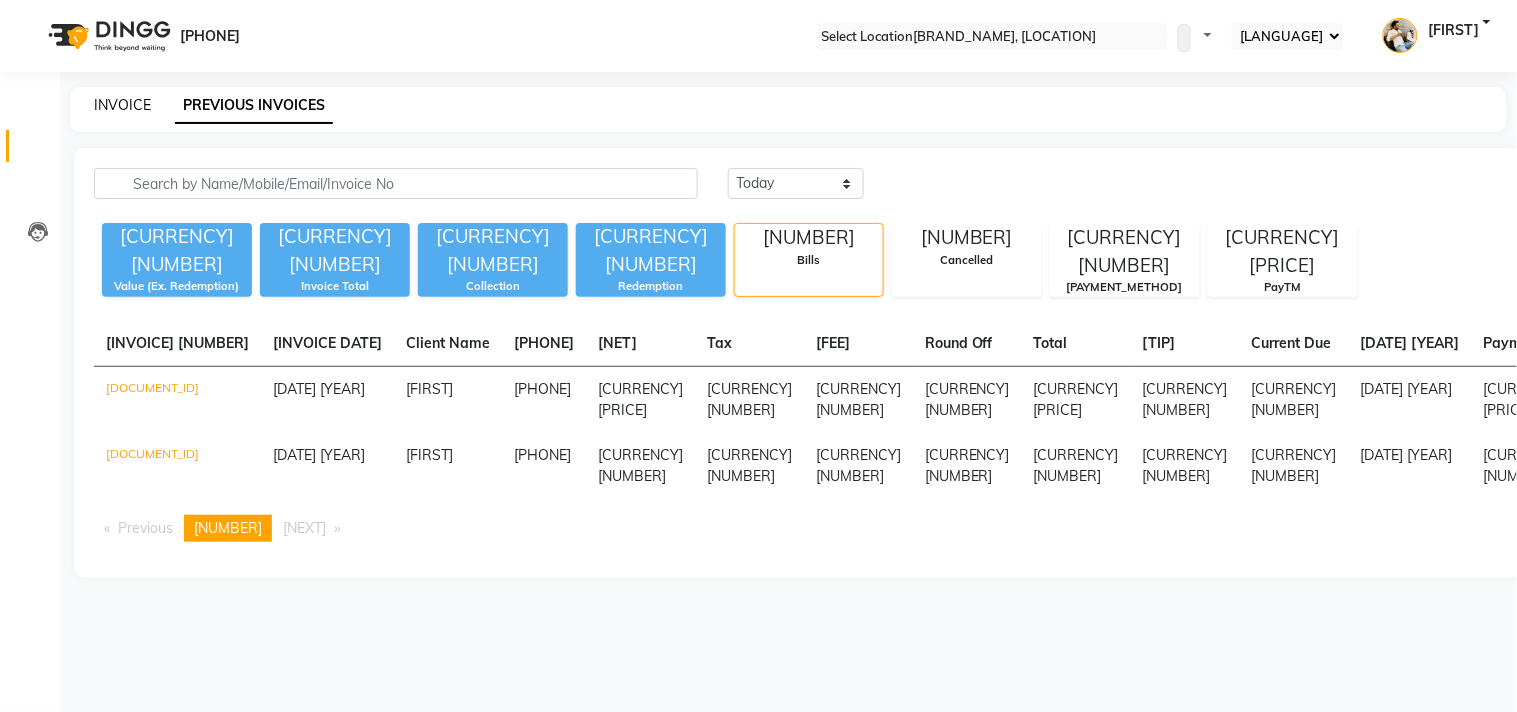 click on "INVOICE" at bounding box center (122, 105) 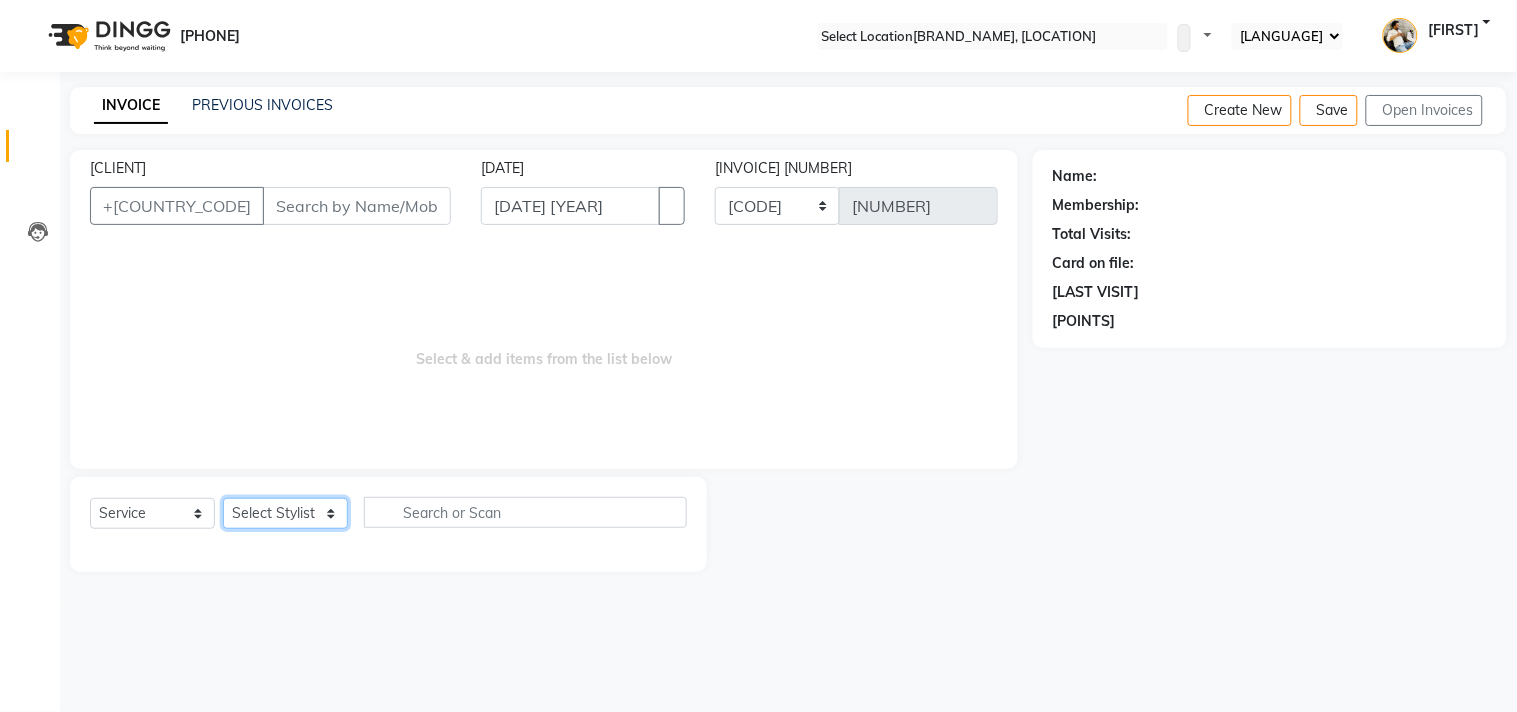 click on "Select Stylist Abrar Avinash Dilshad Gulzar Lallan Meenu Nabeel Nafeesh Ahmad Naved O.P. Sharma  Pryag Sahil Samar Shahzad  SHWETA [LAST] Zarina" at bounding box center (285, 513) 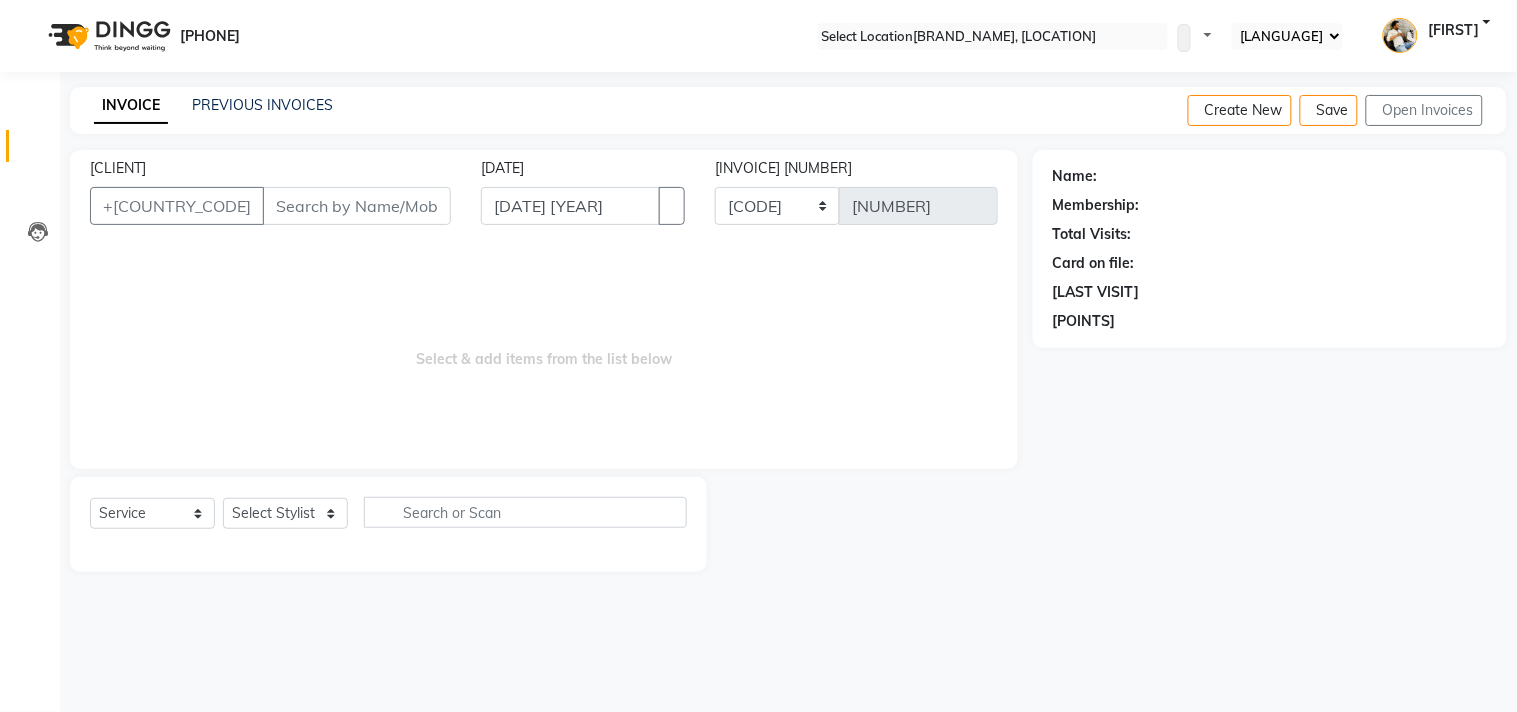 click on "Select & add items from the list below" at bounding box center [544, 349] 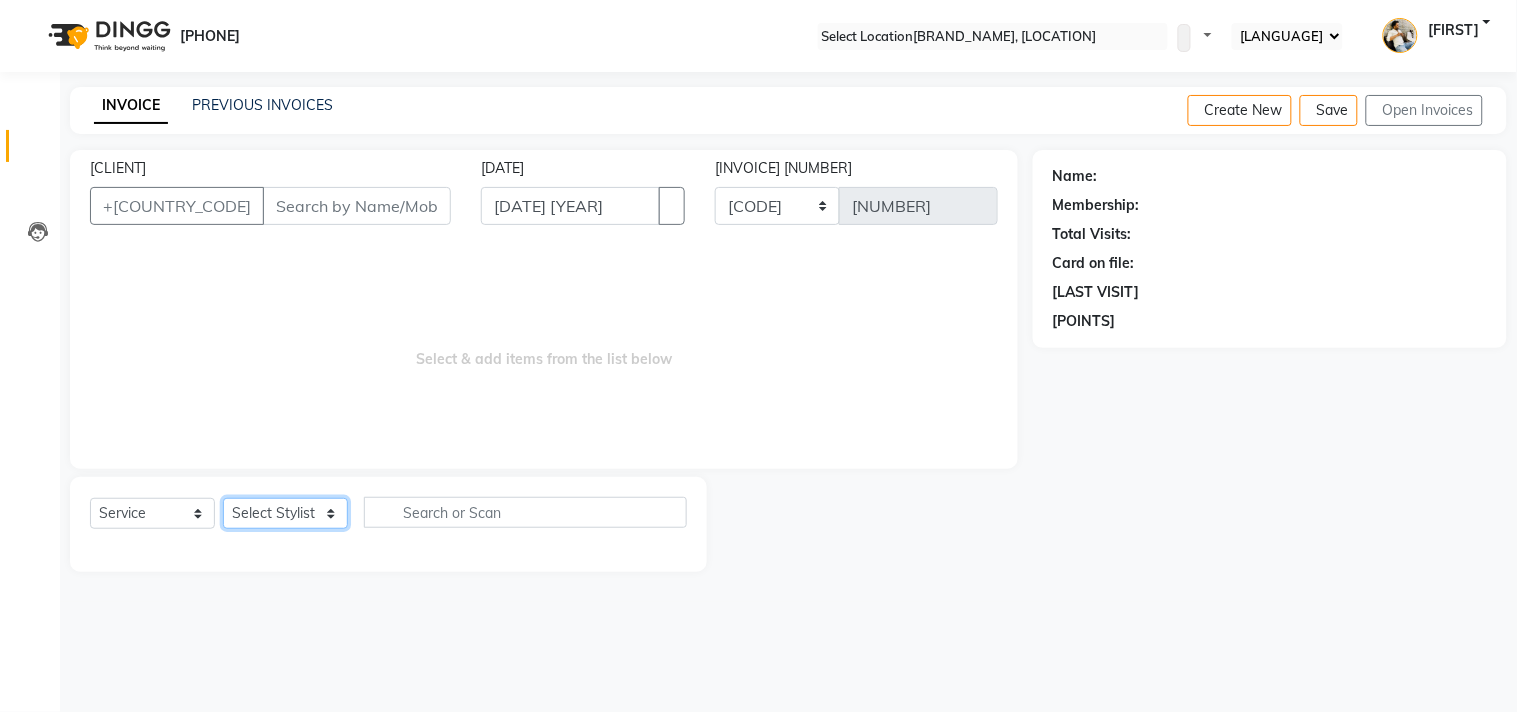 click on "Select Stylist Abrar Avinash Dilshad Gulzar Lallan Meenu Nabeel Nafeesh Ahmad Naved O.P. Sharma  Pryag Sahil Samar Shahzad  SHWETA [LAST] Zarina" at bounding box center [285, 513] 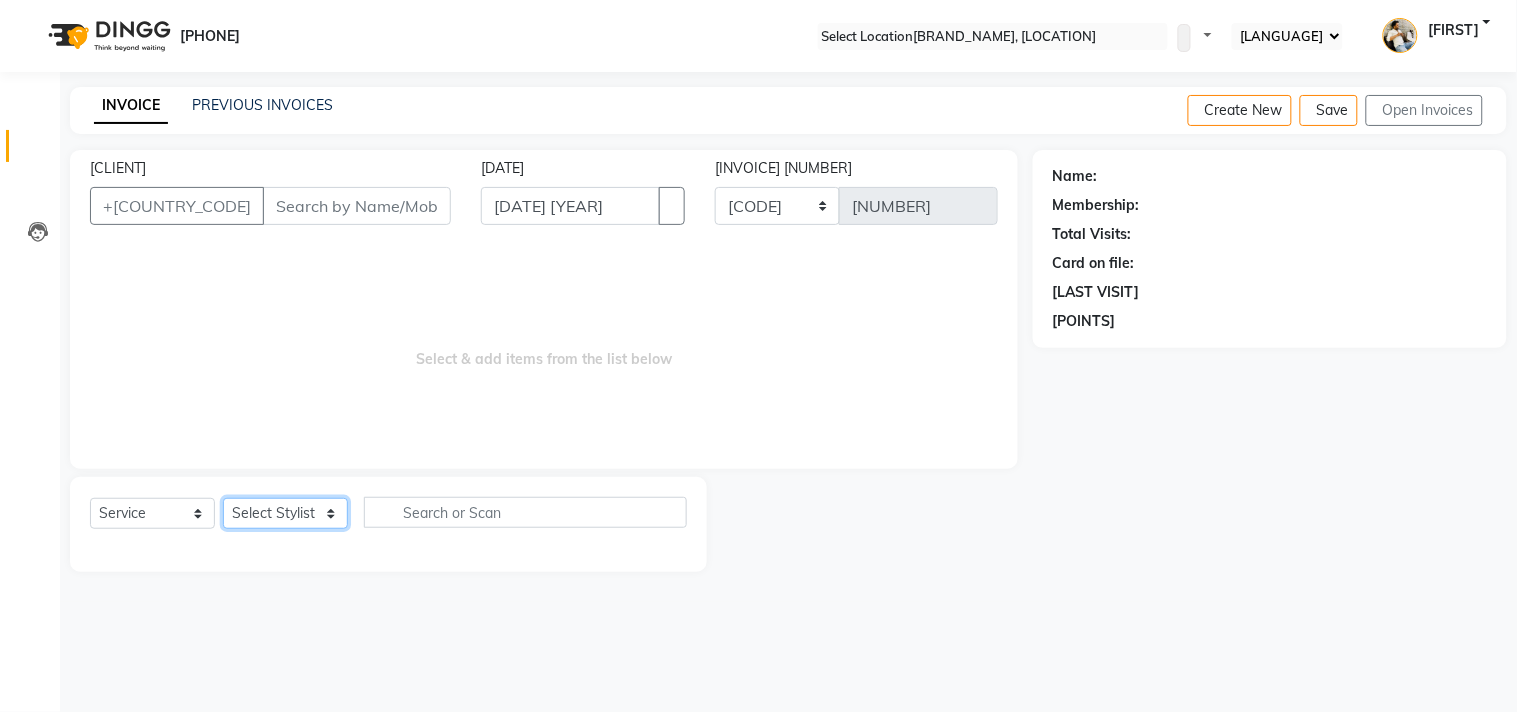 select on "[NUMBER]" 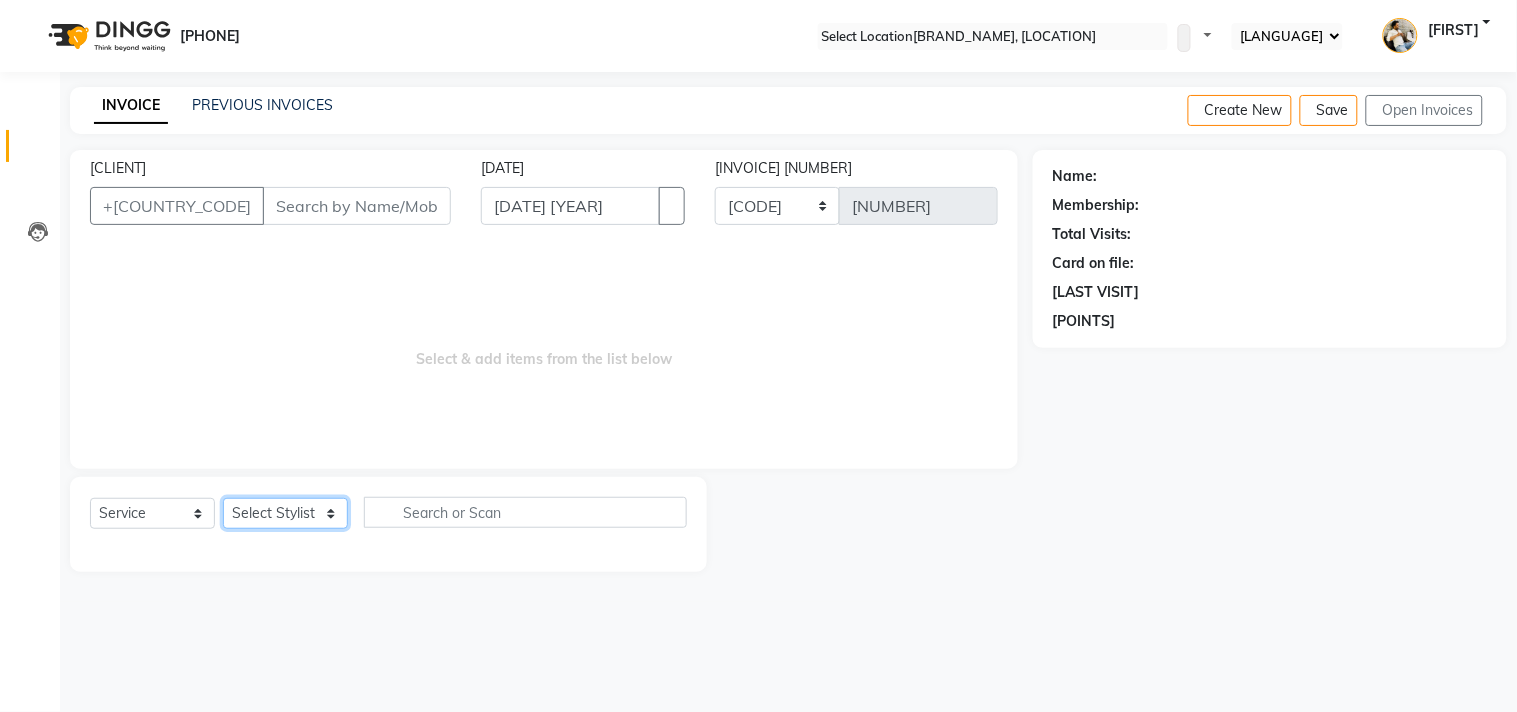 click on "Select Stylist Abrar Avinash Dilshad Gulzar Lallan Meenu Nabeel Nafeesh Ahmad Naved O.P. Sharma  Pryag Sahil Samar Shahzad  SHWETA [LAST] Zarina" at bounding box center [285, 513] 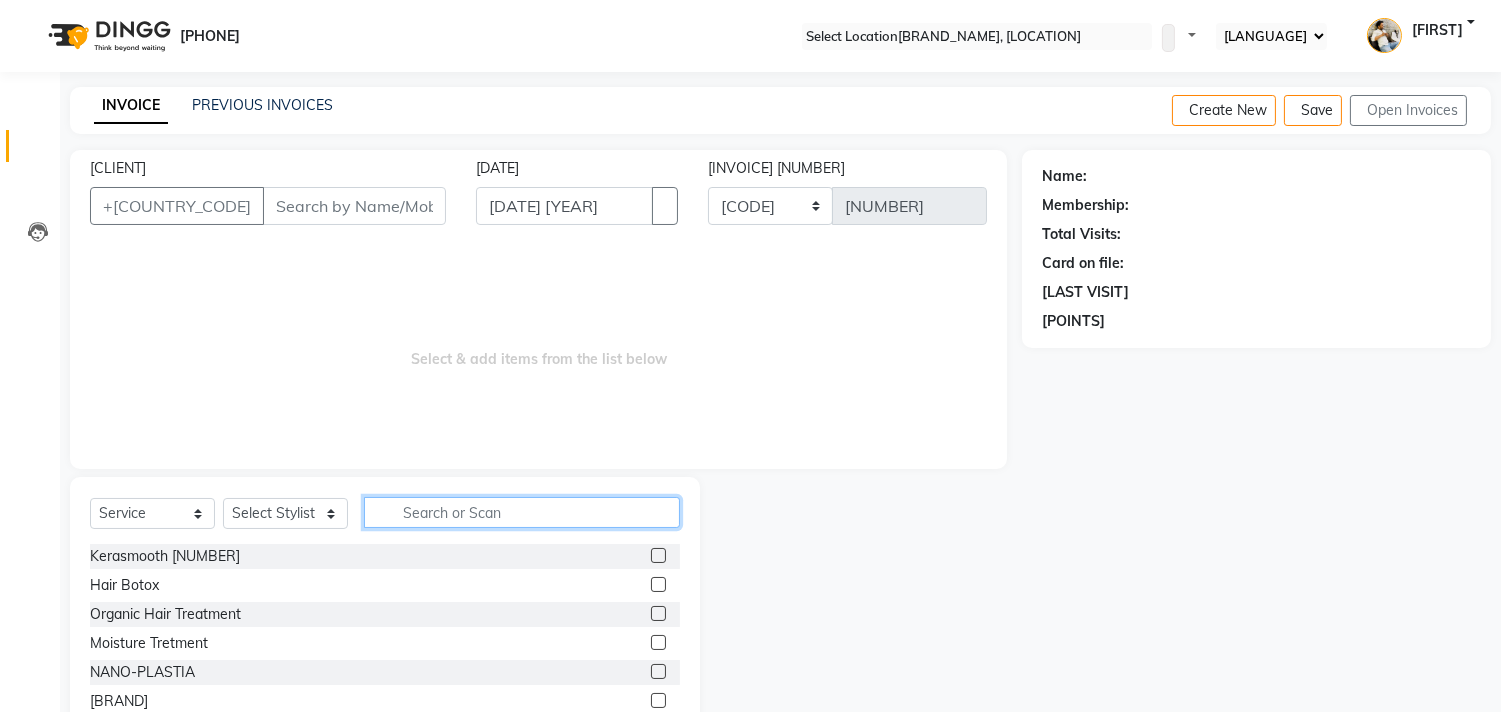 click at bounding box center (522, 512) 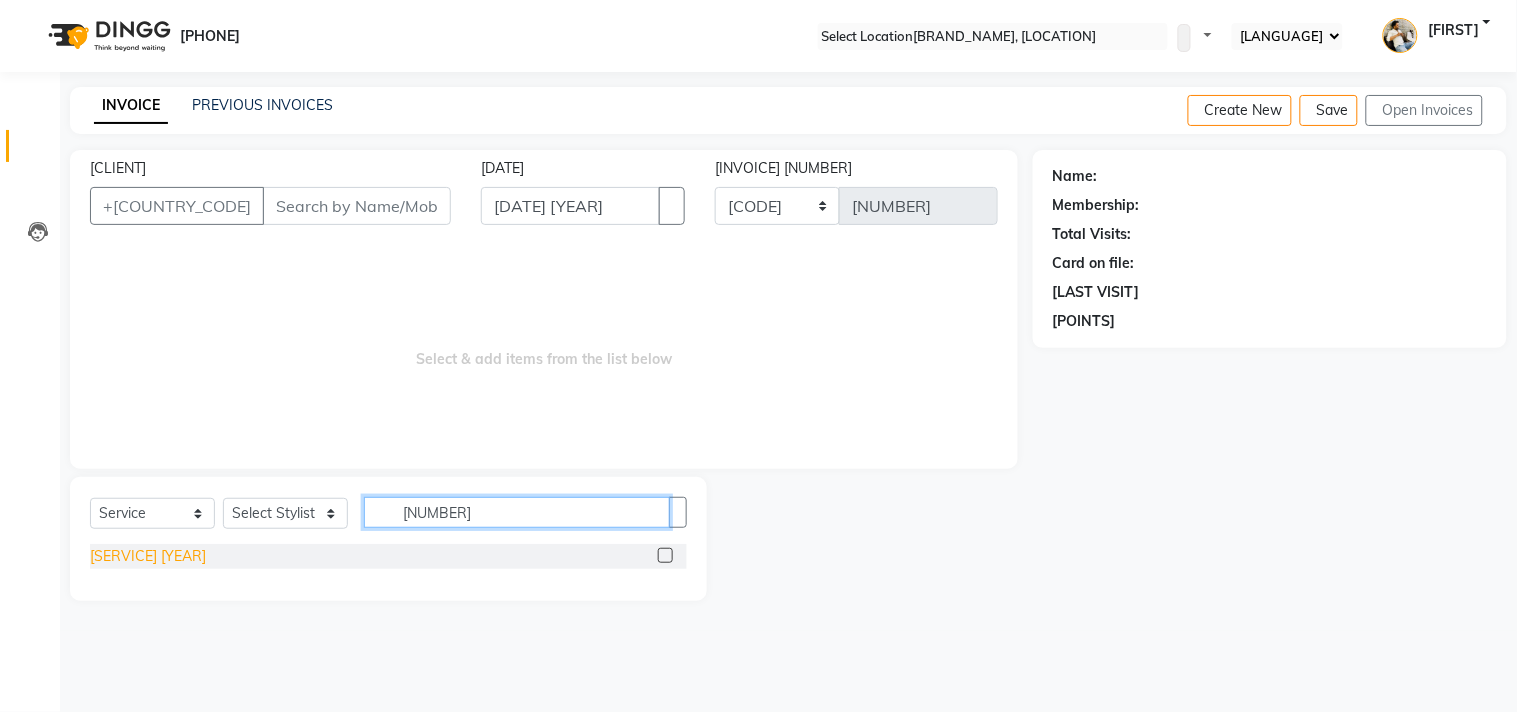 type on "[AGE]" 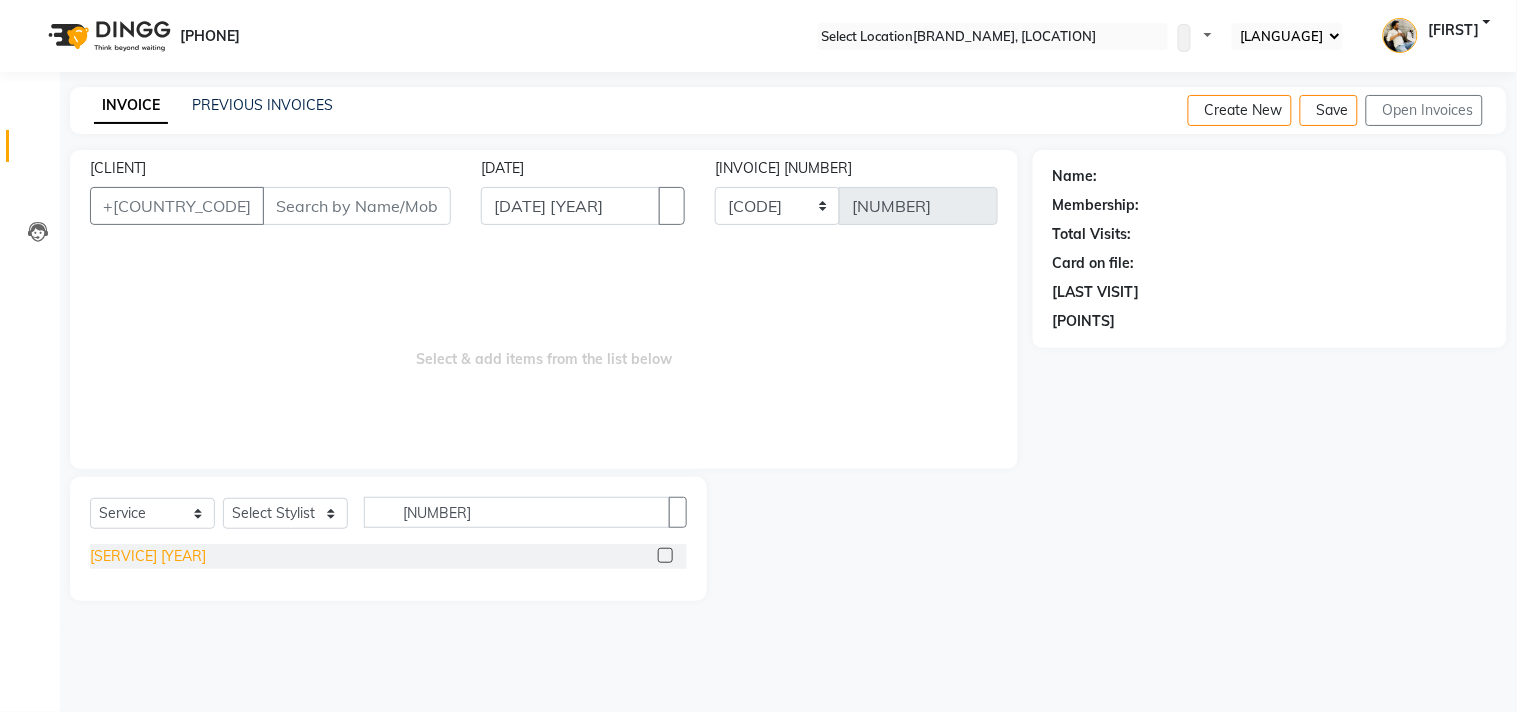click on "[SERVICE_NAME] (F) [PRICE]" at bounding box center [148, 556] 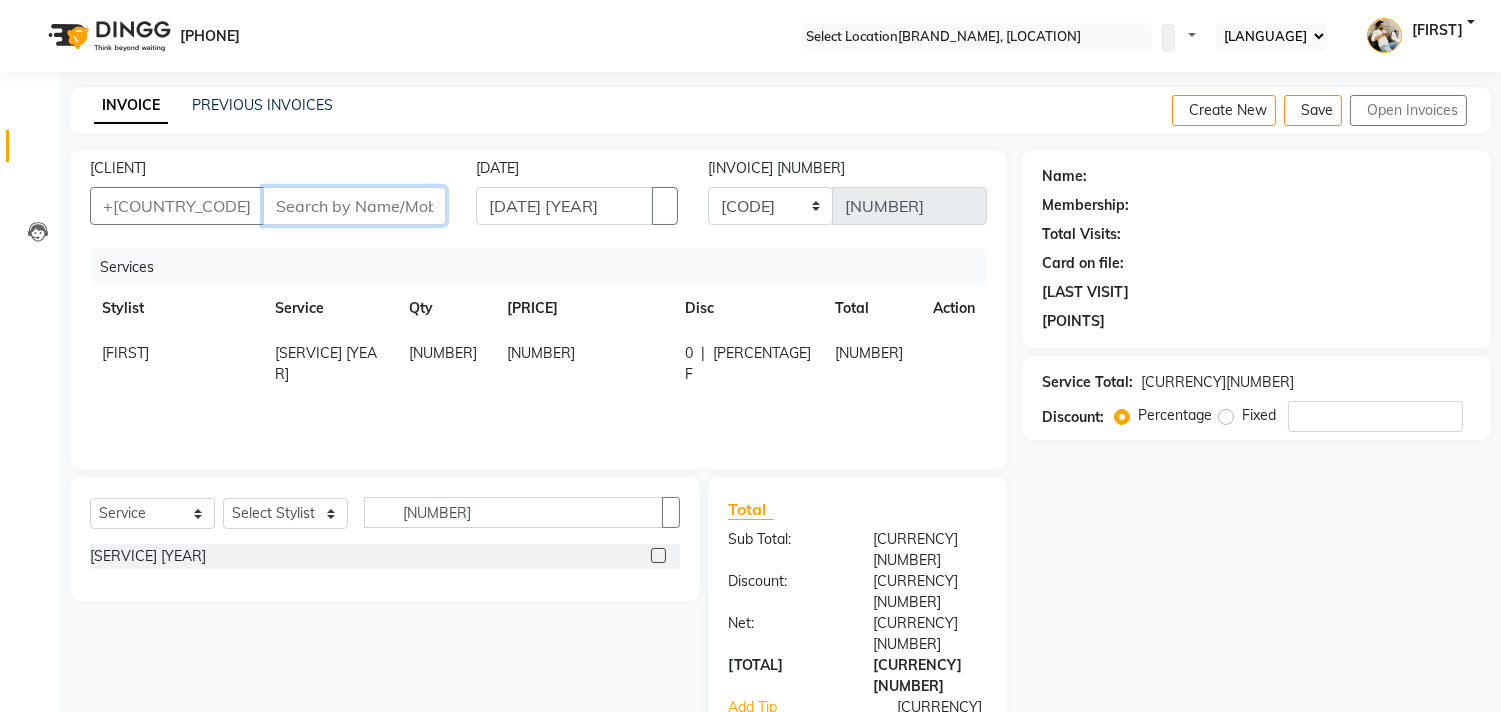 click on "Client" at bounding box center (354, 206) 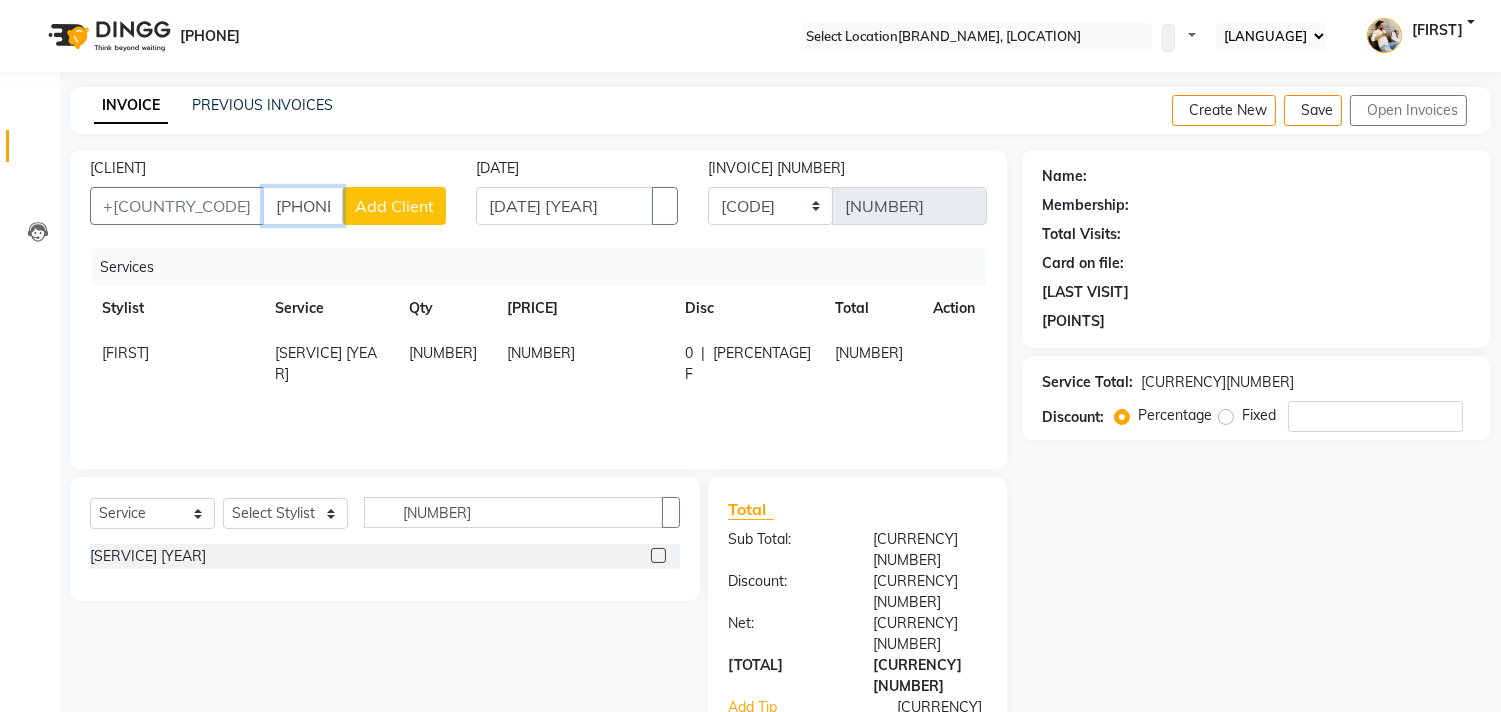 type on "[PHONE]" 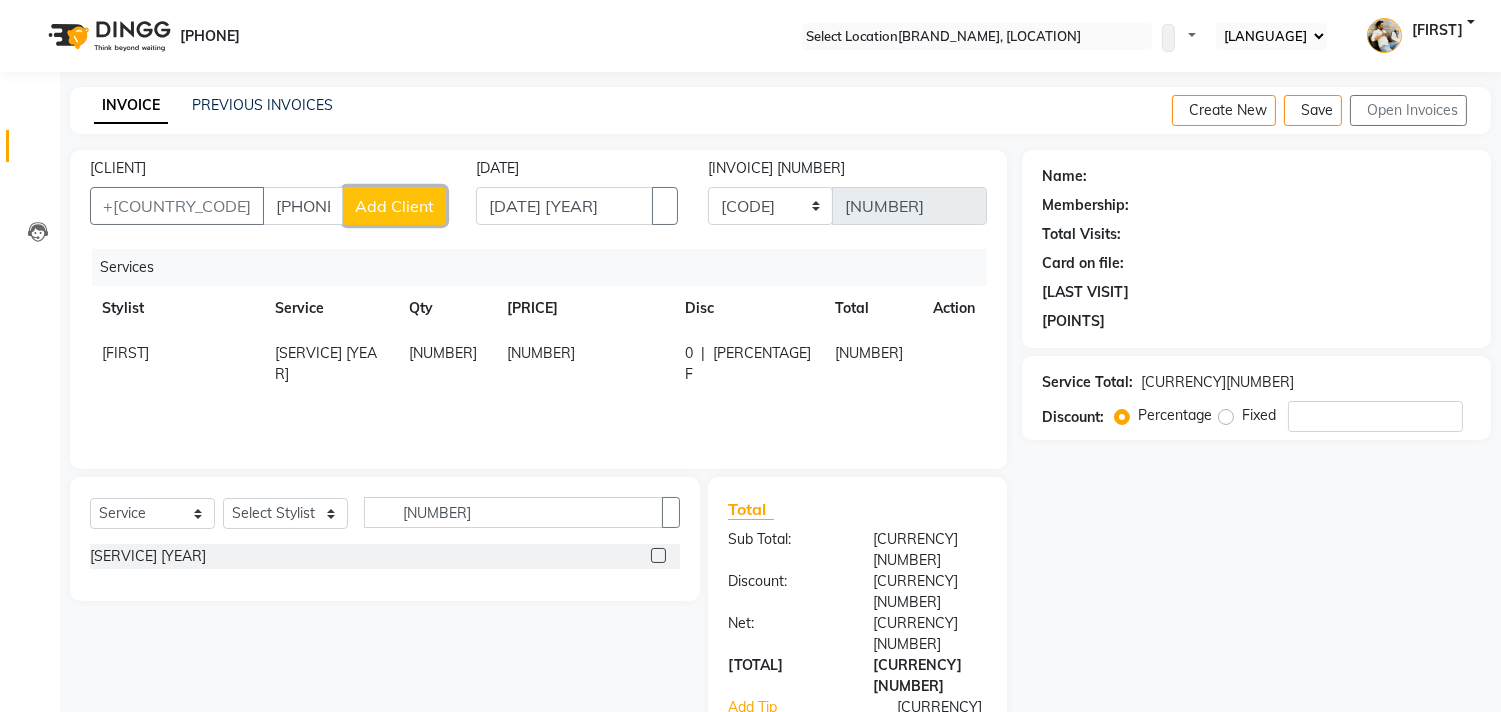 click on "Add Client" at bounding box center [394, 206] 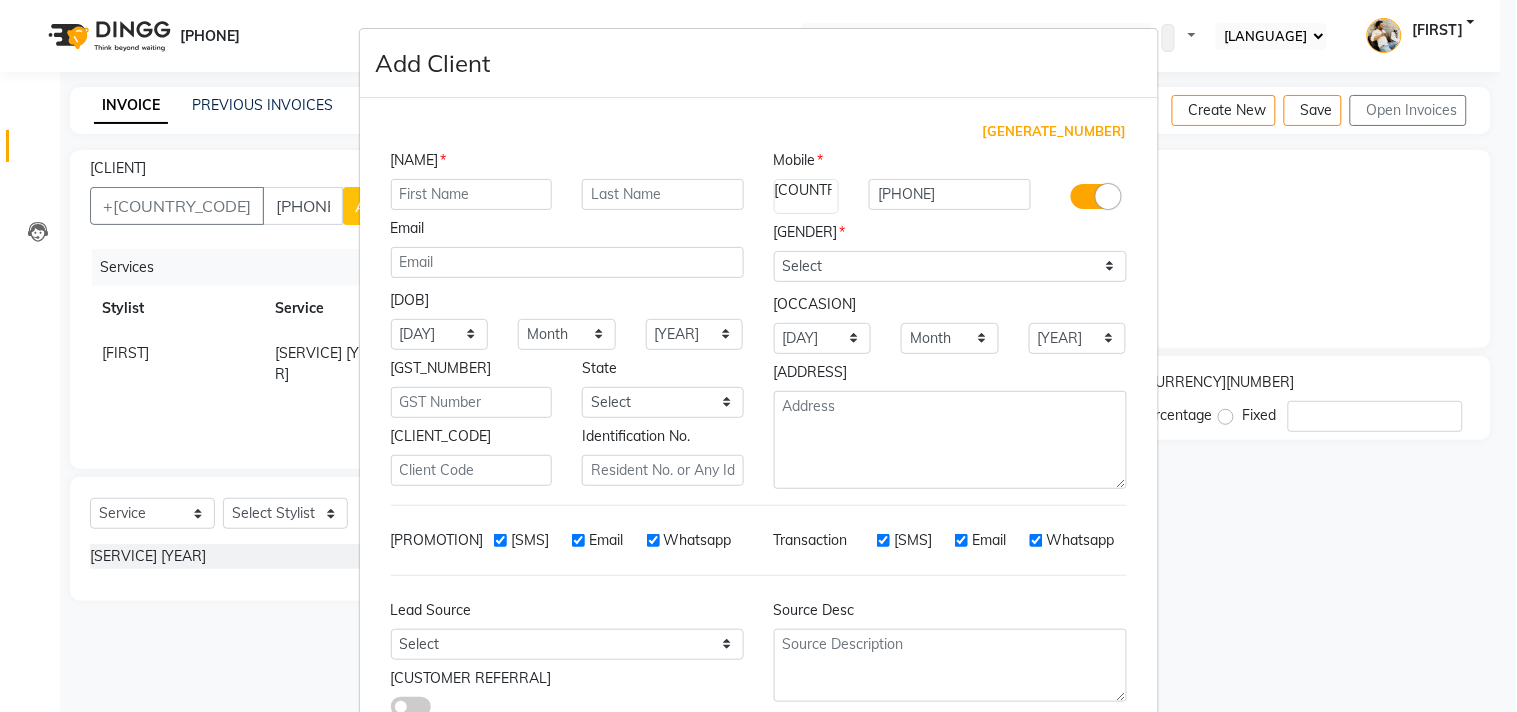click at bounding box center [472, 194] 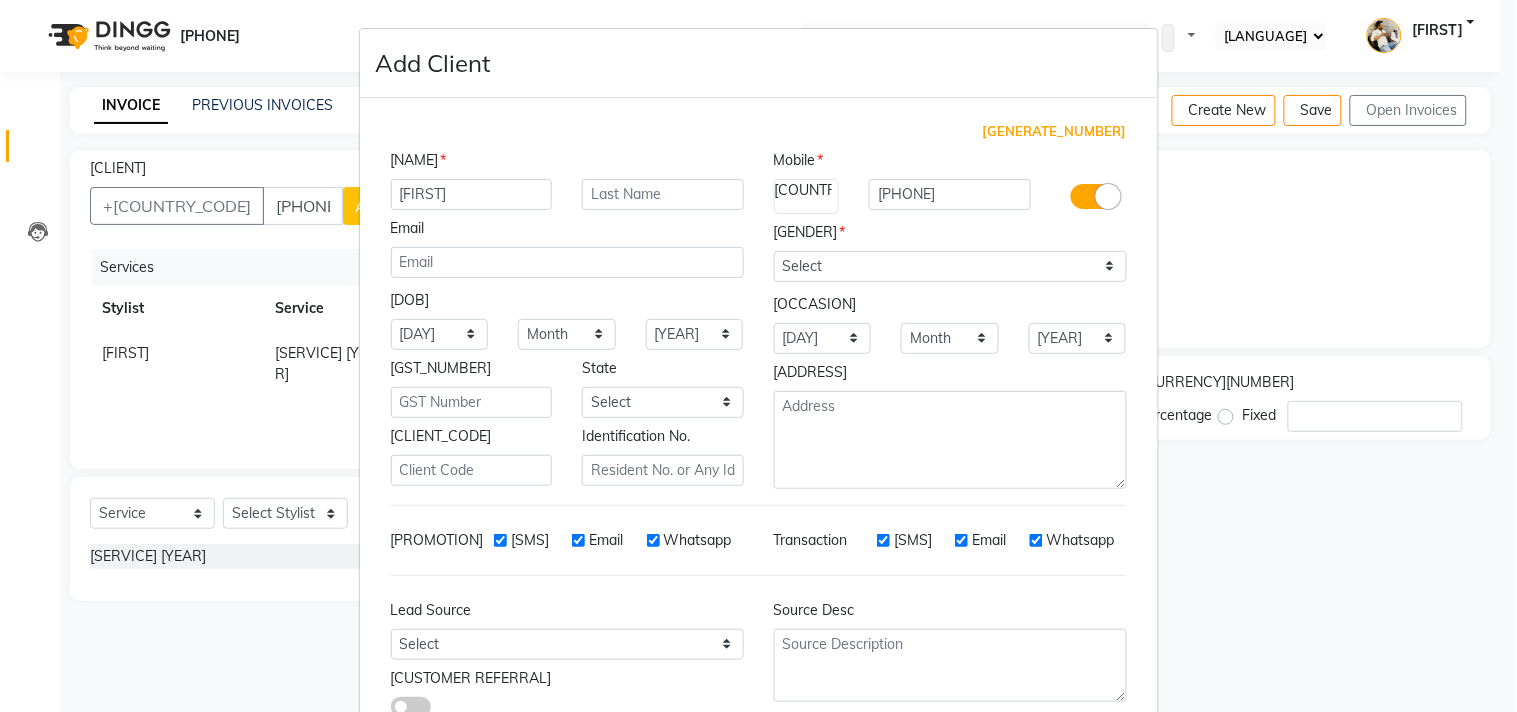 type on "[LAST]" 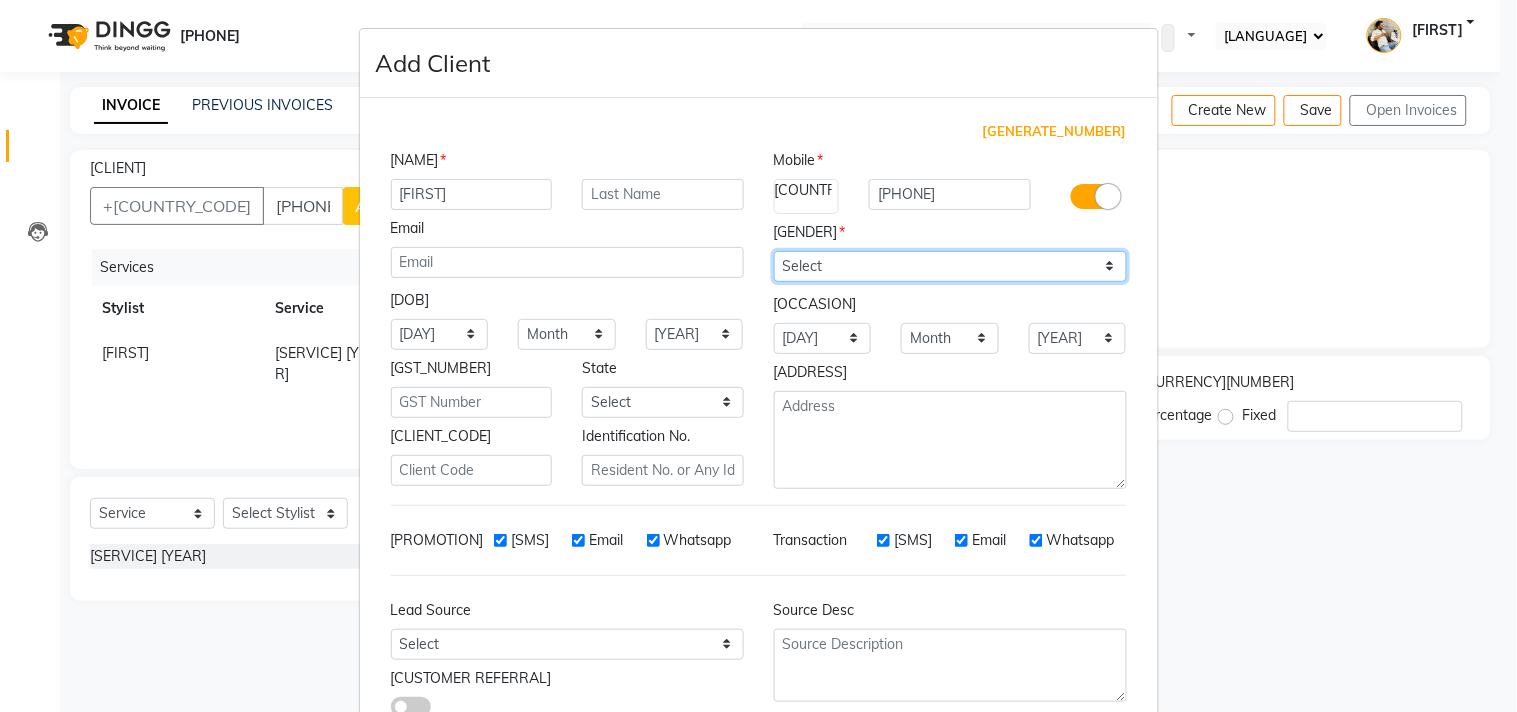 click on "Select Male Female Other Prefer Not To Say" at bounding box center [950, 266] 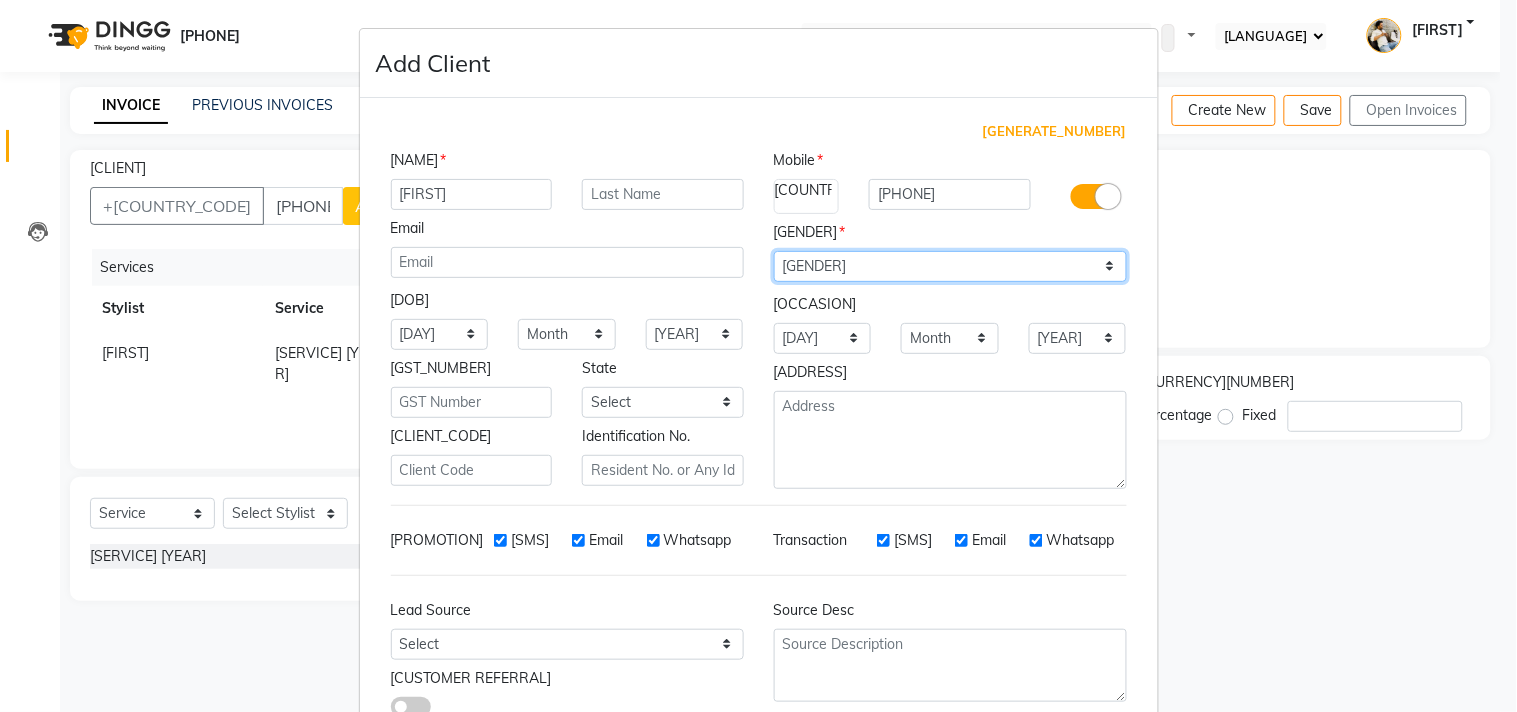 click on "Select Male Female Other Prefer Not To Say" at bounding box center [950, 266] 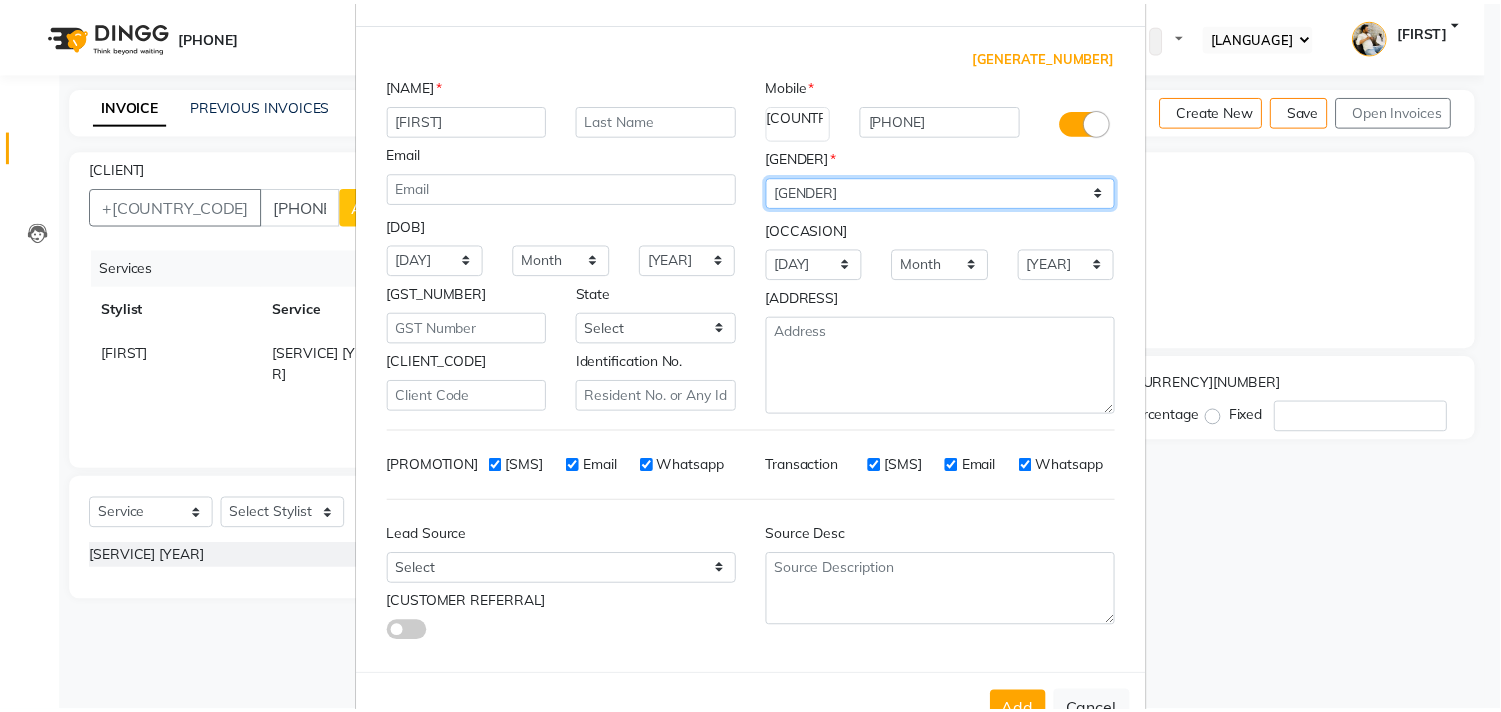 scroll, scrollTop: 138, scrollLeft: 0, axis: vertical 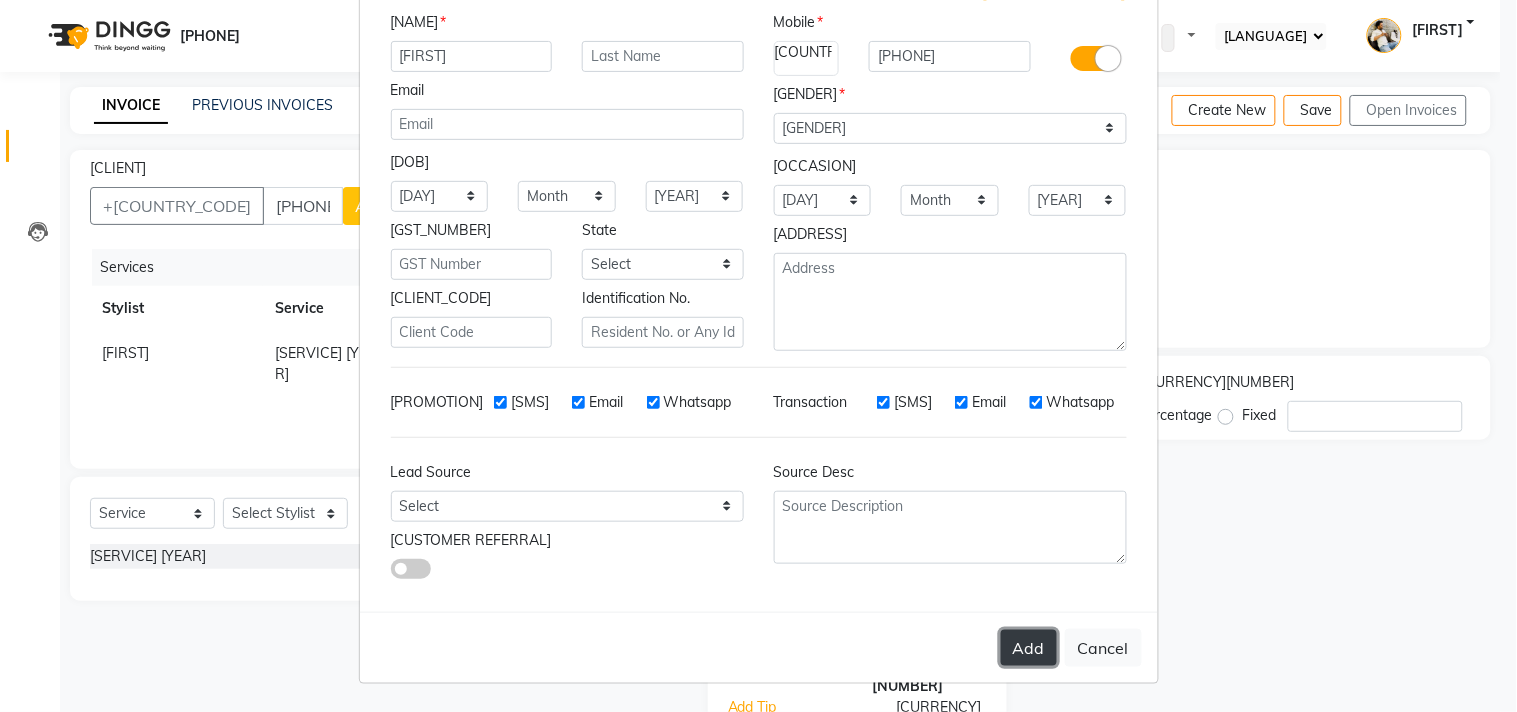 click on "Add" at bounding box center [1029, 648] 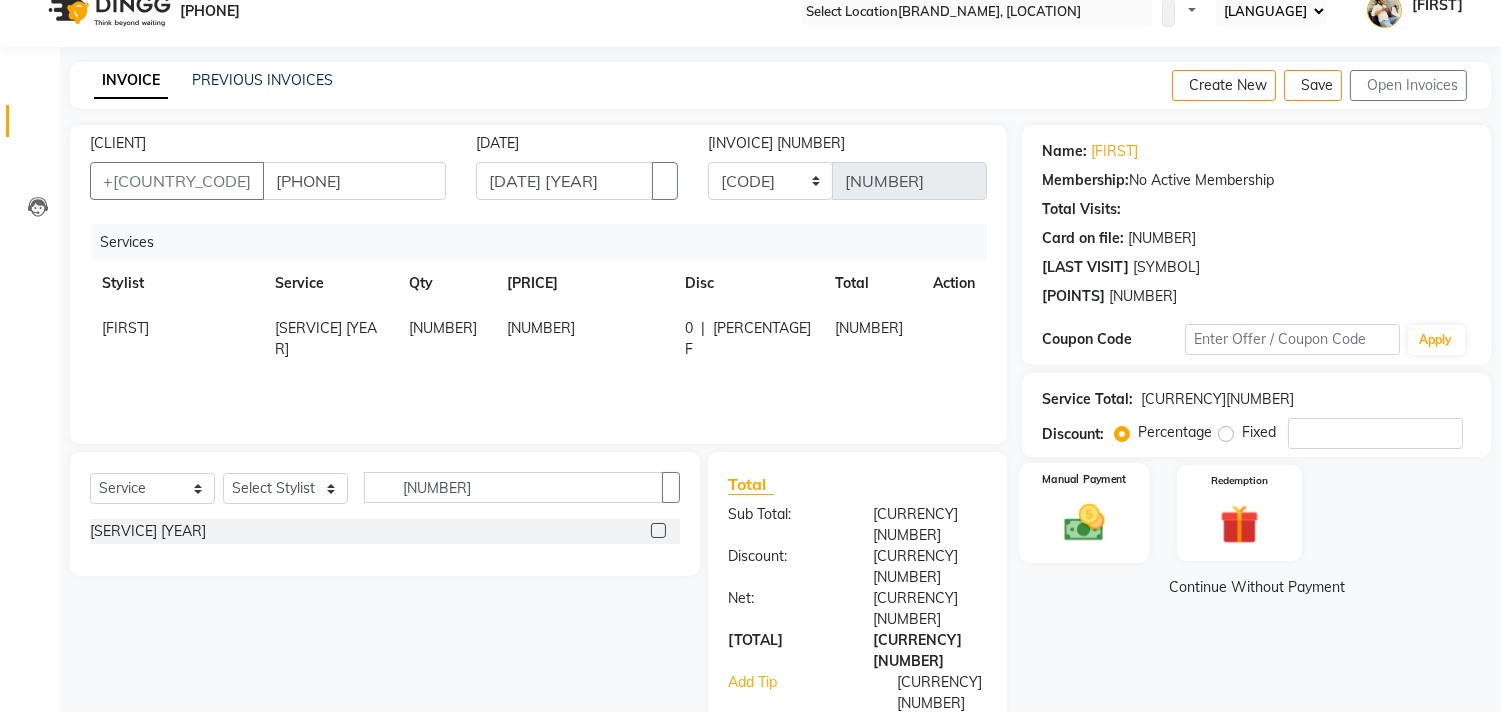scroll, scrollTop: 46, scrollLeft: 0, axis: vertical 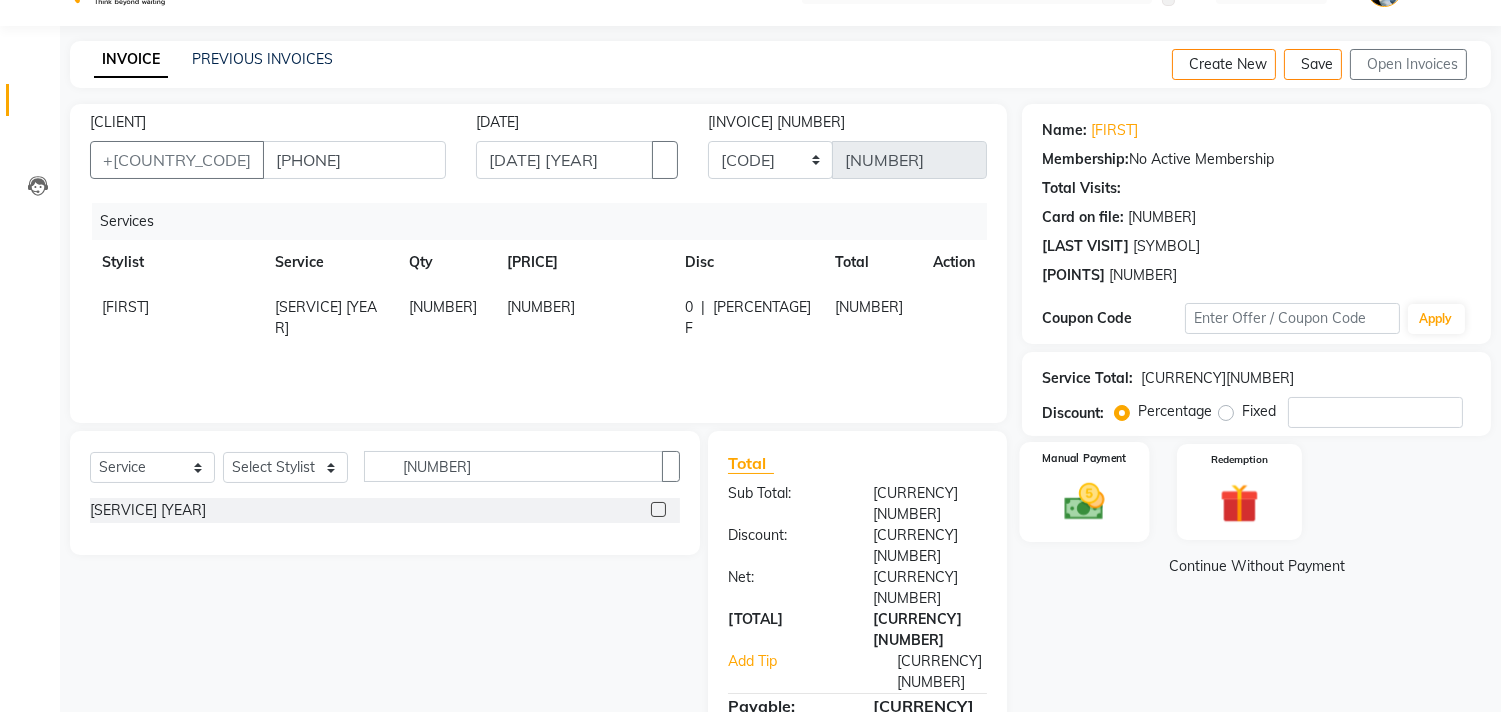 click at bounding box center [1085, 501] 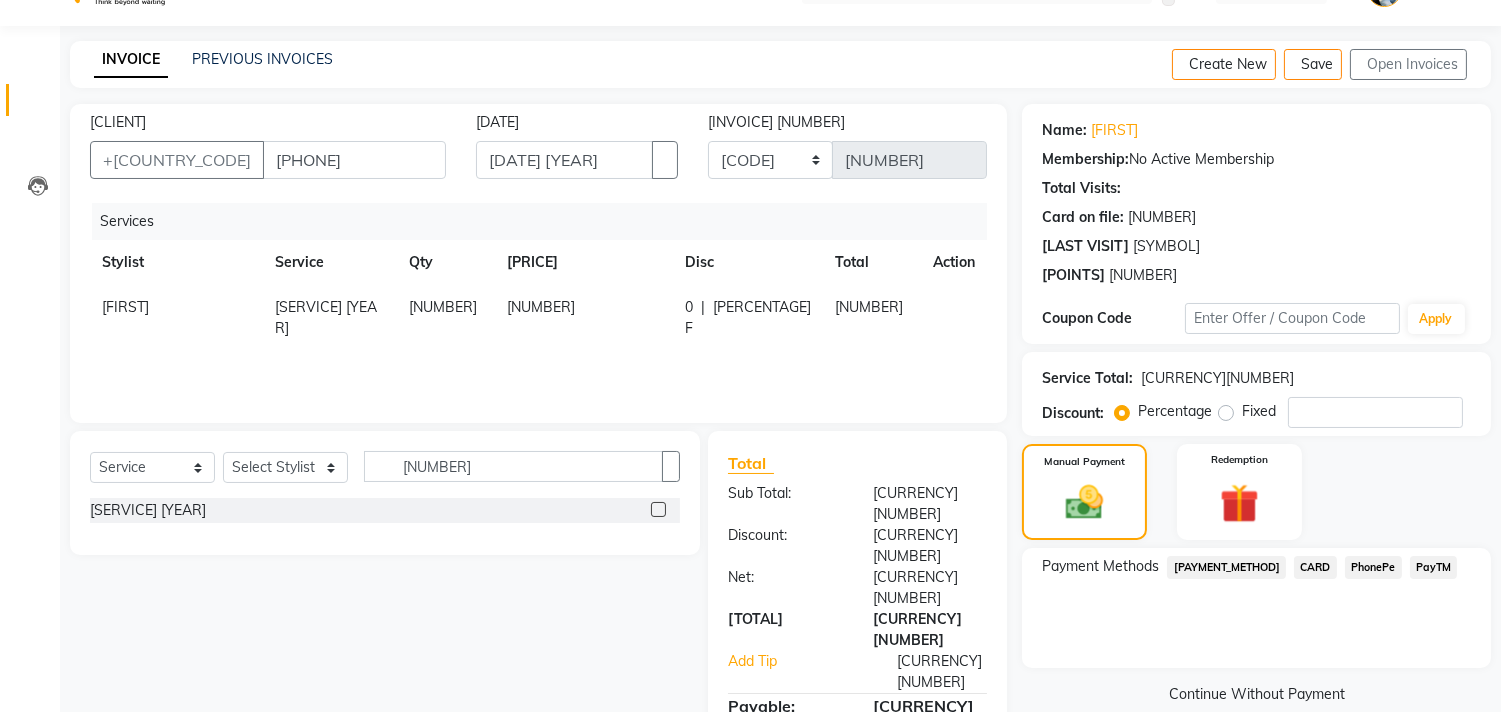 click on "CASH" at bounding box center (1226, 567) 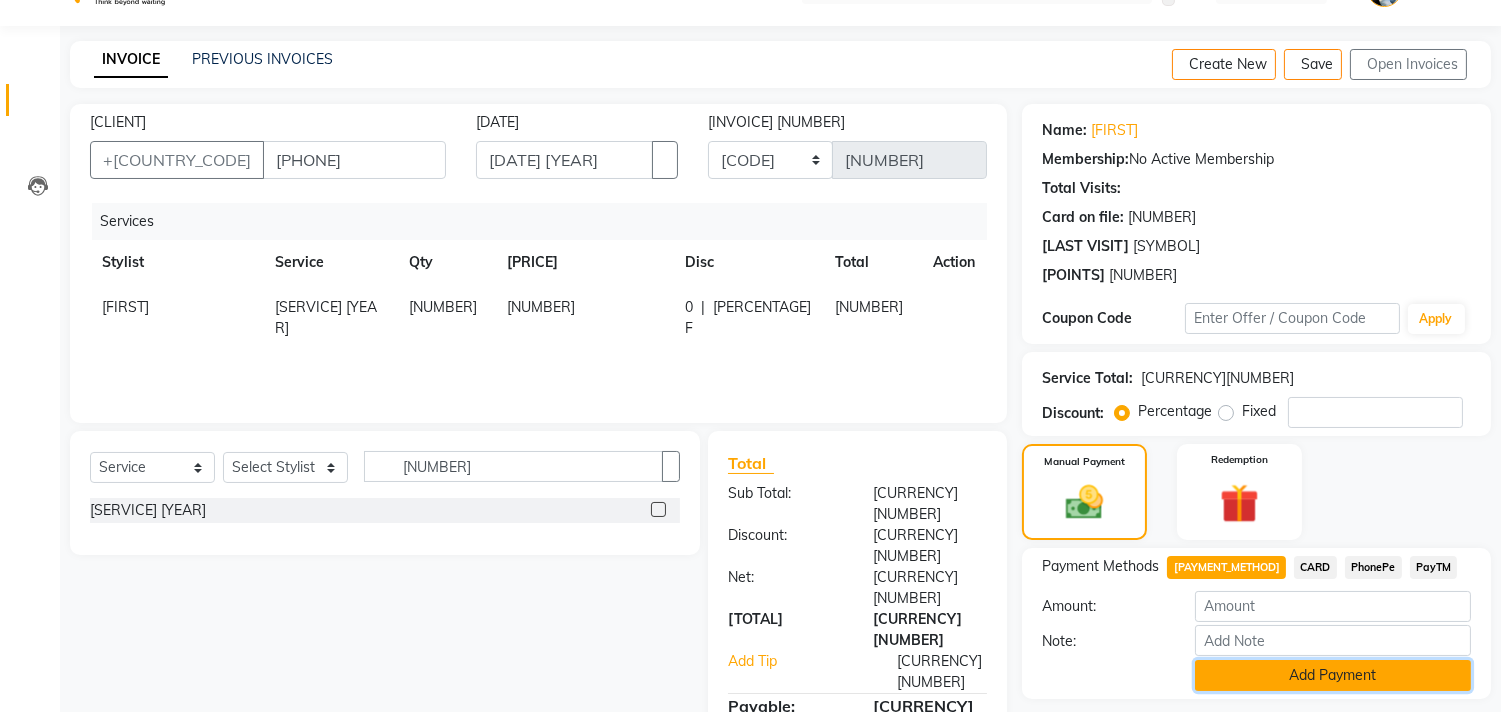 click on "Add Payment" at bounding box center (1333, 675) 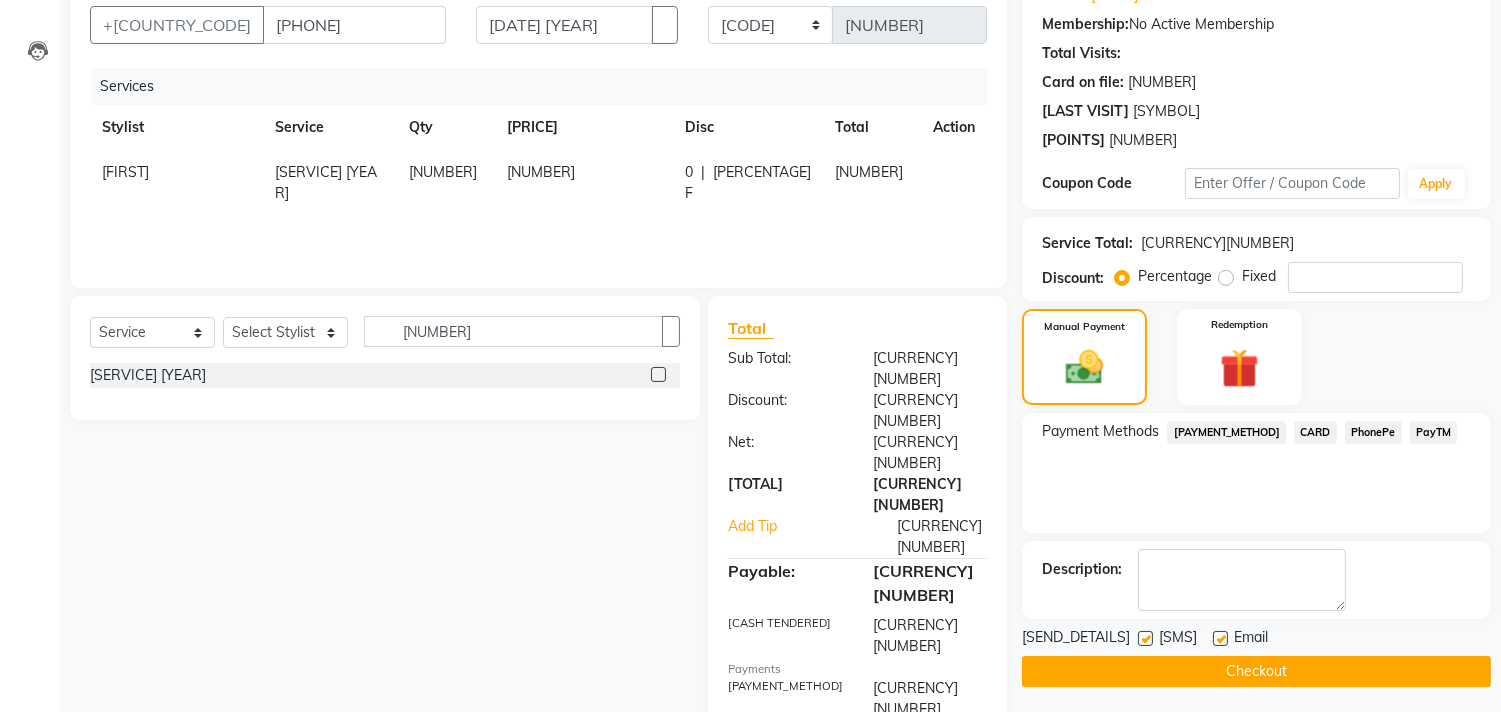 scroll, scrollTop: 187, scrollLeft: 0, axis: vertical 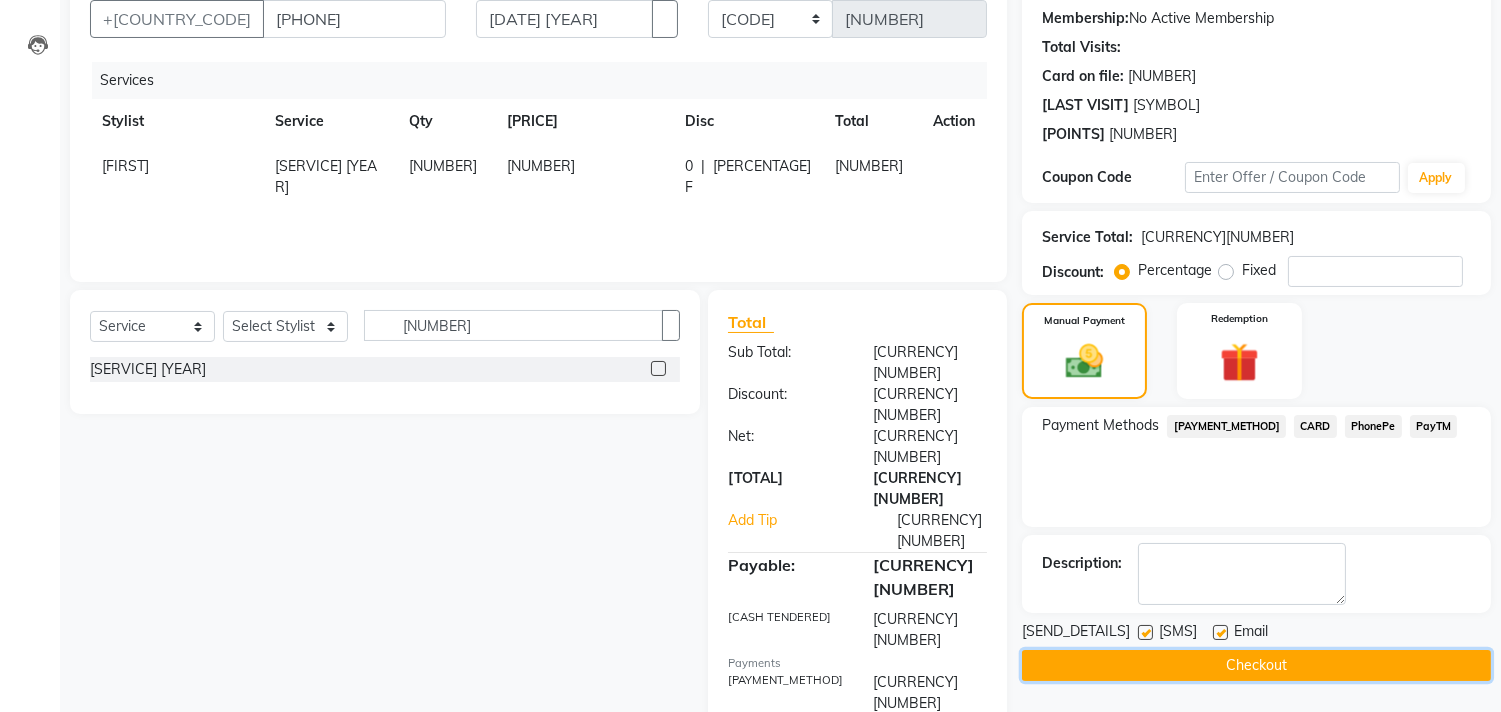 click on "Checkout" at bounding box center (1256, 665) 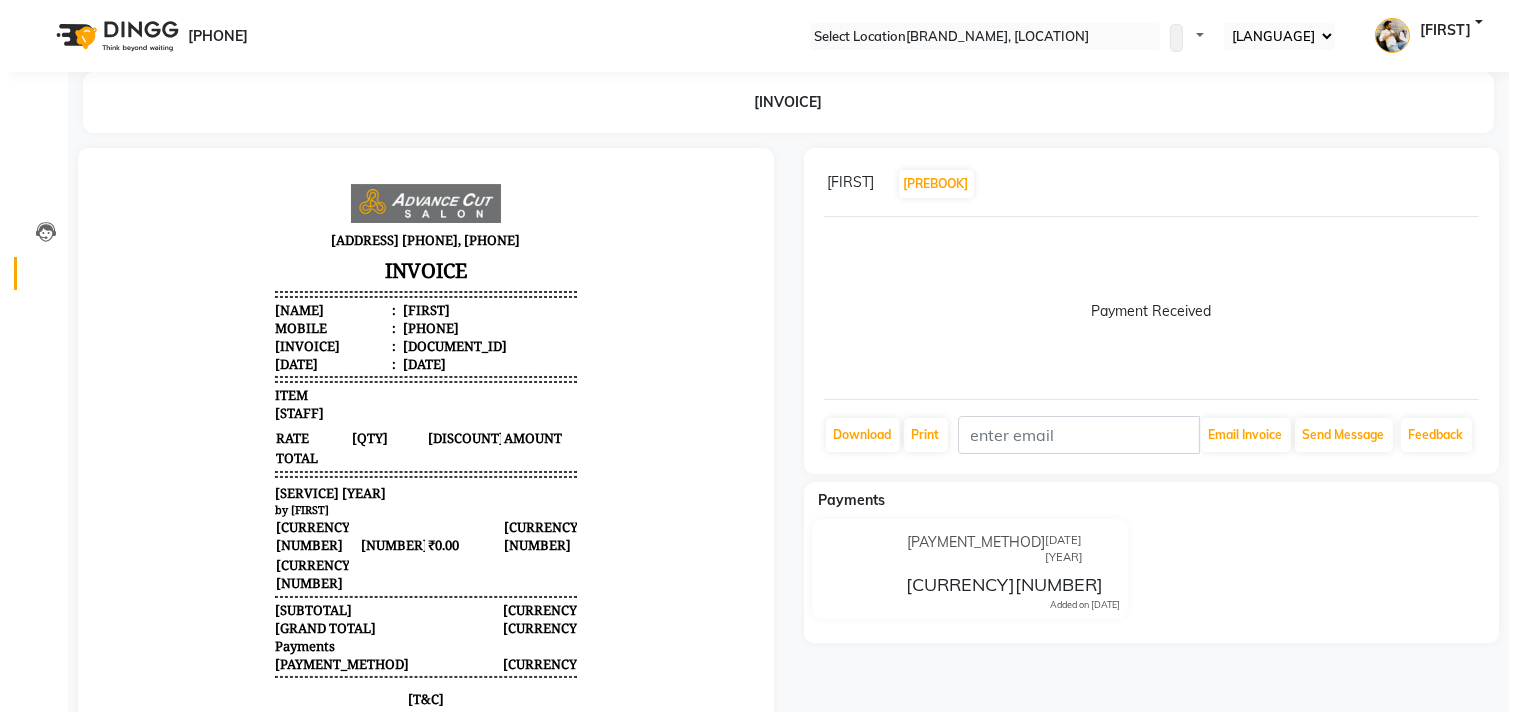 scroll, scrollTop: 0, scrollLeft: 0, axis: both 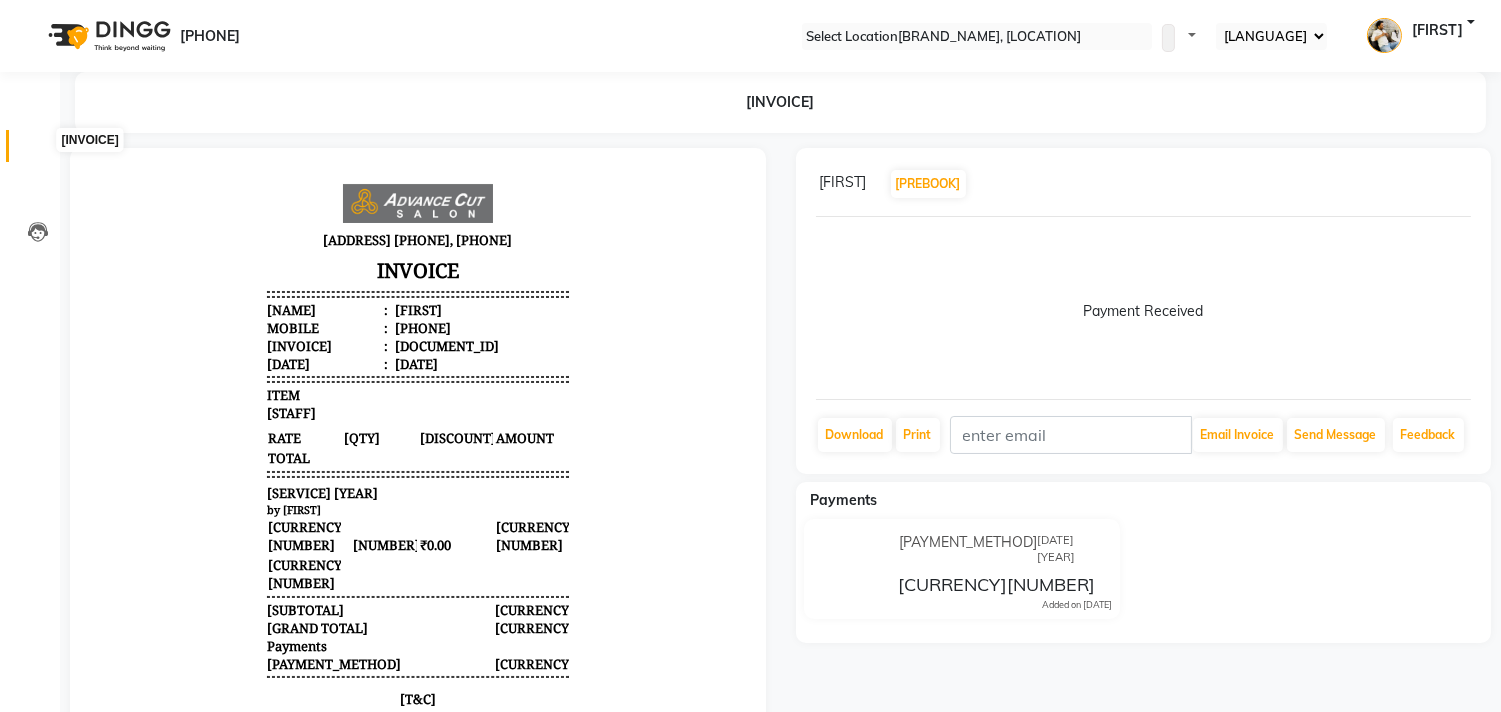 click at bounding box center (38, 151) 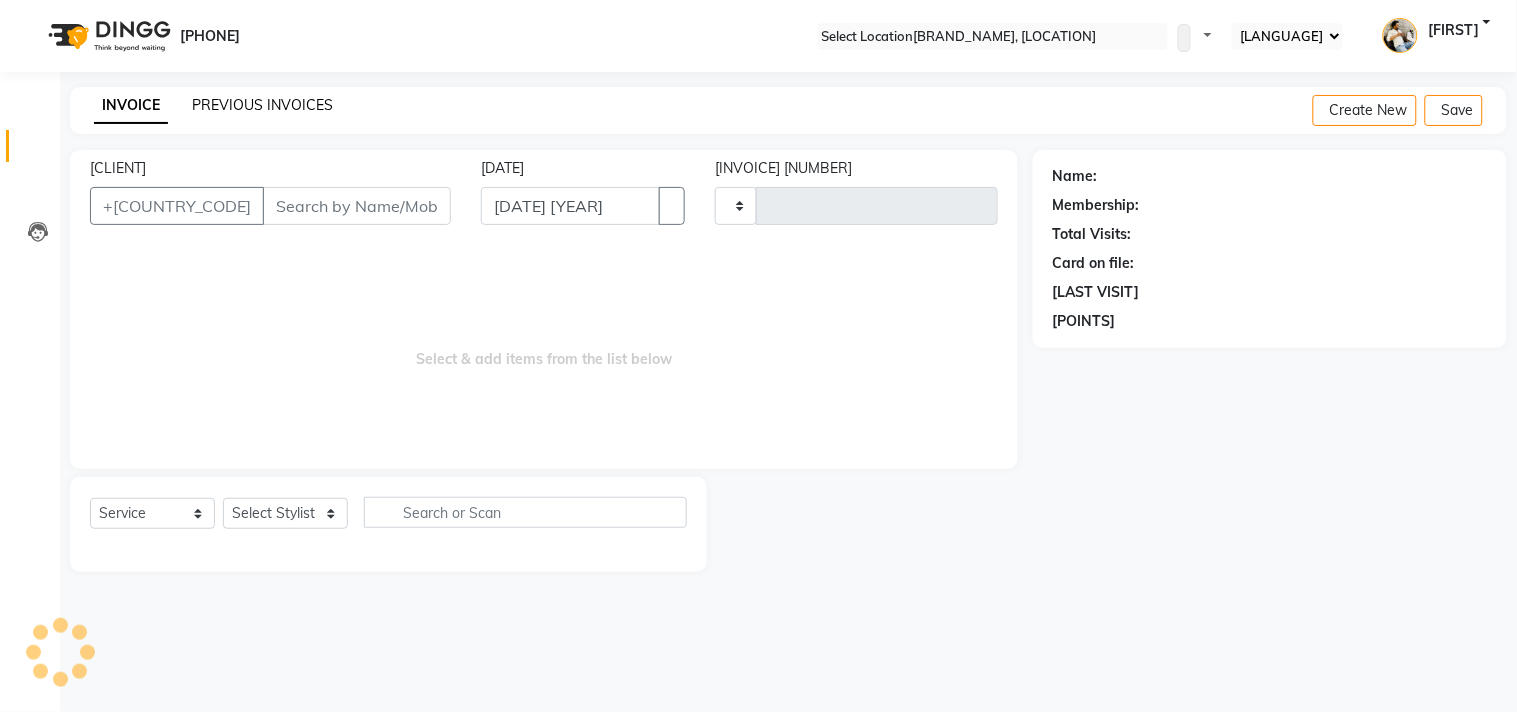 click on "PREVIOUS INVOICES" at bounding box center [262, 105] 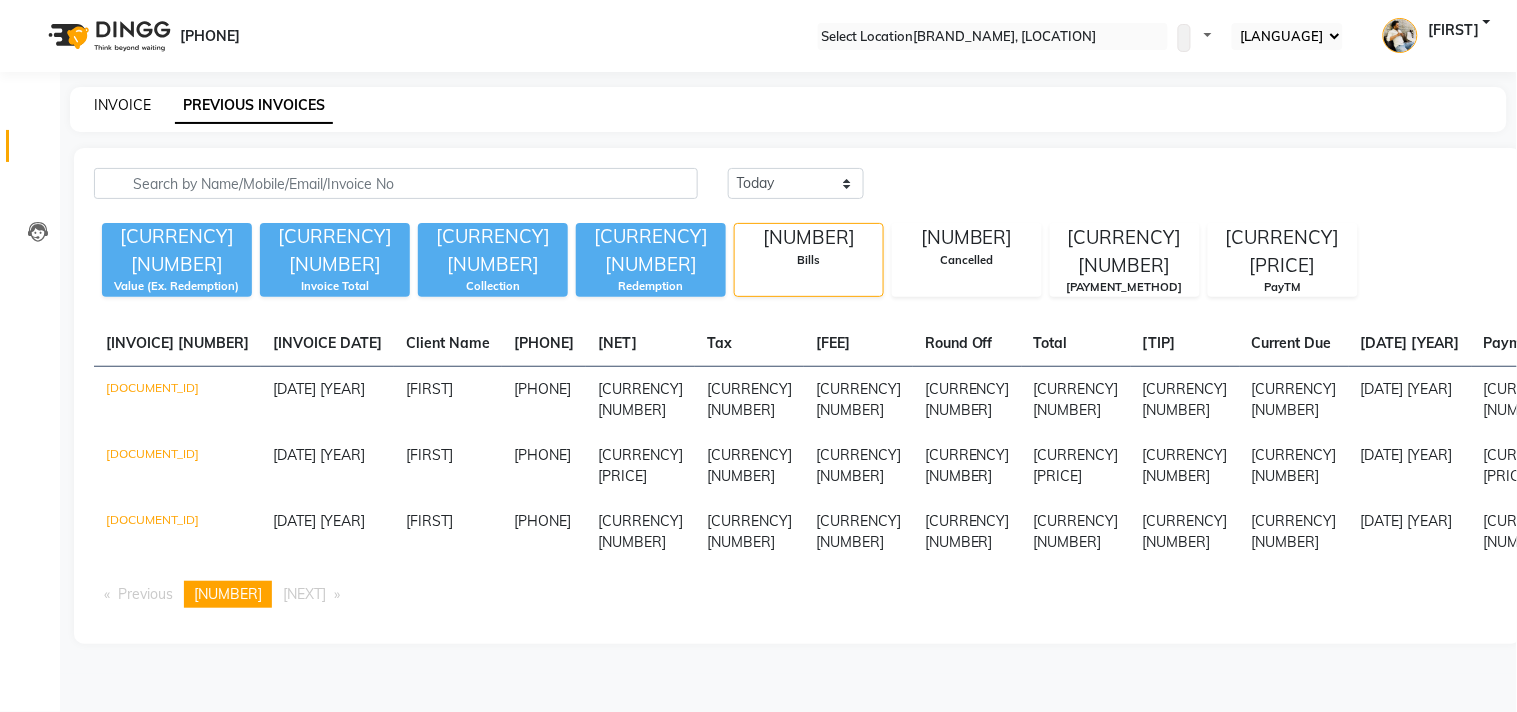 click on "INVOICE" at bounding box center (122, 105) 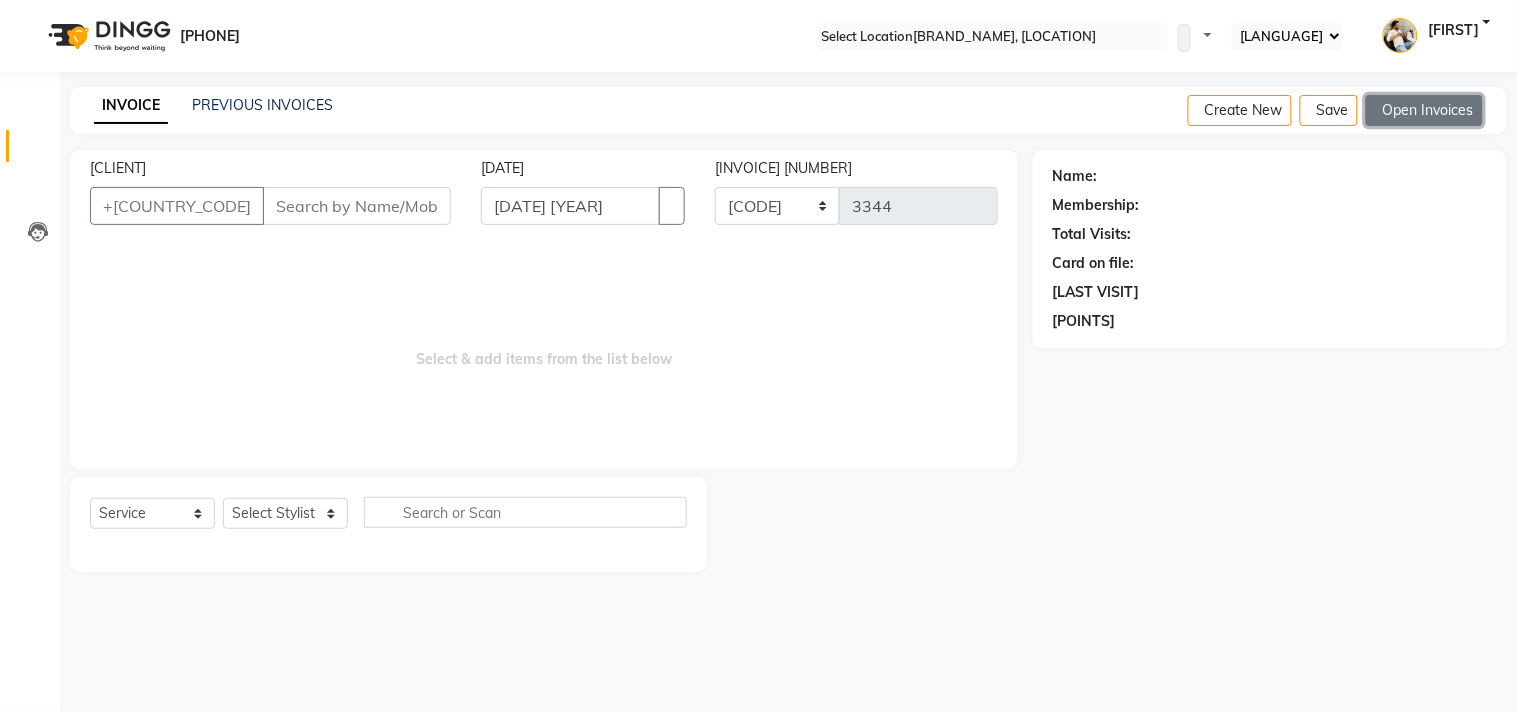 click on "Open Invoices" at bounding box center [1424, 110] 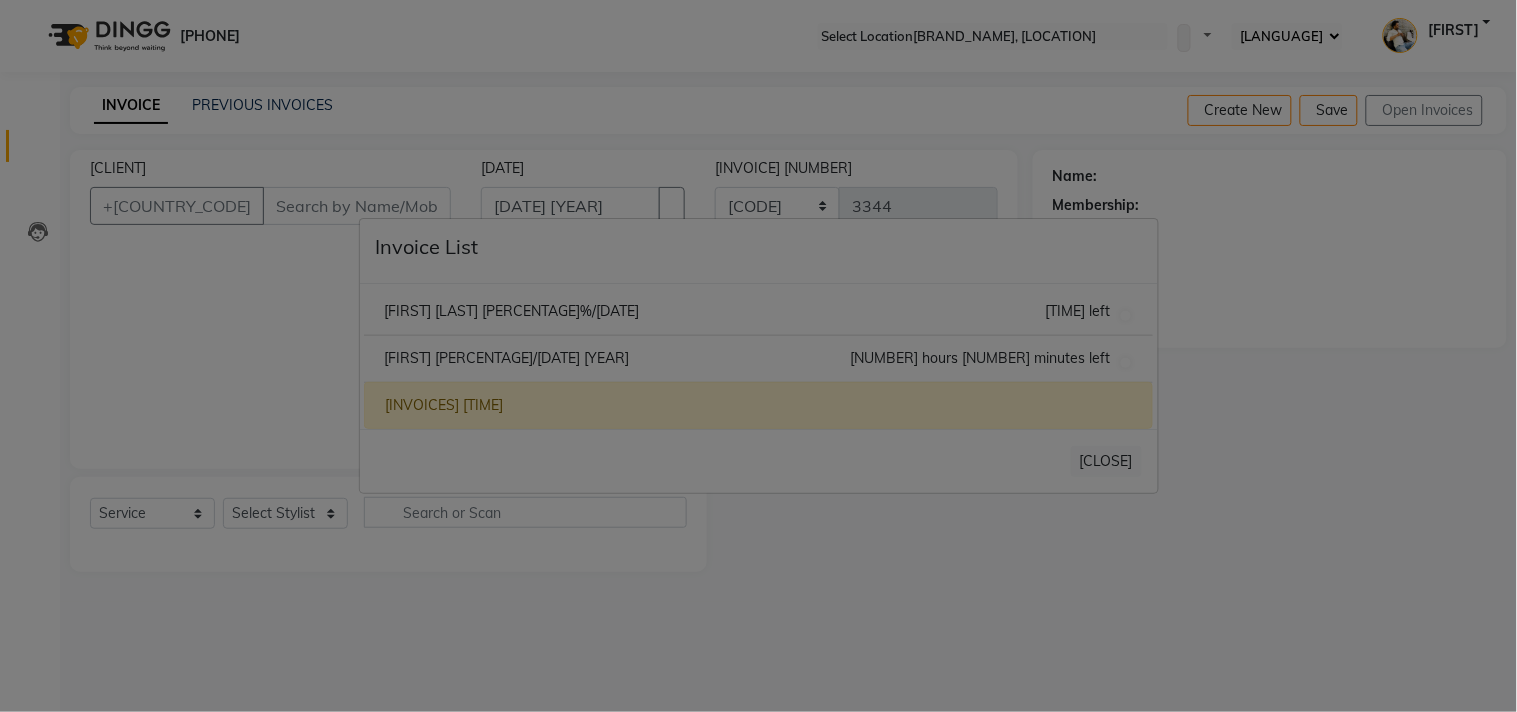 click on "Invoice List  Ranjan Seal 50%/01 July 2025  22 hours 40 minutes left  Manisha 30%/01 July 2025  23 hours 19 minutes left  Invoices will automatically deleted after 24 hours from created time.   Close" at bounding box center [758, 356] 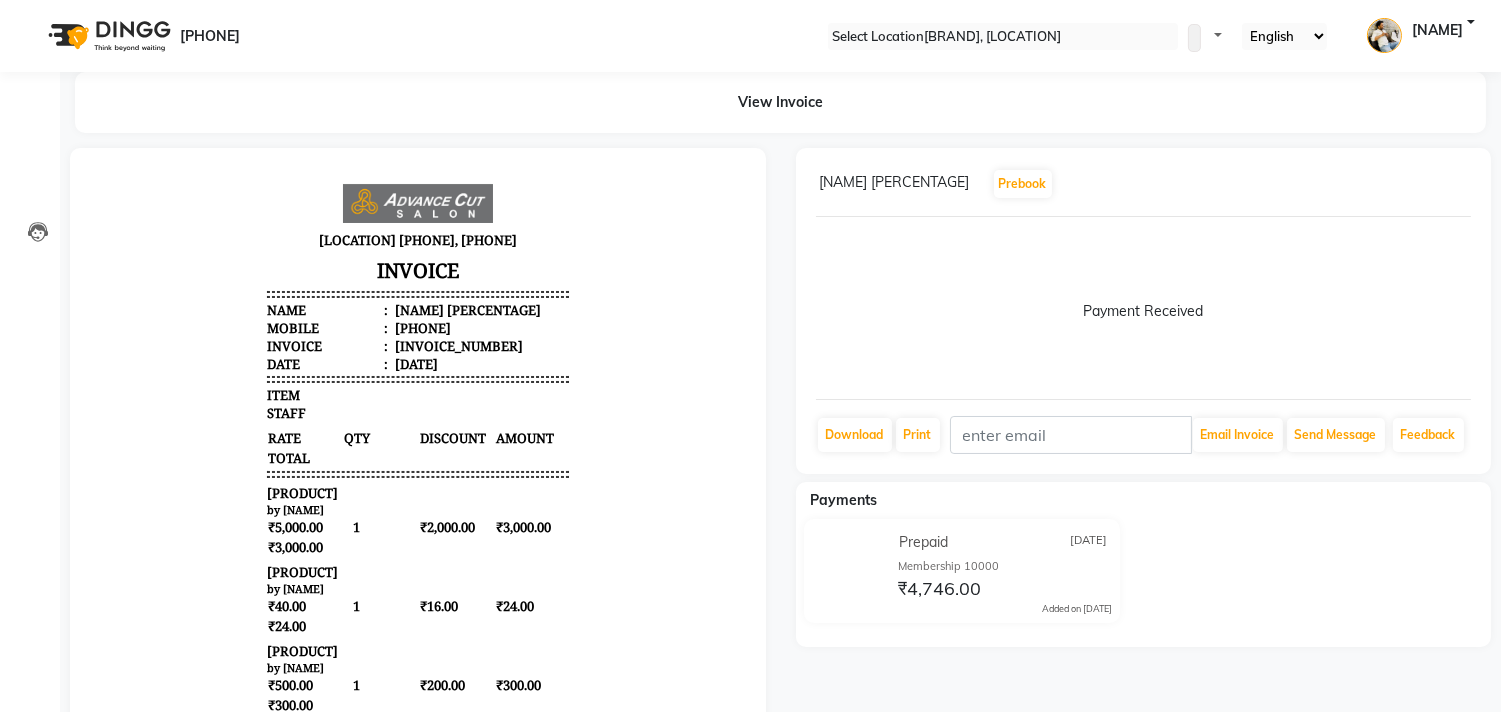 scroll, scrollTop: 15, scrollLeft: 0, axis: vertical 